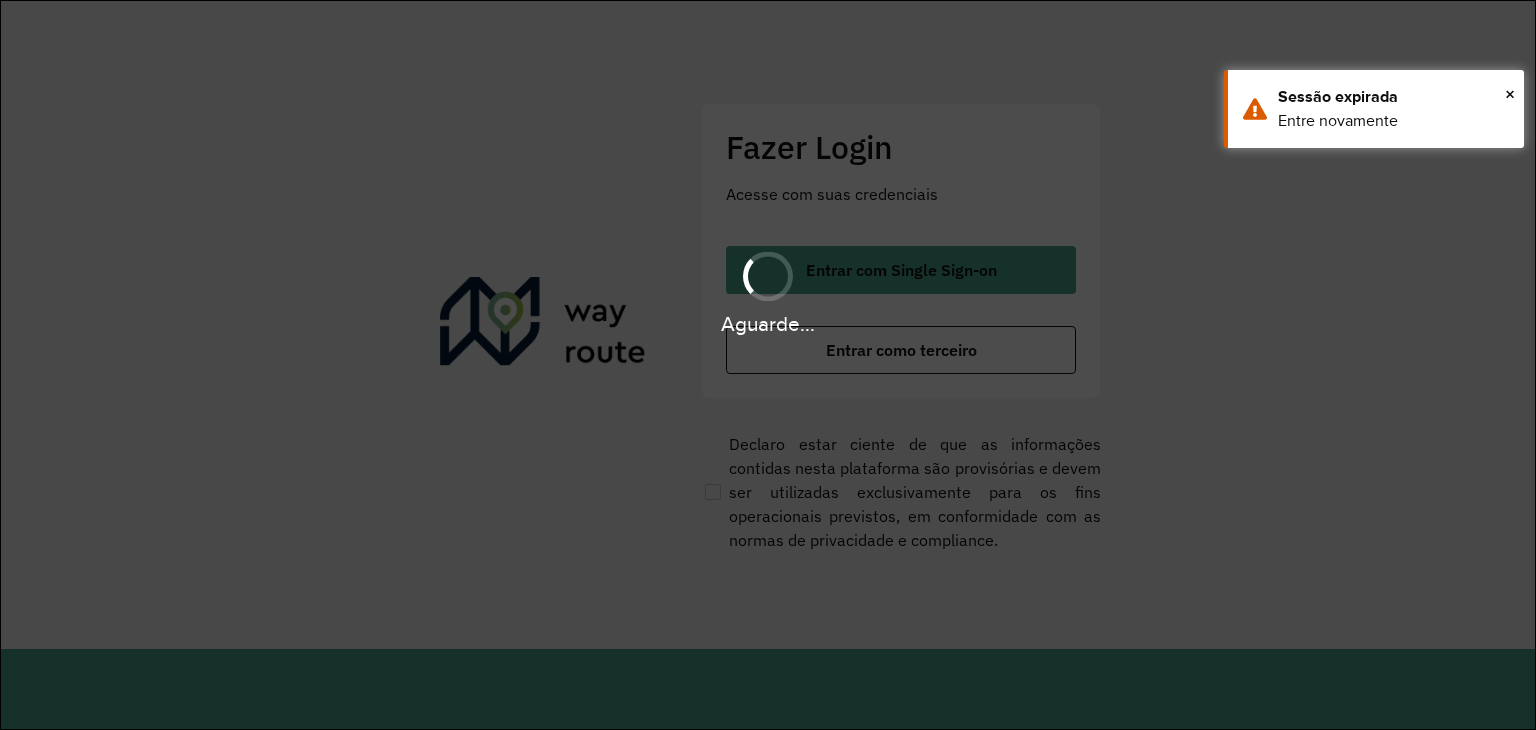scroll, scrollTop: 0, scrollLeft: 0, axis: both 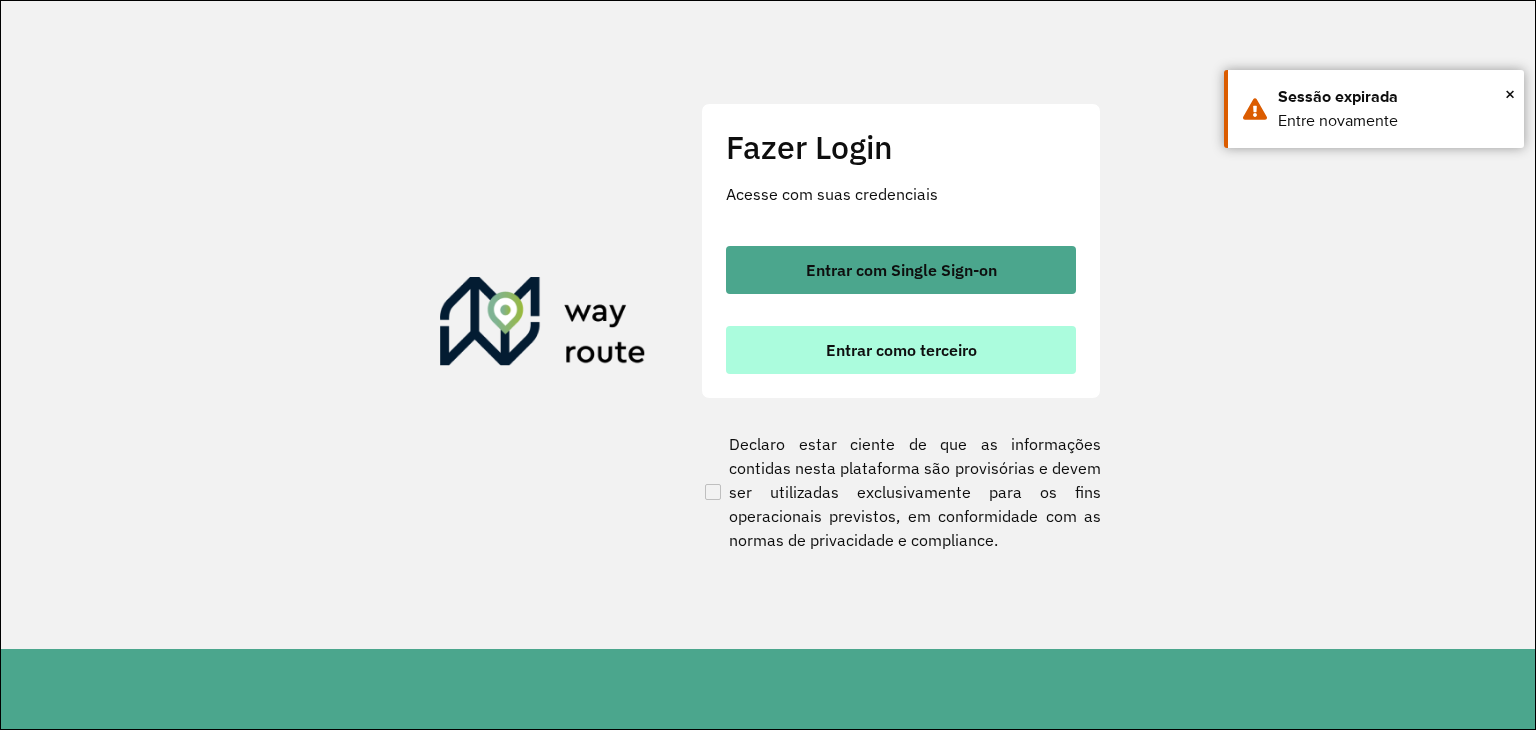 click on "Entrar como terceiro" at bounding box center [901, 350] 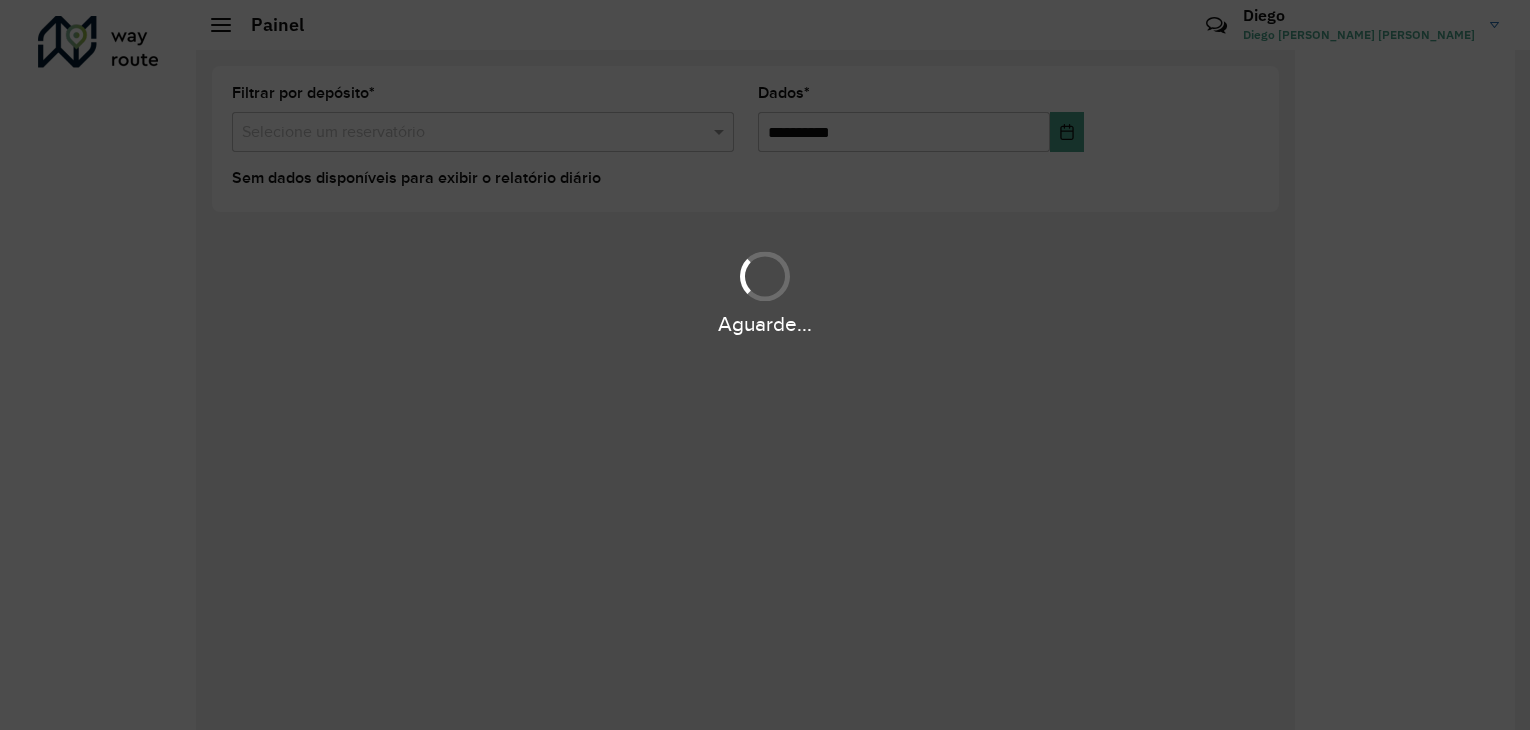 scroll, scrollTop: 0, scrollLeft: 0, axis: both 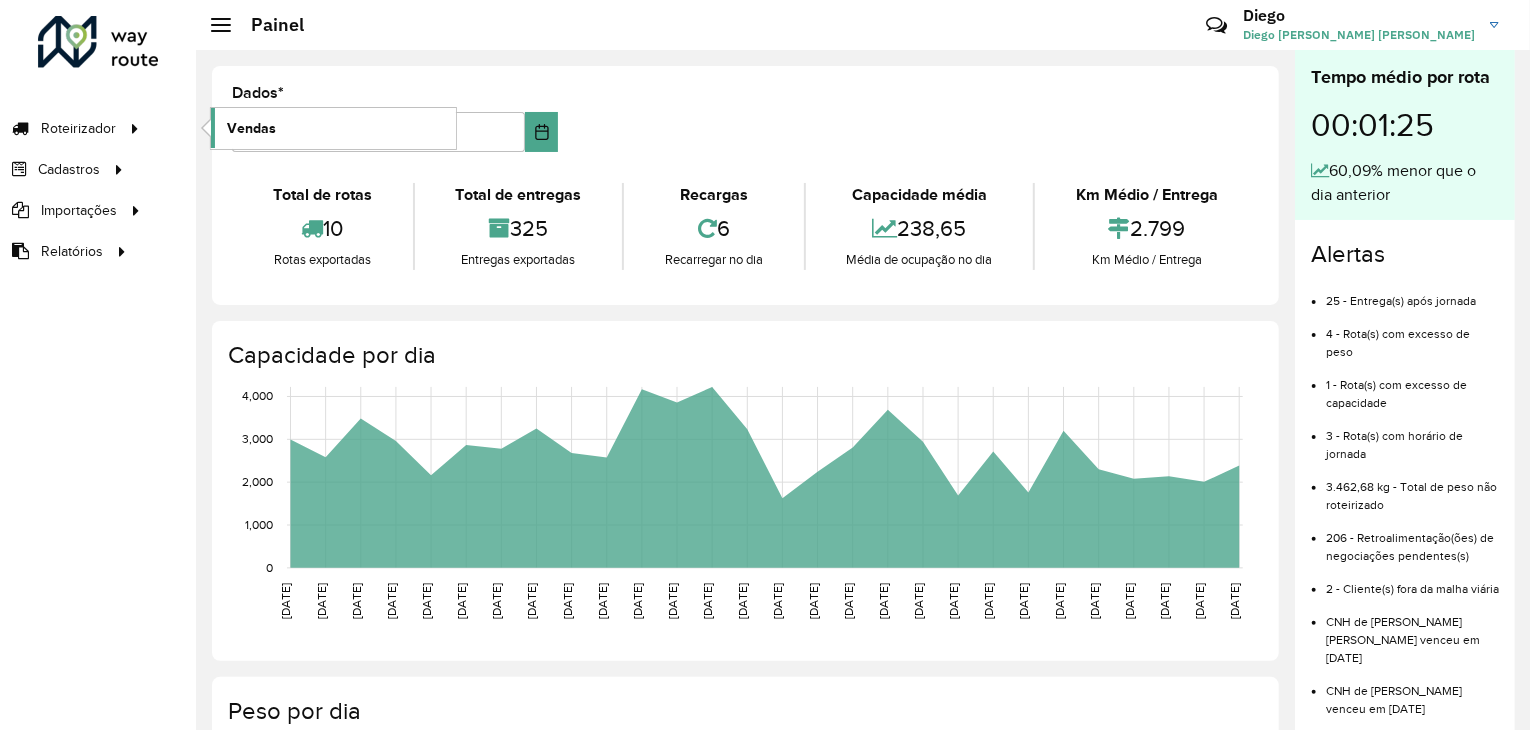 click on "Vendas" 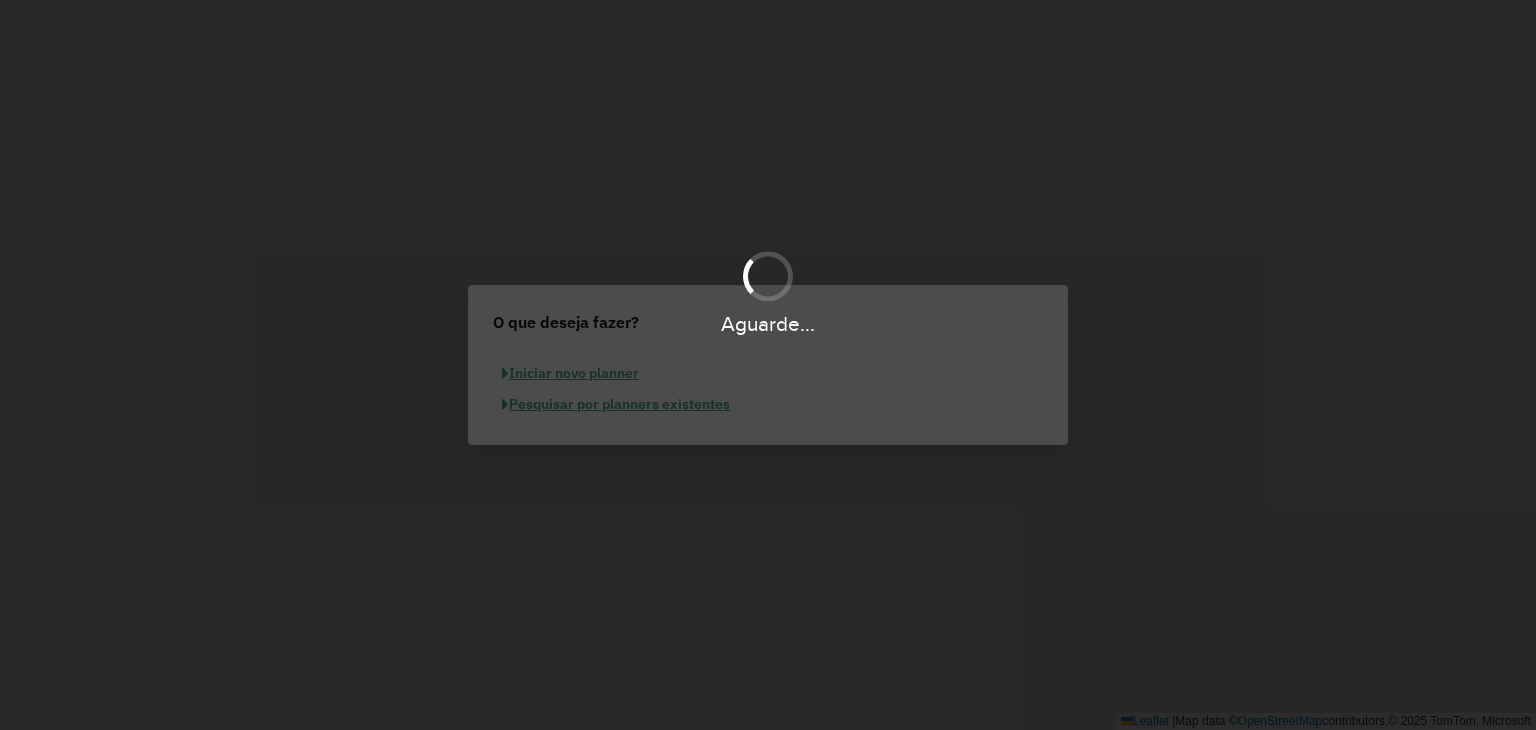 scroll, scrollTop: 0, scrollLeft: 0, axis: both 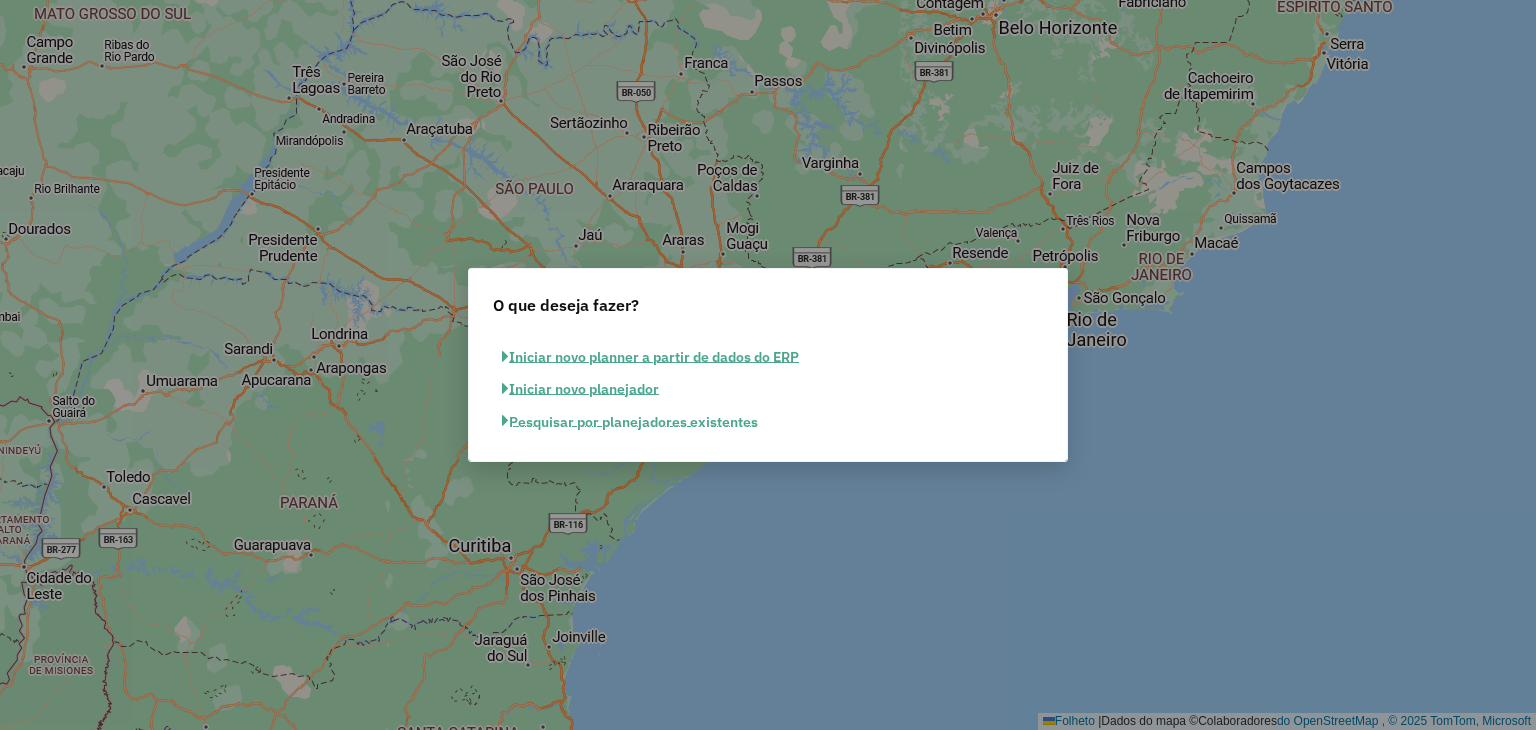 click on "Pesquisar por planejadores existentes" 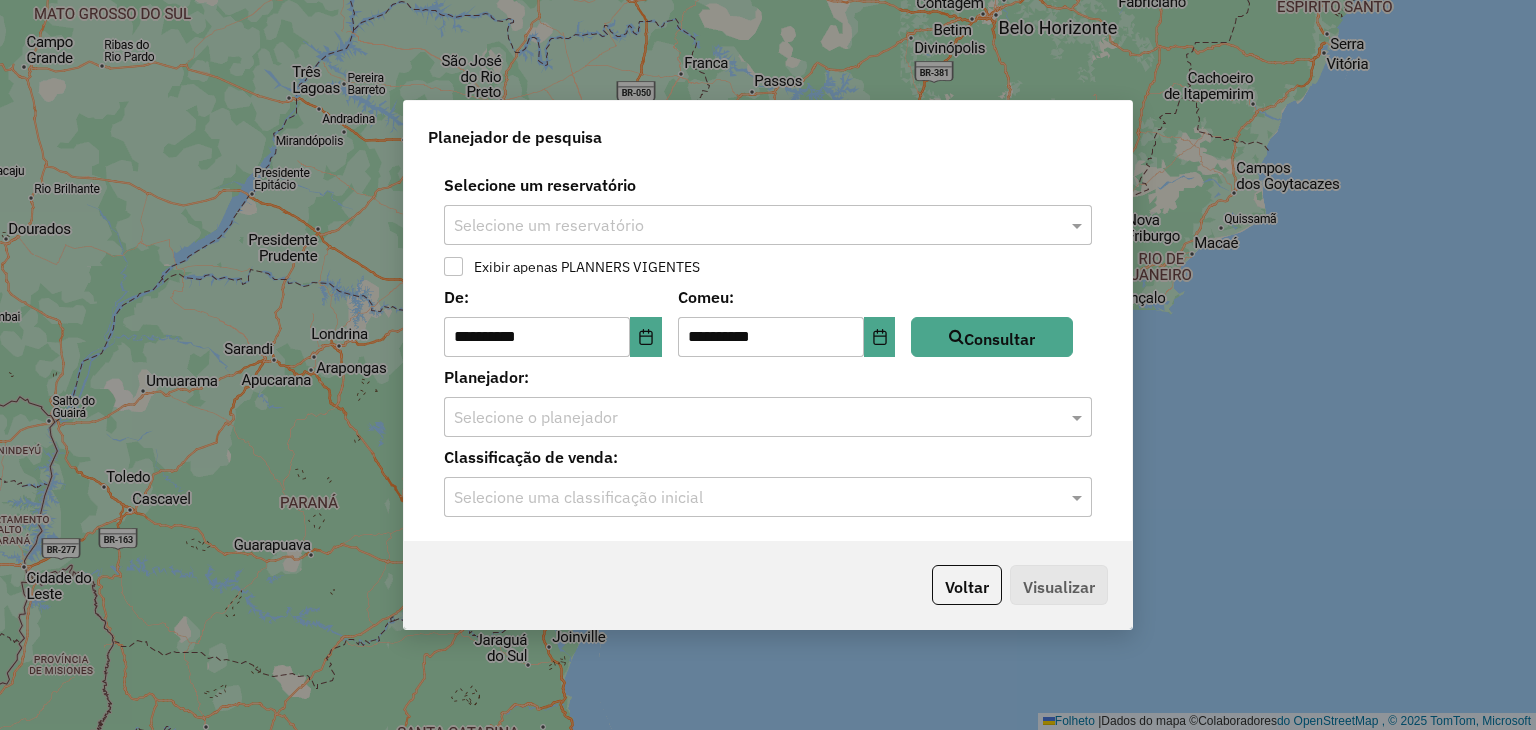 click 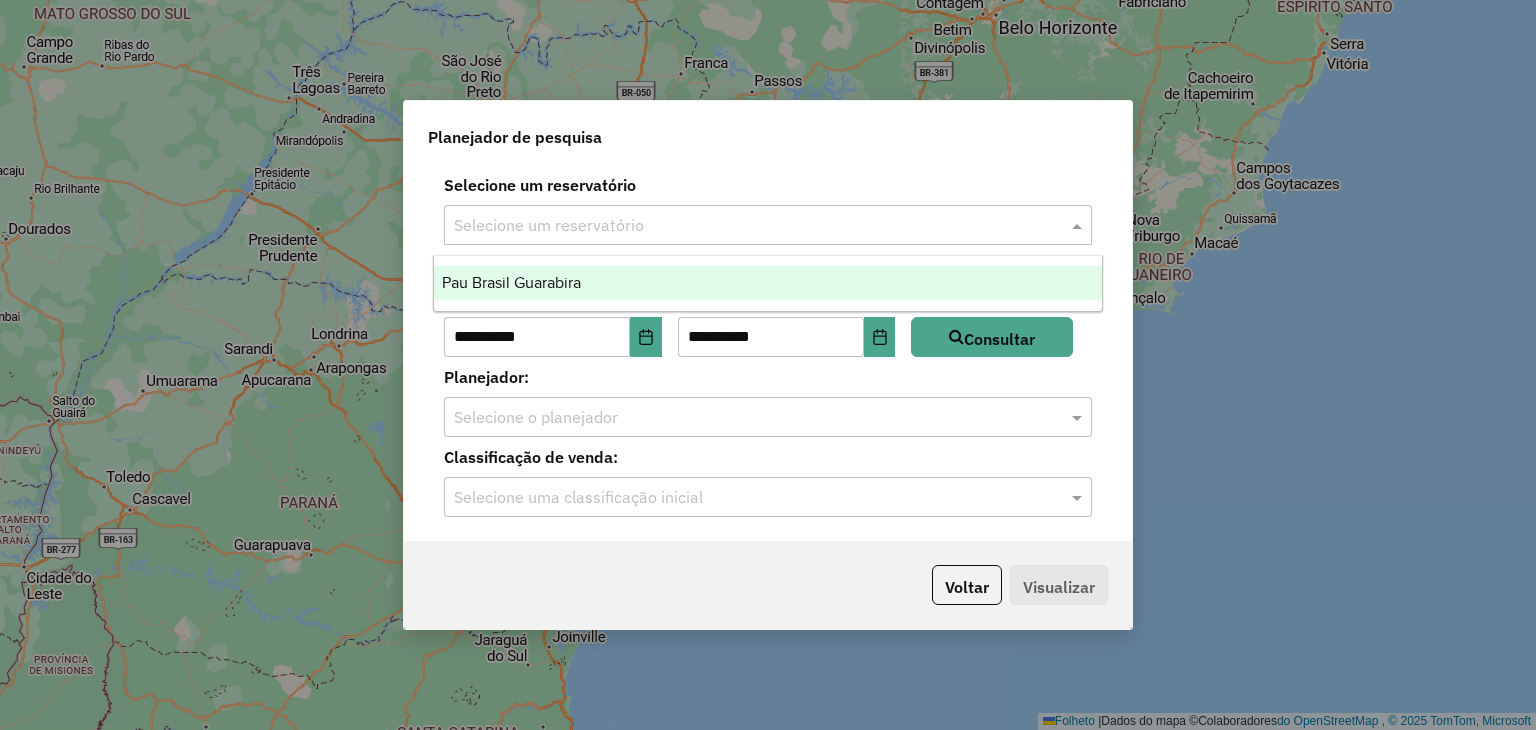 click on "Pau Brasil Guarabira" at bounding box center (768, 283) 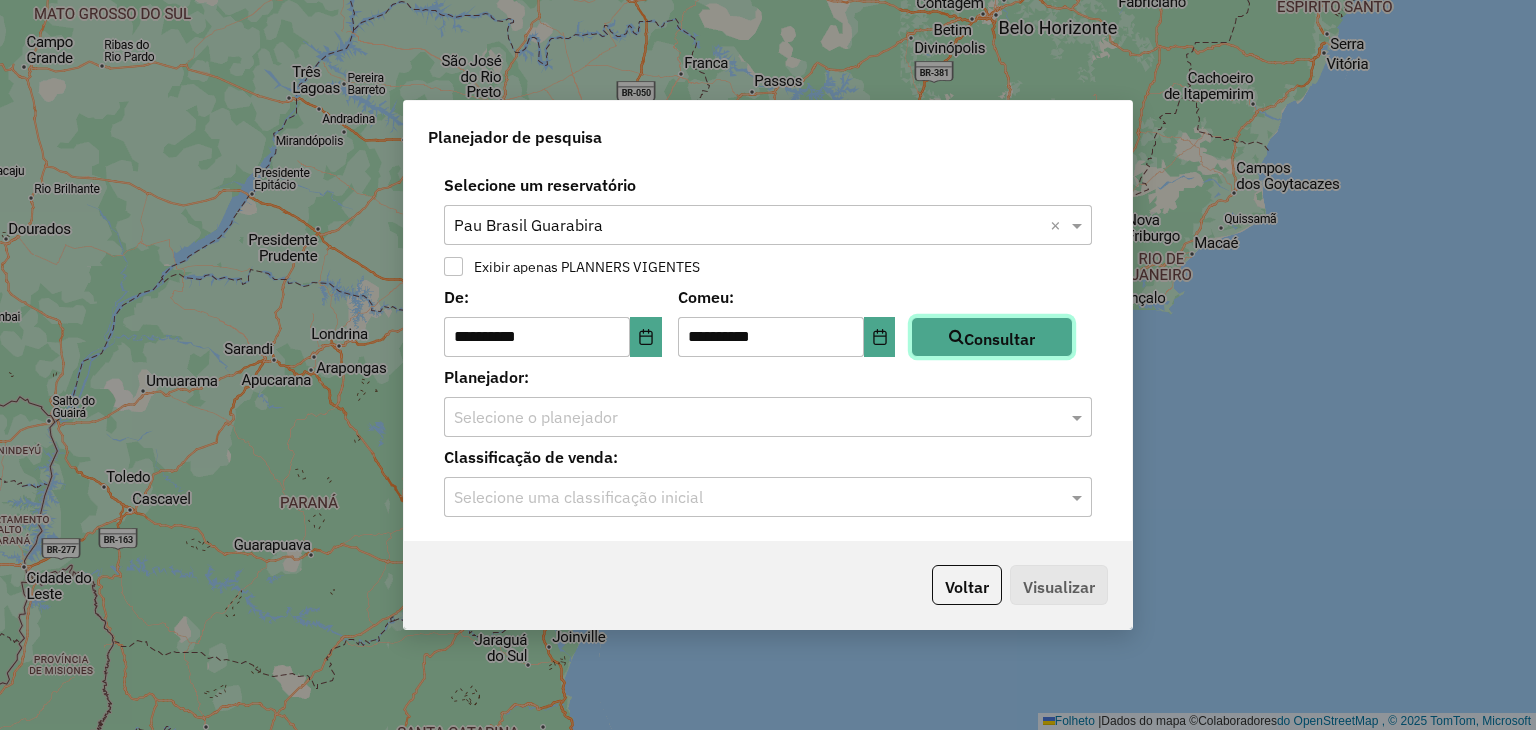 click on "Consultar" 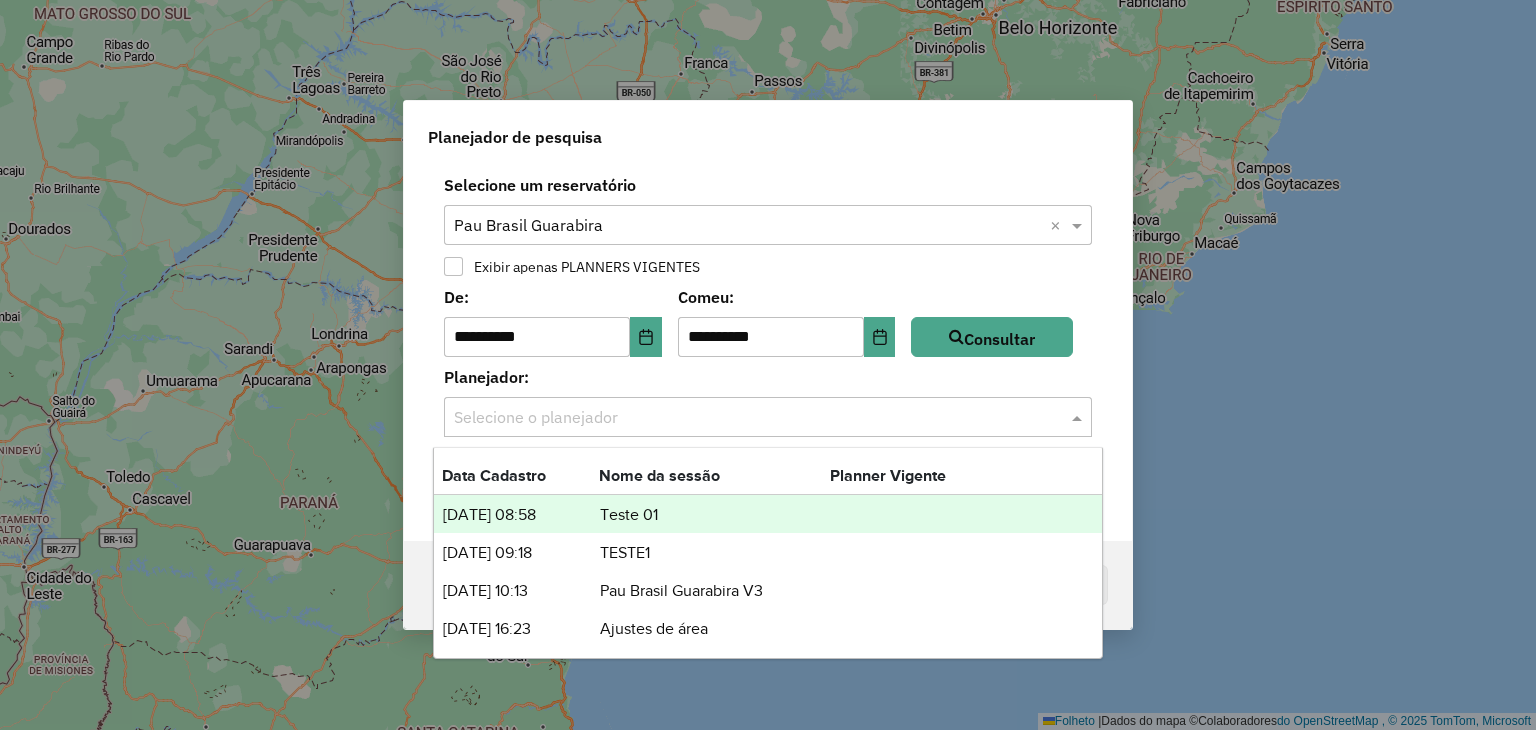 click 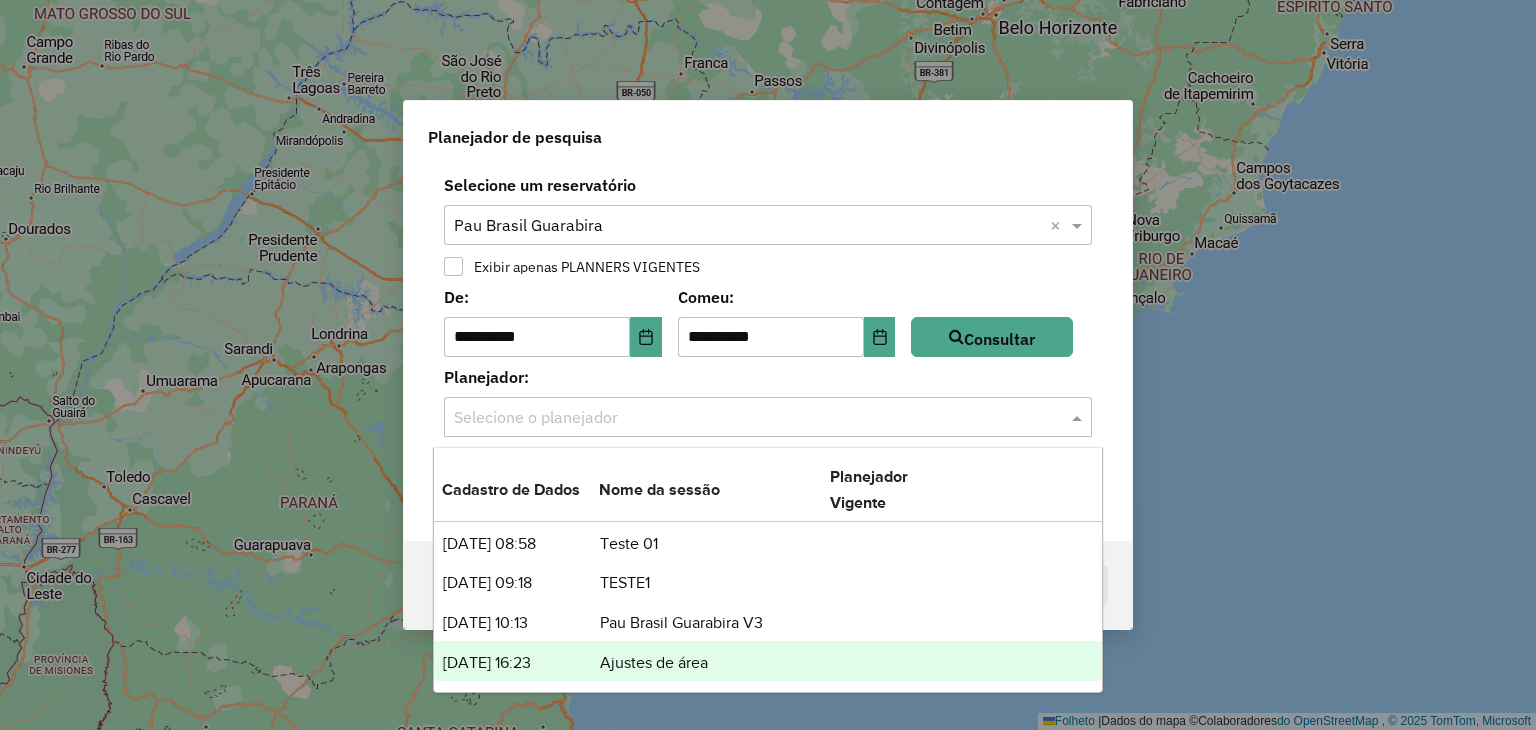click on "Ajustes de área" at bounding box center [654, 662] 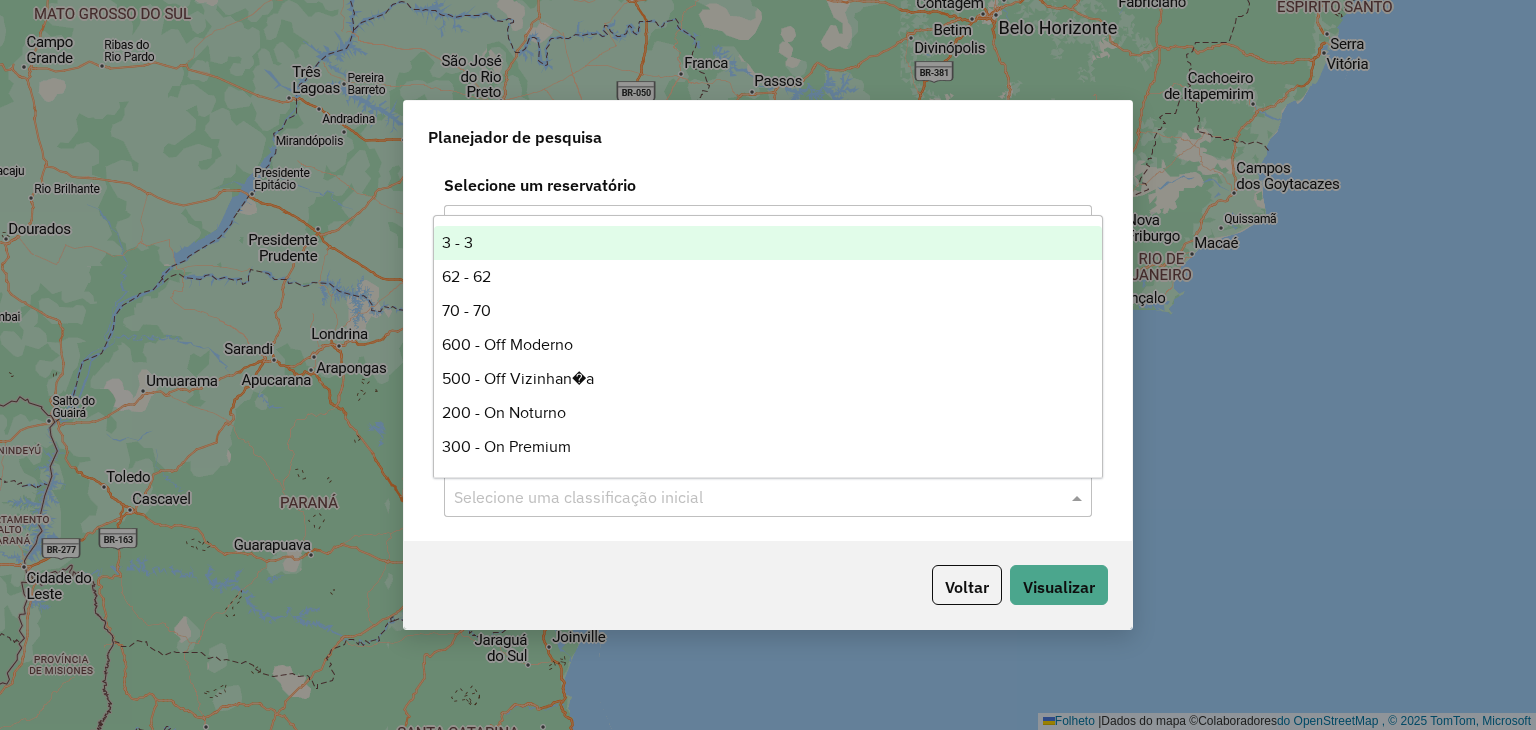 click 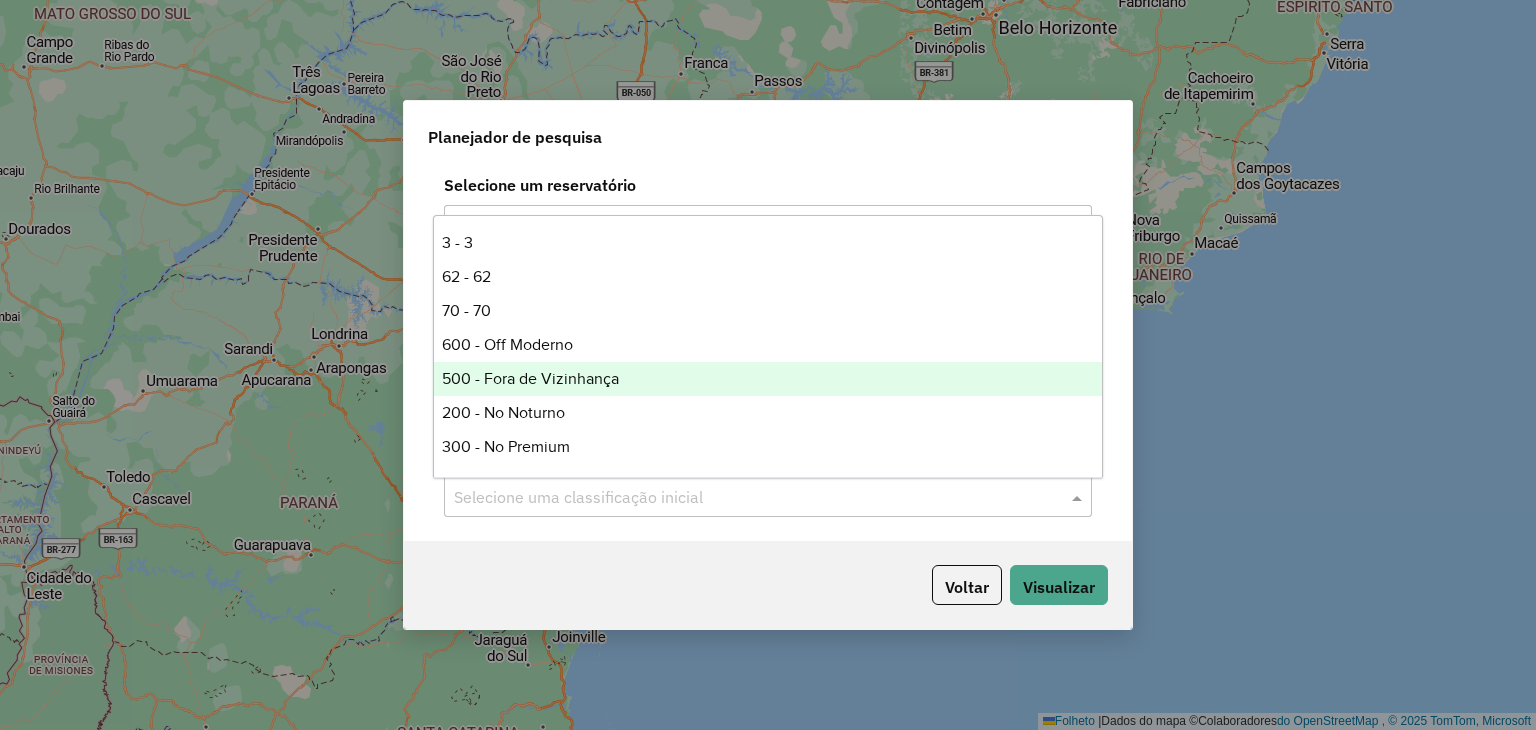 click on "500 - Fora de Vizinhança" at bounding box center (530, 378) 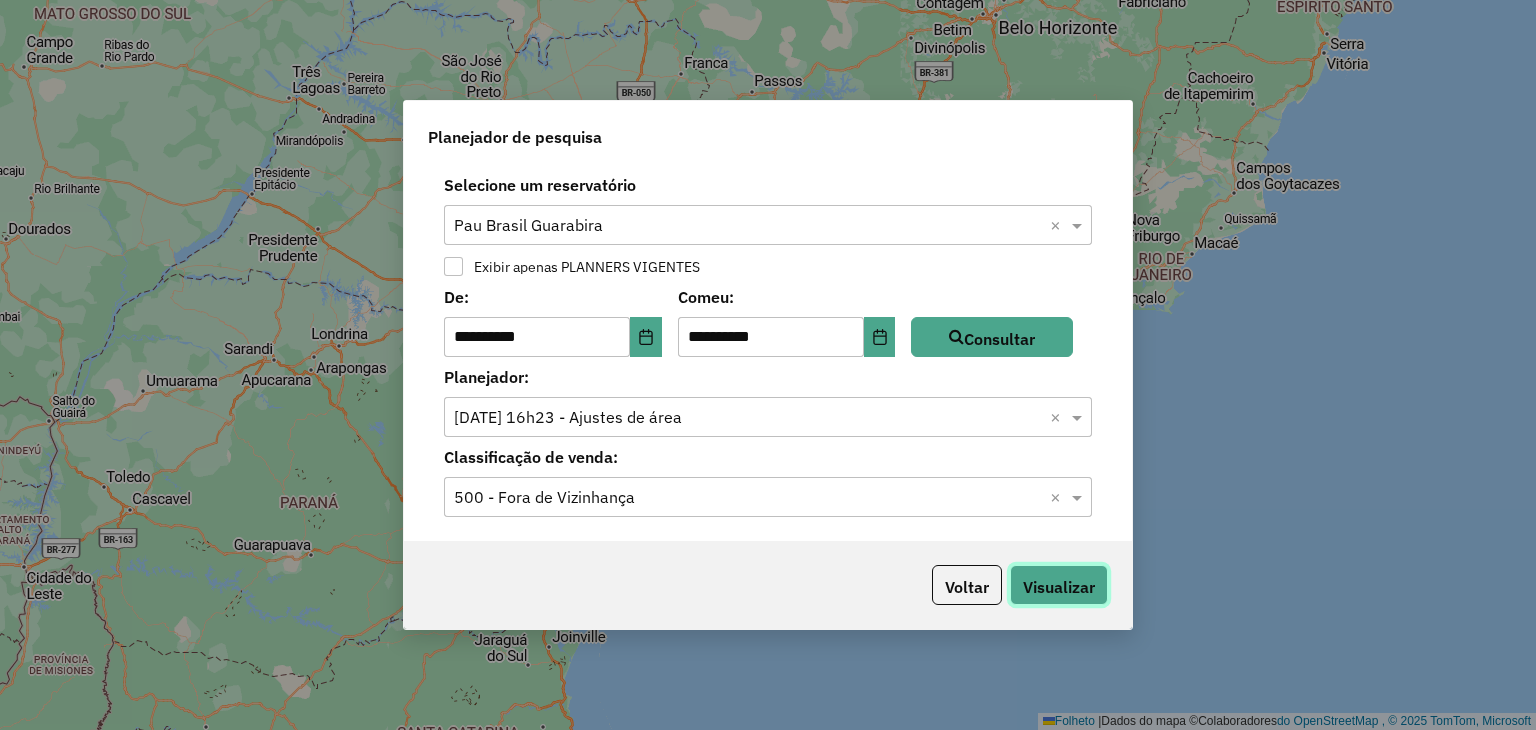 click on "Visualizar" 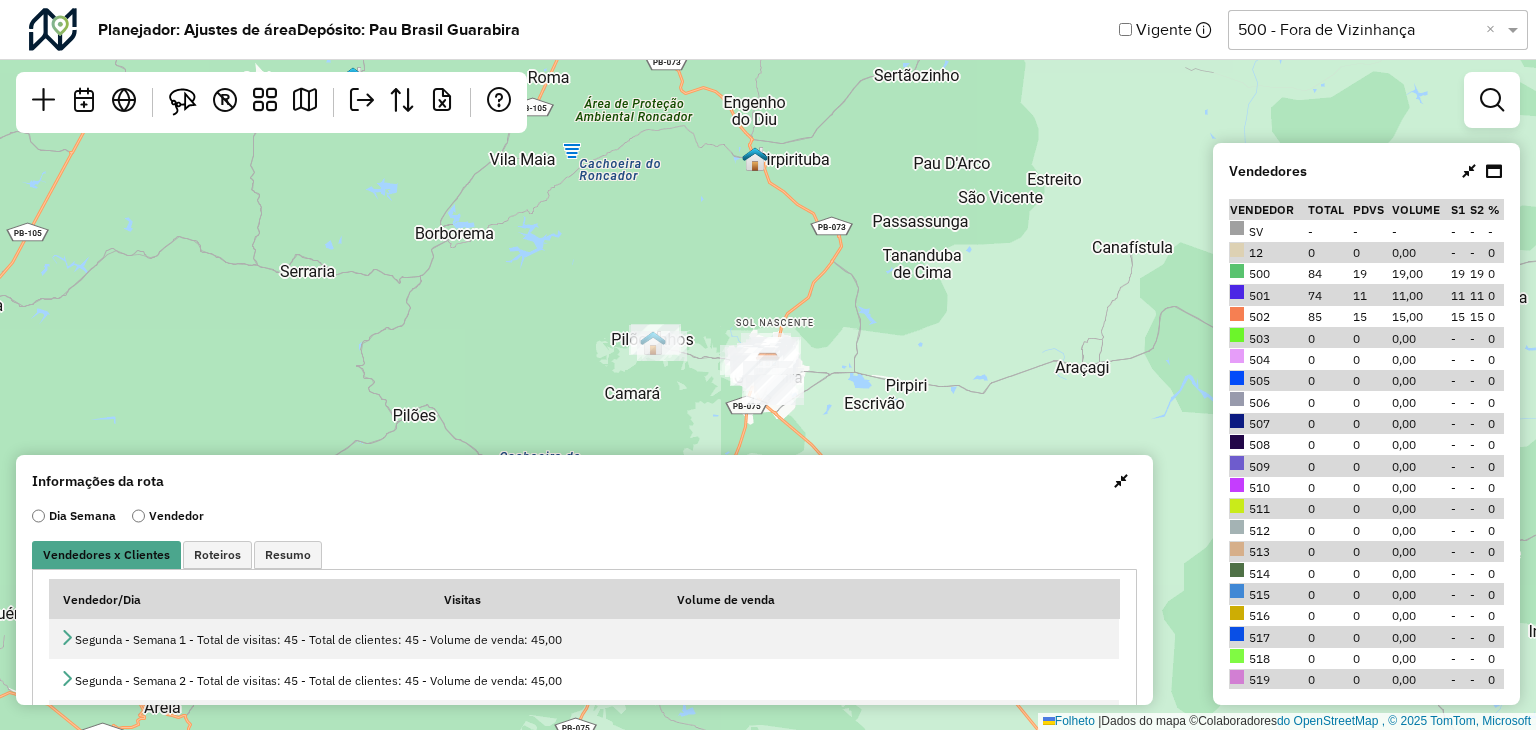 click at bounding box center (1121, 481) 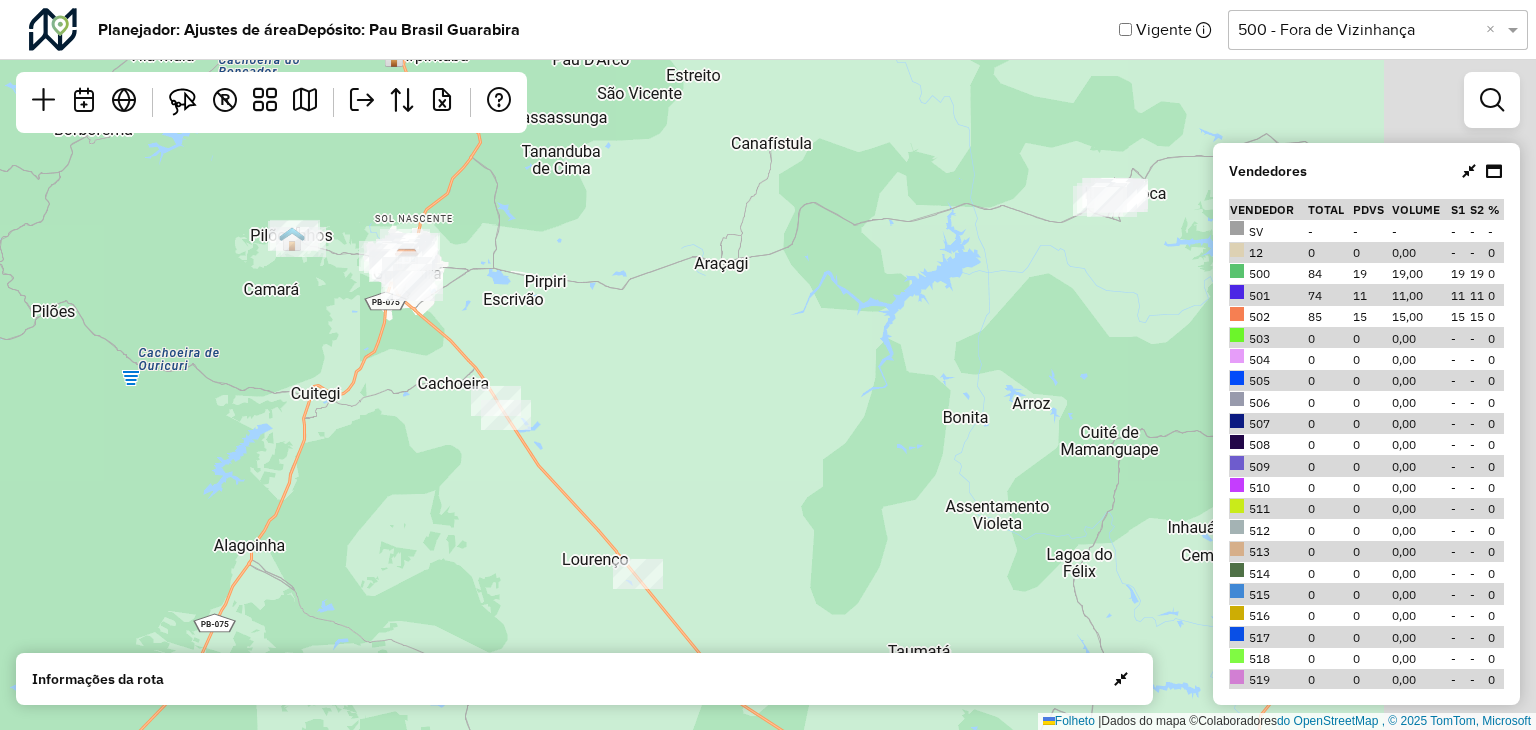drag, startPoint x: 1110, startPoint y: 409, endPoint x: 741, endPoint y: 300, distance: 384.76227 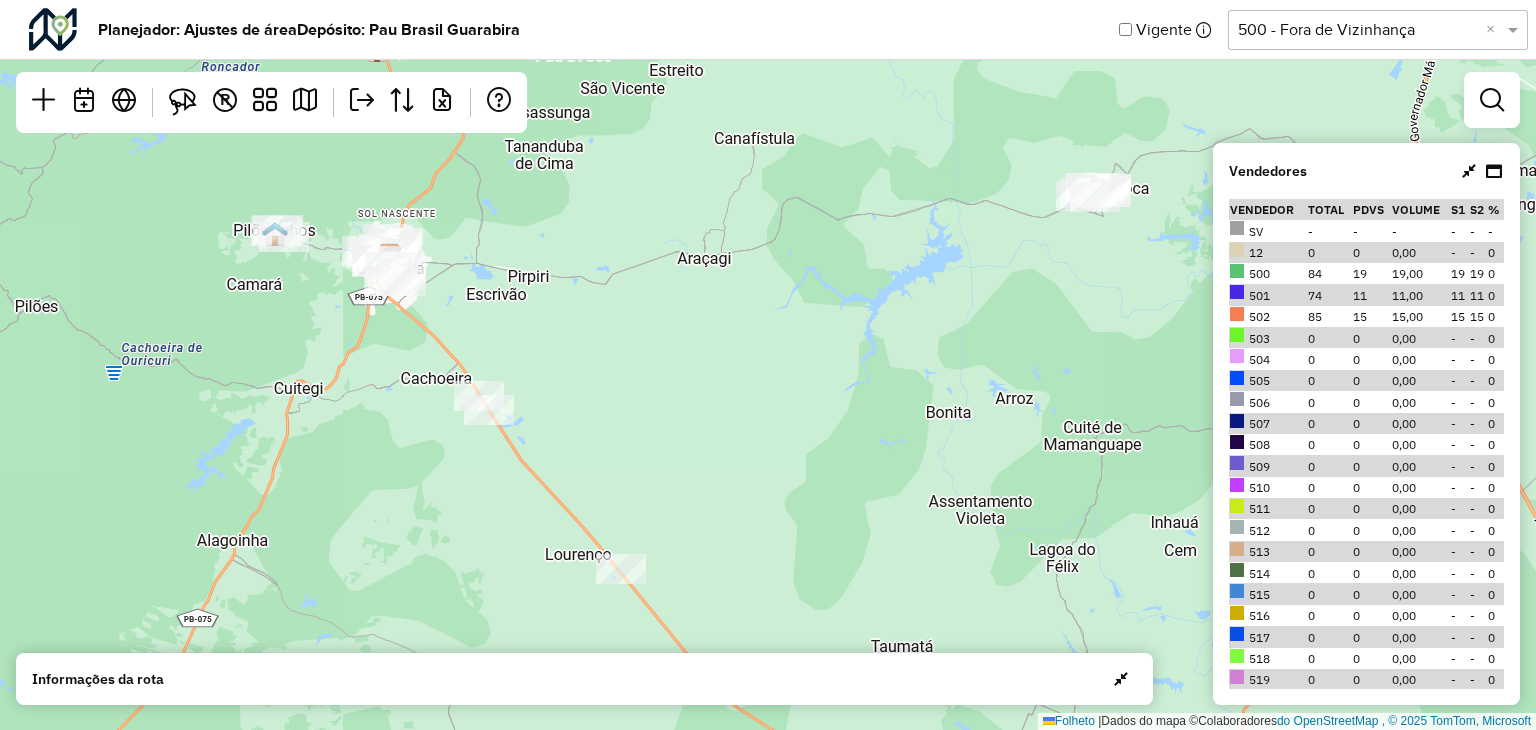 click on "Vendedores" at bounding box center [1366, 171] 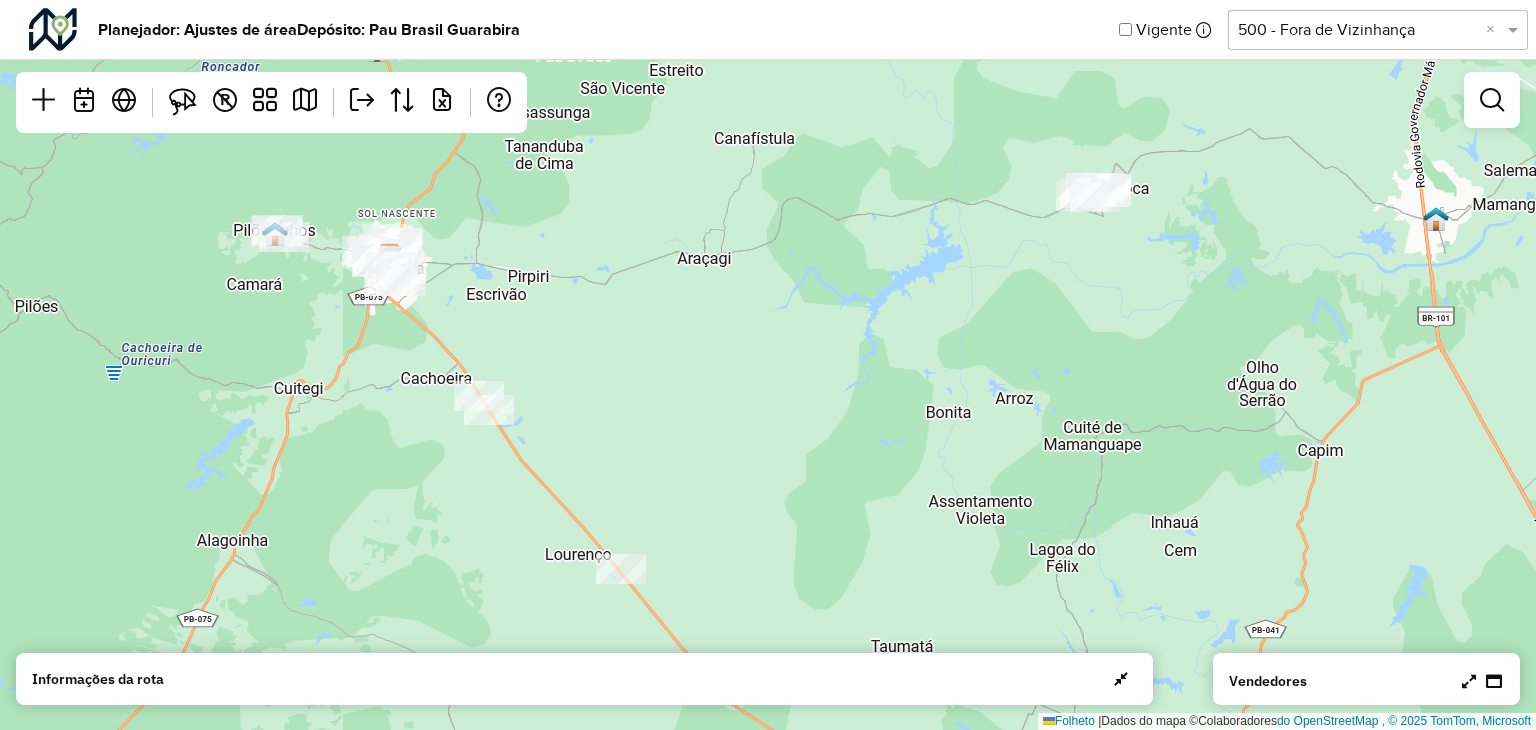 drag, startPoint x: 1183, startPoint y: 272, endPoint x: 911, endPoint y: 343, distance: 281.11386 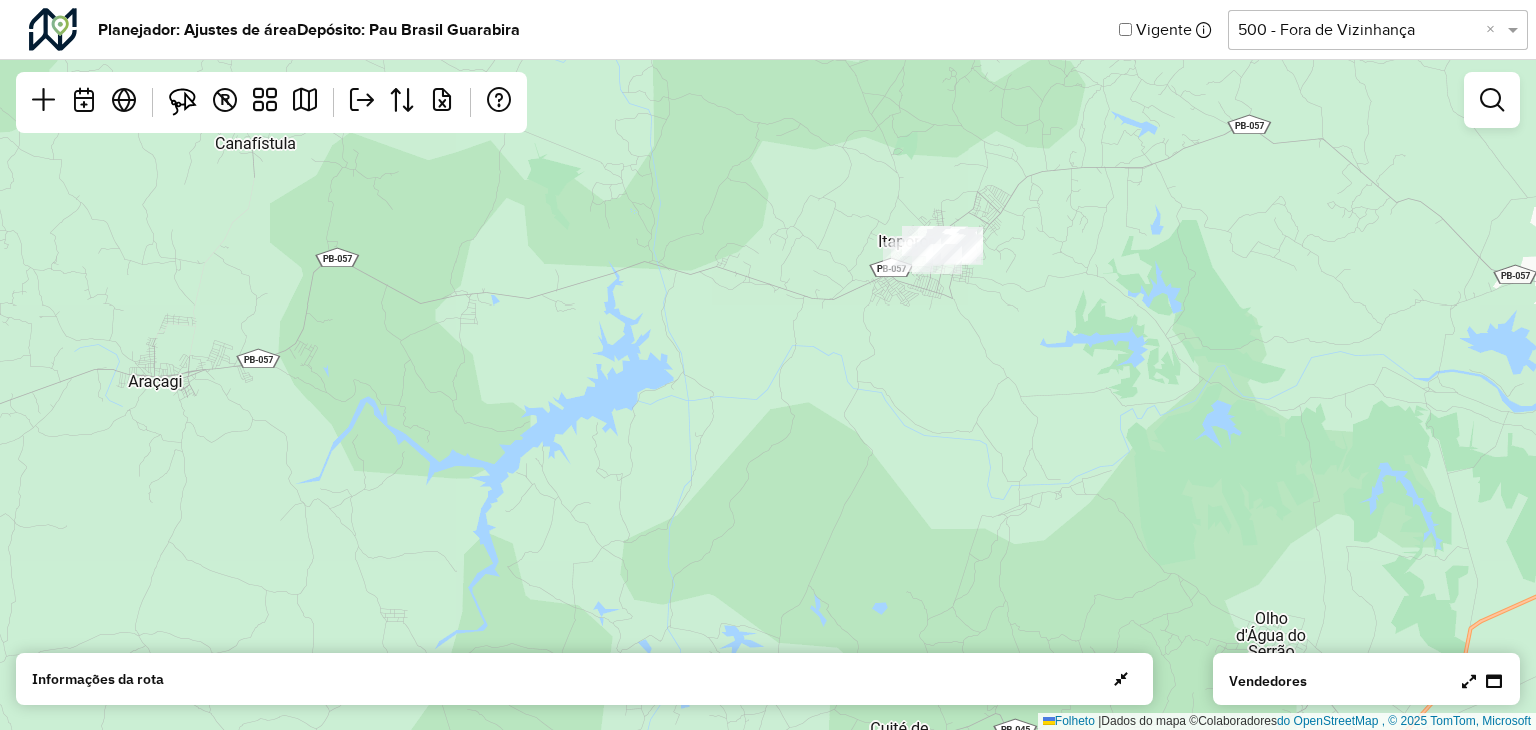 click at bounding box center [1492, 100] 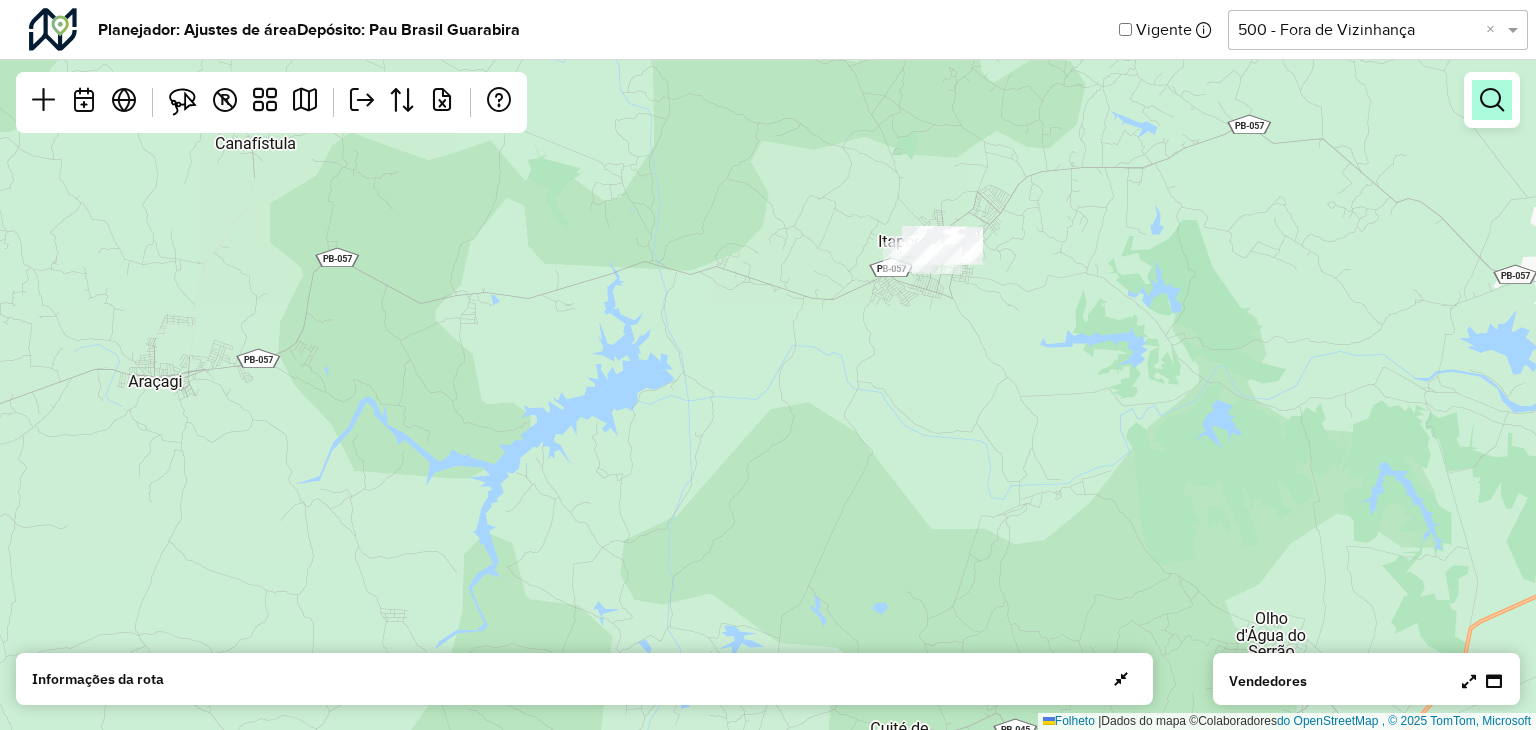 click at bounding box center [1492, 100] 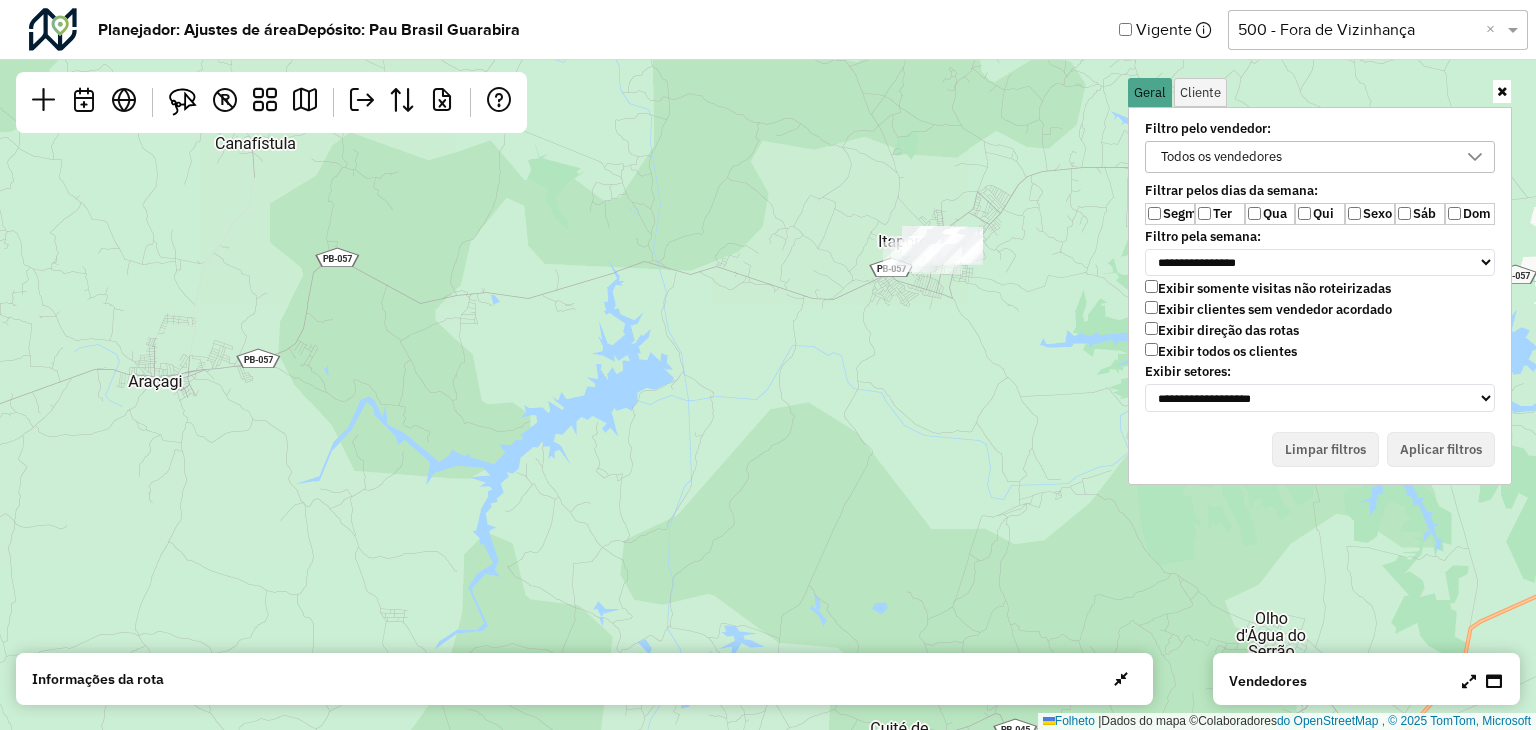 click at bounding box center [1469, 681] 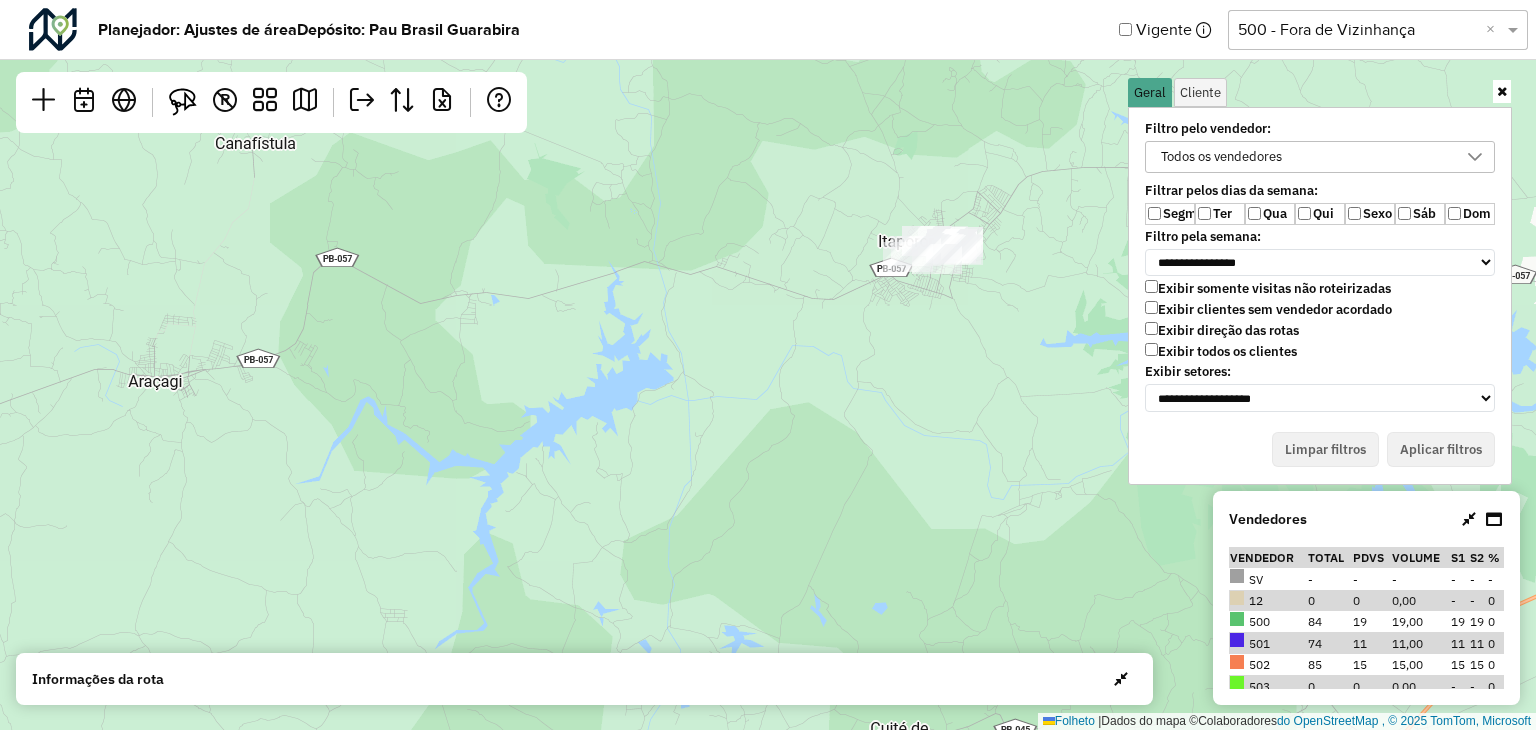 click at bounding box center [1502, 91] 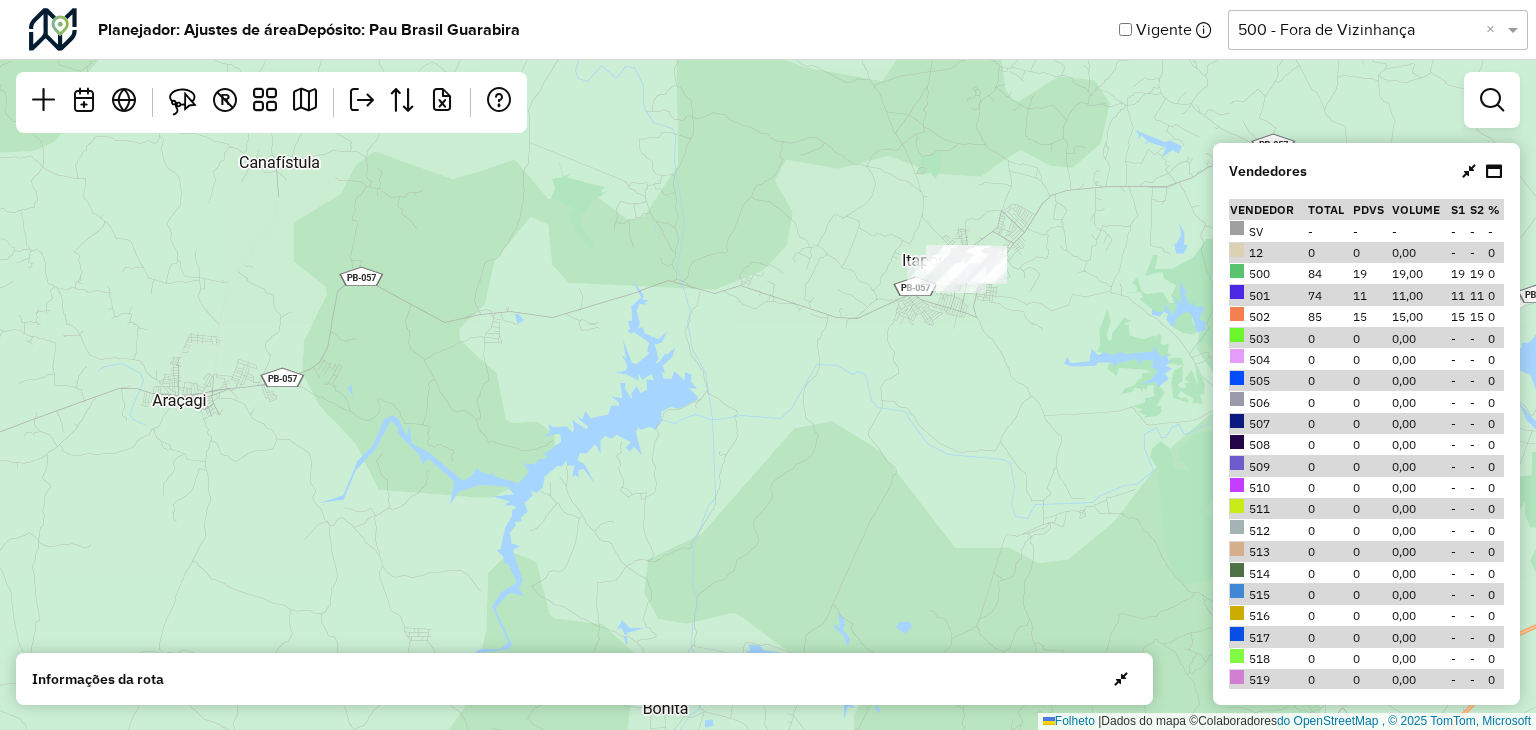 drag, startPoint x: 835, startPoint y: 433, endPoint x: 852, endPoint y: 442, distance: 19.235384 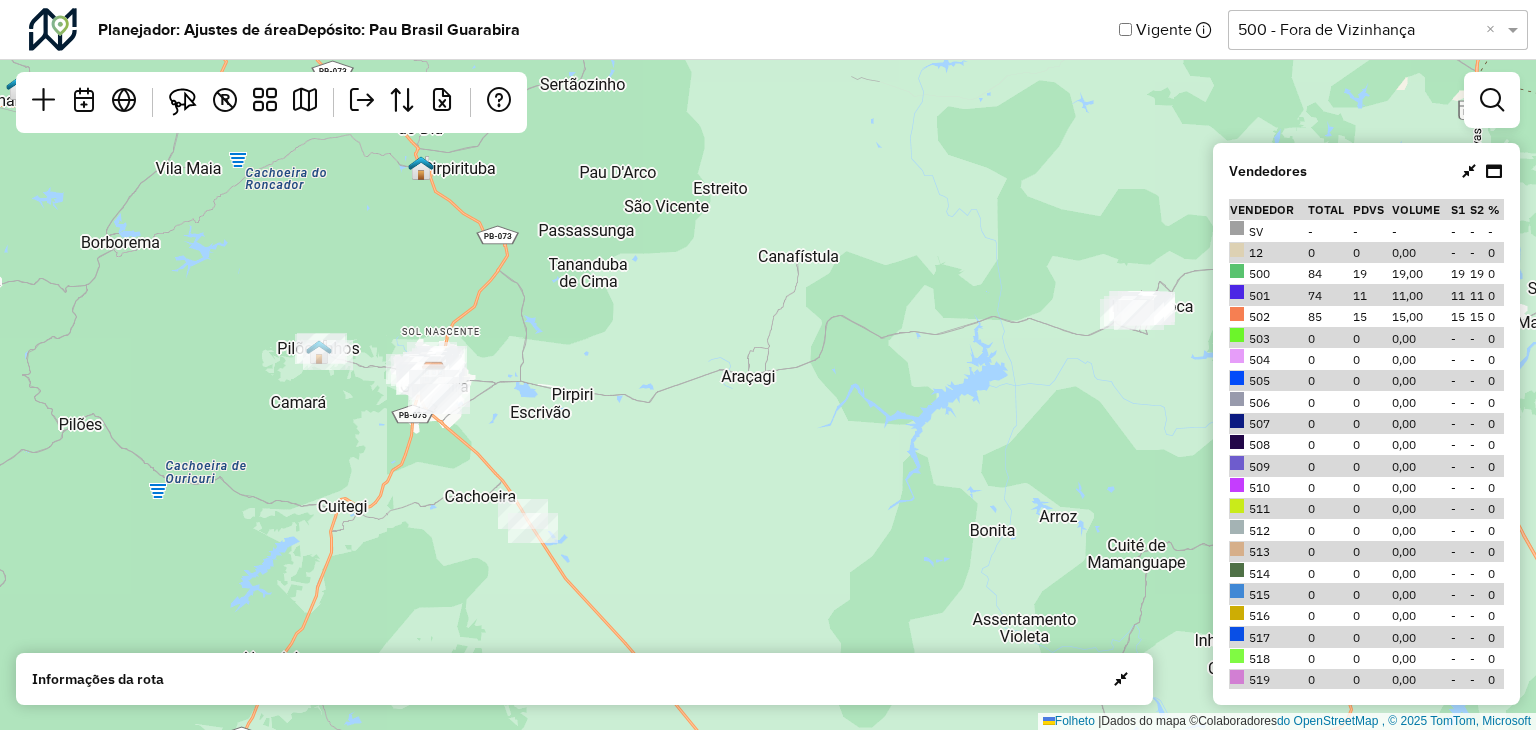 drag, startPoint x: 638, startPoint y: 378, endPoint x: 994, endPoint y: 350, distance: 357.09943 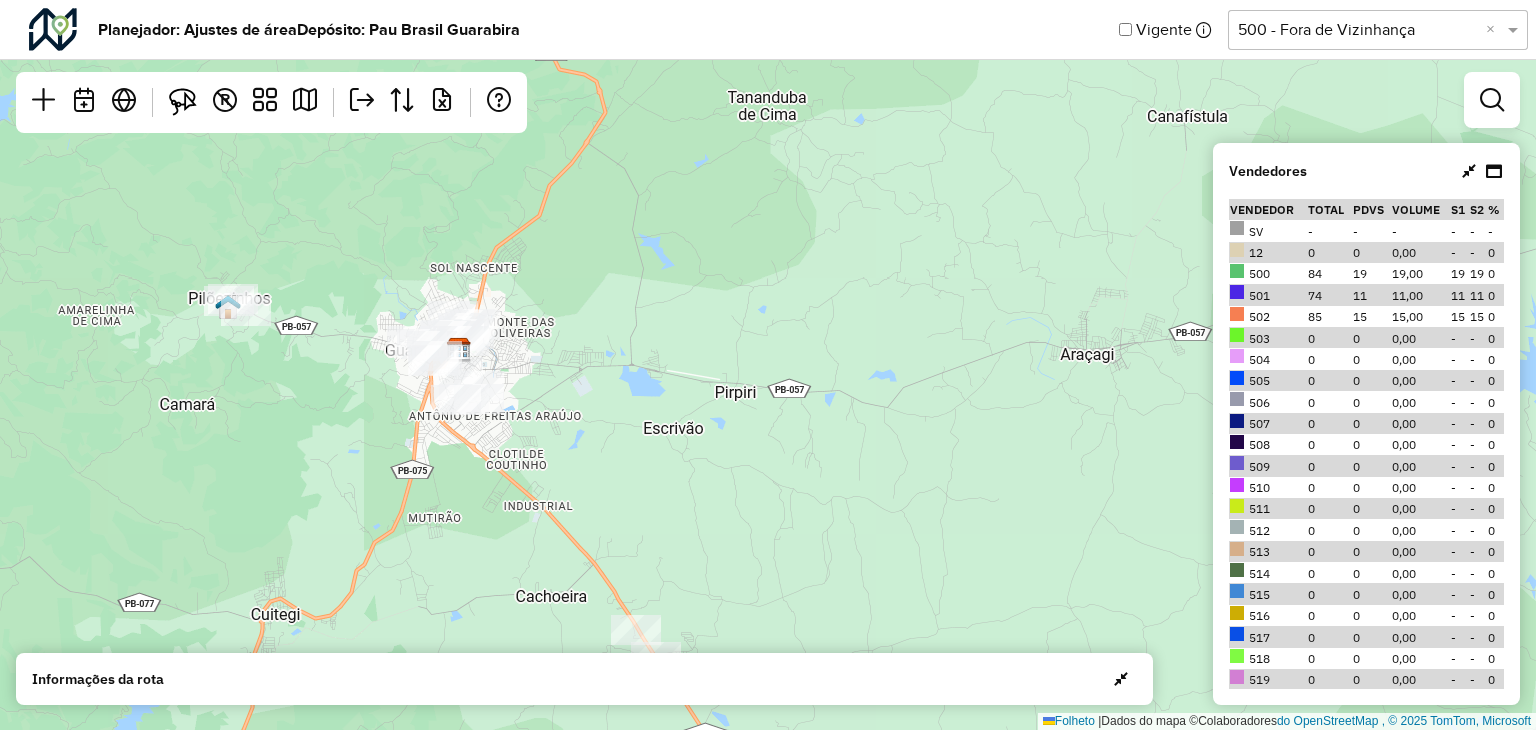 drag, startPoint x: 367, startPoint y: 377, endPoint x: 458, endPoint y: 423, distance: 101.96568 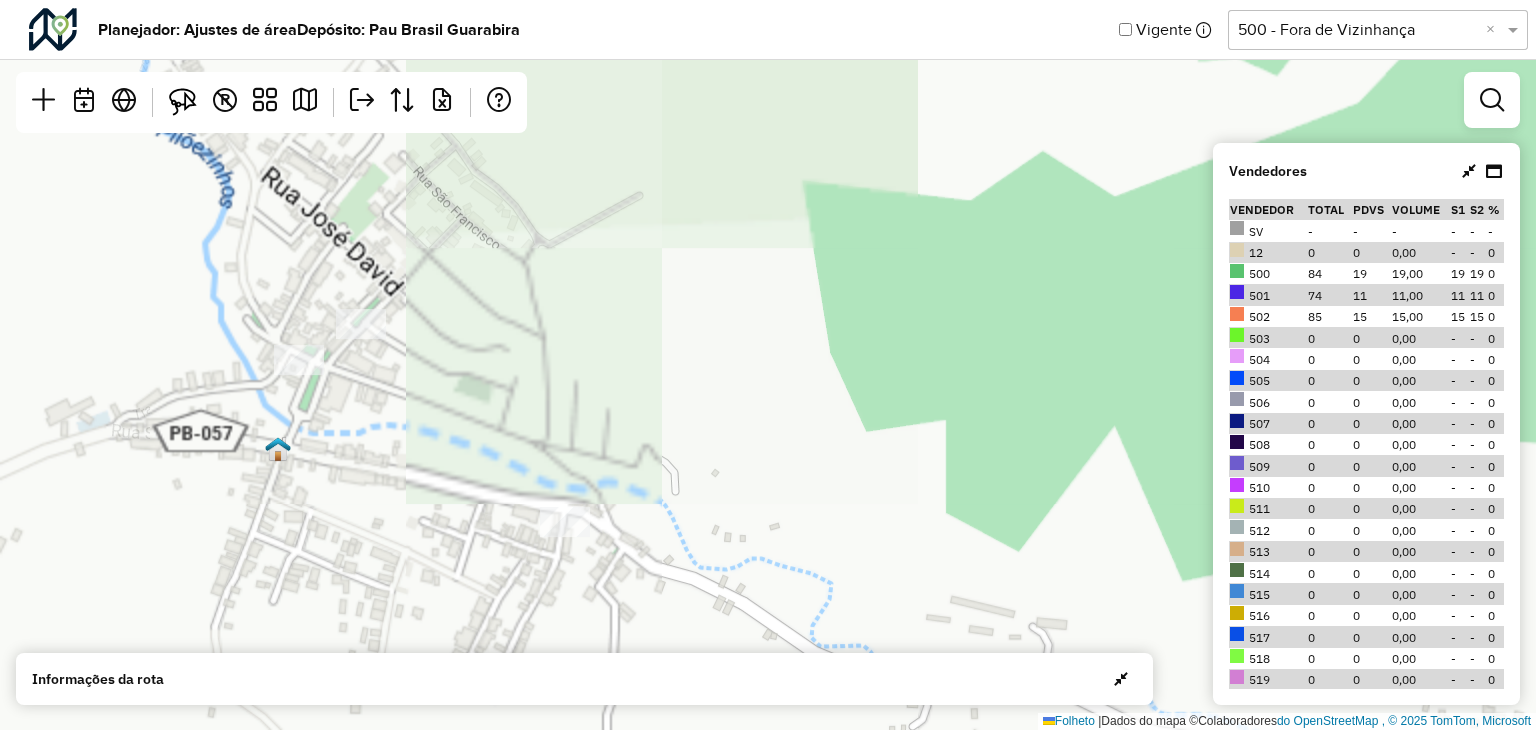 drag, startPoint x: 245, startPoint y: 297, endPoint x: 282, endPoint y: 446, distance: 153.52524 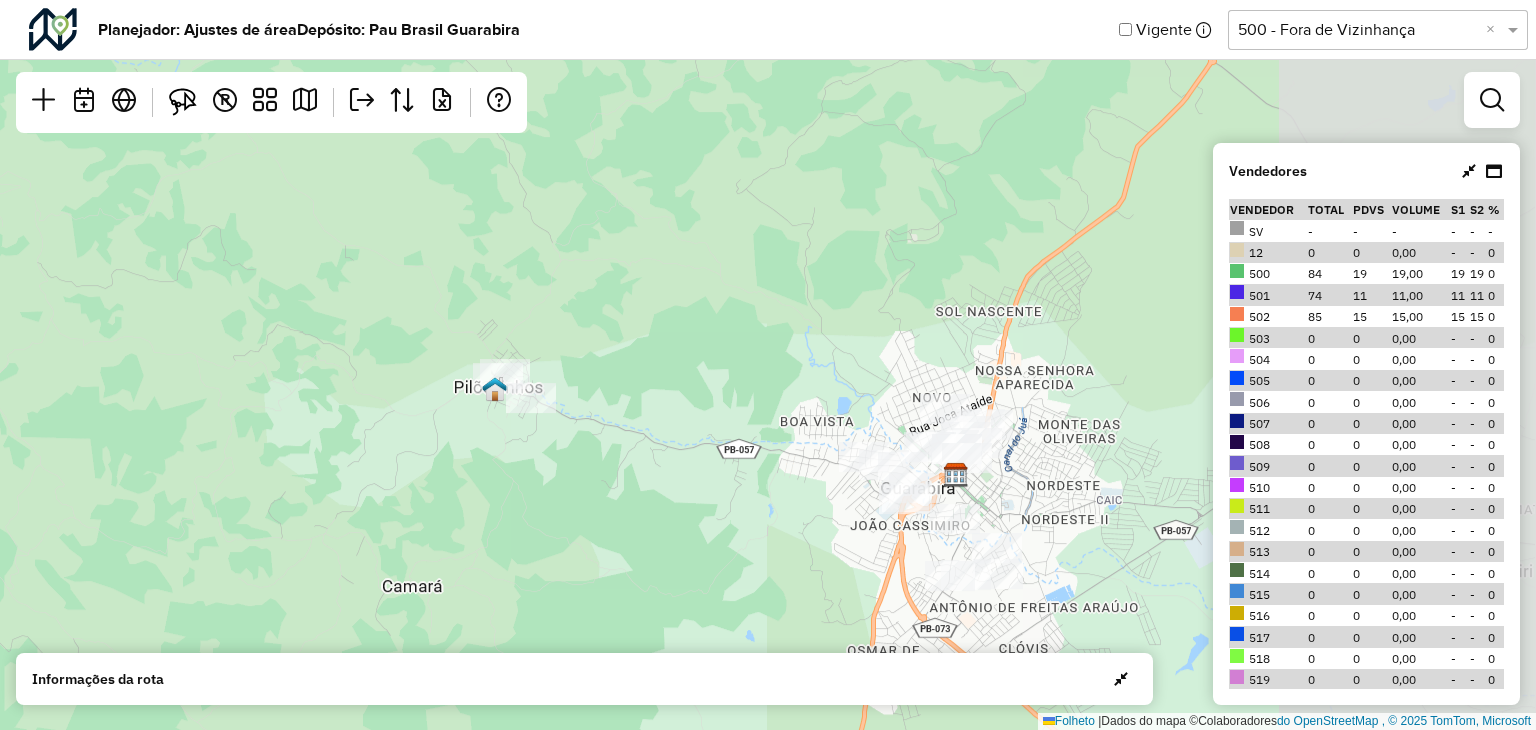 drag, startPoint x: 928, startPoint y: 353, endPoint x: 520, endPoint y: 333, distance: 408.4899 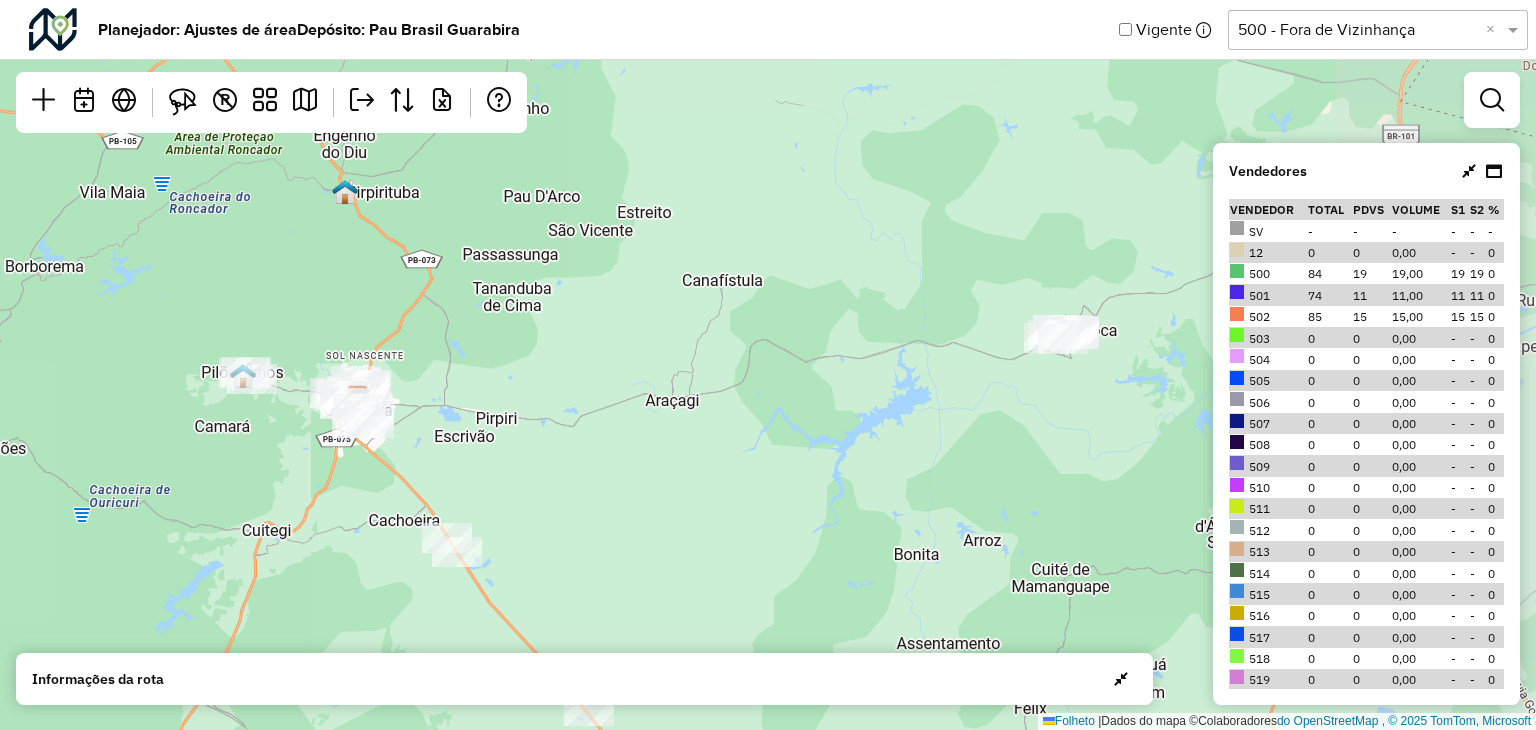 drag, startPoint x: 916, startPoint y: 292, endPoint x: 488, endPoint y: 312, distance: 428.46704 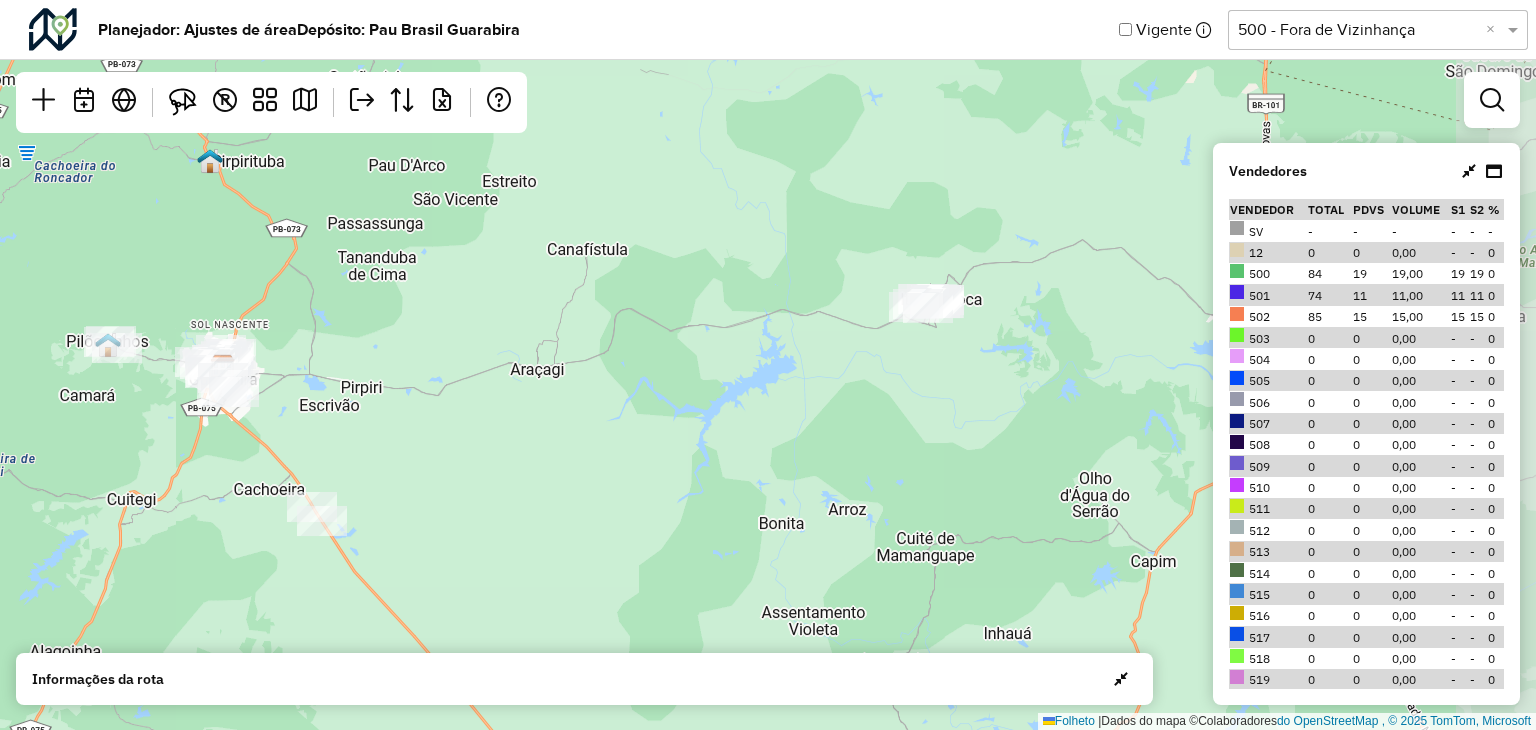 drag, startPoint x: 898, startPoint y: 429, endPoint x: 770, endPoint y: 409, distance: 129.55309 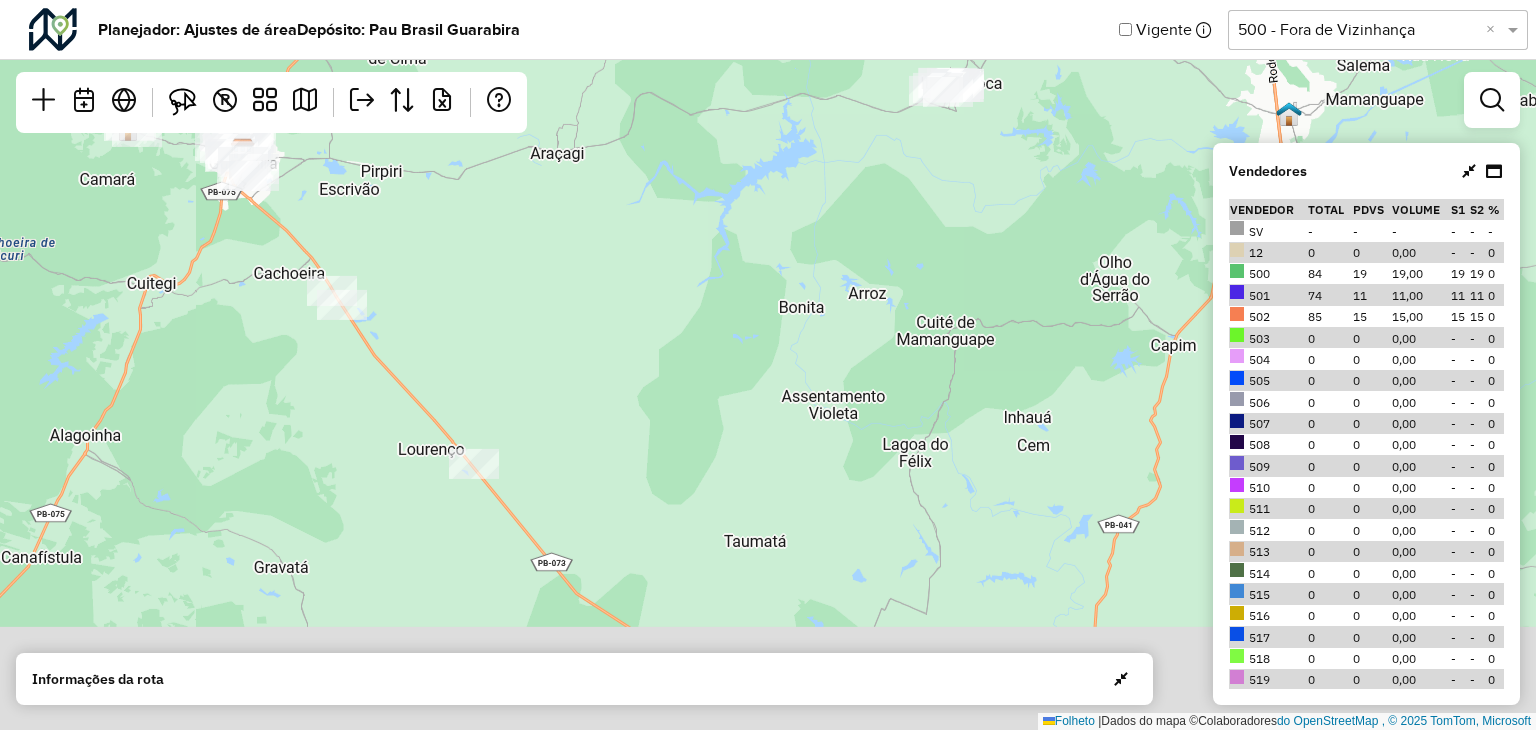 drag, startPoint x: 813, startPoint y: 371, endPoint x: 648, endPoint y: 194, distance: 241.97934 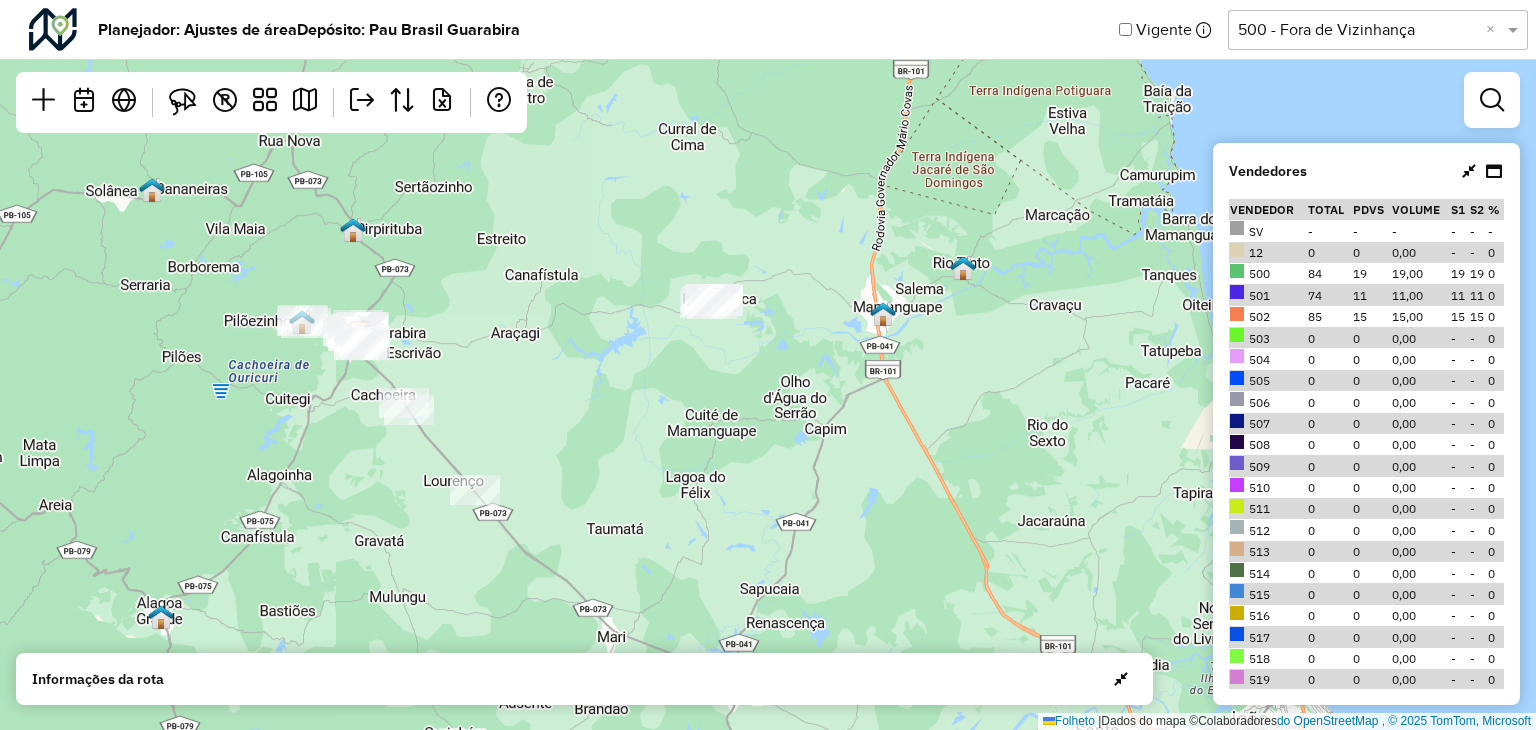 drag, startPoint x: 904, startPoint y: 249, endPoint x: 724, endPoint y: 422, distance: 249.65776 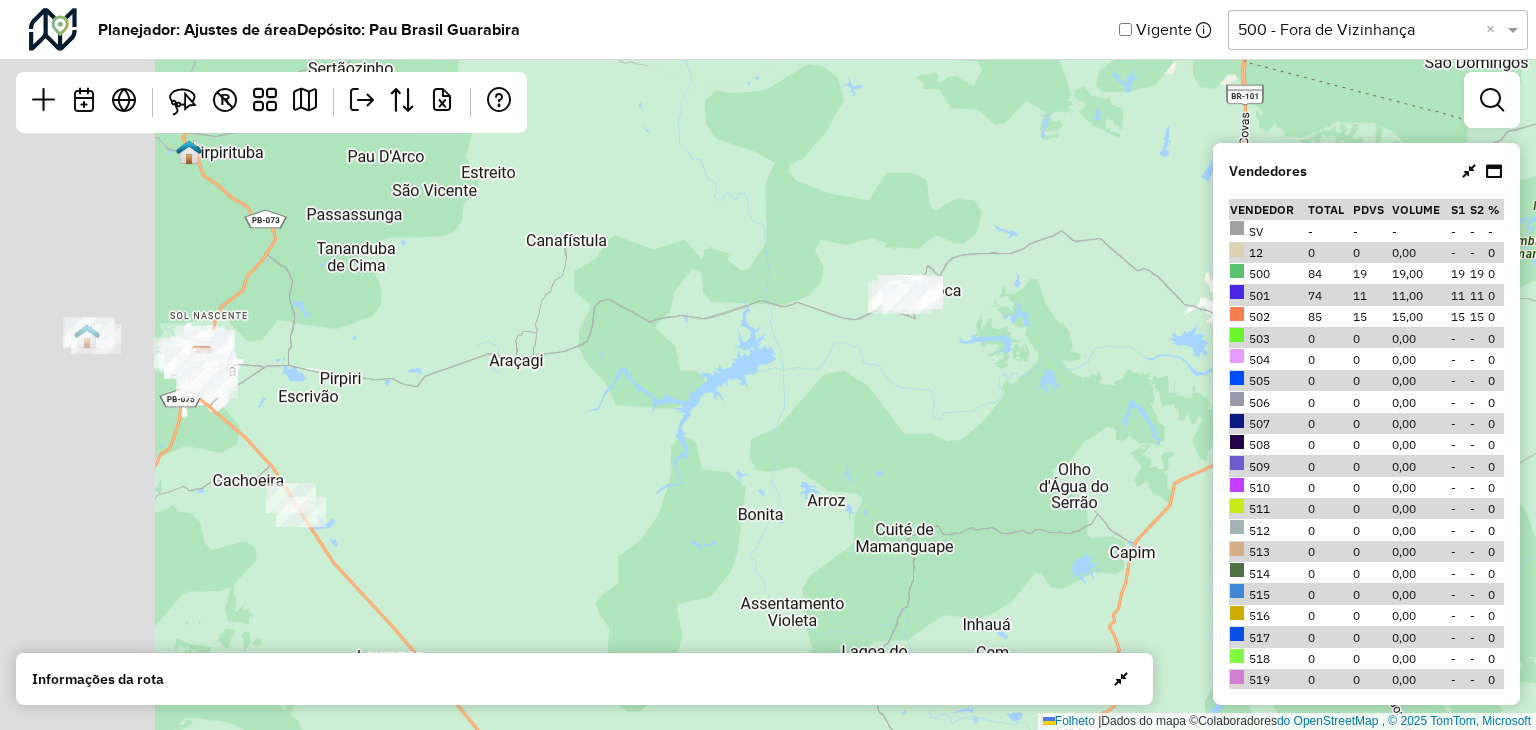 drag, startPoint x: 112, startPoint y: 435, endPoint x: 499, endPoint y: 442, distance: 387.0633 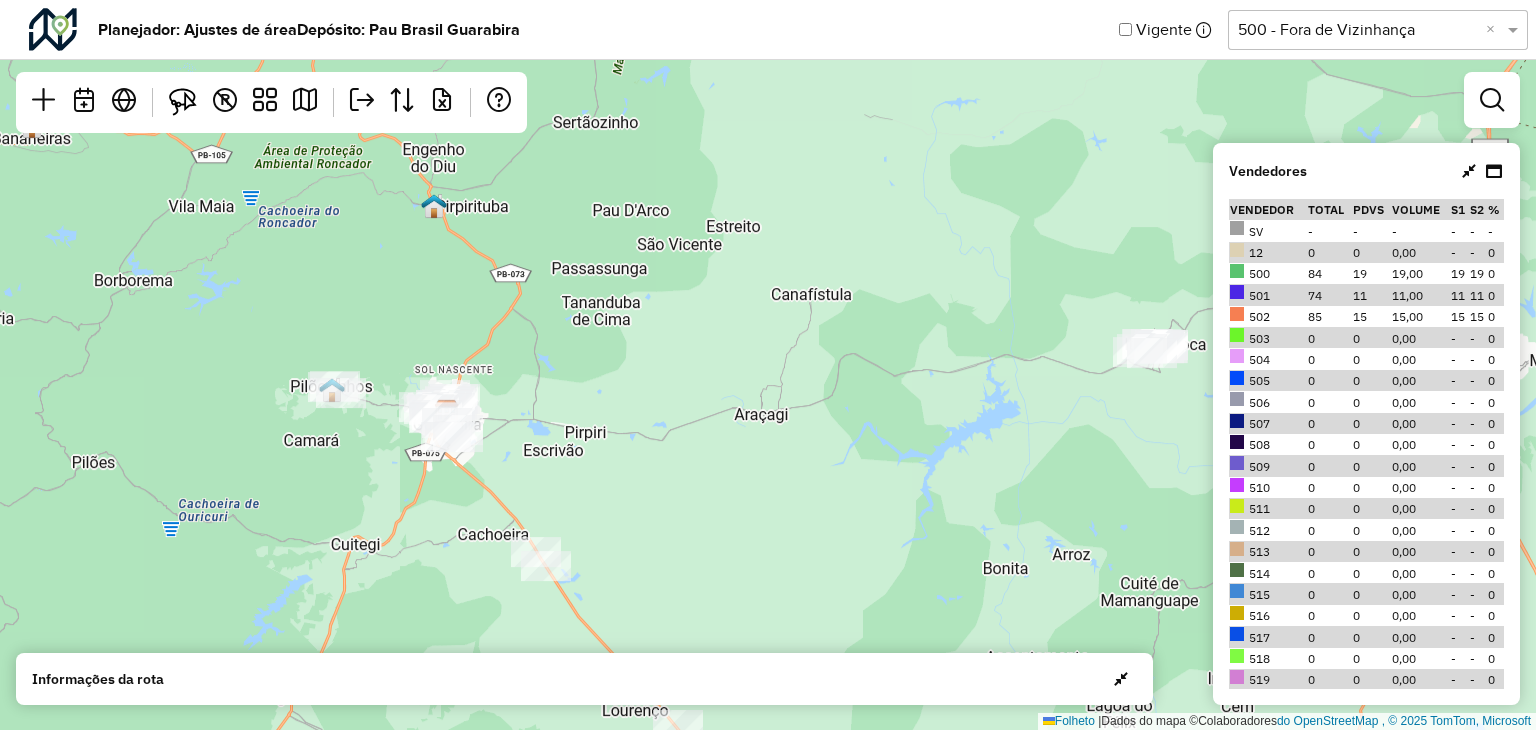 drag, startPoint x: 655, startPoint y: 549, endPoint x: 471, endPoint y: 297, distance: 312.02563 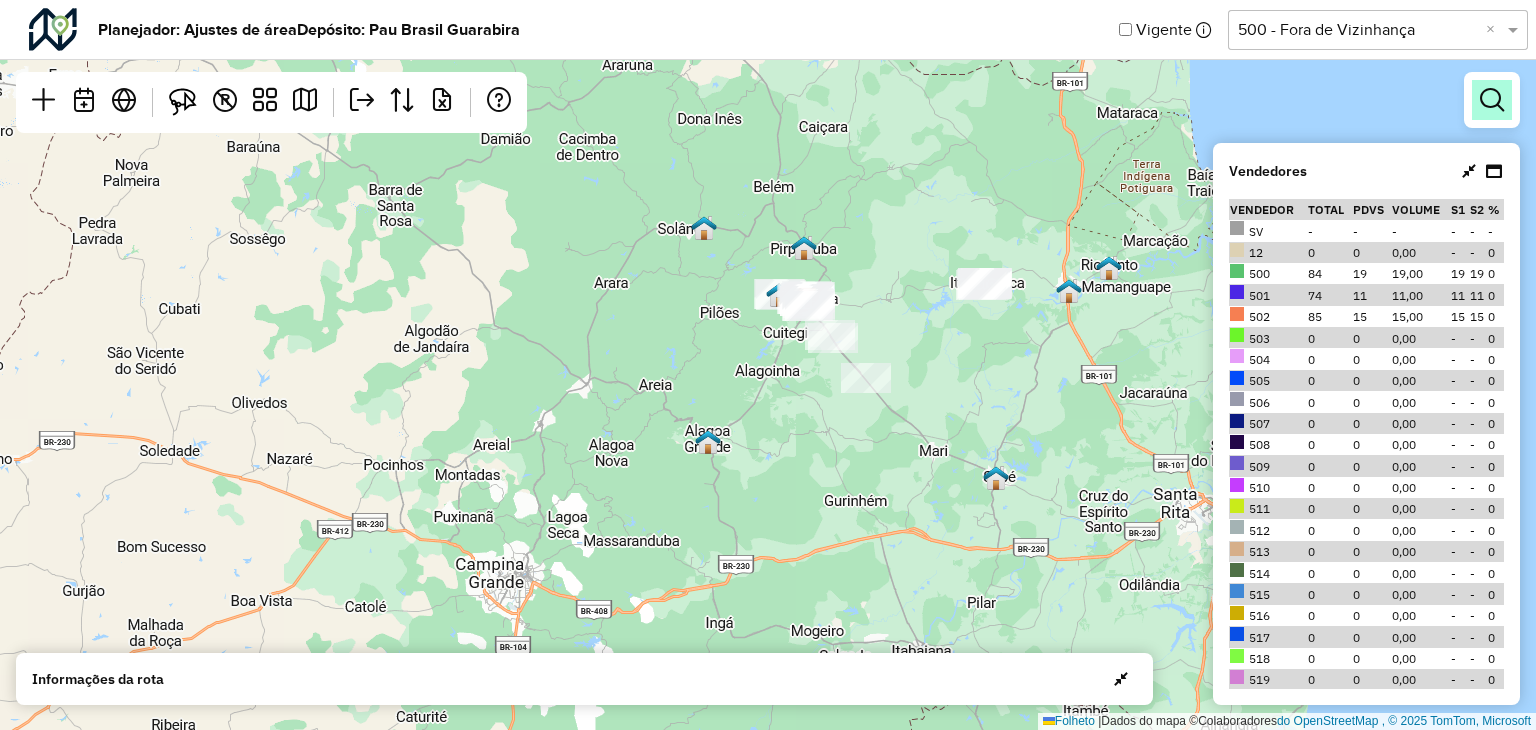 click at bounding box center (1492, 100) 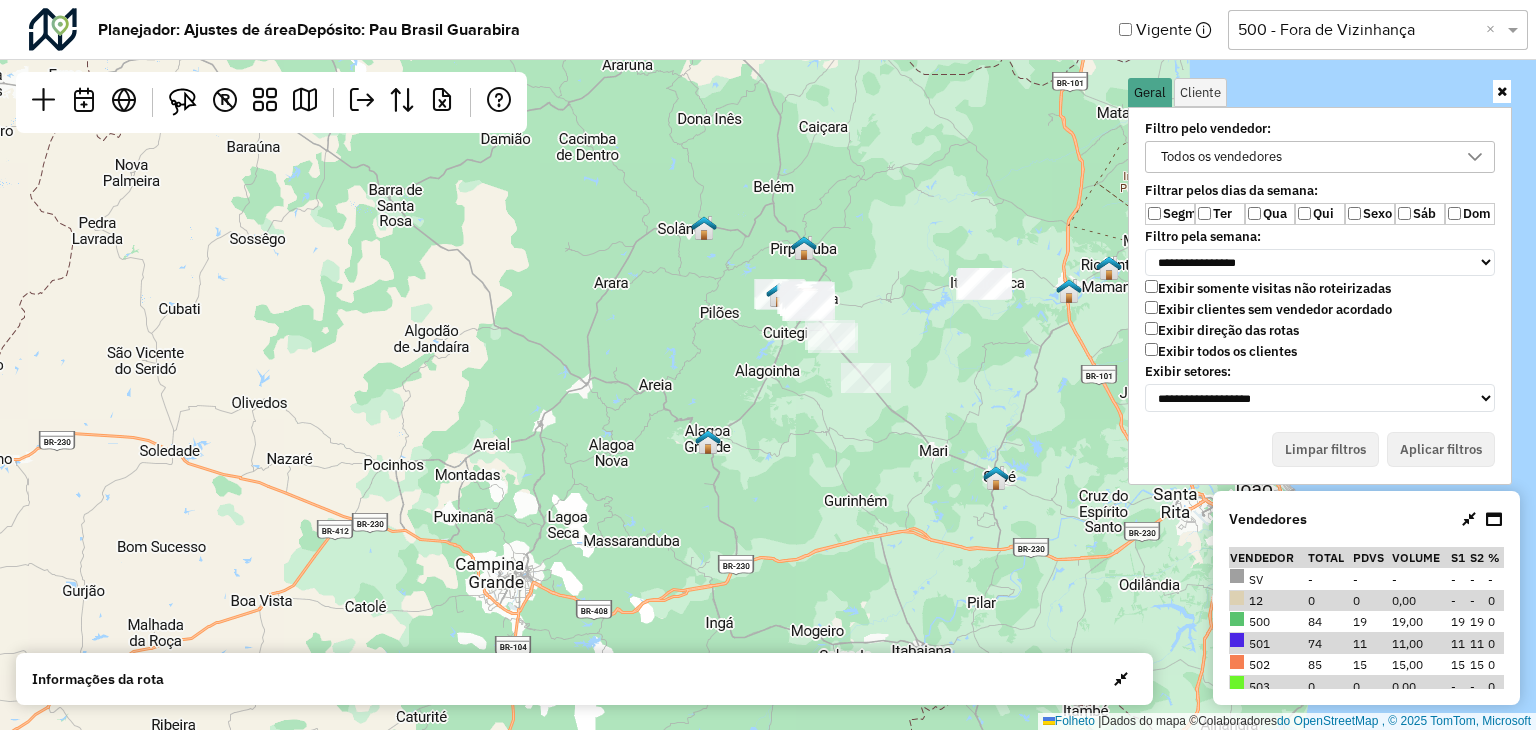 click on "Ter" at bounding box center (1220, 214) 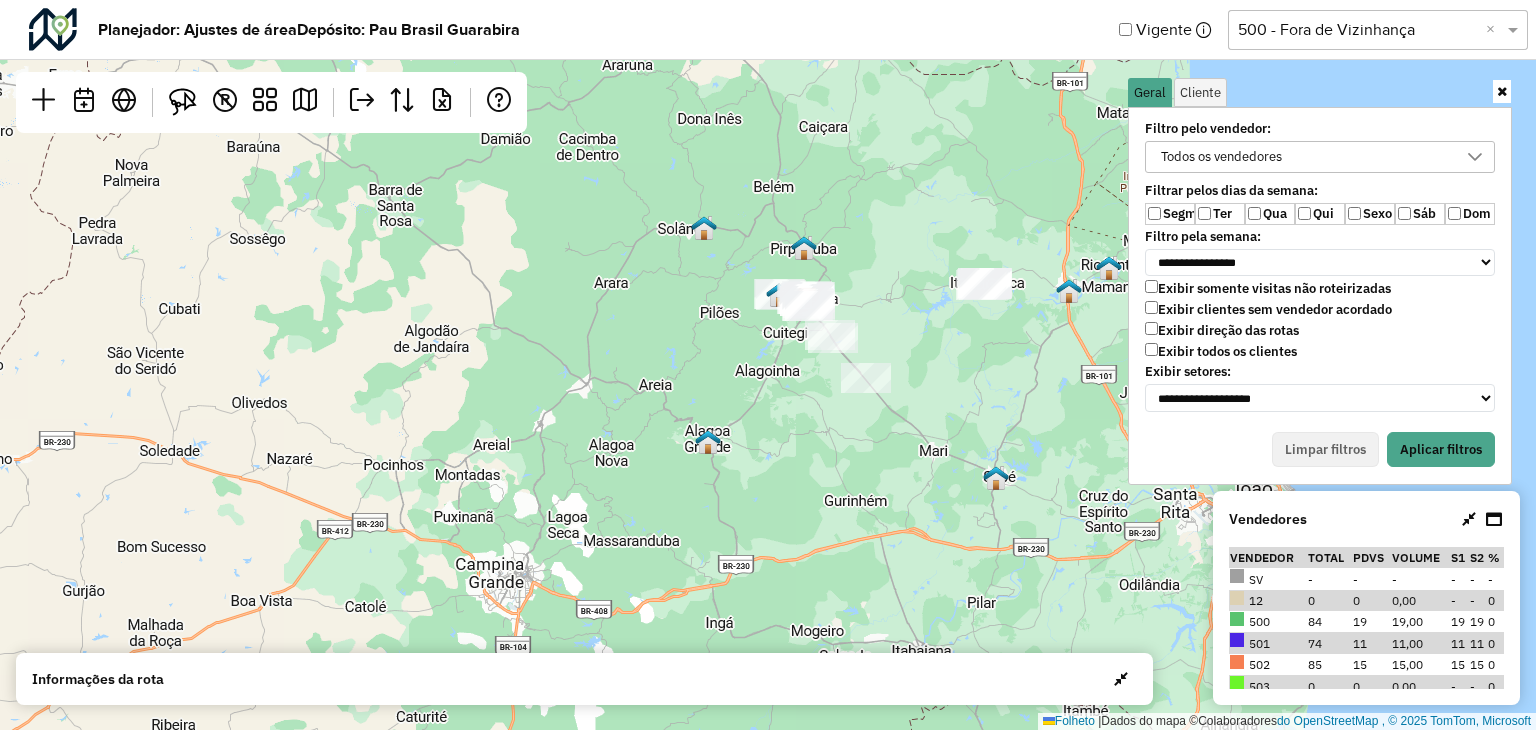 click on "Segmento" at bounding box center [1193, 213] 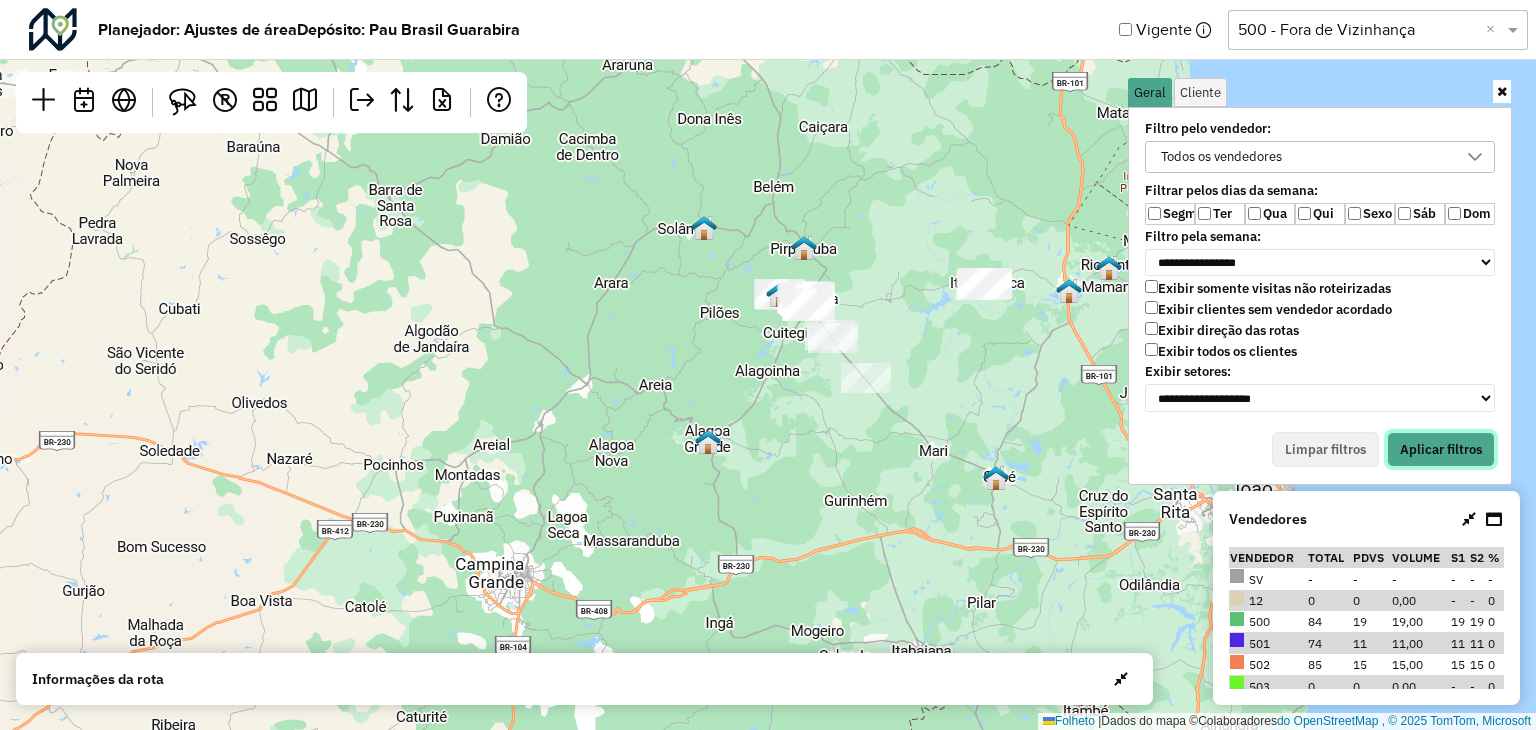 click on "Aplicar filtros" at bounding box center [1441, 449] 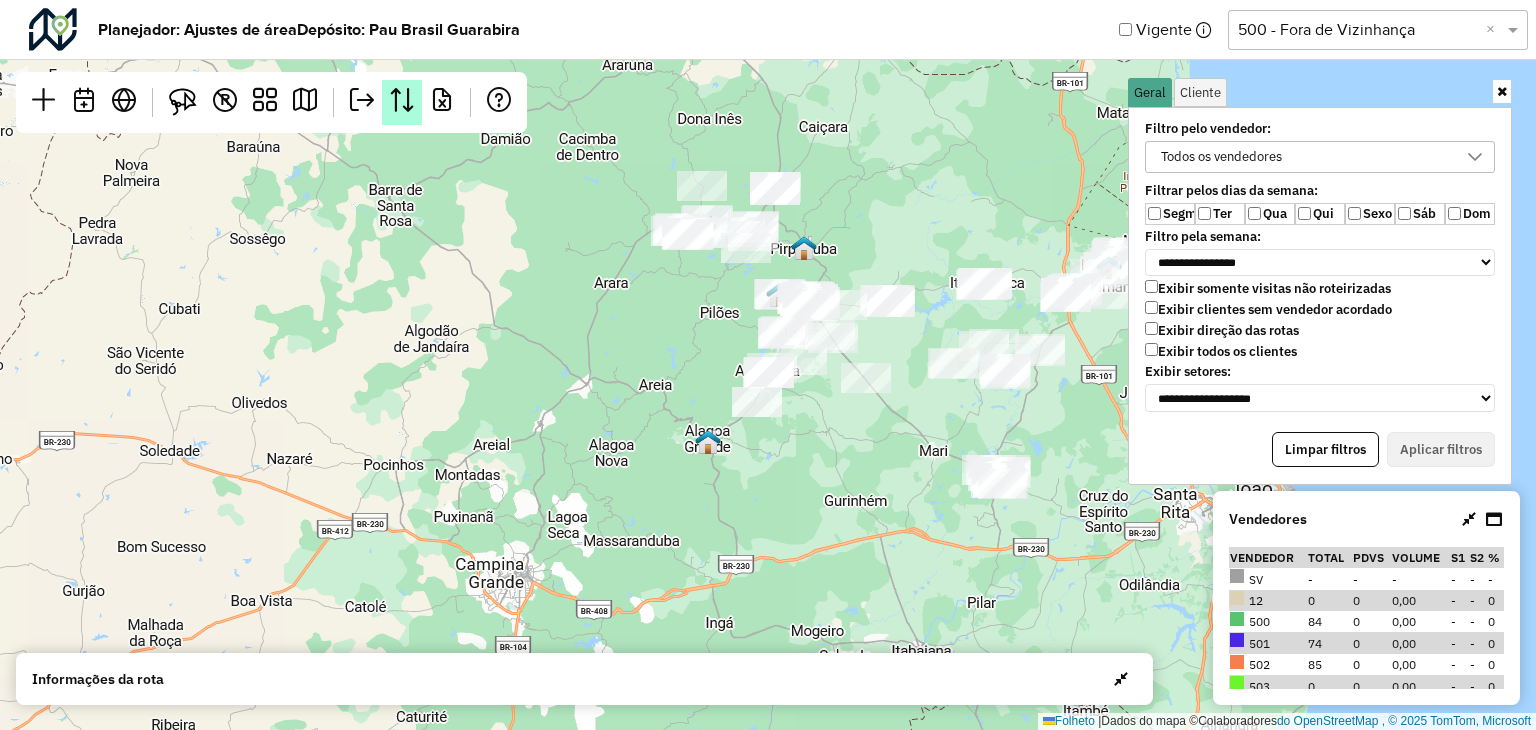 click at bounding box center [402, 100] 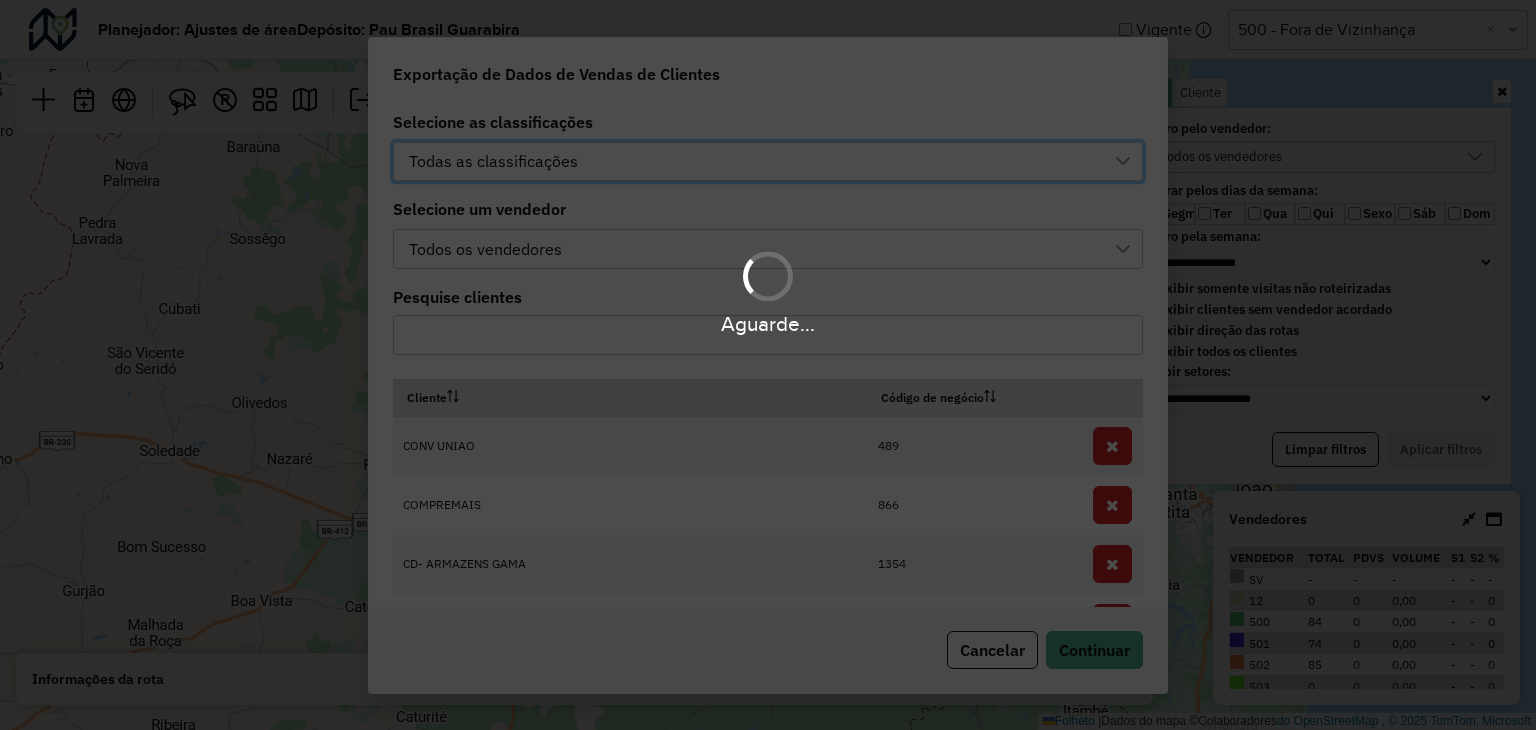 scroll, scrollTop: 14, scrollLeft: 89, axis: both 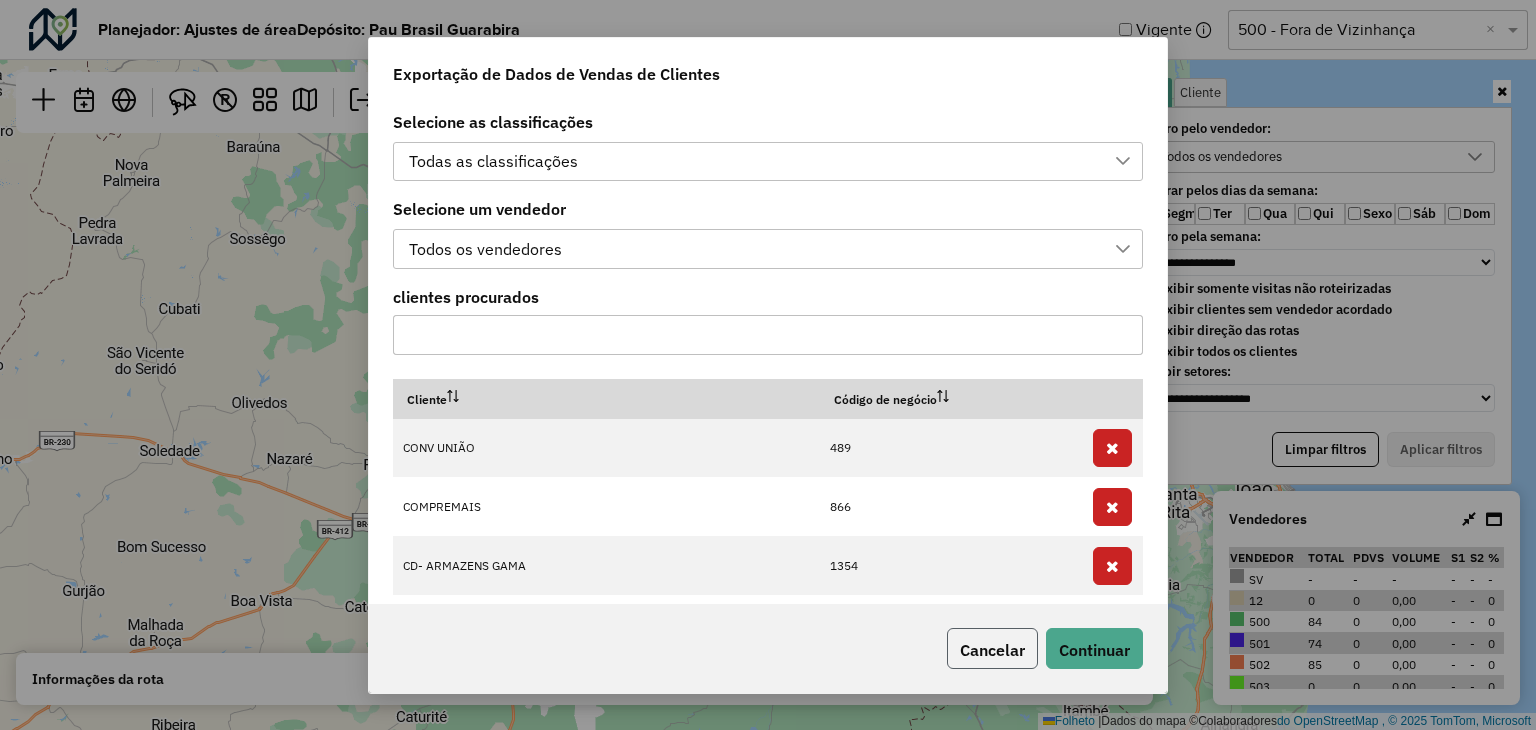 click on "Cancelar" 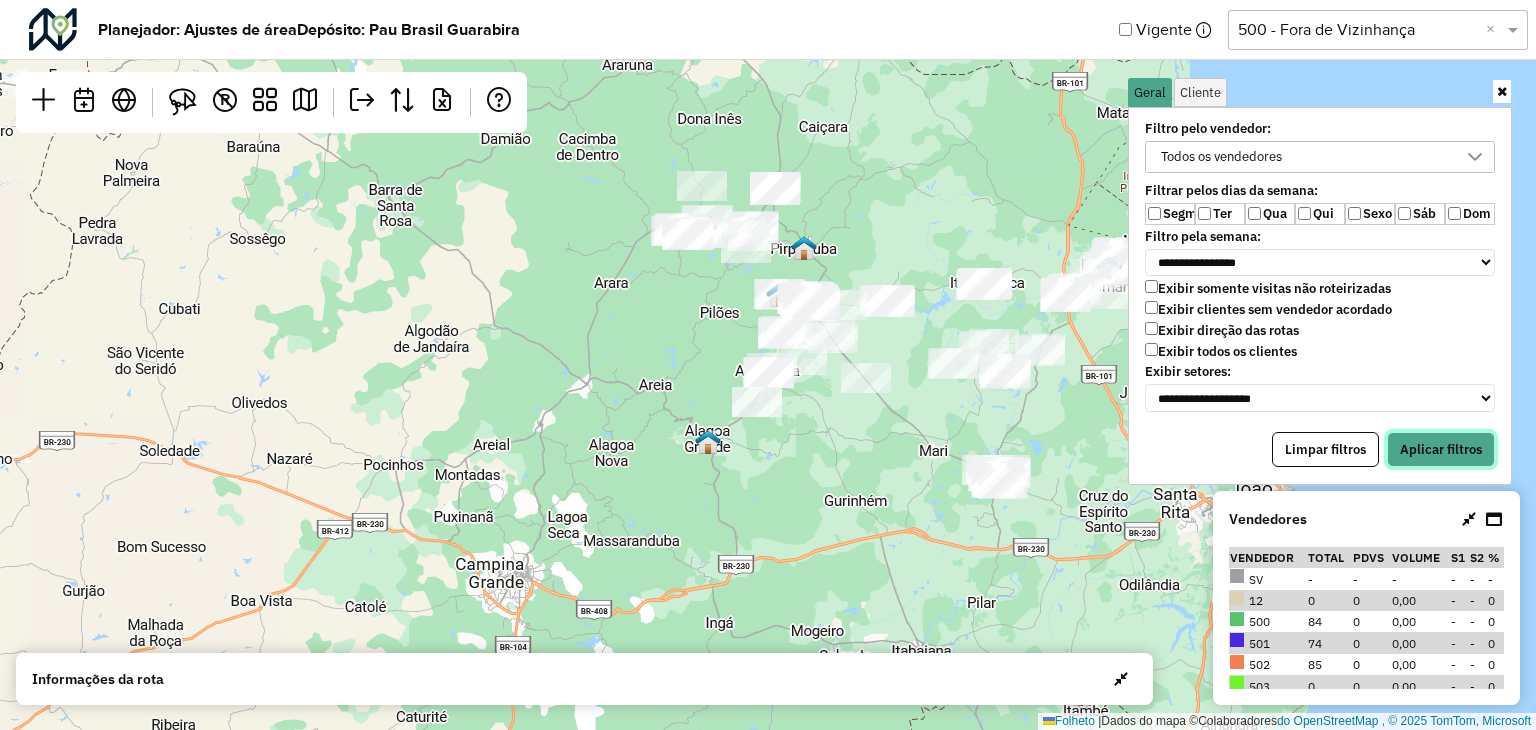 click on "Aplicar filtros" at bounding box center (1441, 449) 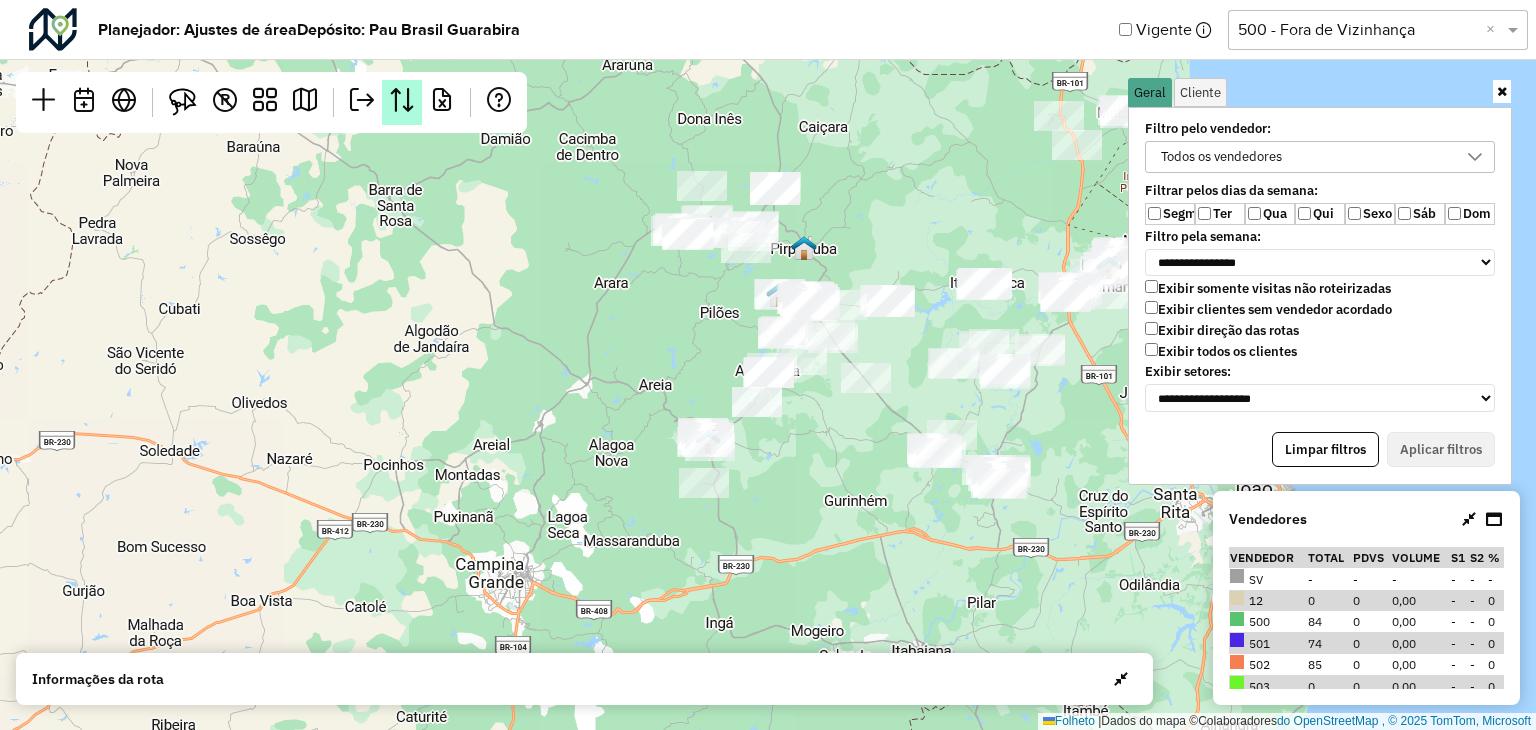 click at bounding box center (402, 102) 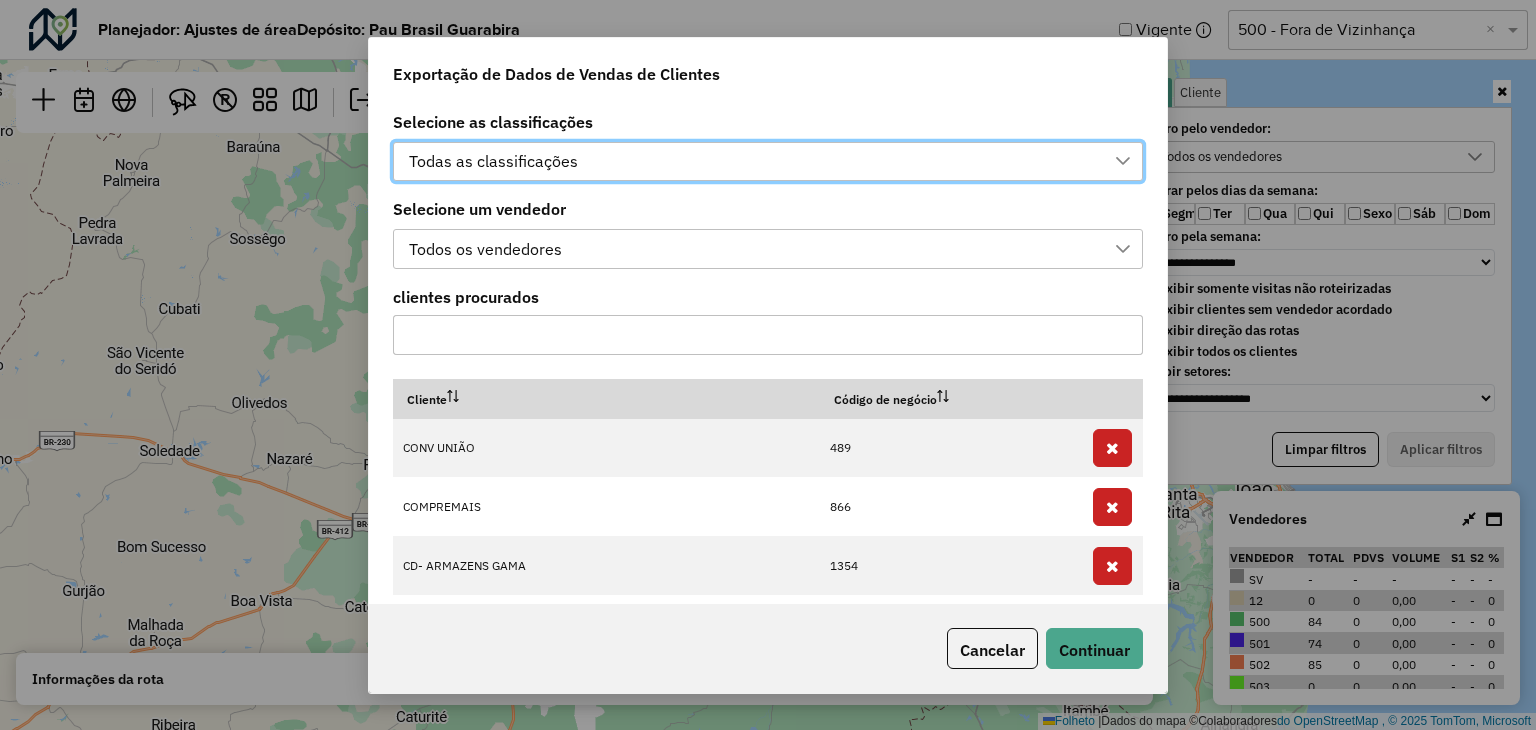 click on "Todas as classificações" at bounding box center [493, 161] 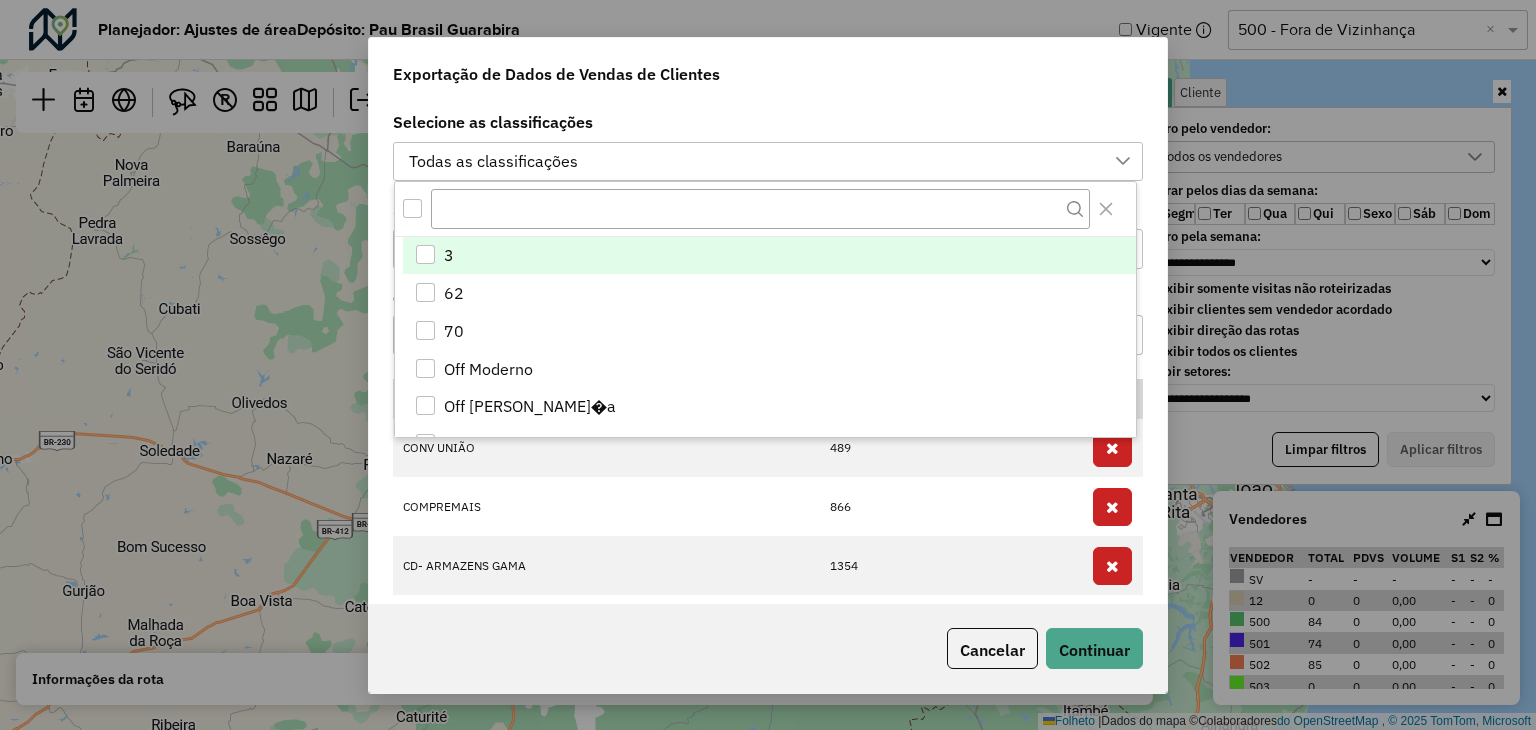 scroll, scrollTop: 14, scrollLeft: 90, axis: both 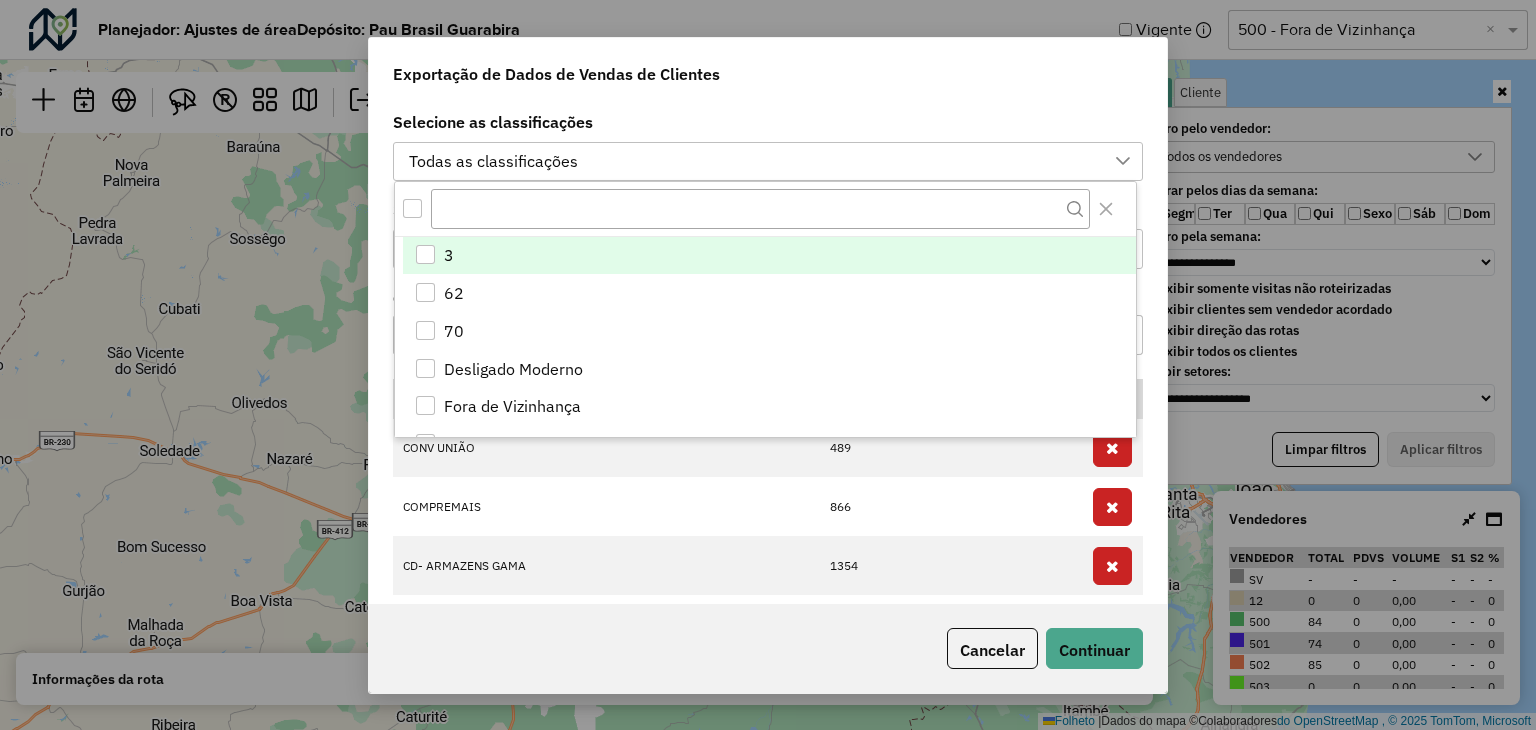 click on "Exportação de Dados de Vendas de Clientes Selecione as classificações Todas as classificações Selecione um vendedor Todos os vendedores clientes procurados Cliente Código de negócio CONV UNIÃO 489 COMPREMAIS 866 CD- ARMAZENS GAMA 1354 O ATACADISTA 1463 NORGEL DISTRIBUIDORA 1489 [PERSON_NAME] BEBIDAS 1605 REAL SUPERMERCADOS 2 1765 ATACADÃO [PERSON_NAME] GBA 1809 DUDU CONVENIÊNCIA 2136 COMERCIAL LIMA 2151 CONVENIÊNCIA ORIGINAL 2152 CONV DO DINHA 70 Dedinha conveniência 231 SUP BOM MARCHE 1299 DNL SUPER. OPCAO 1325 RD BEBIDAS 1494 SUPERMERCADO SÃO LUC 1523 Dep e Conv tl bebida 1944 GELA GUELA 1979 MERCADINHO DO DAVI 1995 MERC DO EDMILSON 2012 [PERSON_NAME] 2073 IMPERIO DISTRIBUIDOR 4102 [PERSON_NAME] 616 MERC. [PERSON_NAME] 1379 POSTO DE COMB SHEKIN 1421 RV BEBIDAS 1763 MERC SÃO MANOEL 2104 EDU COMERCIAL 3767 REAL ATACADO 160 REAL SUPERMERCADO 1551 [PERSON_NAME] BEBIDAS 2253 [PERSON_NAME] BEBIDAS 2260 MINI BOX DOIS IRMAOS 2261 BETINHO BEBIDAS 1 2293 SUPERMERCADO PRECO B 2298 [PERSON_NAME] MAIS SUPERM 2309 MINI CAIXA CAVALCANTI 2332" 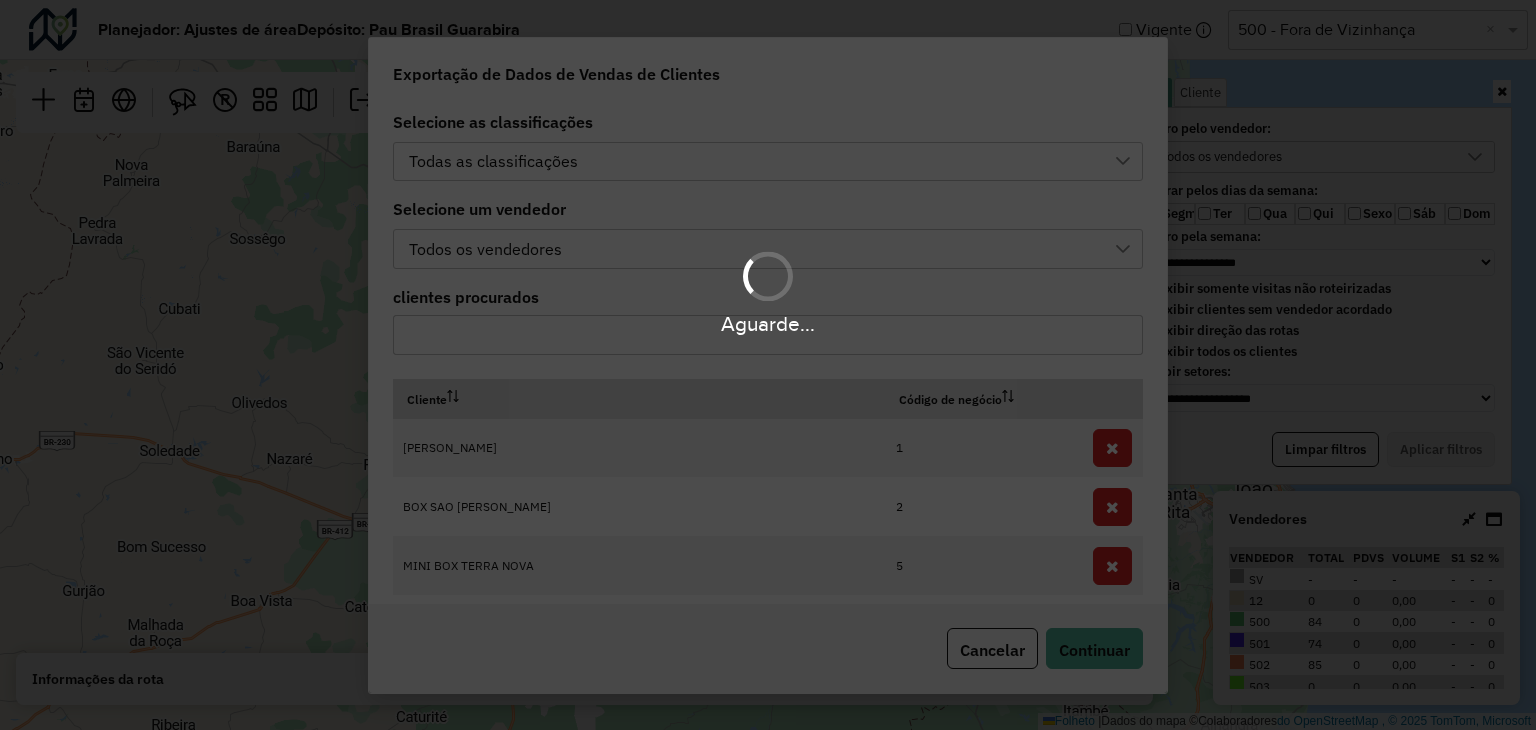click on "Exportação de Dados de Vendas de Clientes Selecione as classificações Todas as classificações Selecione um vendedor Todos os vendedores clientes procurados Cliente Código de negócio [PERSON_NAME] 1 BOX SAO [PERSON_NAME] 2 MINI BOX TERRA NOVA 5 JJ MERCEARIA E DEPOS 6 DEPoSITO DO ANTONIO 7 DEPoSITO DO JuNIOR 9 MERC DO HENRIQUE 10 JL BEBIDAS 11 MERCADINH DA TILAPIA 12 MINI MERC JARAGUa 13 MERC NSR DOS PRAZER 14 SM BEBIDAS 15 TRINCHEIRAS BAR 16 [PERSON_NAME] E BEBIDAS 17 MERCADINHO RK 18 MERCADINHO SaO JOaO 19 CONVENIENCIA E RACOE 20 MERC DO CAMARAO 21 PARAiSO DAS REDES 23 [PERSON_NAME] 24 [PERSON_NAME] DE CANA 25 [PERSON_NAME] BARRA 26 MERCADINHO [PERSON_NAME] 27 MERCEARIA DO [PERSON_NAME] 29 [PERSON_NAME] 30 MINI CONVENIENCIA 31 ACS CONVENIENCIA 32 ML MERCEARIA 33 BAR DA [PERSON_NAME] 35 CD -MINI BOX JAELSON 36 [PERSON_NAME] DO [PERSON_NAME] 38 MERC PAI E FILHO 39 BAR DO MOYSES 41 [PERSON_NAME] DO [PERSON_NAME] 42 MERCEARIA DA WALERIA 44 MERCEARIA BOM PRECO 45 MERCADINHO ALTAS HOR 46 MERC E DEP SAO [PERSON_NAME] 48 PIZZARIA INDIA BLOG 47 MERCADINHO JC 49 MERC DO VALDIR 50 52 53" 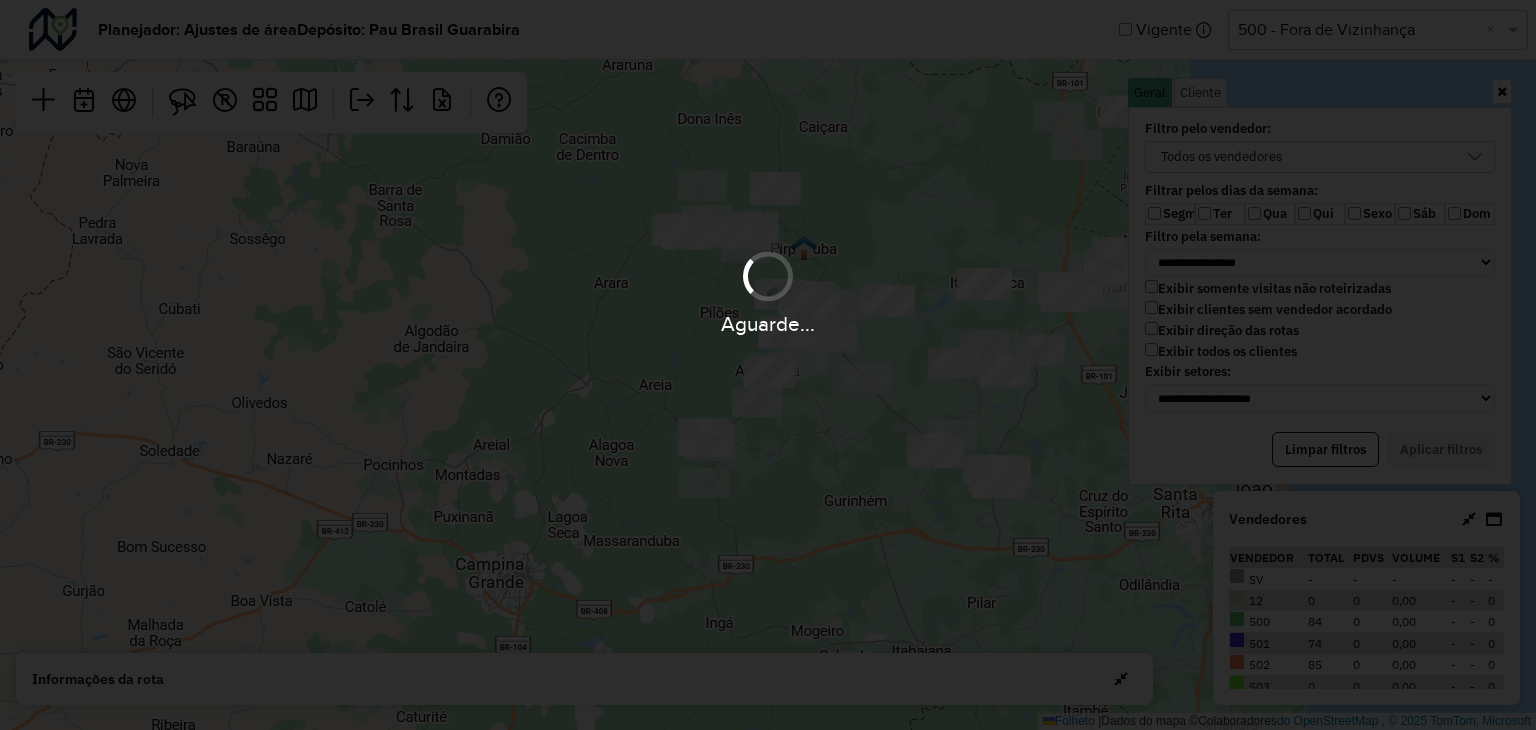 click on "Cancelar" 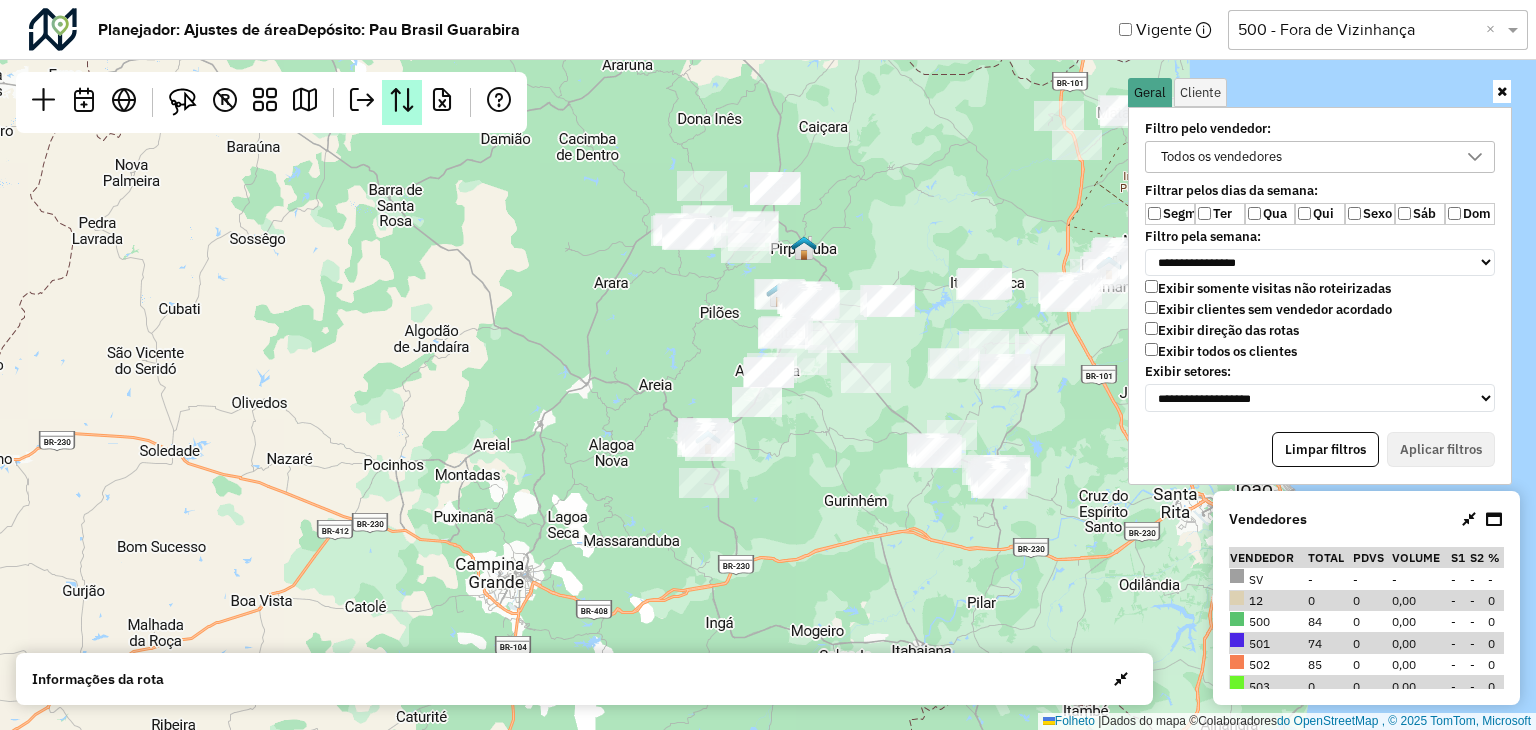 click at bounding box center (402, 102) 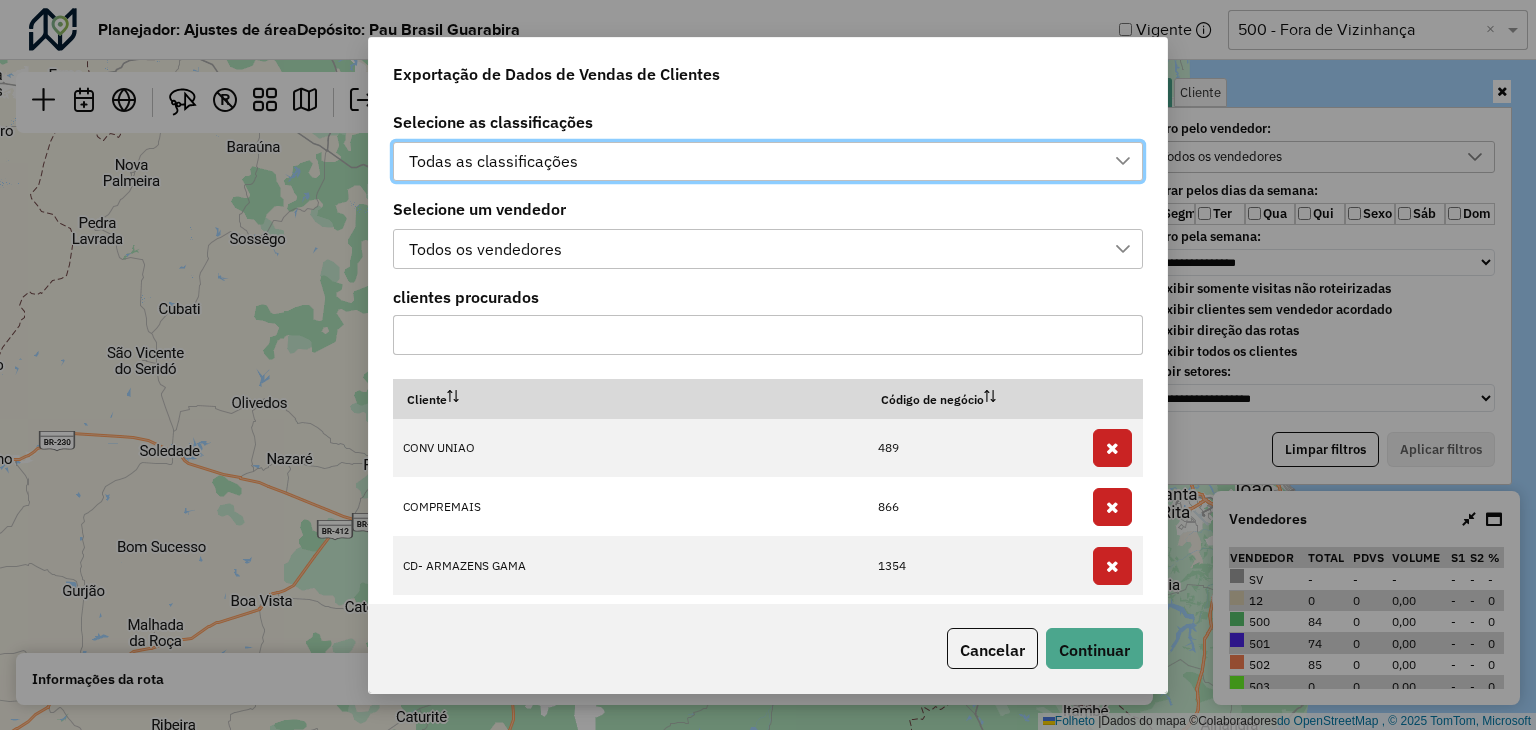scroll, scrollTop: 14, scrollLeft: 89, axis: both 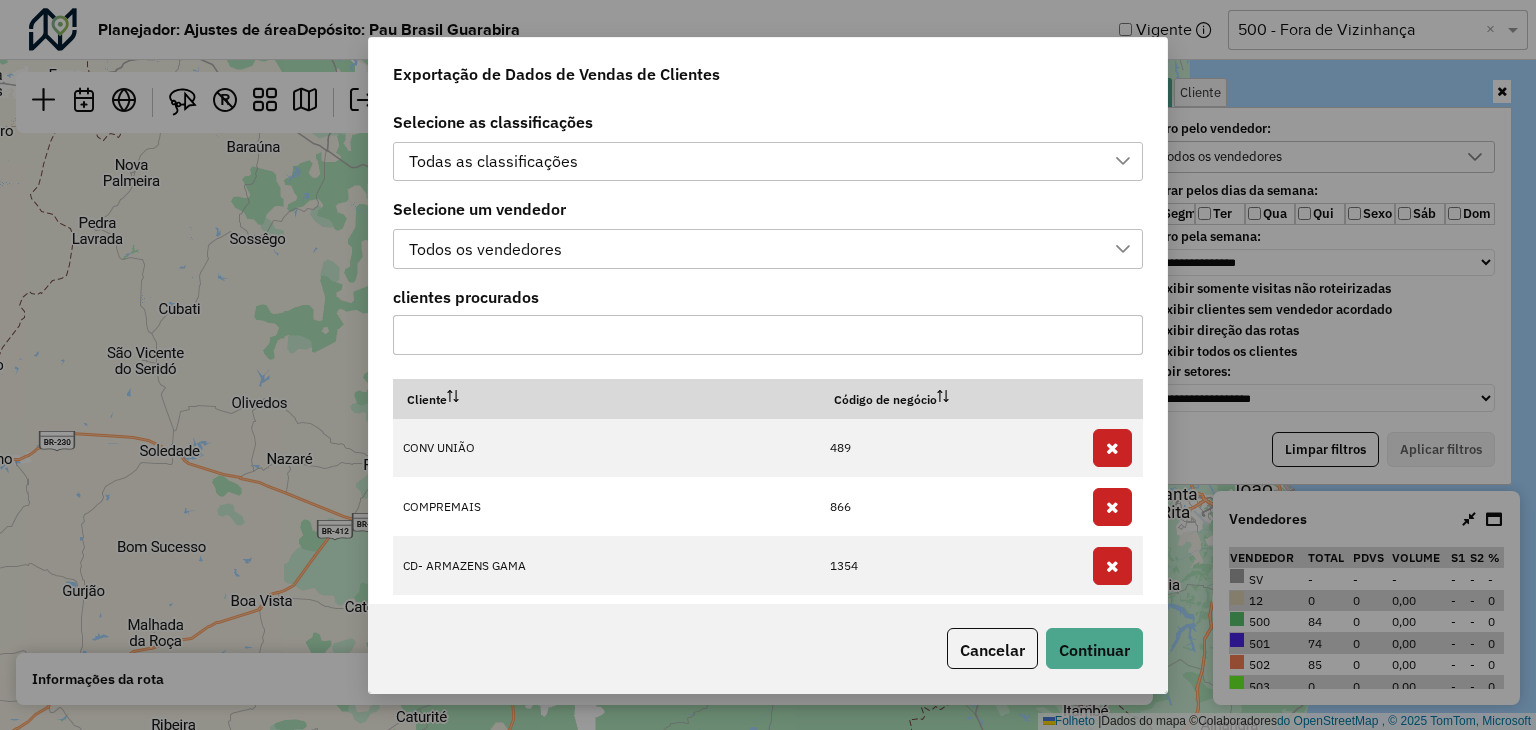 click on "Todas as classificações" at bounding box center (493, 162) 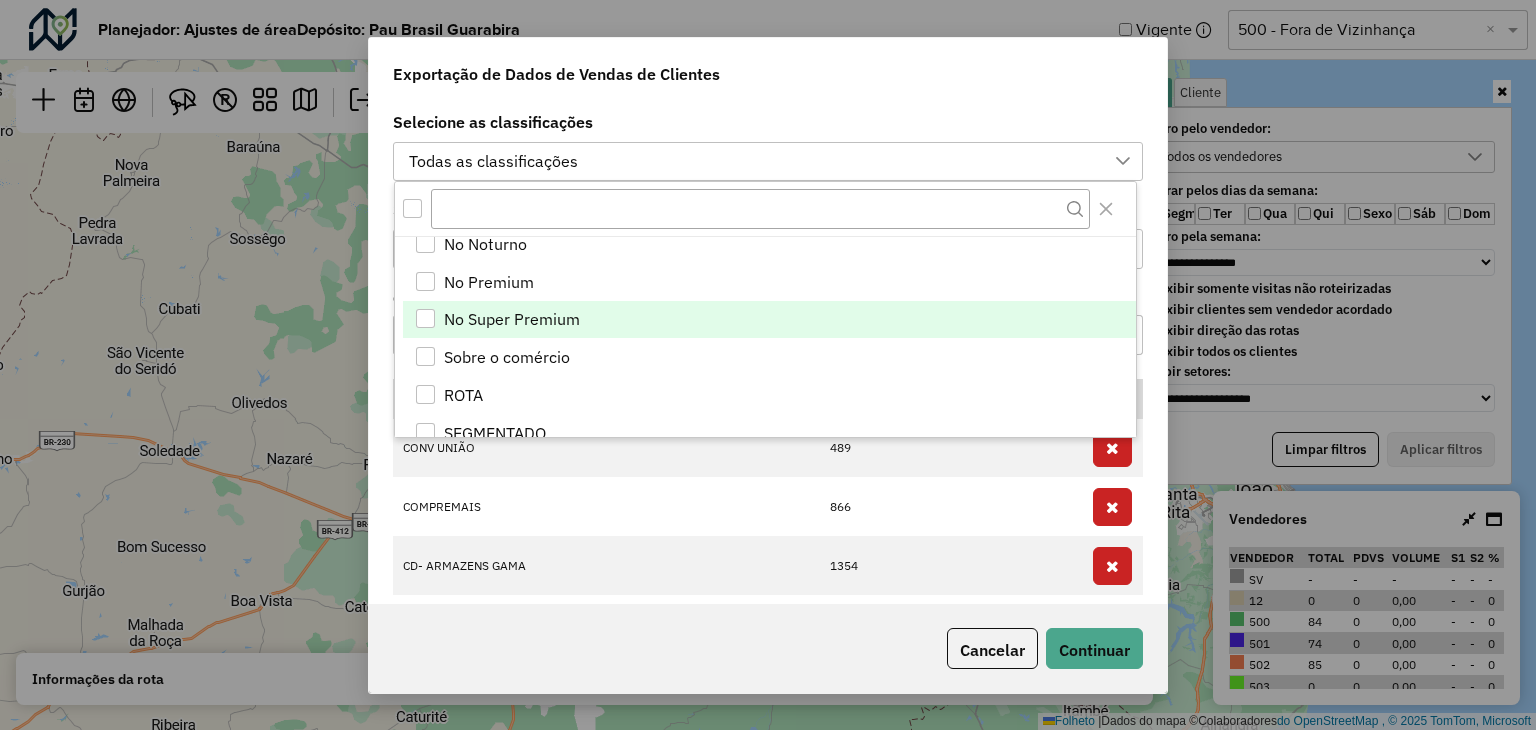 scroll, scrollTop: 100, scrollLeft: 0, axis: vertical 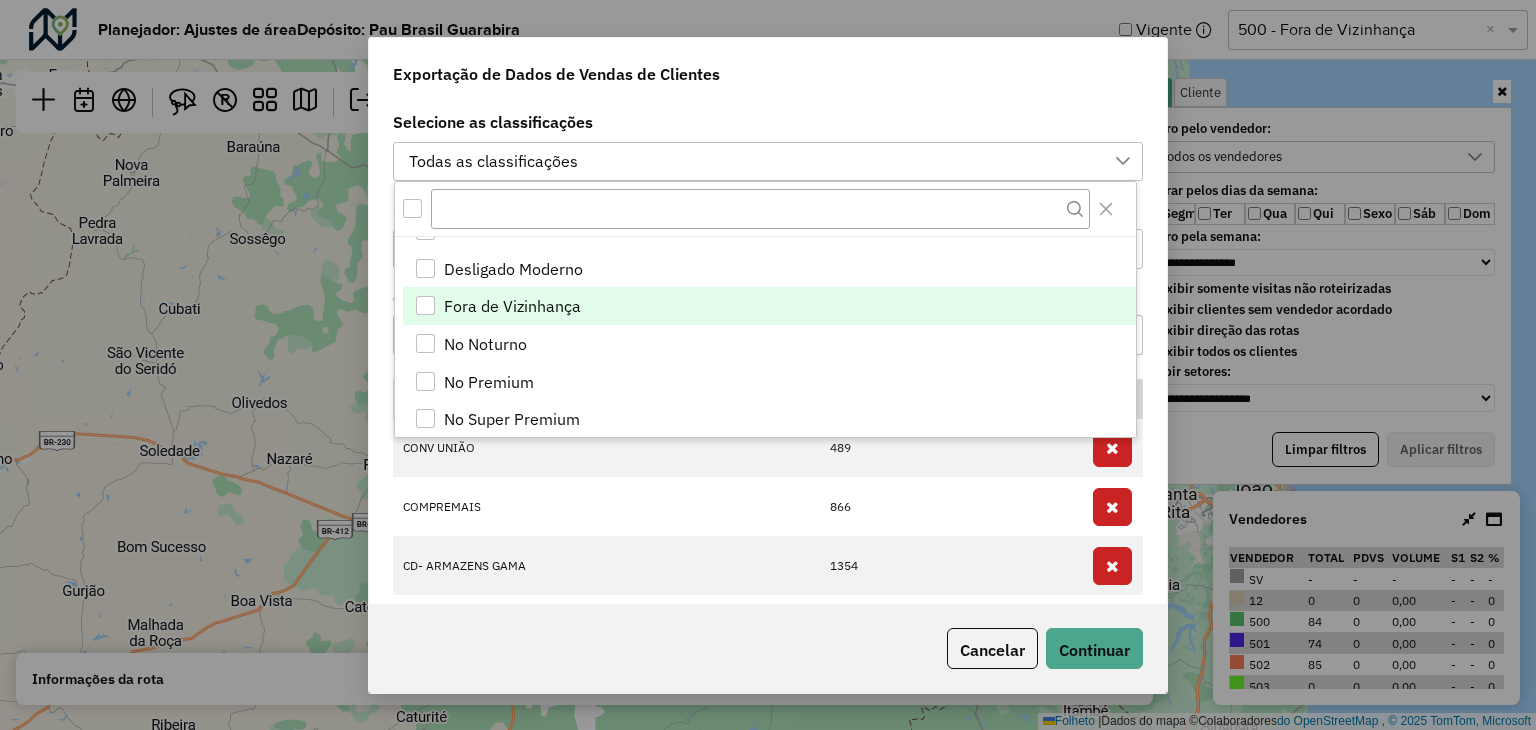 click on "Fora de Vizinhança" at bounding box center [512, 306] 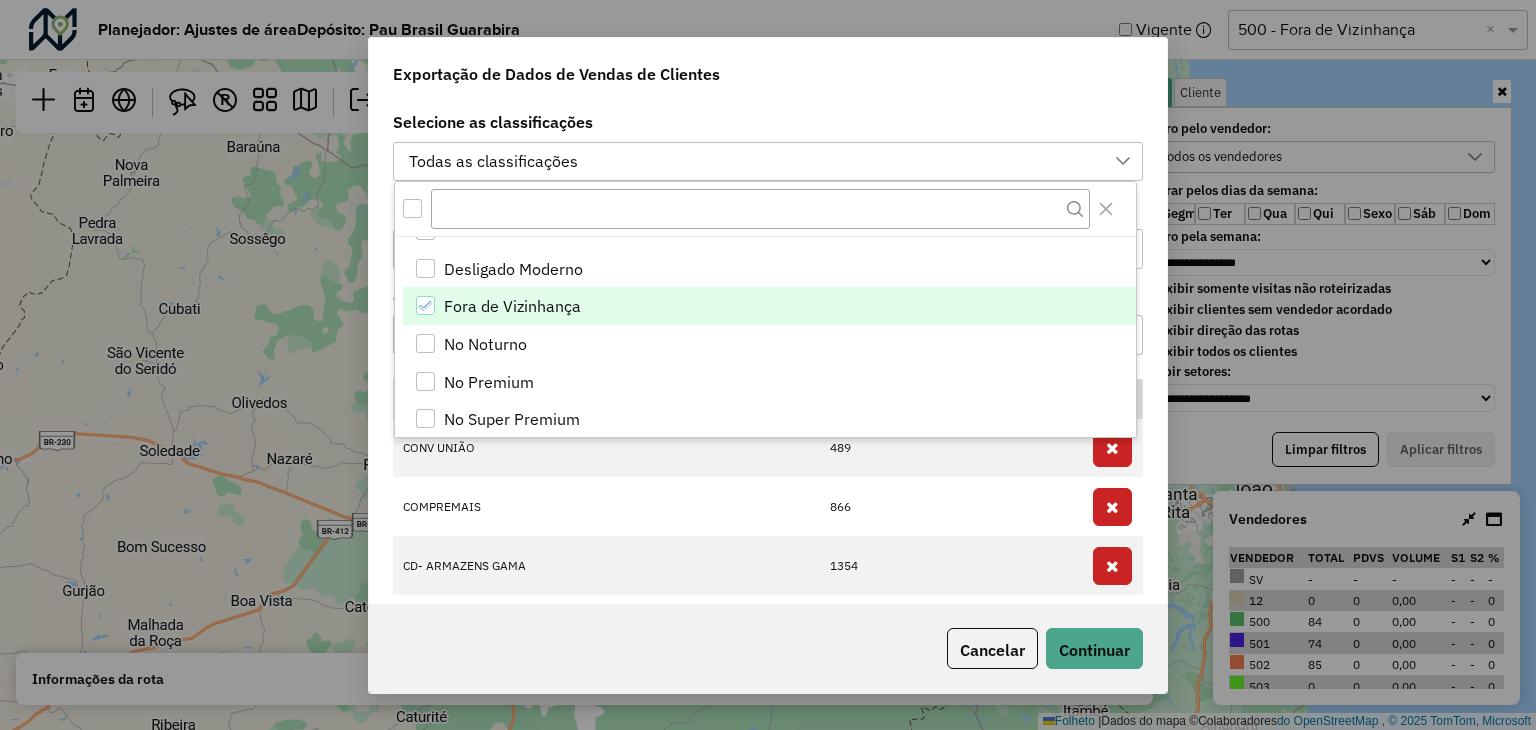 click on "Selecione as classificações Todas as classificações Selecione um vendedor Todos os vendedores clientes procurados Cliente Código de negócio CONV UNIÃO 489 COMPREMAIS 866 CD- ARMAZENS GAMA 1354 O ATACADISTA 1463 NORGEL DISTRIBUIDORA 1489 [PERSON_NAME] BEBIDAS 1605 REAL SUPERMERCADOS 2 1765 ATACADÃO [PERSON_NAME] GBA 1809 DUDU CONVENIÊNCIA 2136 COMERCIAL LIMA 2151 CONVENIÊNCIA ORIGINAL 2152 CONV DO DINHA 70 Dedinha conveniência 231 SUP BOM MARCHE 1299 DNL SUPER. OPCAO 1325 RD BEBIDAS 1494 SUPERMERCADO SÃO LUC 1523 Dep e Conv tl bebida 1944 GELA GUELA 1979 MERCADINHO DO DAVI 1995 MERC DO EDMILSON 2012 [PERSON_NAME] 2073 IMPERIO DISTRIBUIDOR 4102 [PERSON_NAME] 616 MERC. BOI GORDO 1379 POSTO DE [PERSON_NAME] 1421 RV BEBIDAS 1763 MERC SÃO MANOEL 2104 EDU COMERCIAL 3767 REAL ATACADO 160 REAL SUPERMERCADO 1551 [PERSON_NAME] BEBIDAS 2253 [PERSON_NAME] BEBIDAS 2260 MINI BOX DOIS IRMAOS 2261 BETINHO BEBIDAS 1 2293 SUPERMERCADO PRECO B 2298 [PERSON_NAME] MAIS SUPERM 2309 MINI CAIXA CAVALCANTI 2332 REI DA ECONOMIA COM 2372 MERC DA KARINA 159" 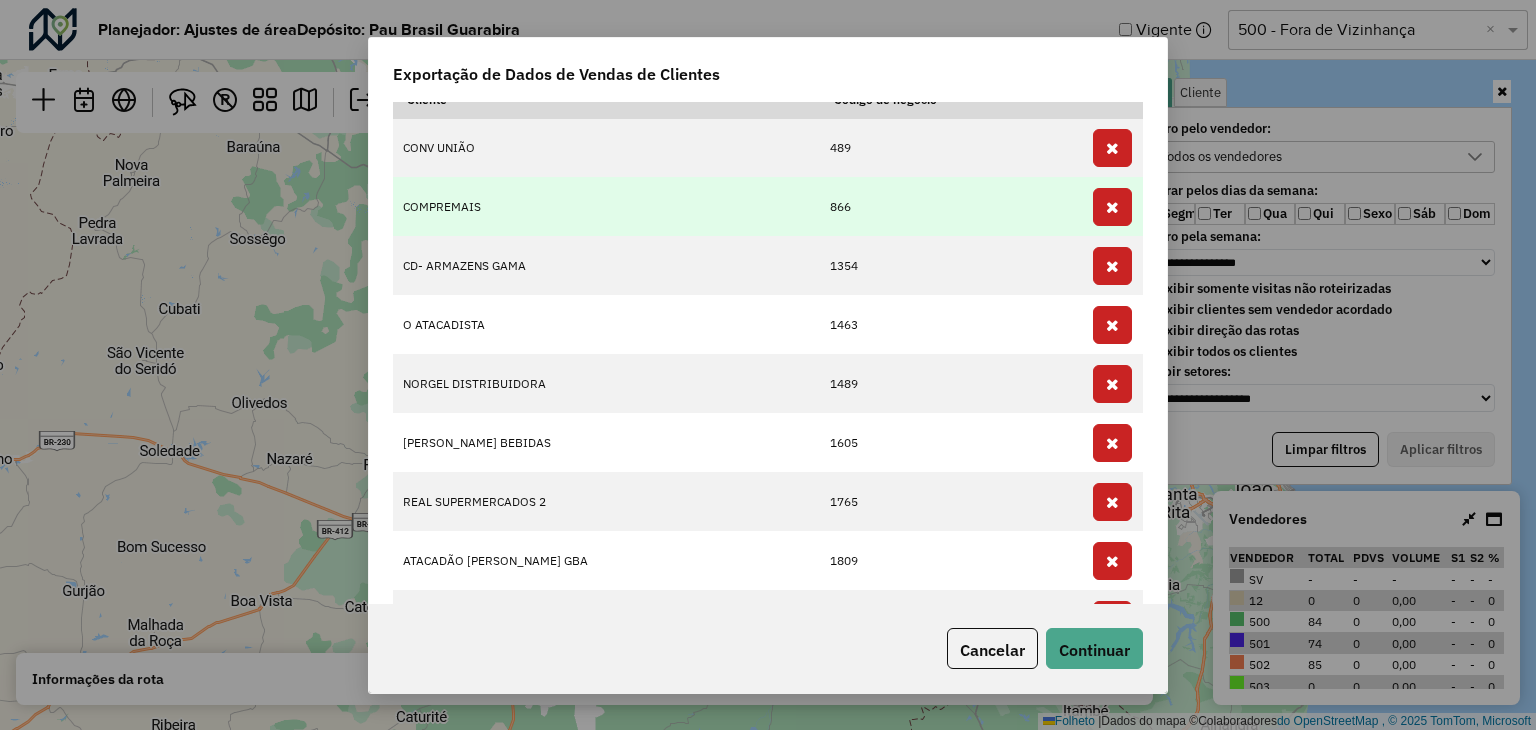 scroll, scrollTop: 0, scrollLeft: 0, axis: both 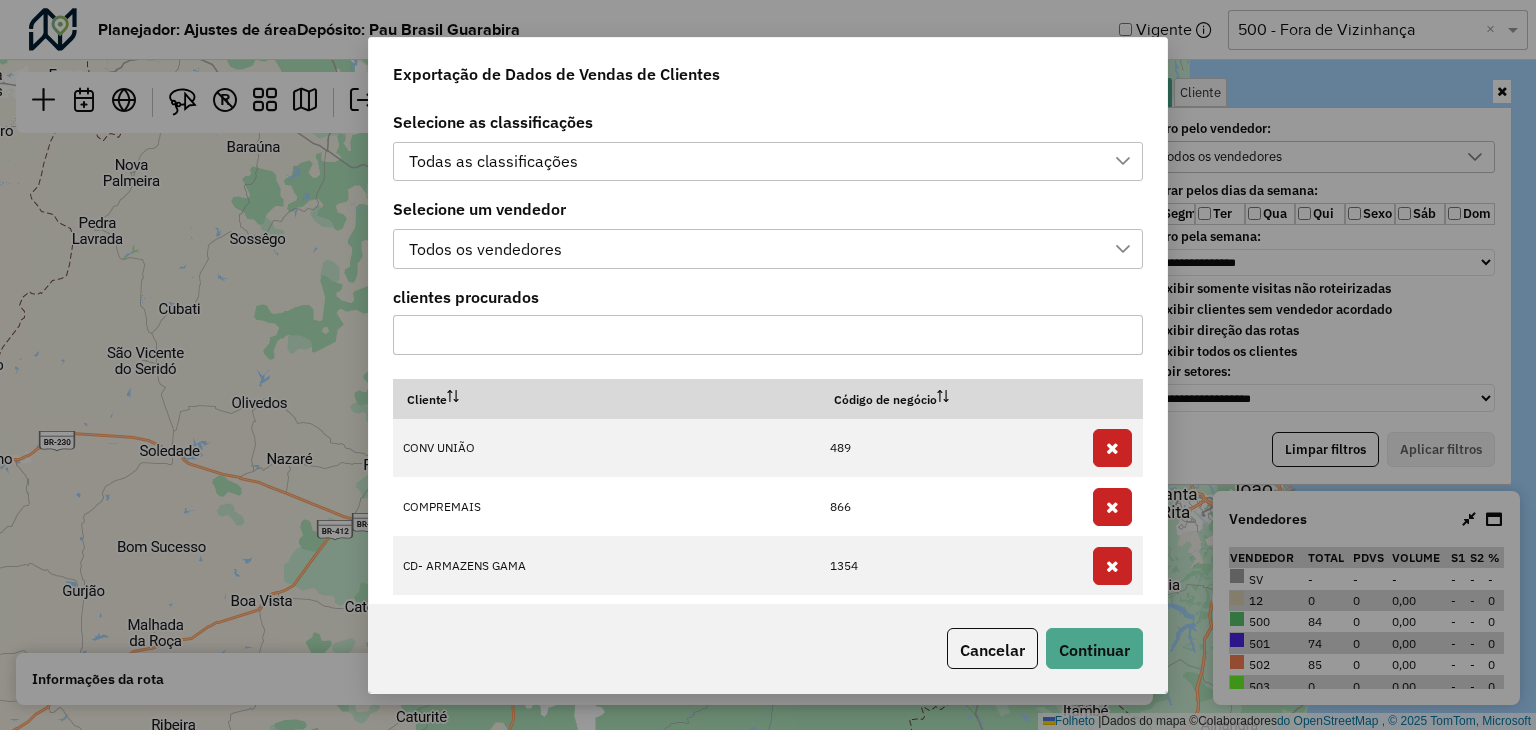 click on "Todos os vendedores" at bounding box center [485, 249] 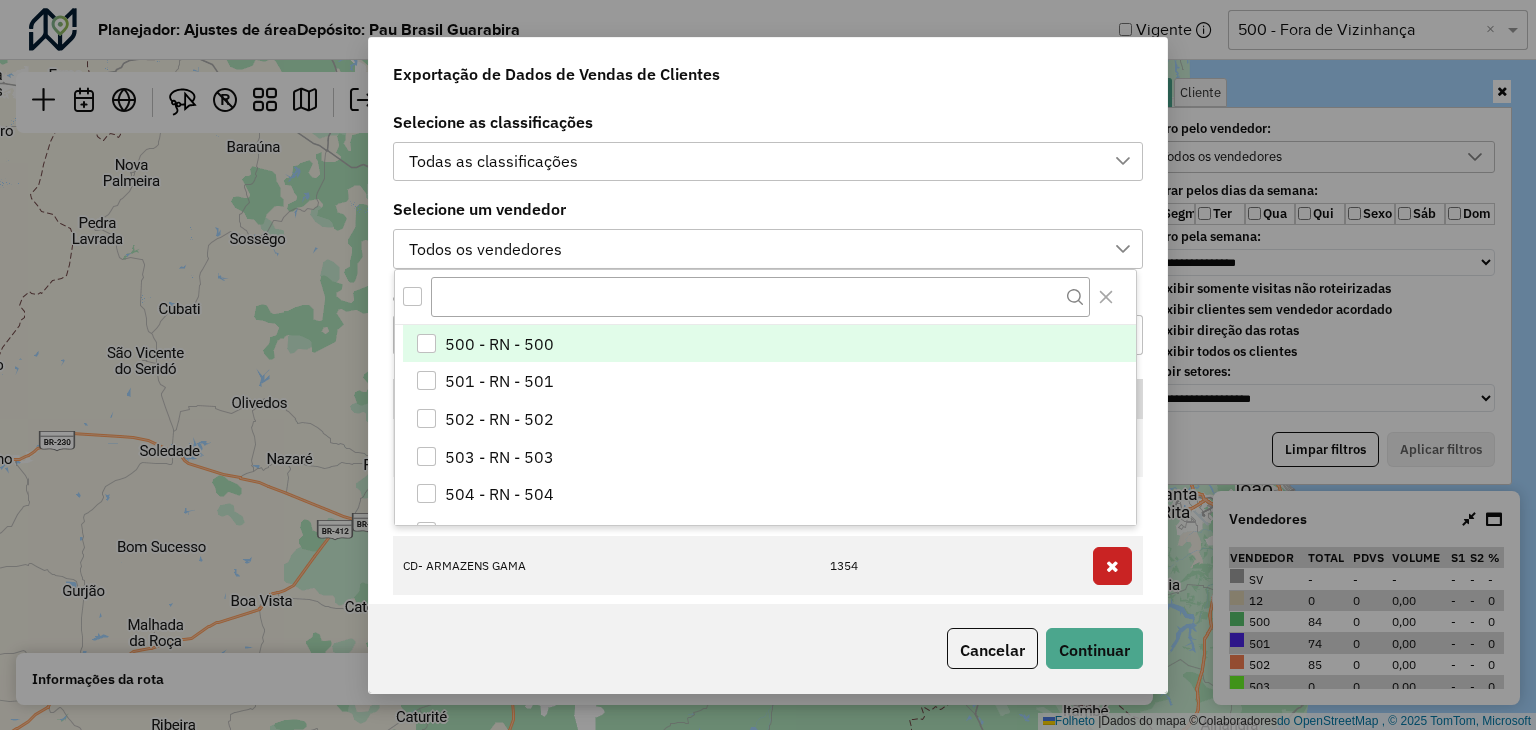 click on "500 - RN - 500" at bounding box center [769, 344] 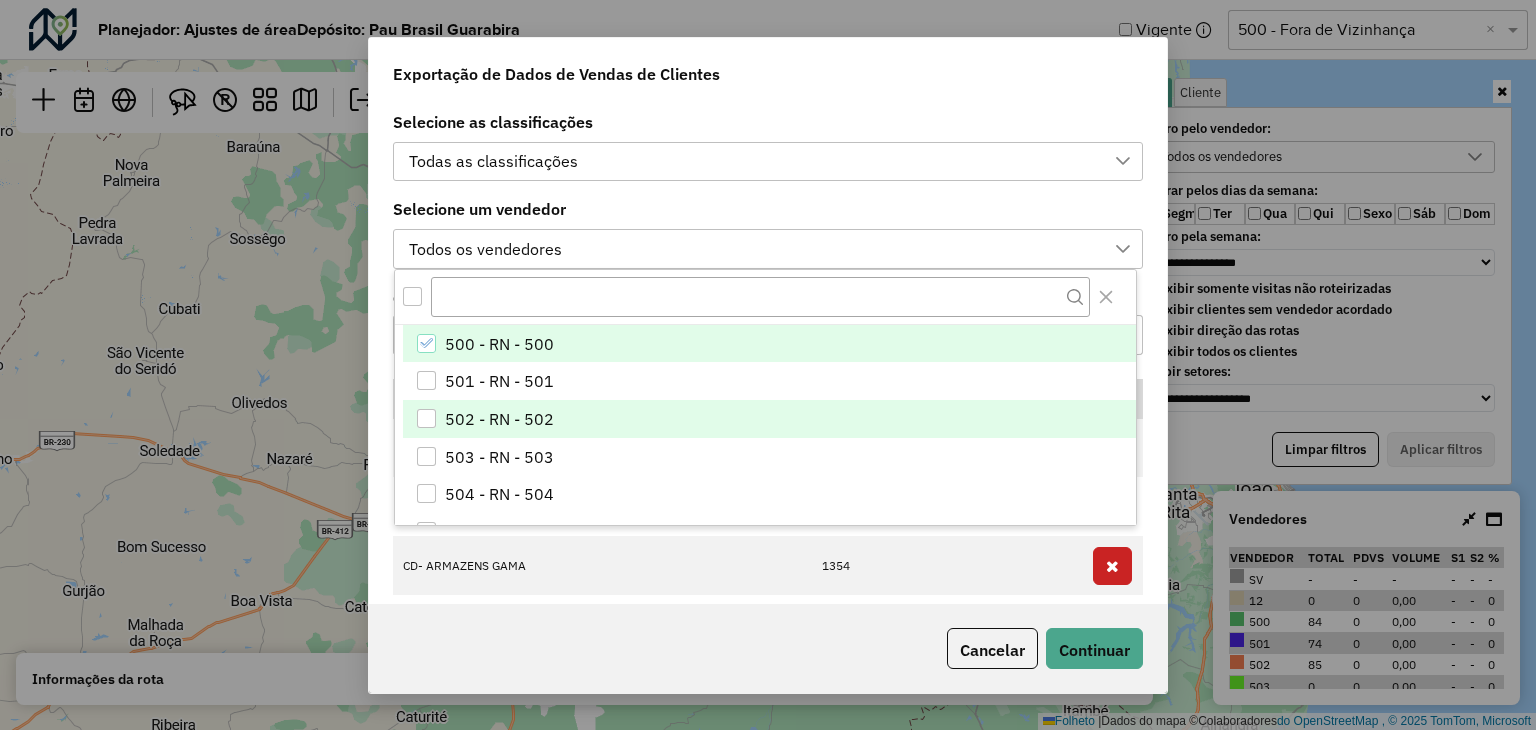 drag, startPoint x: 437, startPoint y: 373, endPoint x: 436, endPoint y: 404, distance: 31.016125 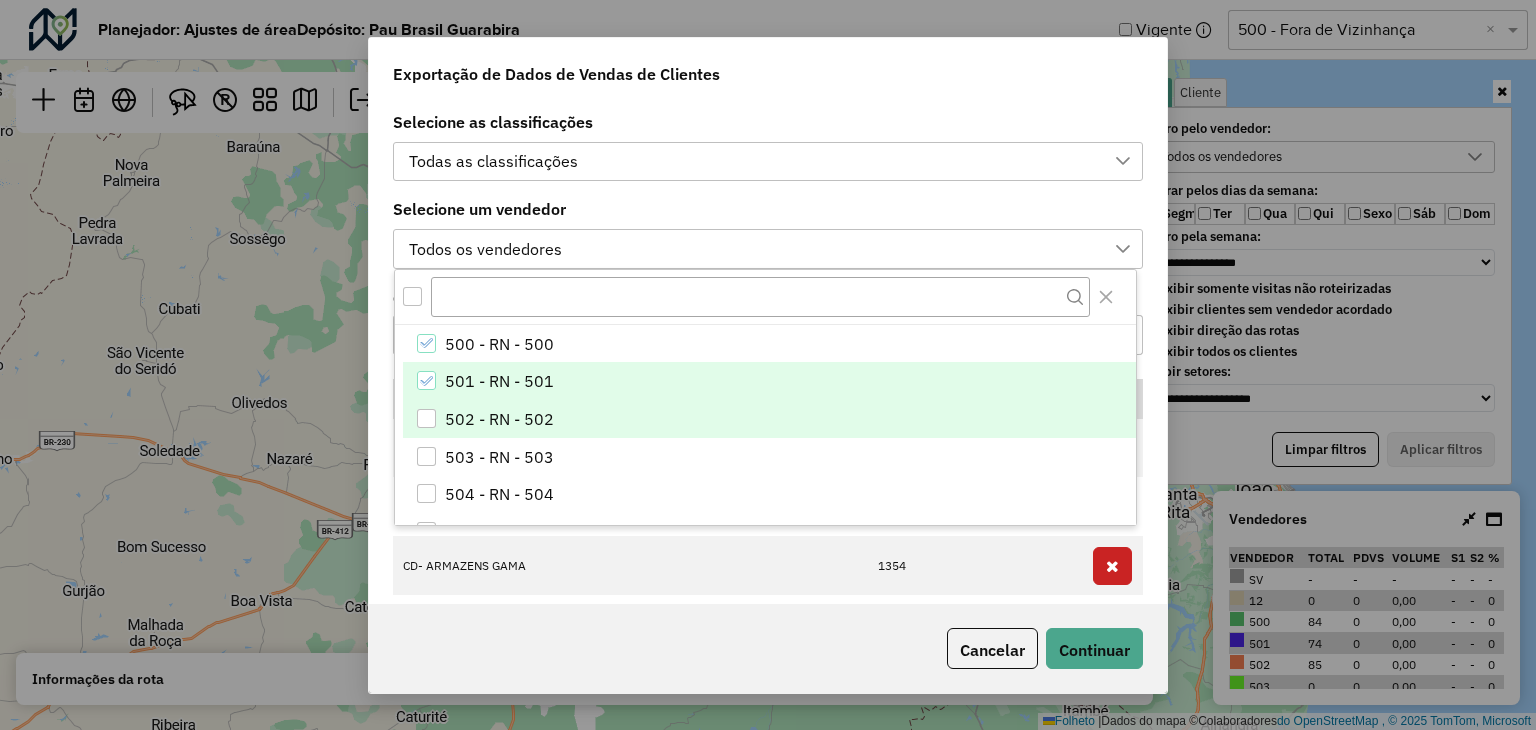 click at bounding box center (426, 418) 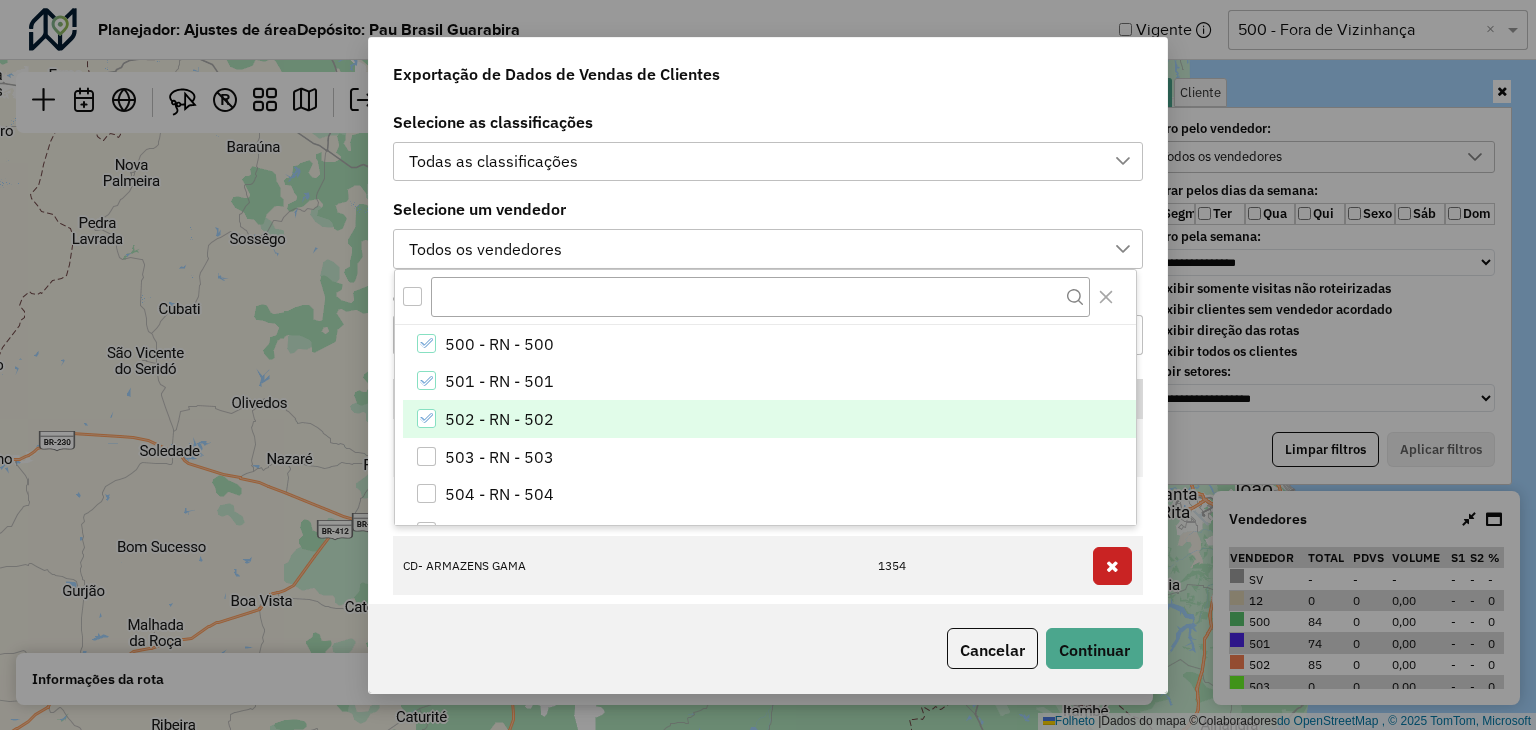 click on "Selecione as classificações Todas as classificações Selecione um vendedor Todos os vendedores 500 - RN - 500 501 - RN - 501 502 - RN - 502 503 - RN - 503 504 - RN - 504 505 - RN - 505 506 - RN - 506 507 - RN - 507 508 - RN - 508 509 - RN - 509 510 - RN - 510 511 - RN - 511 512 - RN - 512 513 - RN - 513 514 - RN - 514 515 - RN - 515 516 - RN - 516 517 - RN - 517 518 - RN - 518 519 - RN - 519 520 - RN - 520 521 - RN - 521 522 - RN - 522 523 - RN - 523 524 - RN - 524 525 - RN - 525 526 - RN - 526 527 - RN - 527 528 - RN - 528 529 - RN - 529 530 - RN - 530 clientes procurados Cliente Código de negócio CONV UNIÃO 489 COMPREMAIS 866 CD- ARMAZENS GAMA 1354 O ATACADISTA 1463 NORGEL DISTRIBUIDORA 1489 [PERSON_NAME] BEBIDAS 1605 REAL SUPERMERCADOS 2 1765 ATACADÃO [PERSON_NAME] GBA 1809 DUDU CONVENIÊNCIA 2136 COMERCIAL LIMA 2151 CONVENIÊNCIA ORIGINAL 2152 CONV DO DINHA 70 Dedinha conveniência 231 SUP BOM MARCHE 1299 DNL SUPER. OPCAO 1325 RD BEBIDAS 1494 SUPERMERCADO SÃO LUC 1523 Dep e Conv tl bebida 1944 GELA GUELA 1979 11" 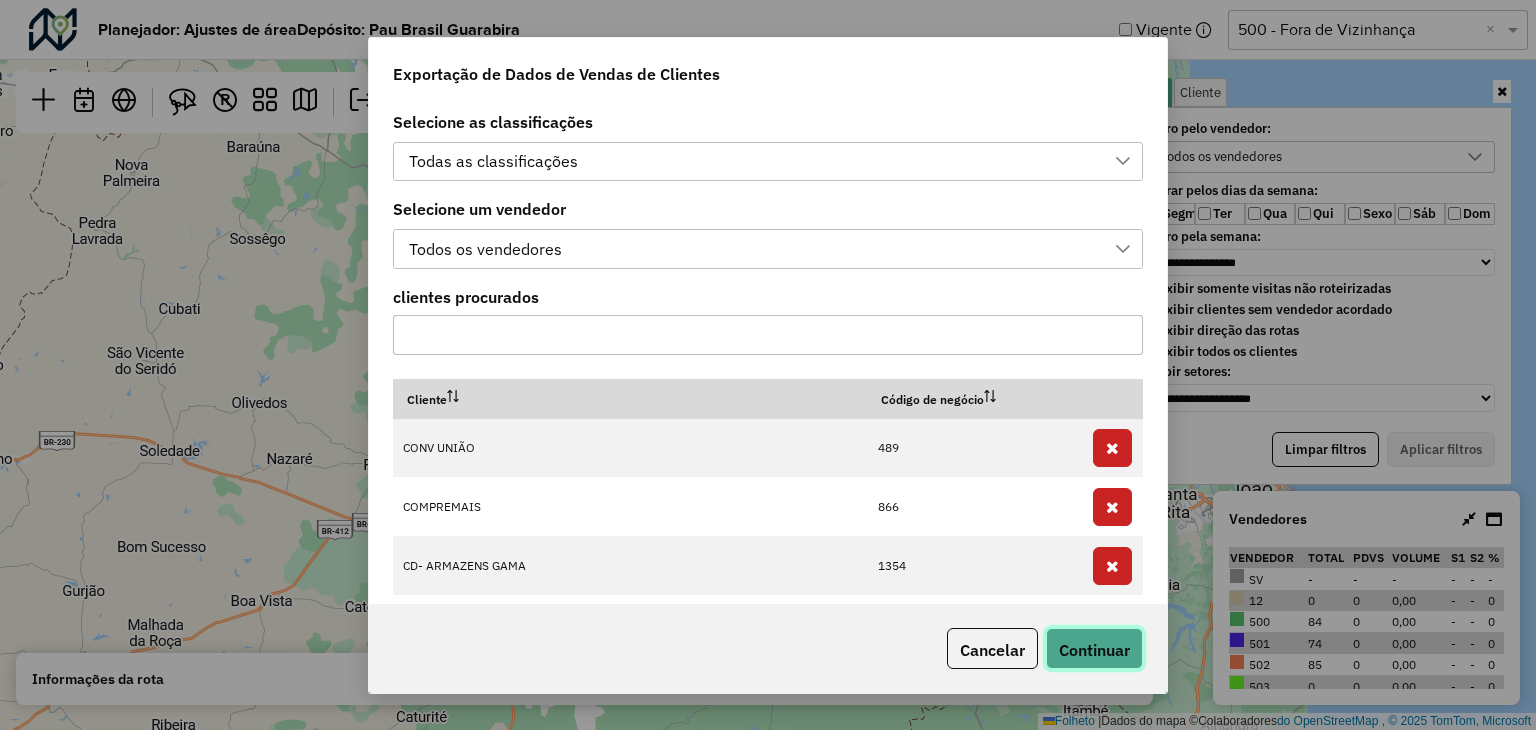 click on "Continuar" 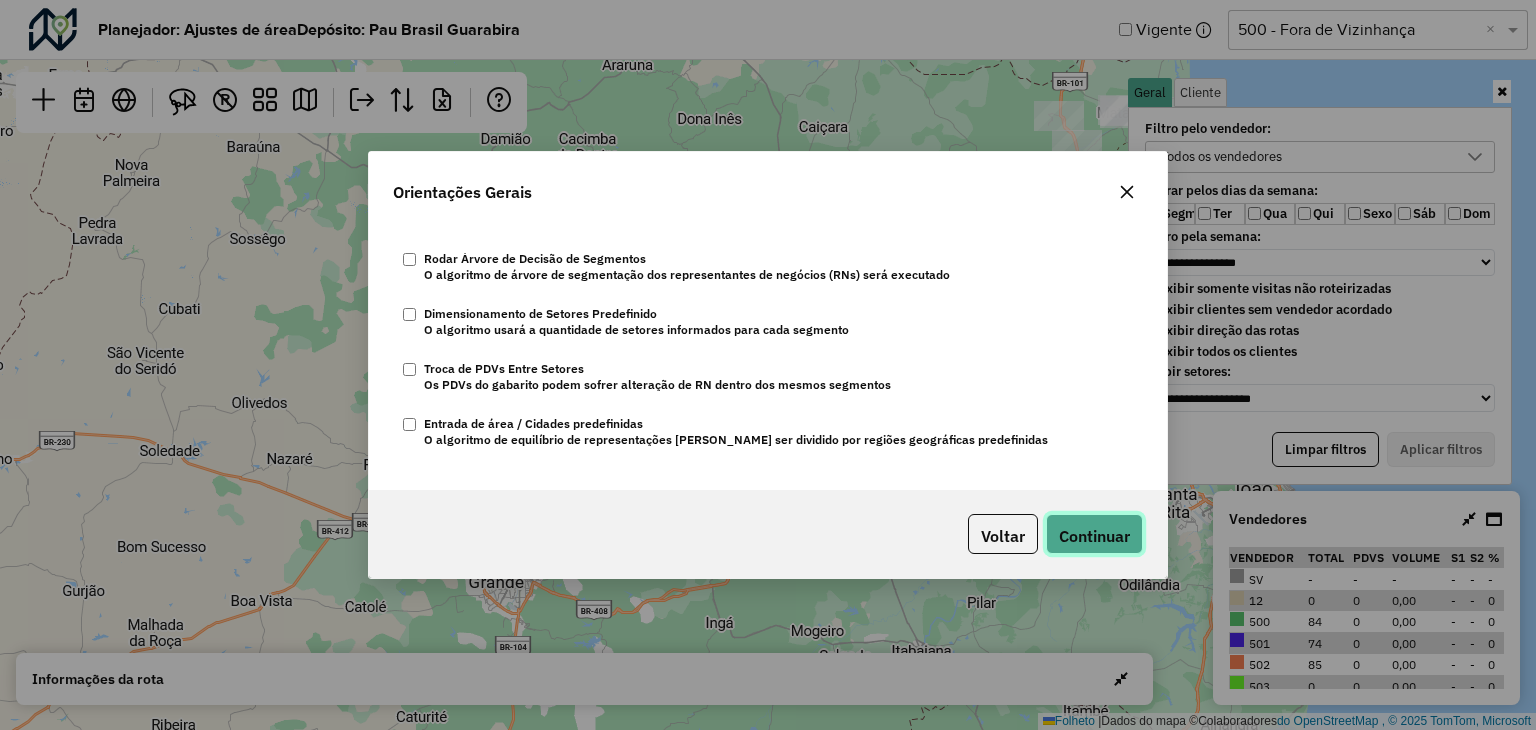 click on "Continuar" 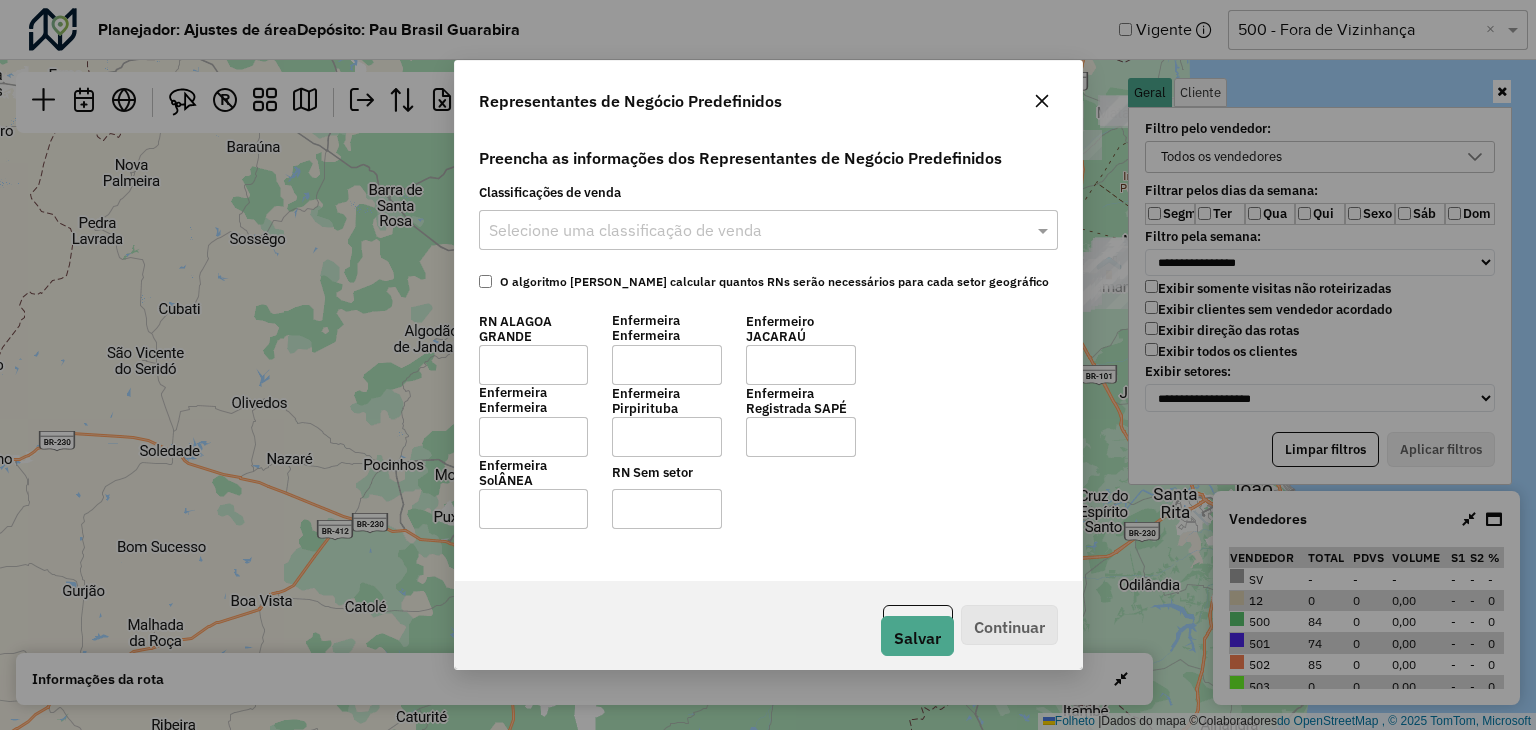 click 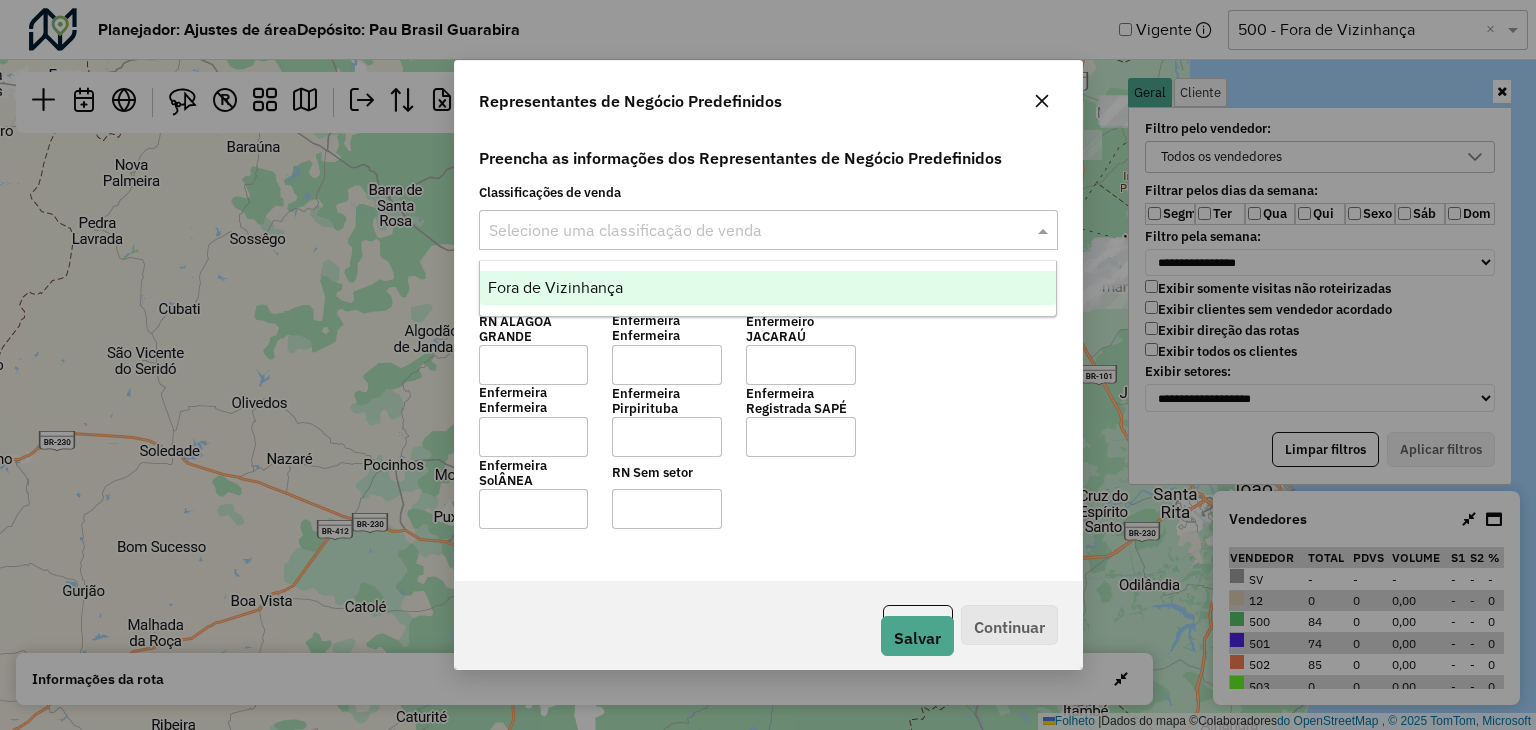 click on "Fora de Vizinhança" at bounding box center [555, 287] 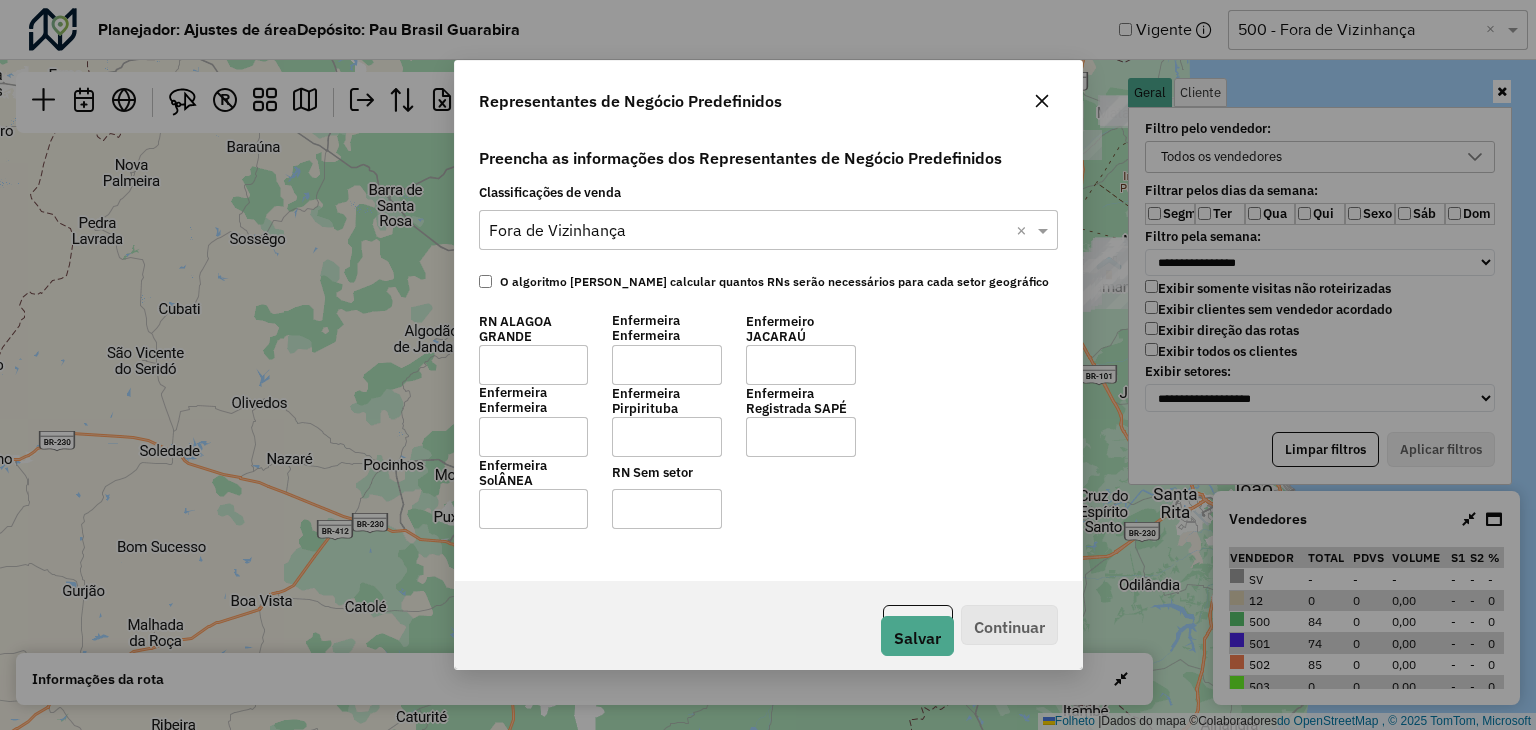 click 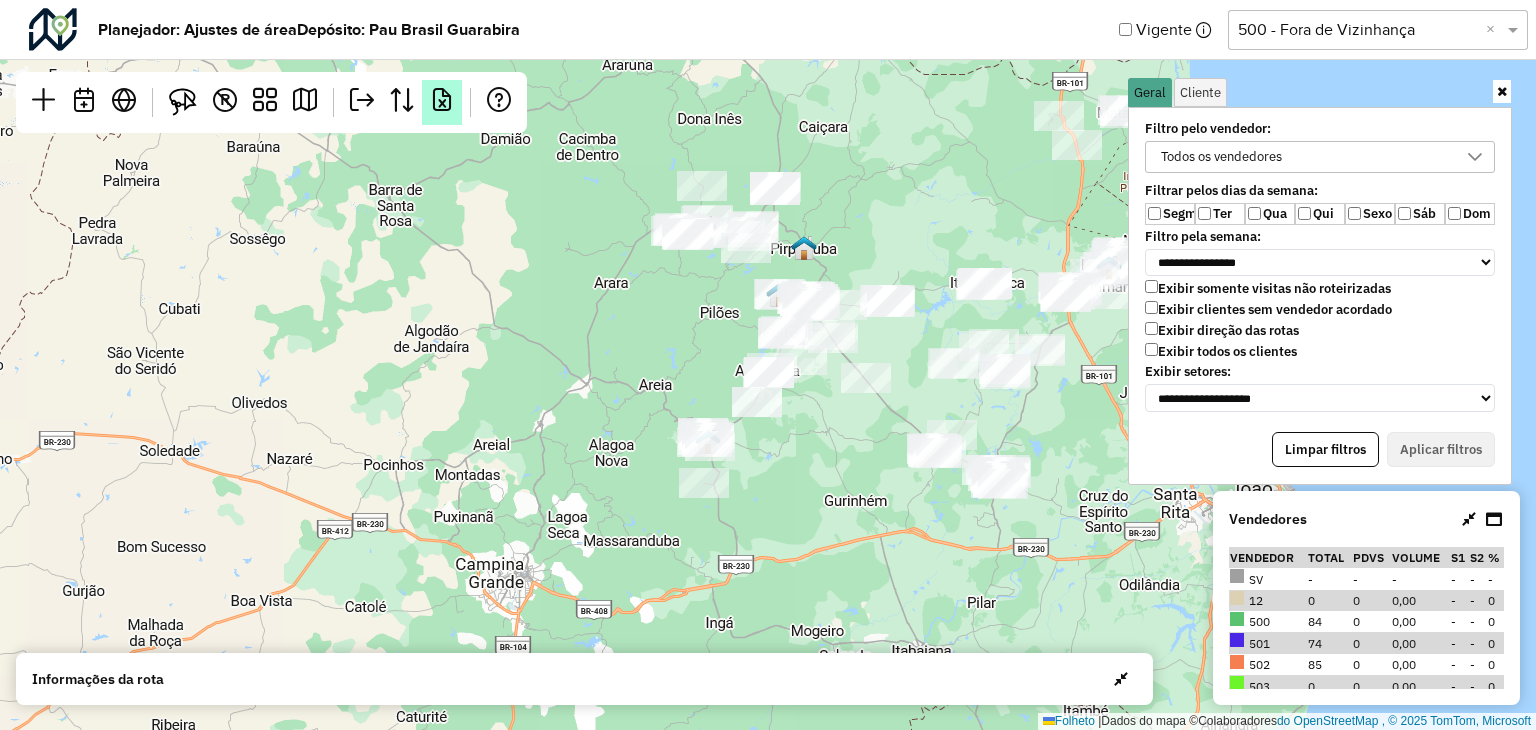 click at bounding box center (442, 100) 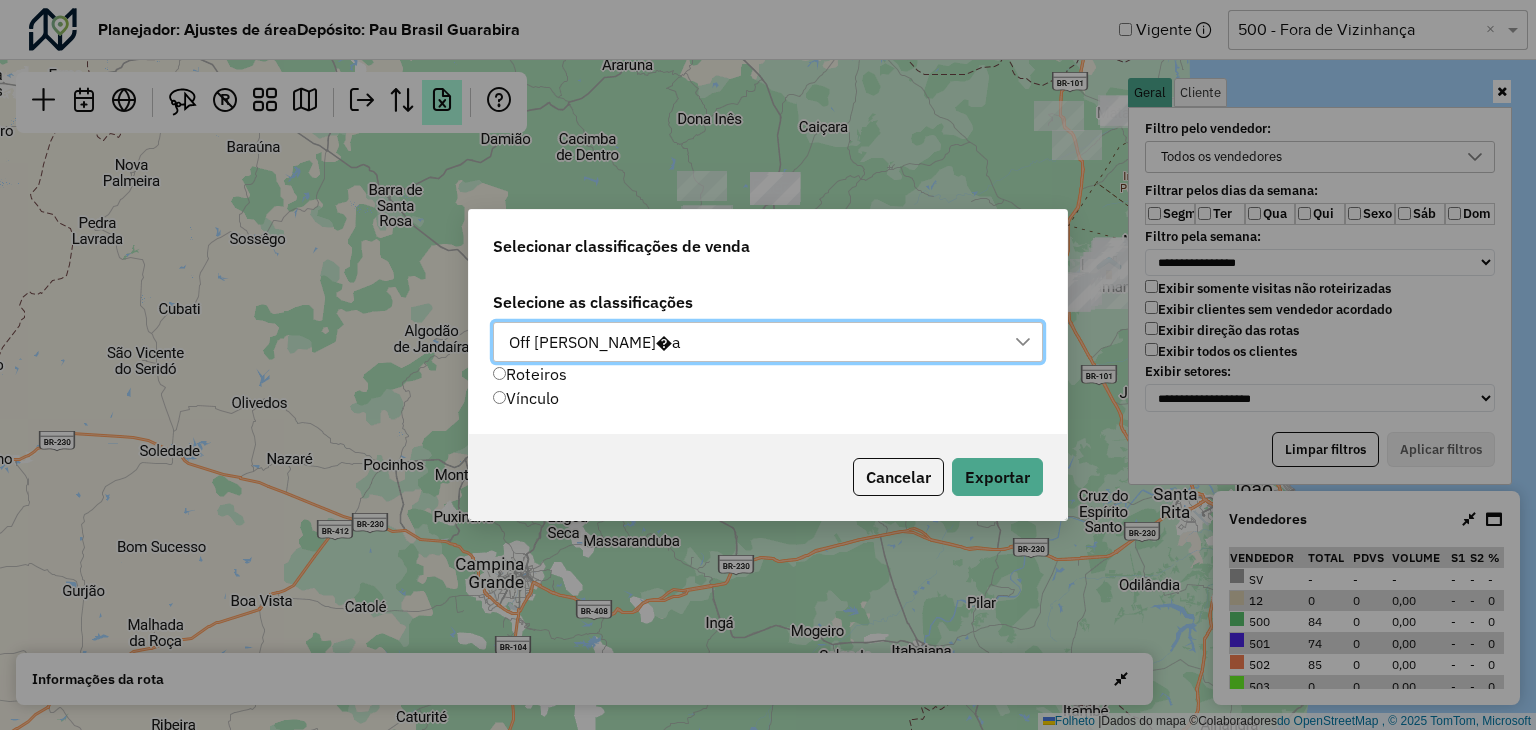 scroll, scrollTop: 14, scrollLeft: 89, axis: both 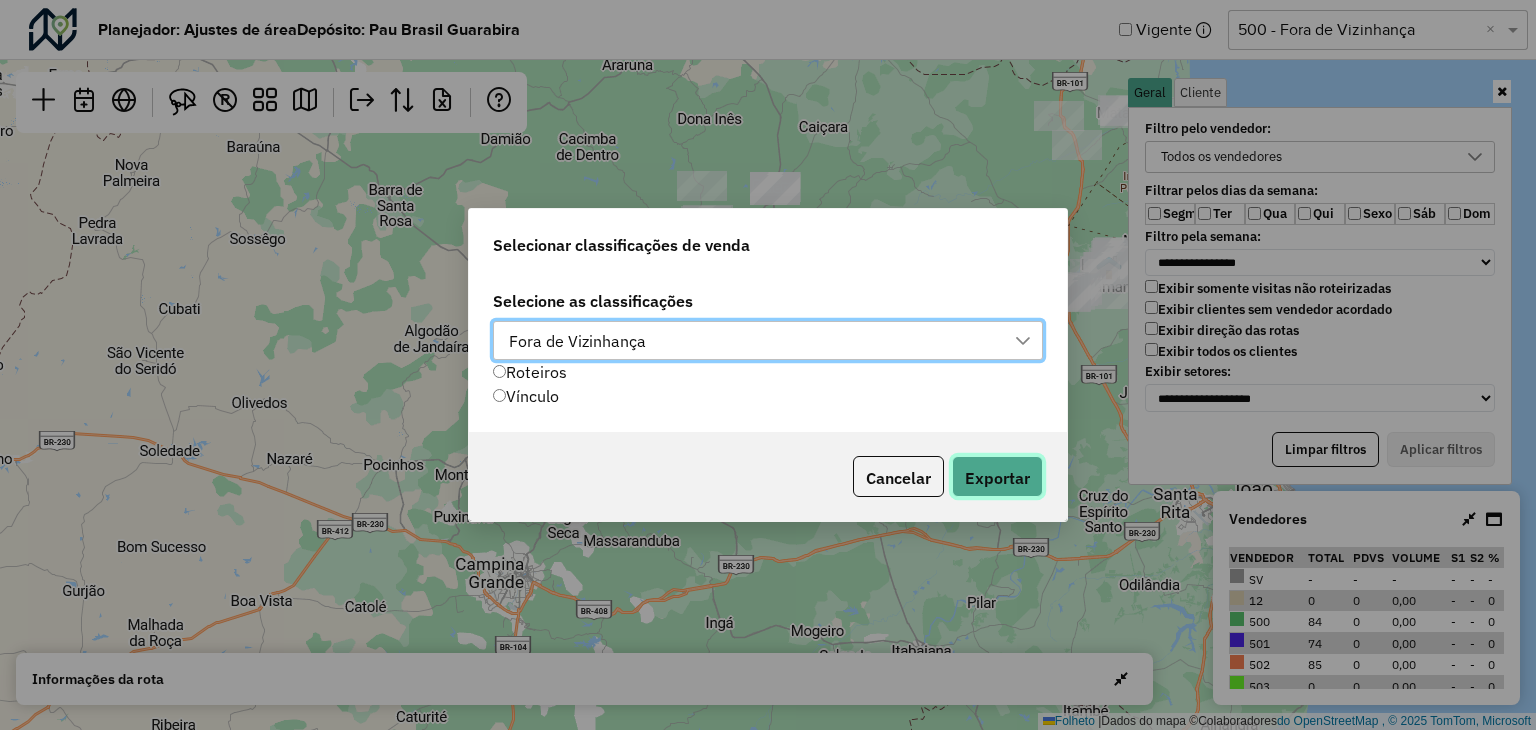 click on "Exportar" 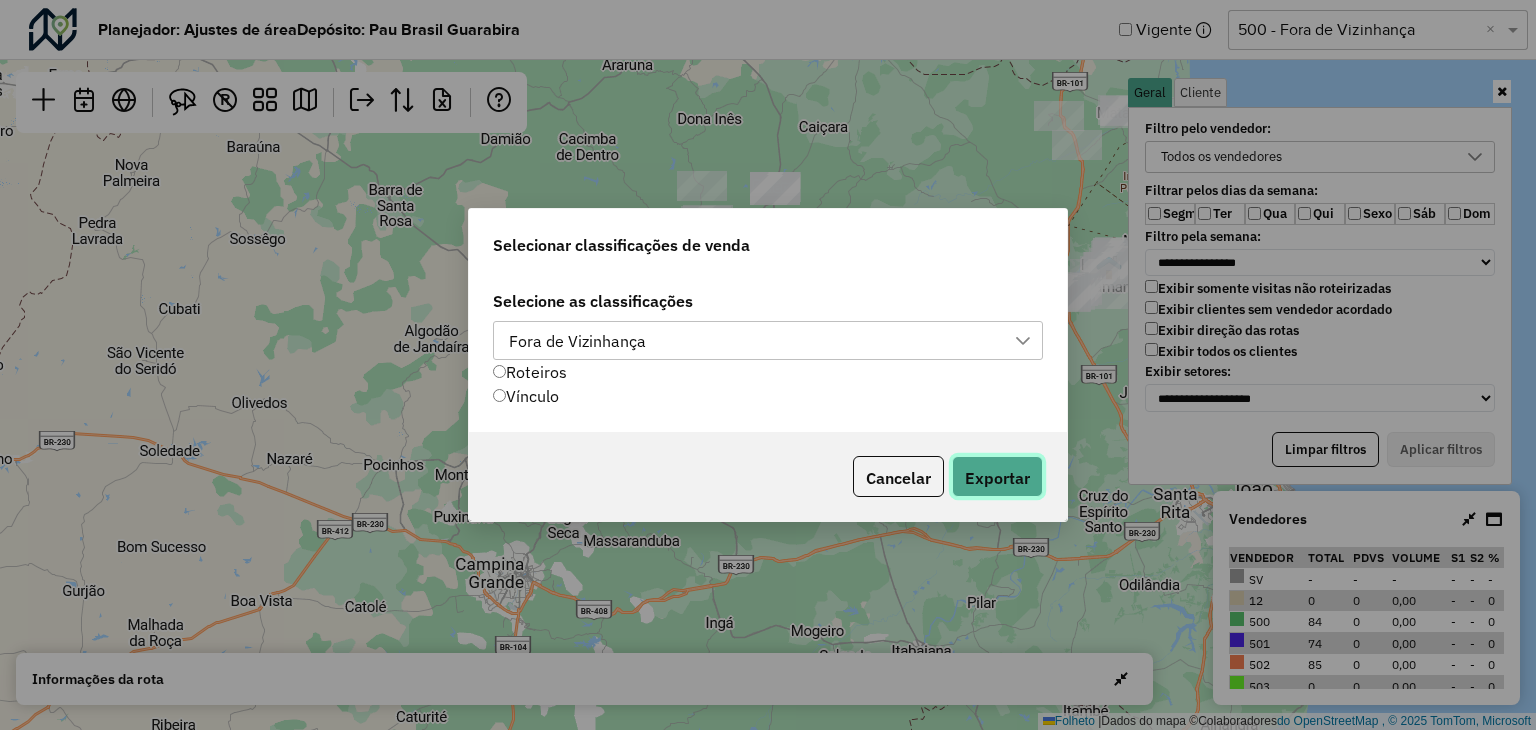 type 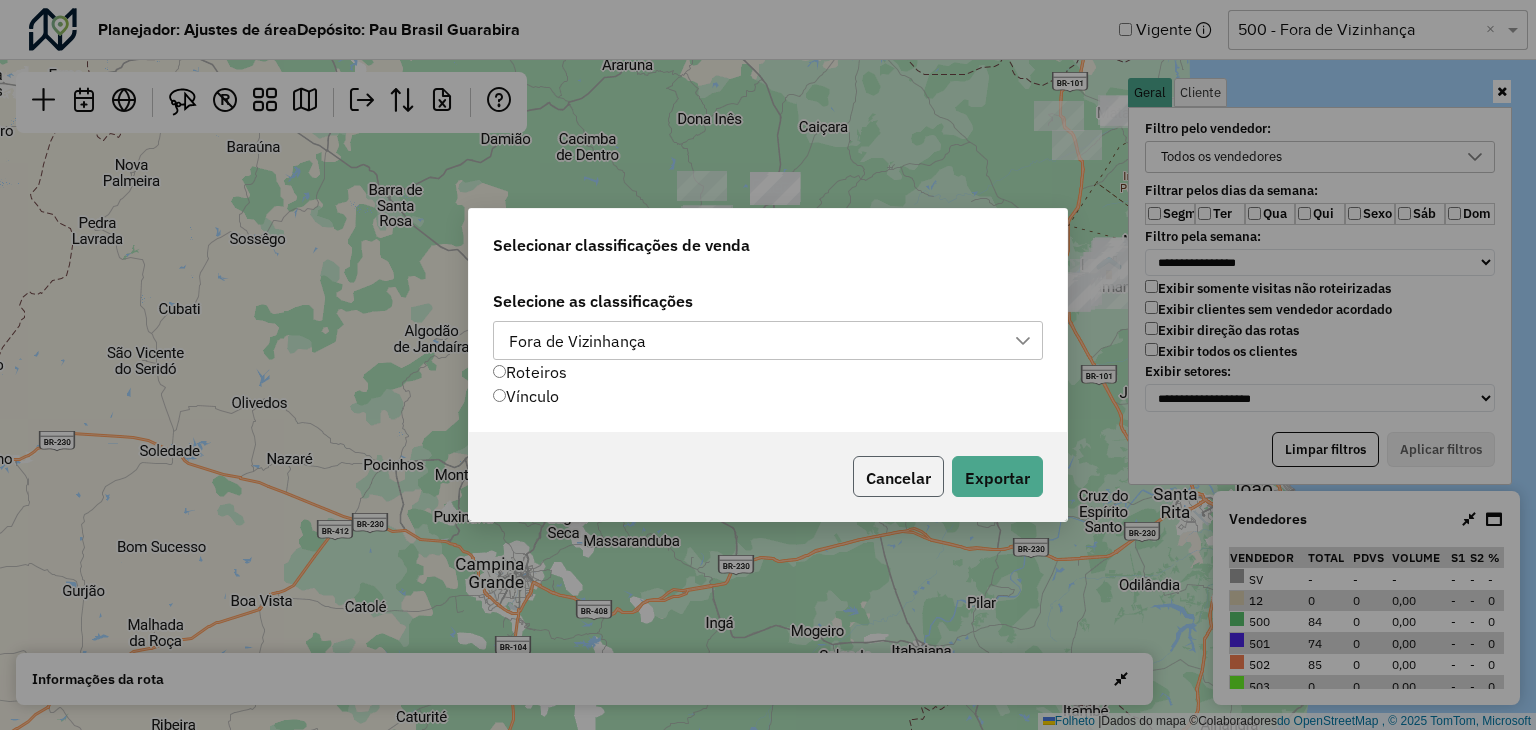 click on "Cancelar" 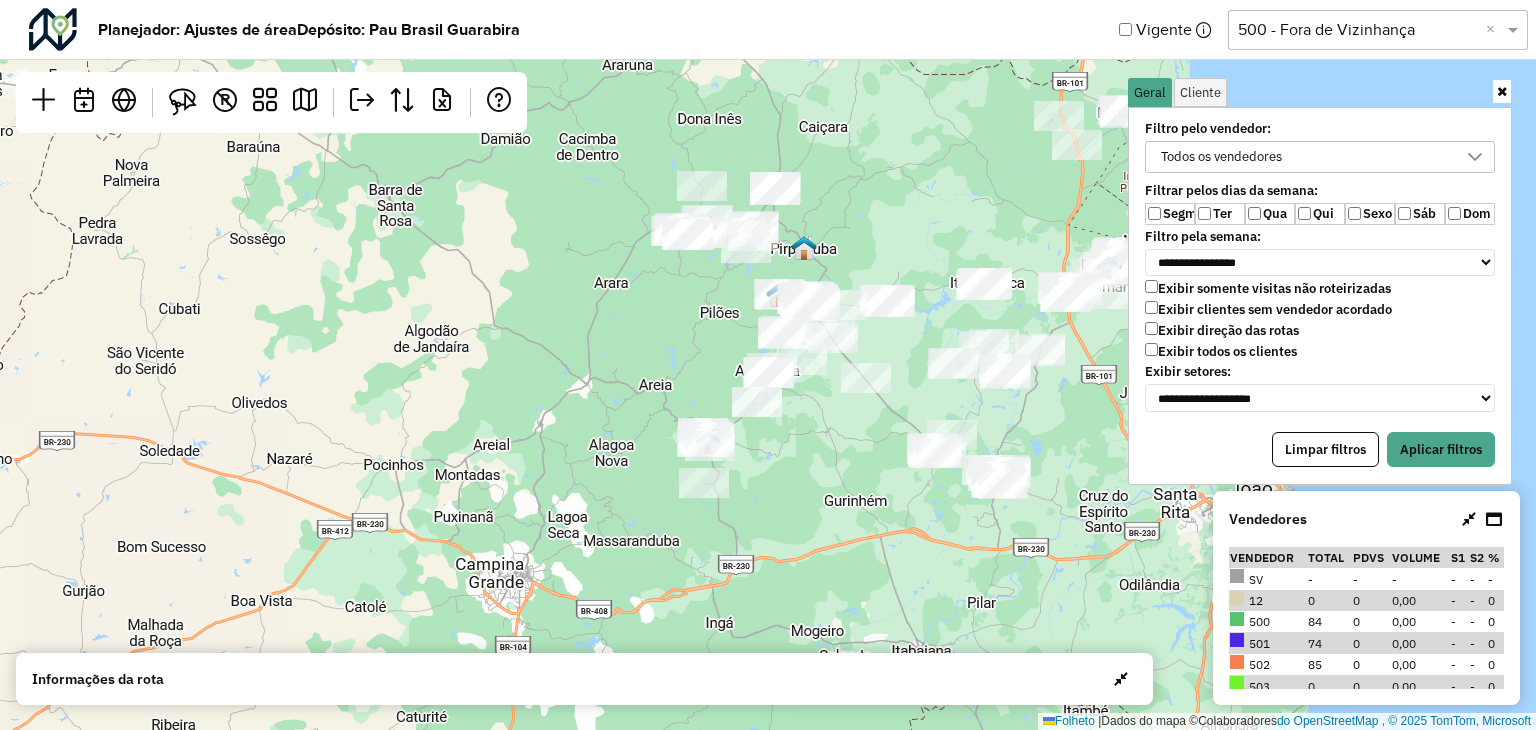 click on "Qui" at bounding box center [1320, 214] 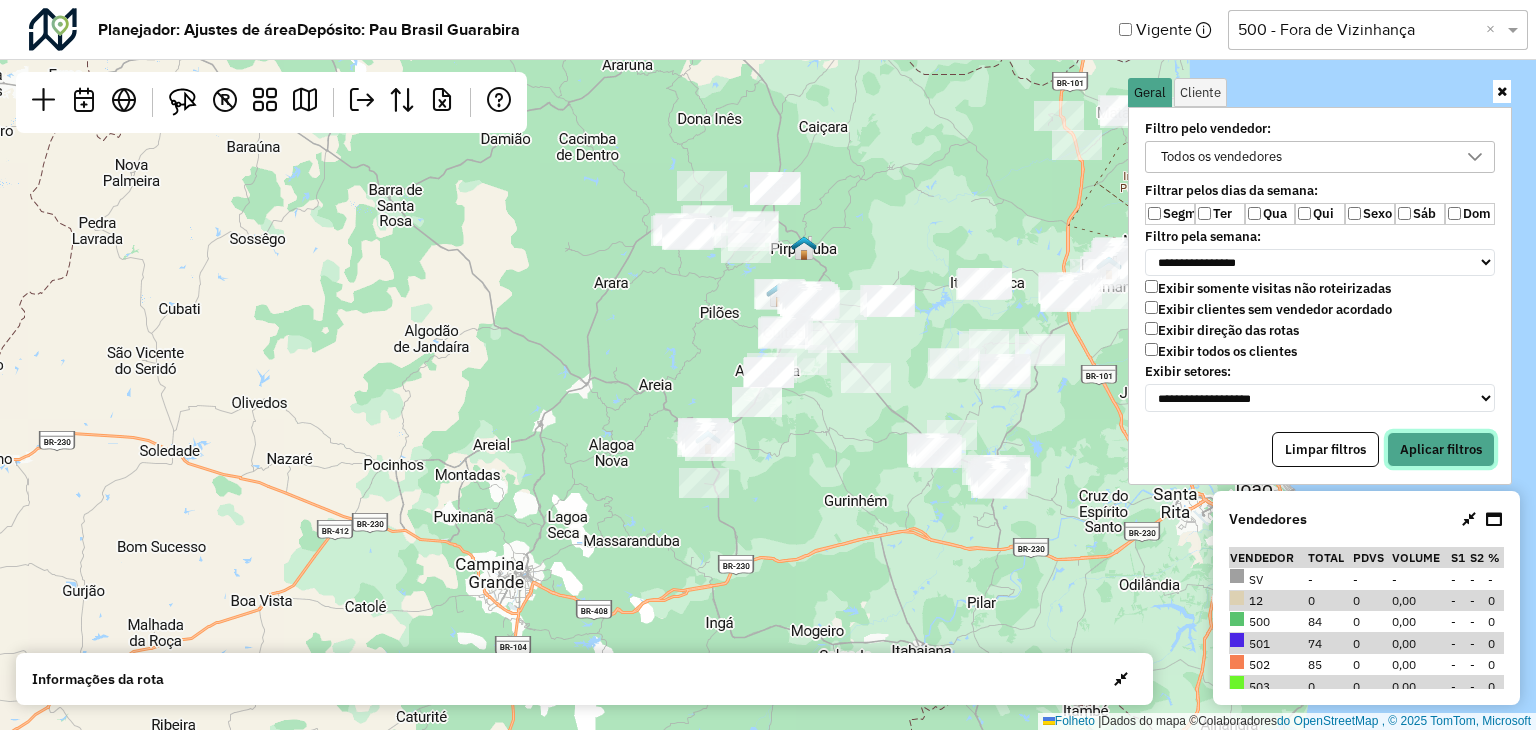 click on "Aplicar filtros" at bounding box center [1441, 448] 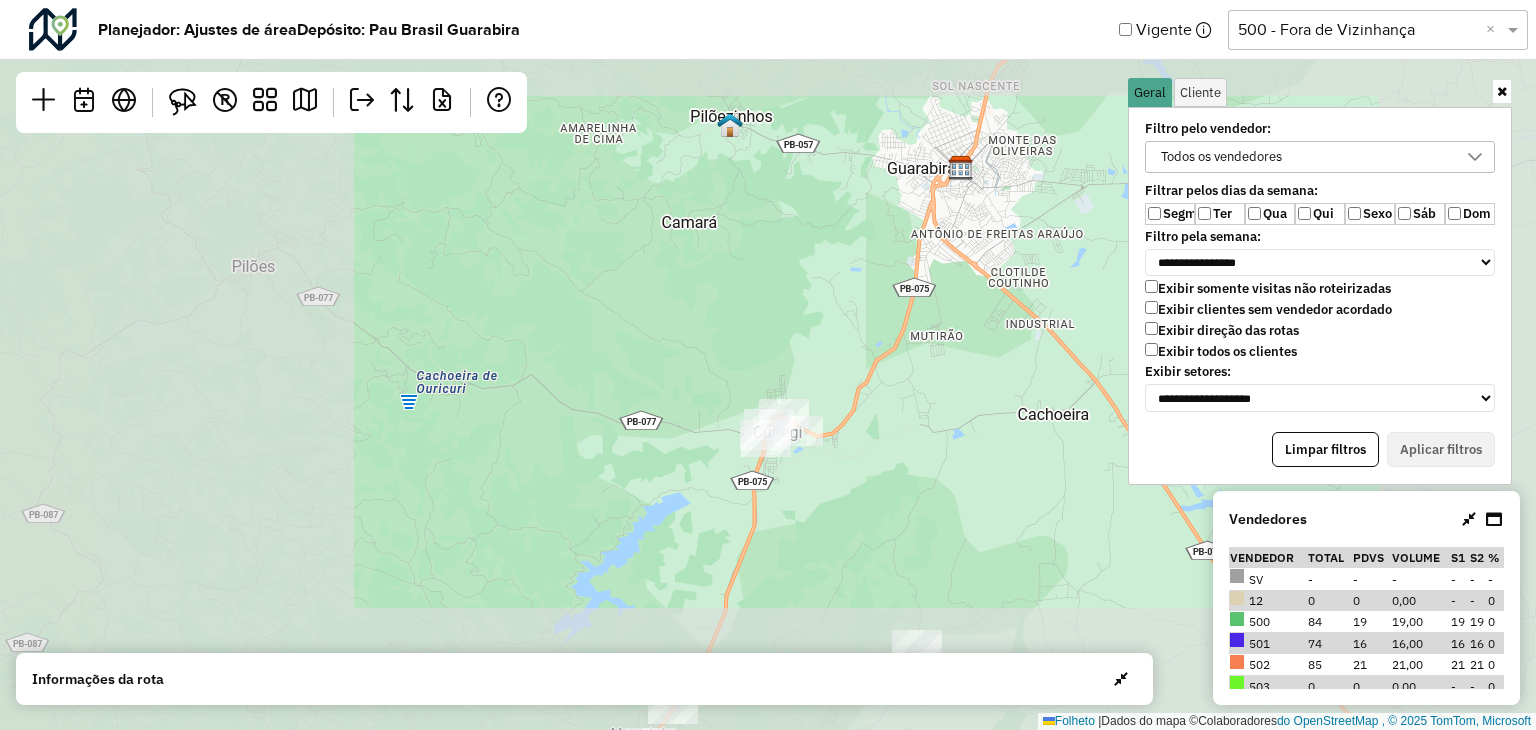 drag, startPoint x: 780, startPoint y: 494, endPoint x: 723, endPoint y: 211, distance: 288.68323 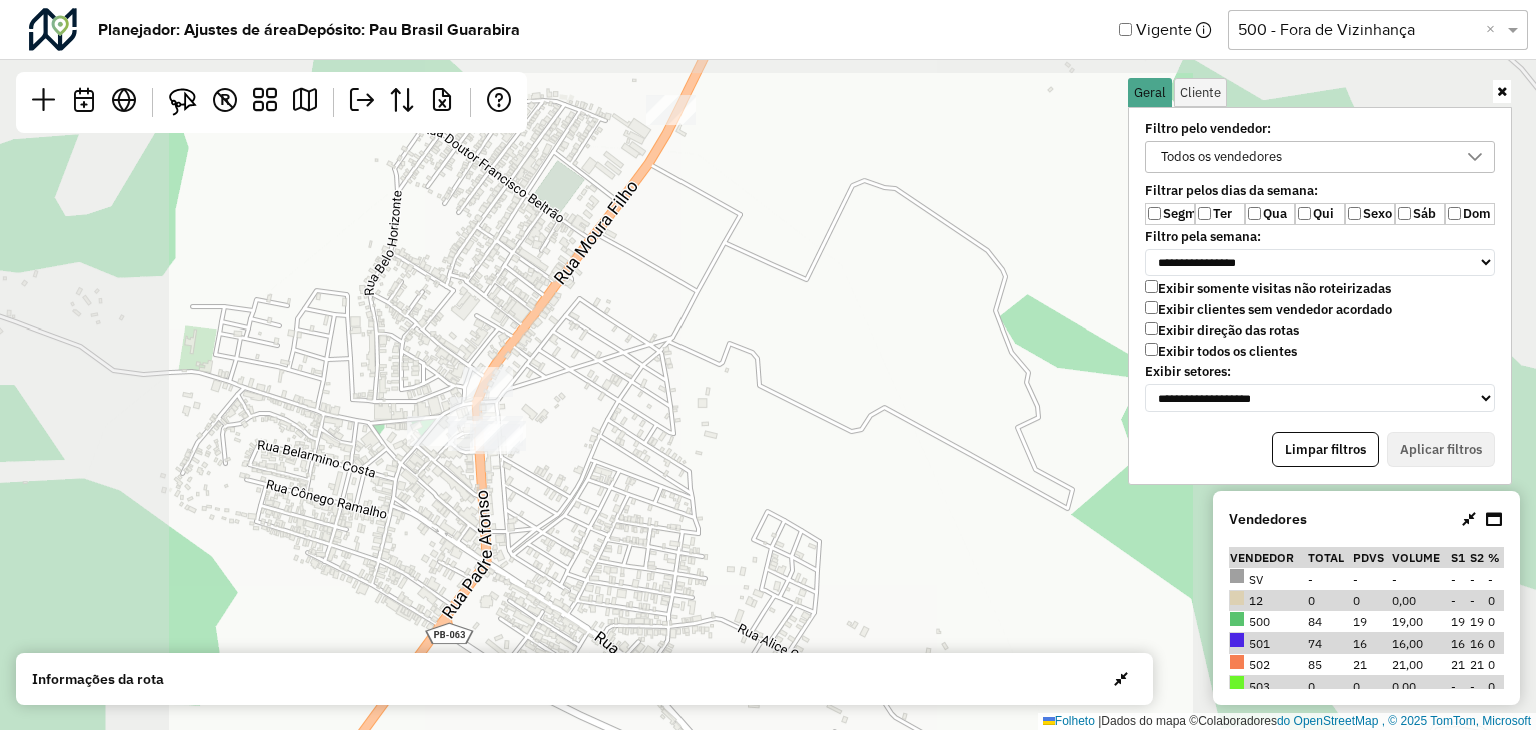 drag, startPoint x: 624, startPoint y: 269, endPoint x: 568, endPoint y: 420, distance: 161.04968 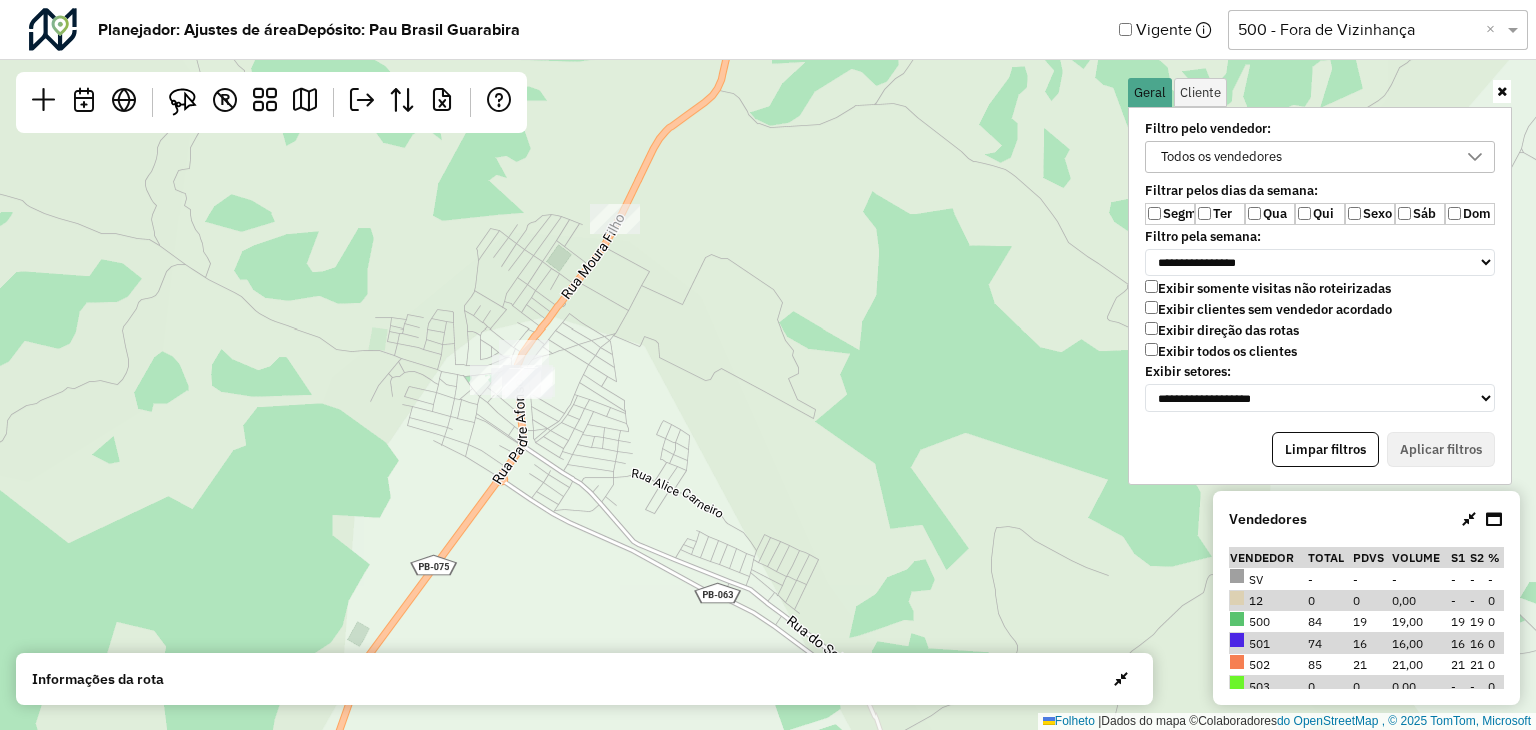 drag, startPoint x: 532, startPoint y: 486, endPoint x: 576, endPoint y: 109, distance: 379.55896 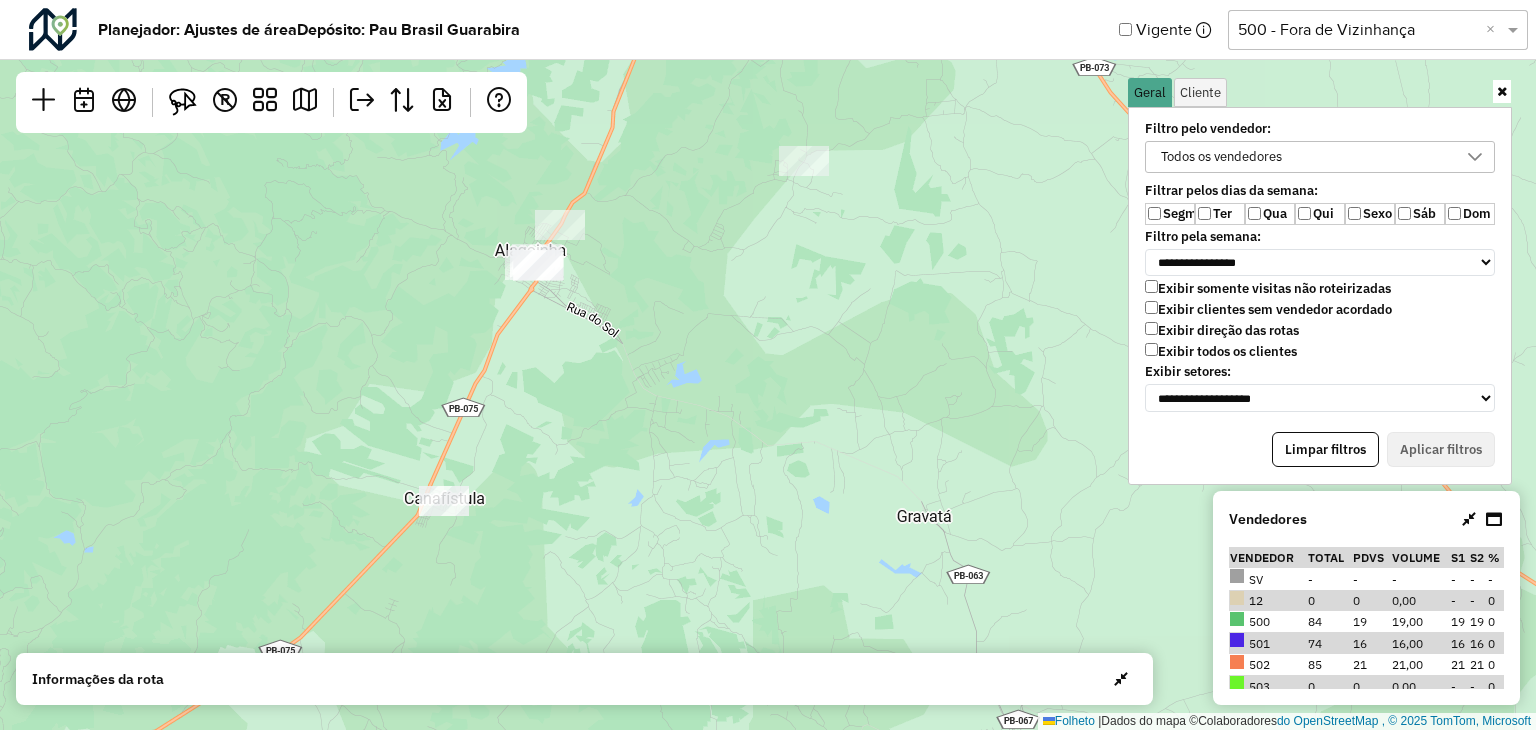 drag, startPoint x: 456, startPoint y: 486, endPoint x: 566, endPoint y: 221, distance: 286.92334 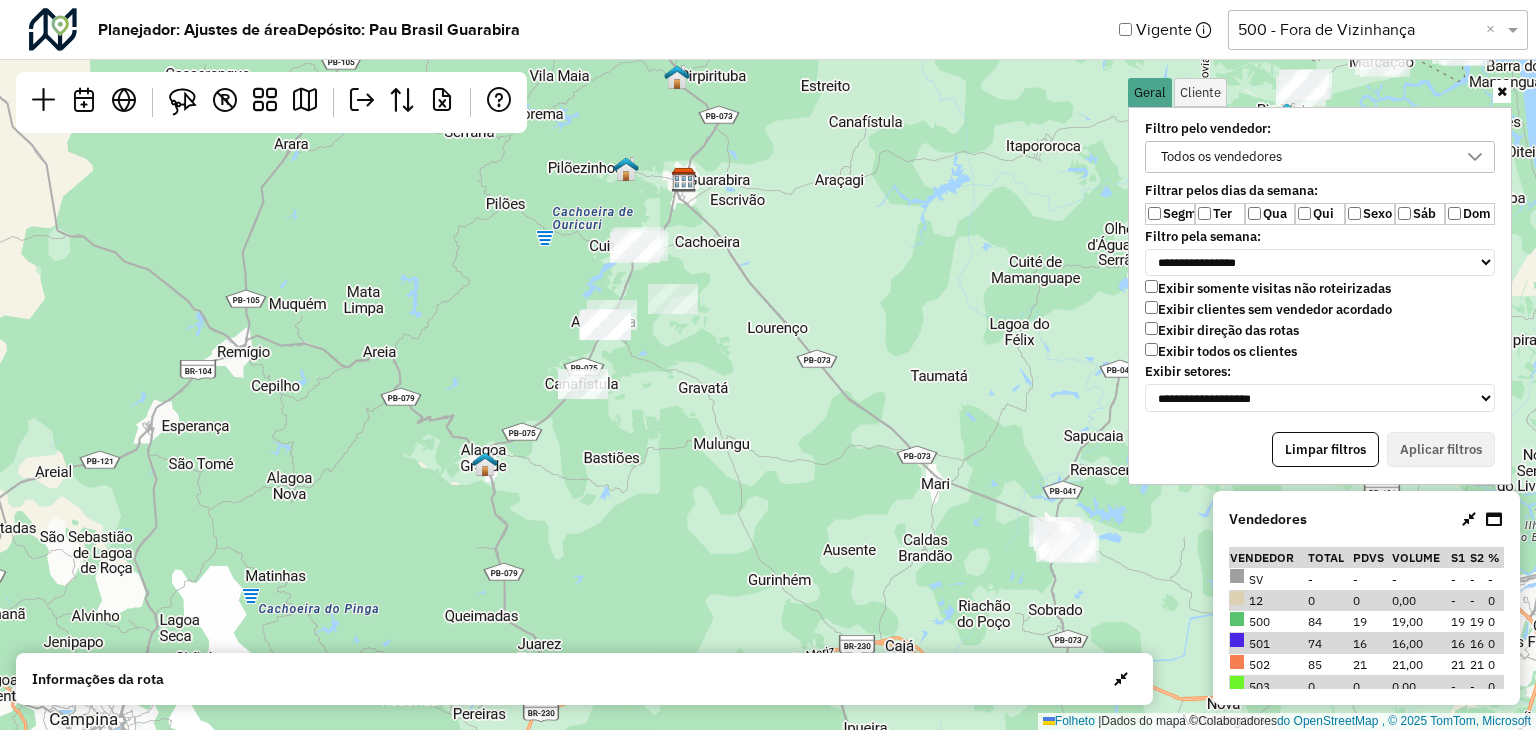 drag, startPoint x: 836, startPoint y: 249, endPoint x: 656, endPoint y: 506, distance: 313.76584 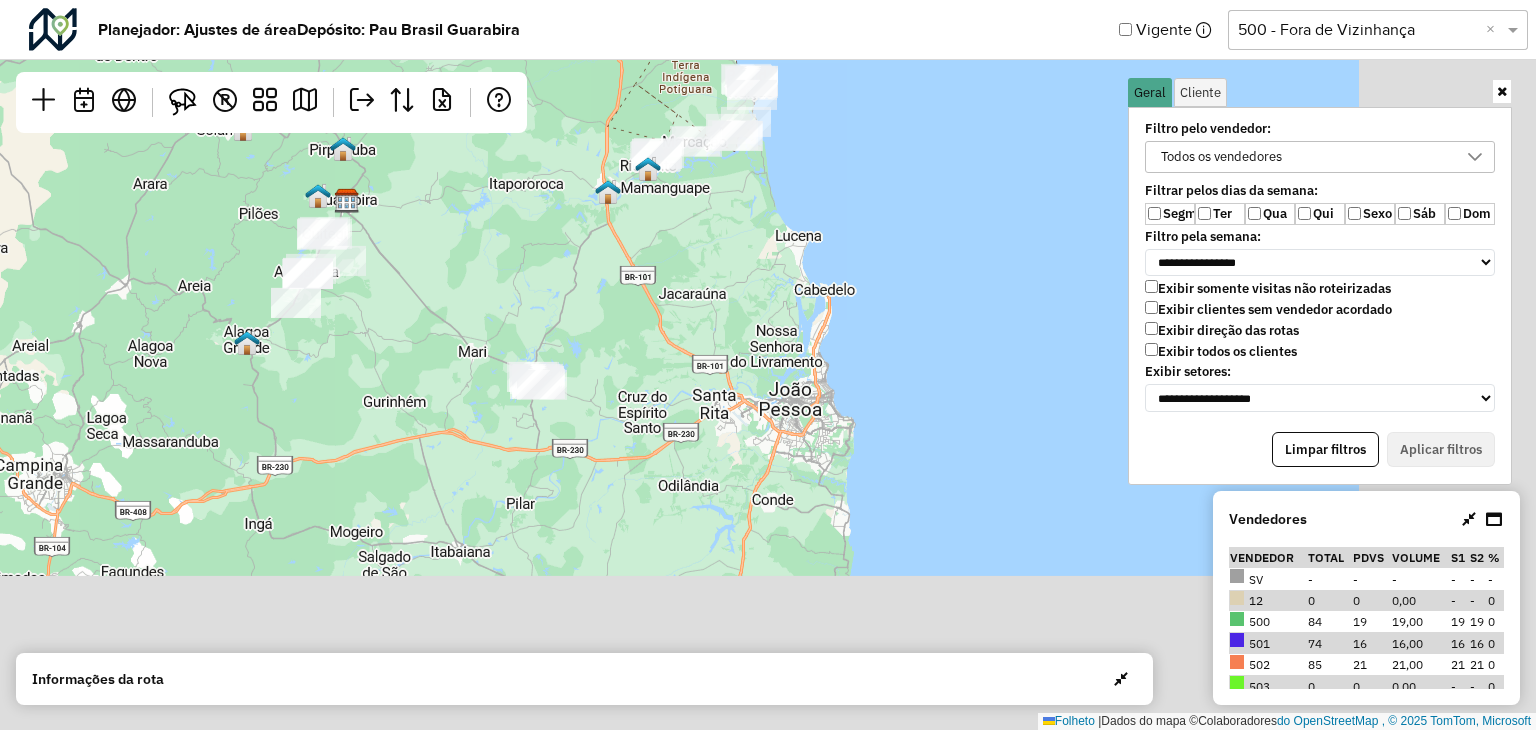 drag, startPoint x: 728, startPoint y: 489, endPoint x: 444, endPoint y: 241, distance: 377.0411 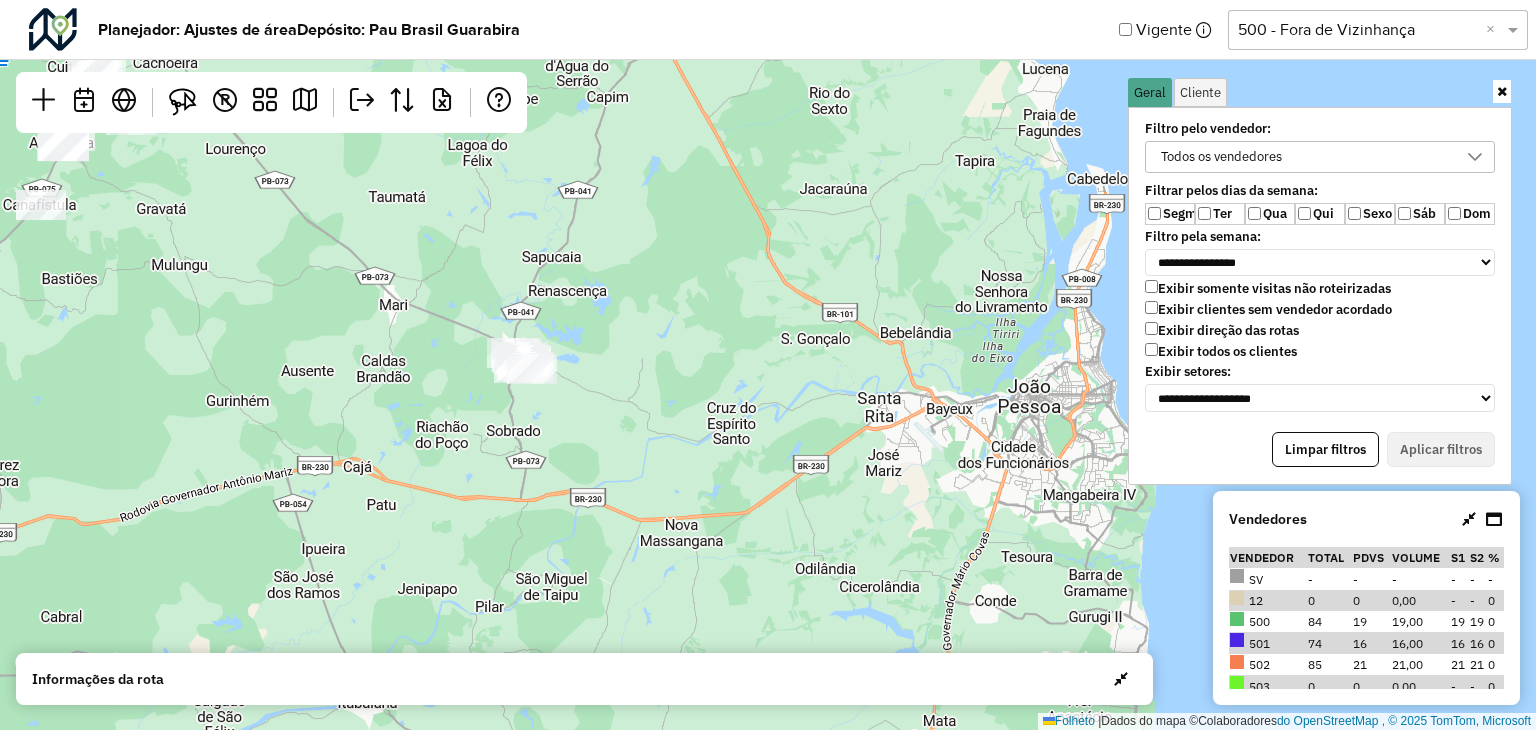 drag, startPoint x: 834, startPoint y: 159, endPoint x: 648, endPoint y: 365, distance: 277.5464 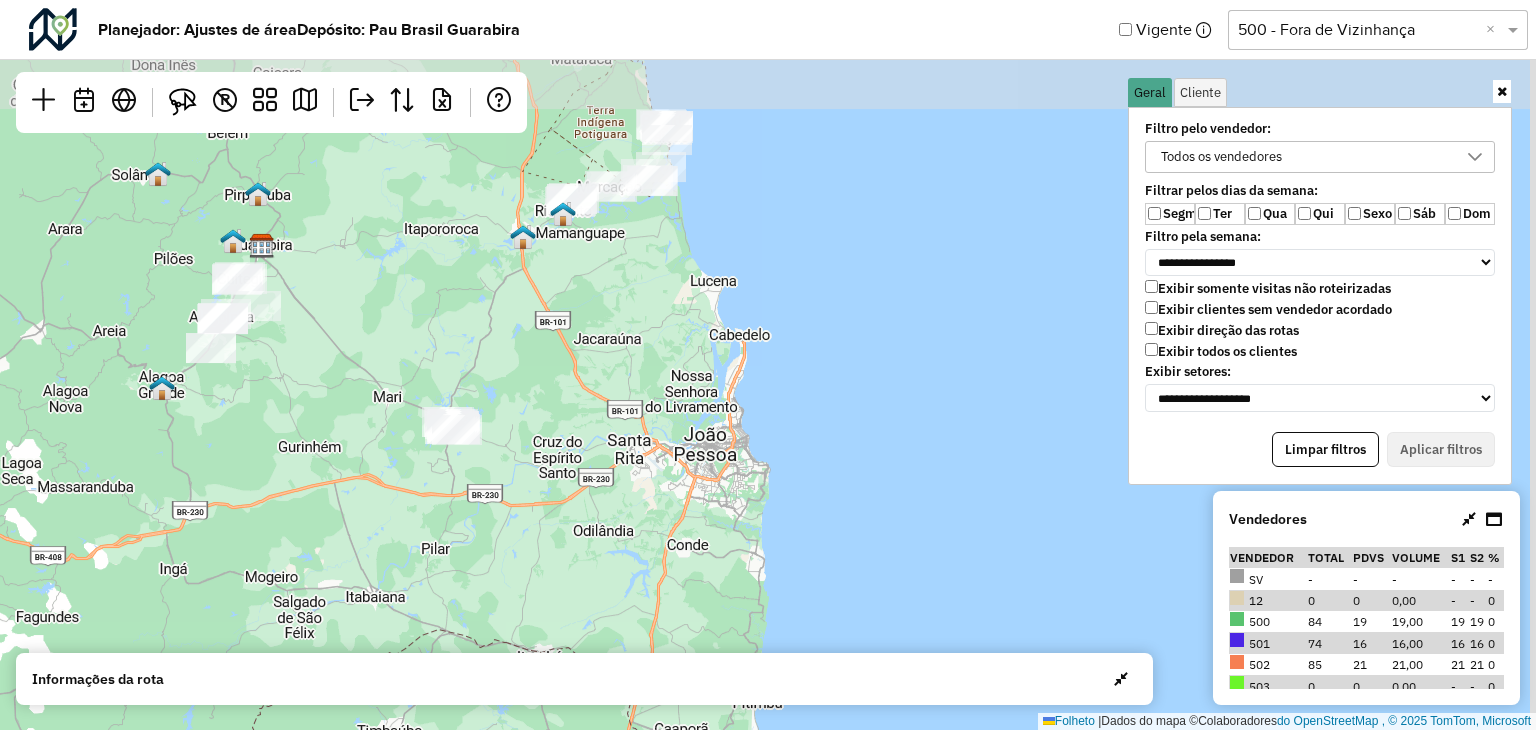 drag, startPoint x: 662, startPoint y: 185, endPoint x: 608, endPoint y: 426, distance: 246.97571 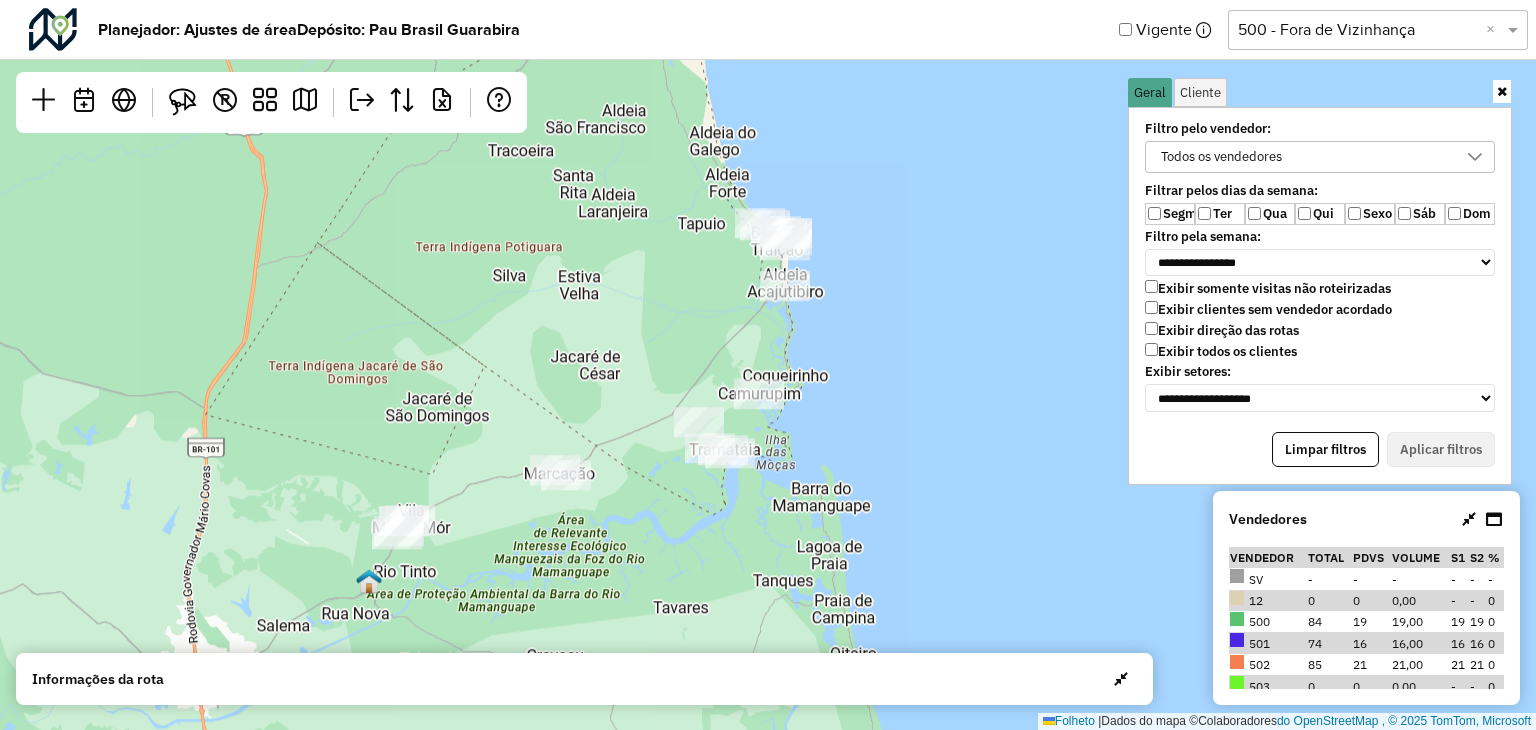 drag, startPoint x: 565, startPoint y: 435, endPoint x: 629, endPoint y: 528, distance: 112.89375 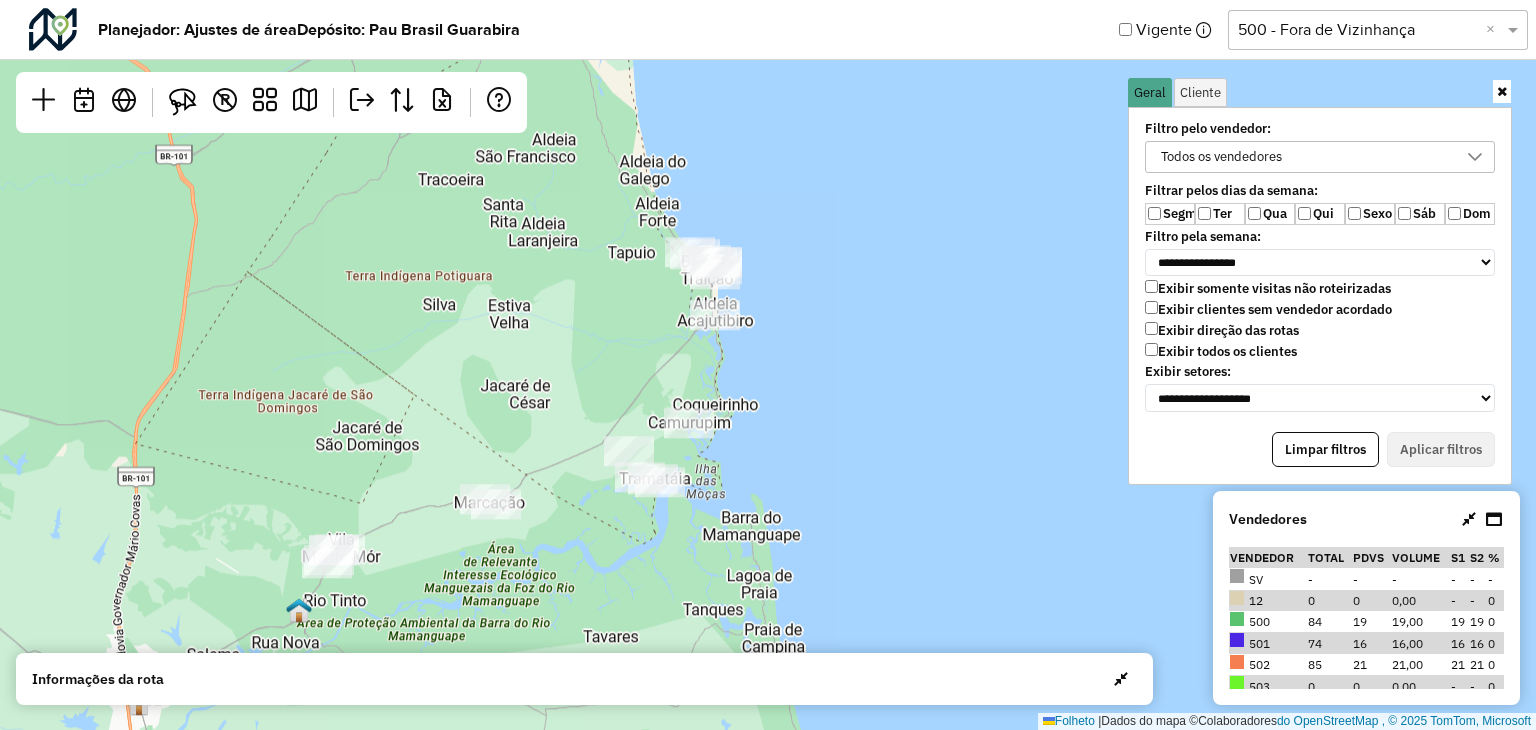 drag, startPoint x: 735, startPoint y: 437, endPoint x: 624, endPoint y: 496, distance: 125.70601 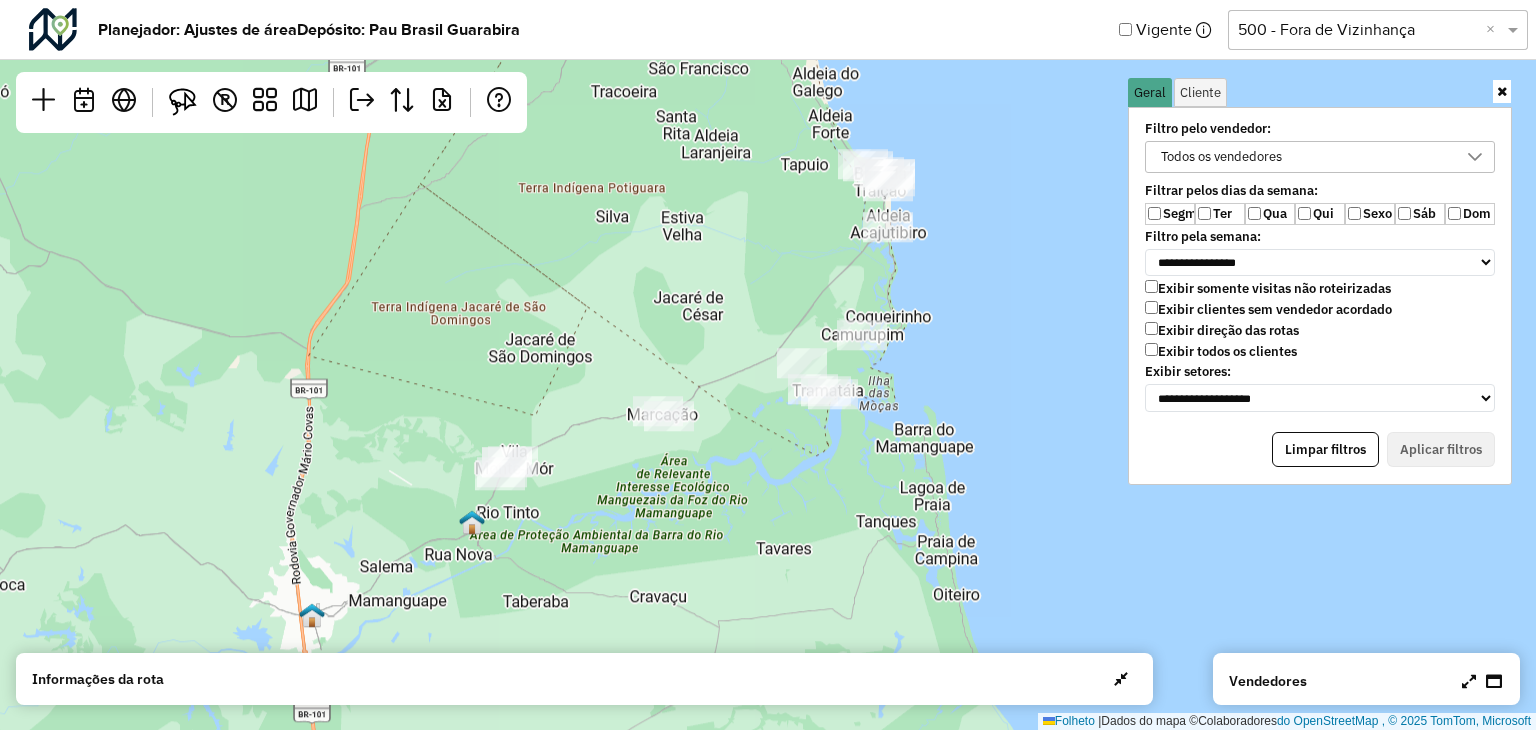 drag, startPoint x: 498, startPoint y: 569, endPoint x: 671, endPoint y: 480, distance: 194.55077 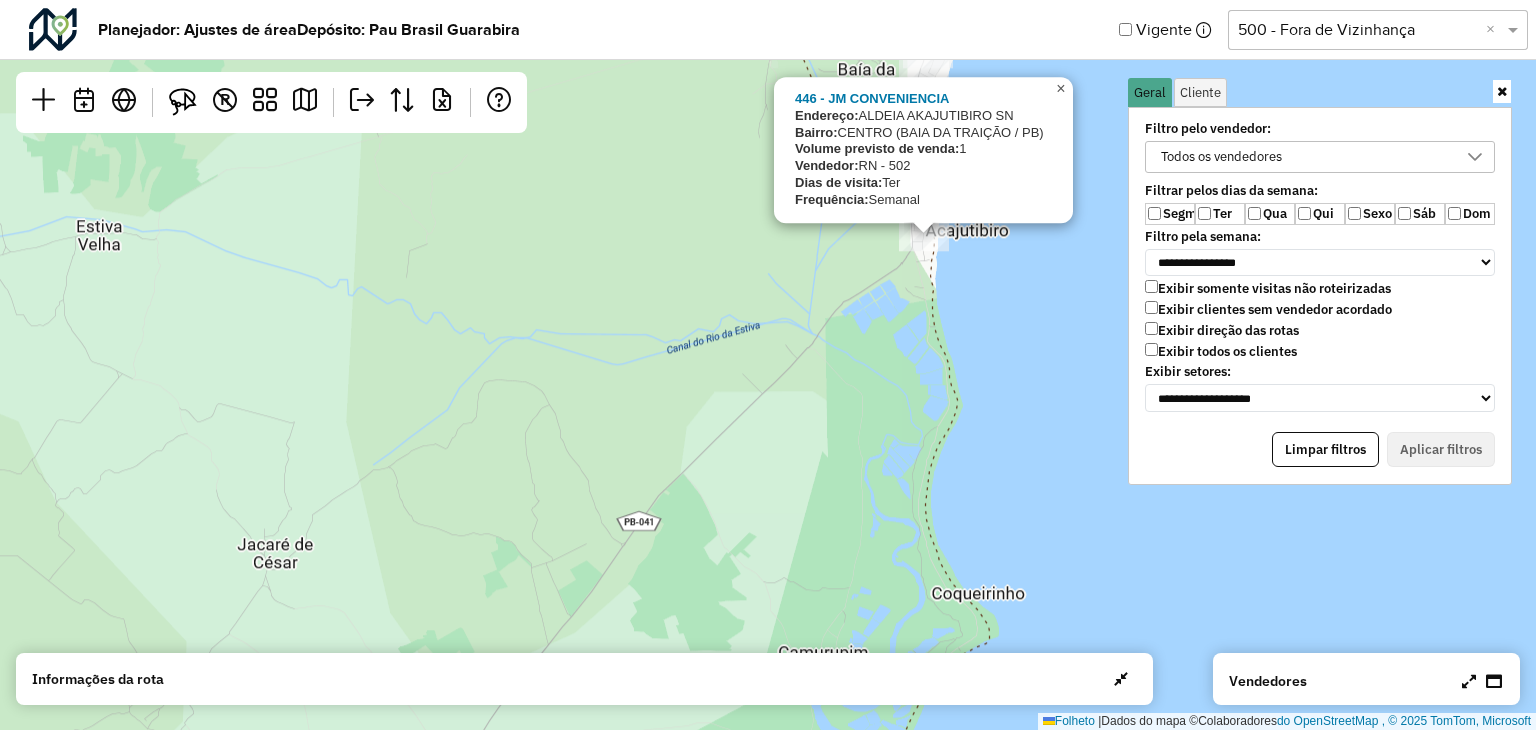 click on "×" 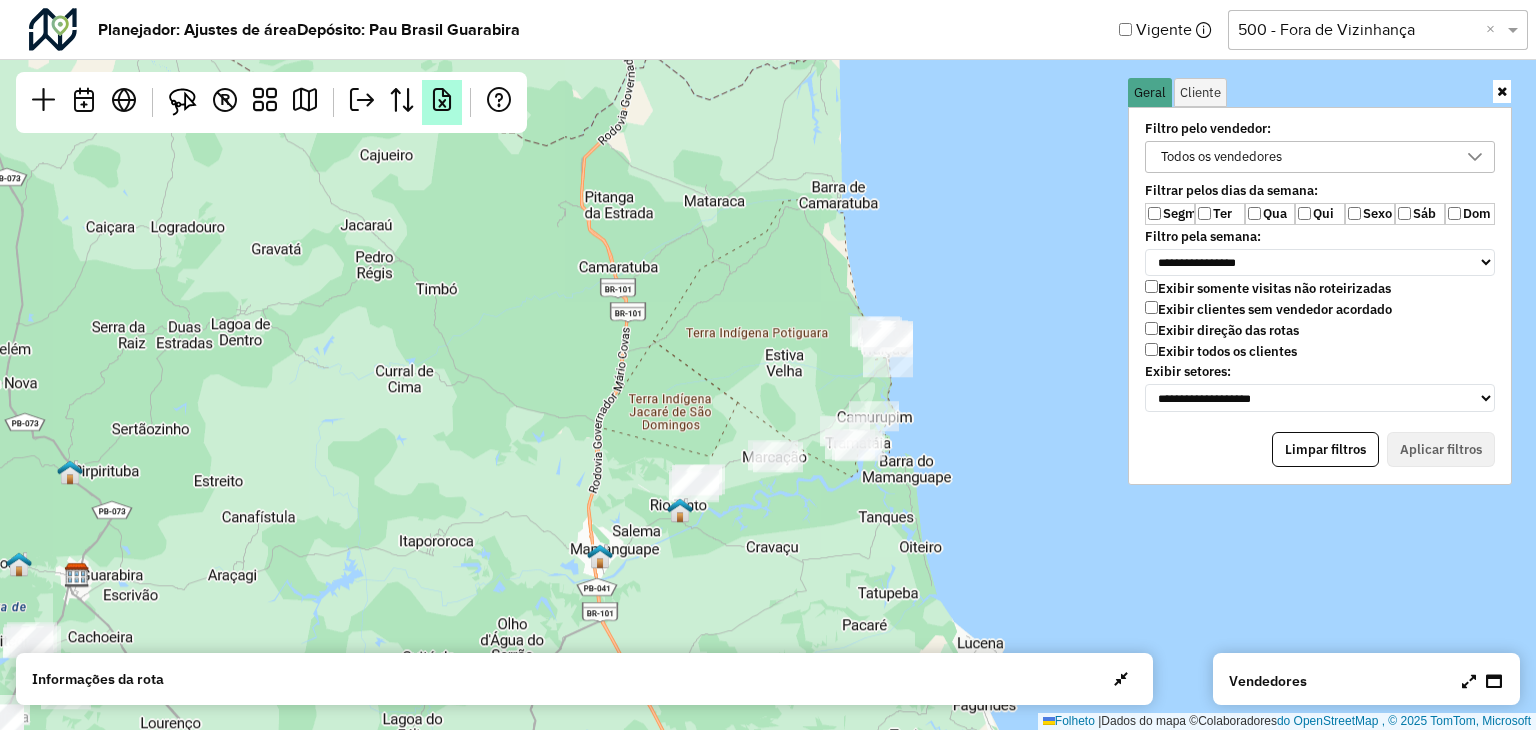 click at bounding box center [442, 100] 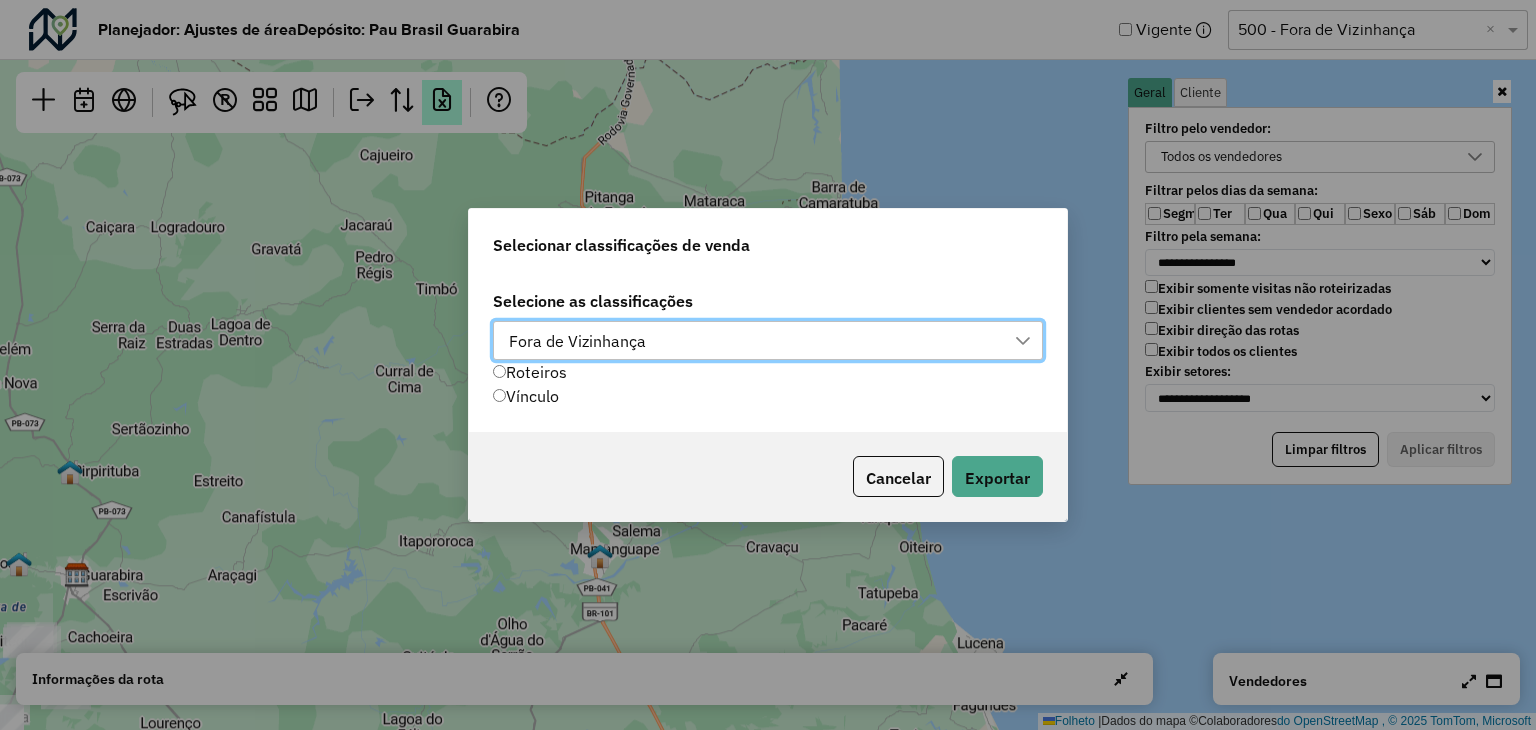 scroll, scrollTop: 14, scrollLeft: 89, axis: both 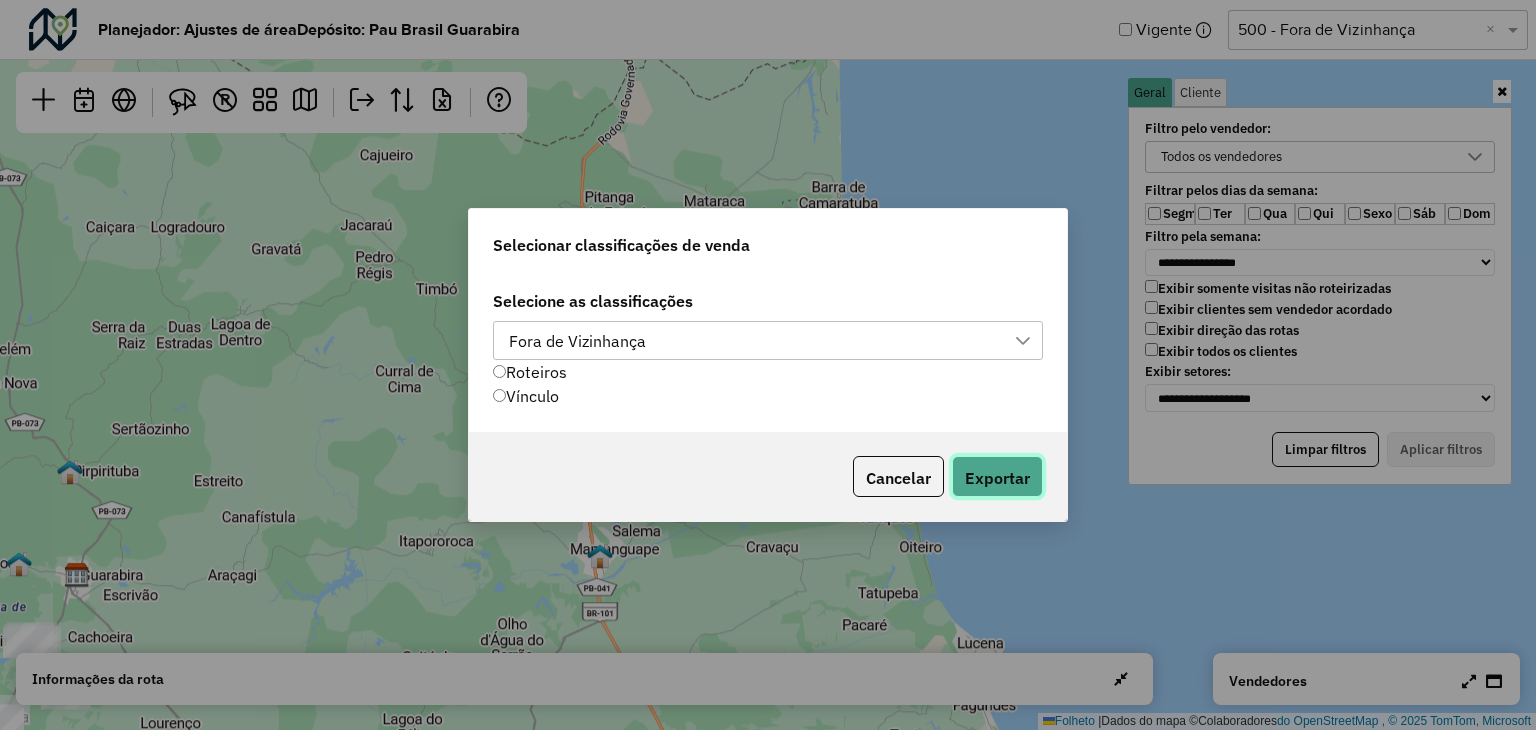 click on "Exportar" 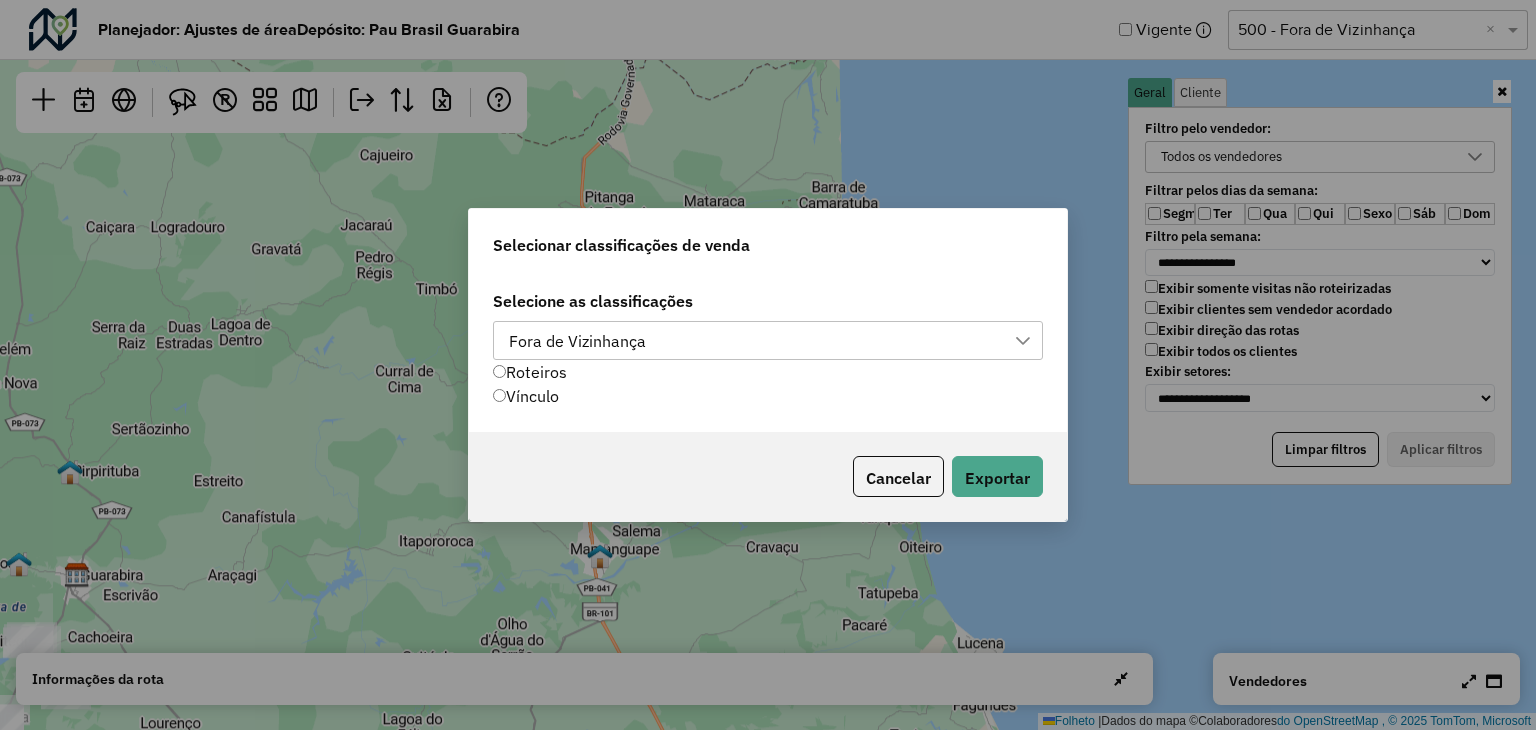 drag, startPoint x: 897, startPoint y: 474, endPoint x: 1030, endPoint y: 436, distance: 138.32208 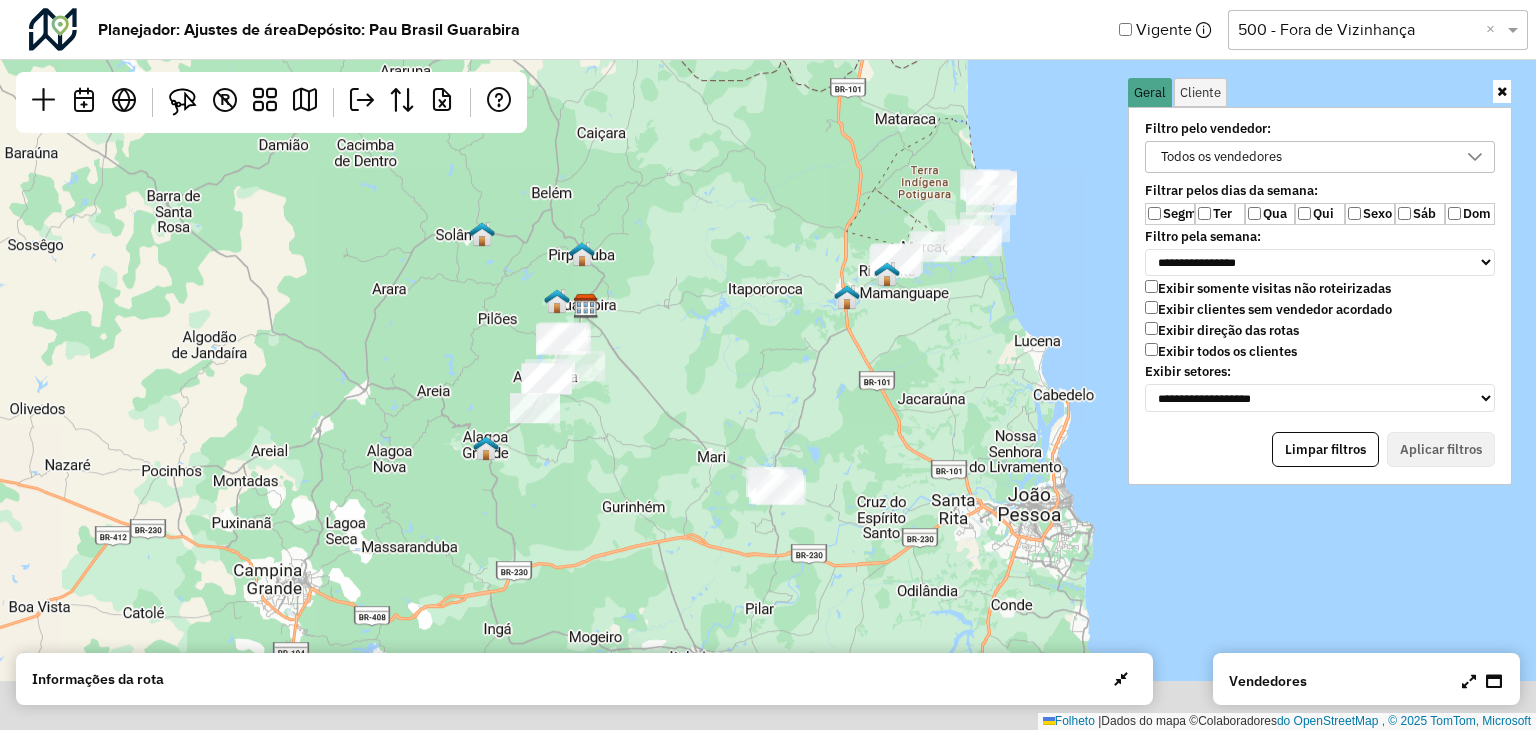 drag, startPoint x: 872, startPoint y: 473, endPoint x: 856, endPoint y: 357, distance: 117.09825 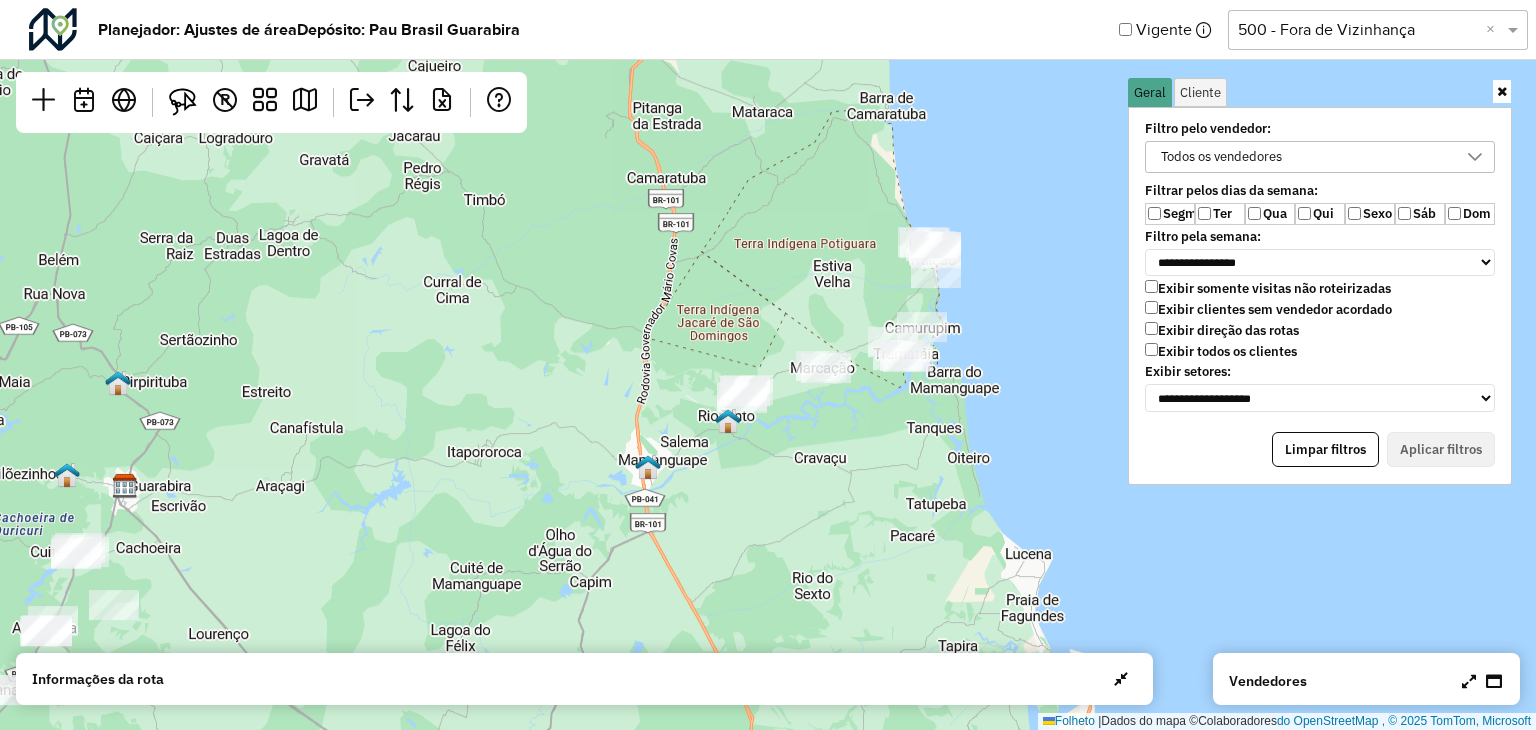 drag, startPoint x: 937, startPoint y: 284, endPoint x: 728, endPoint y: 552, distance: 339.86026 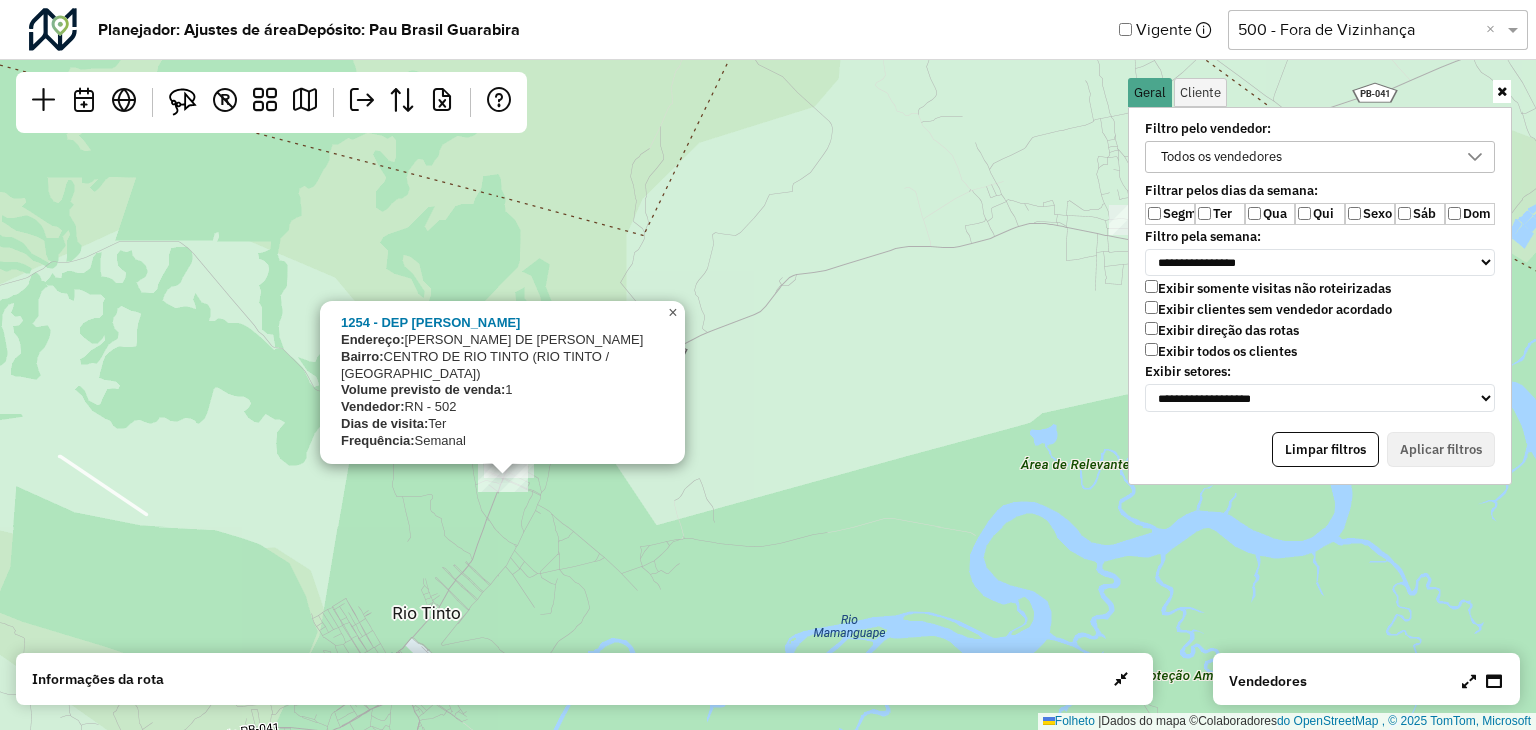 click on "×" 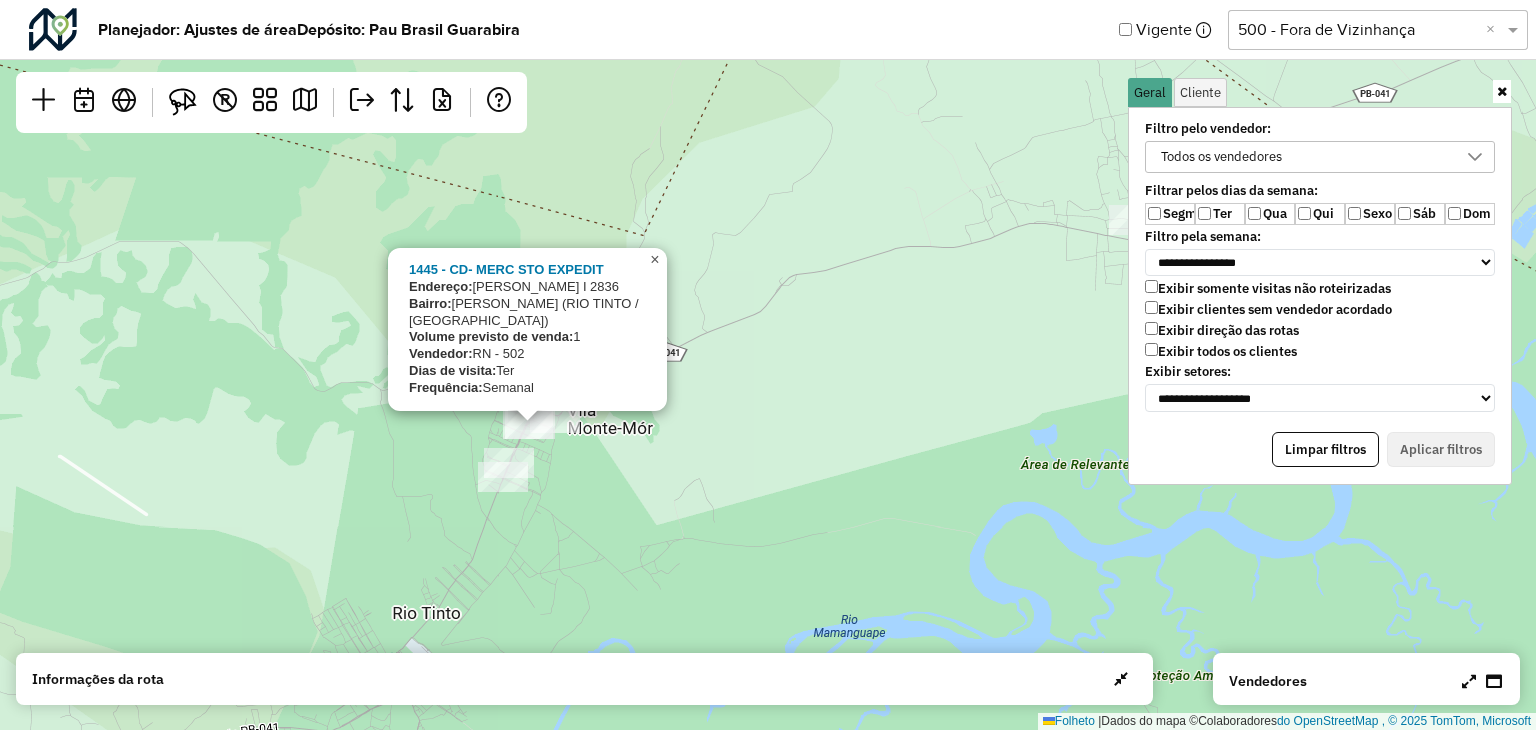 click on "×" 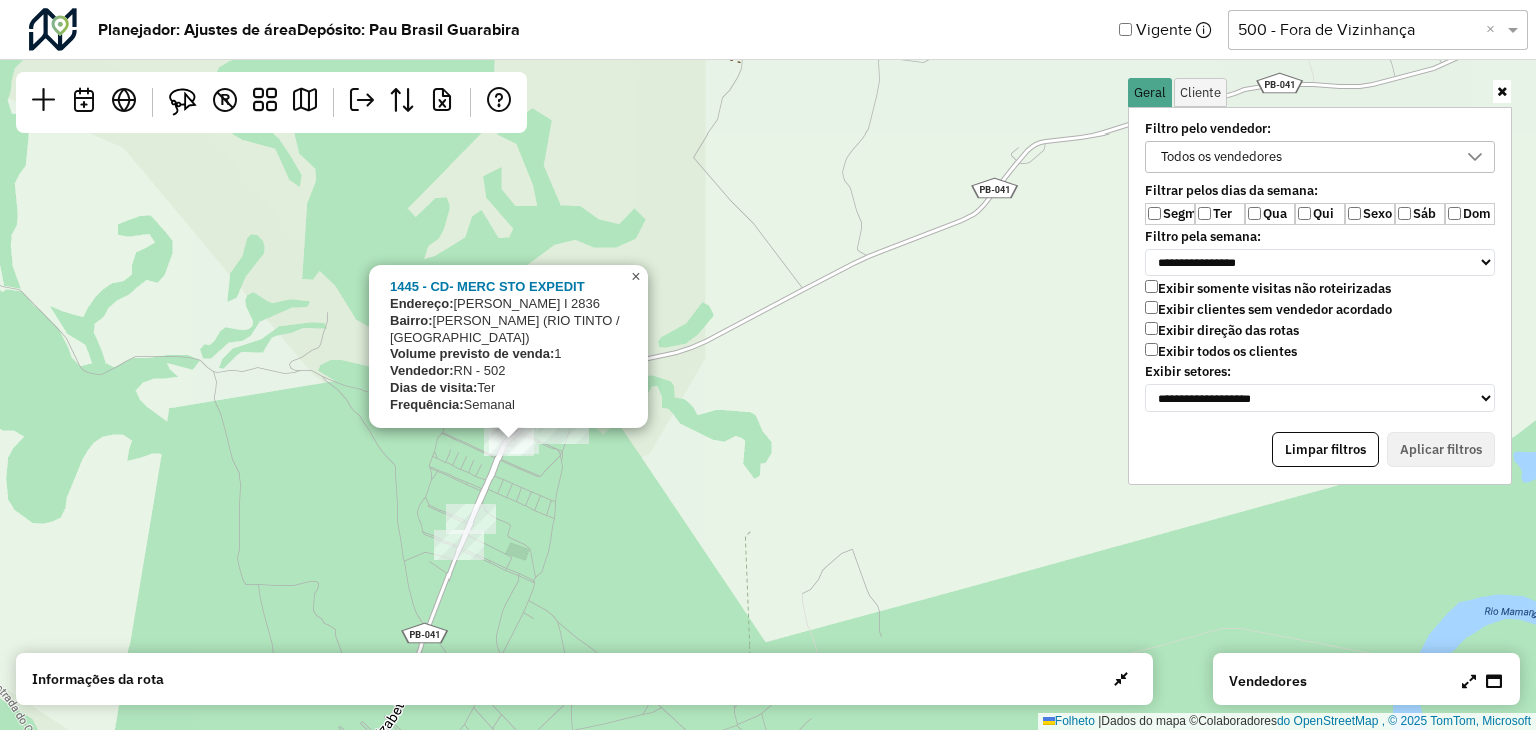 click on "×" 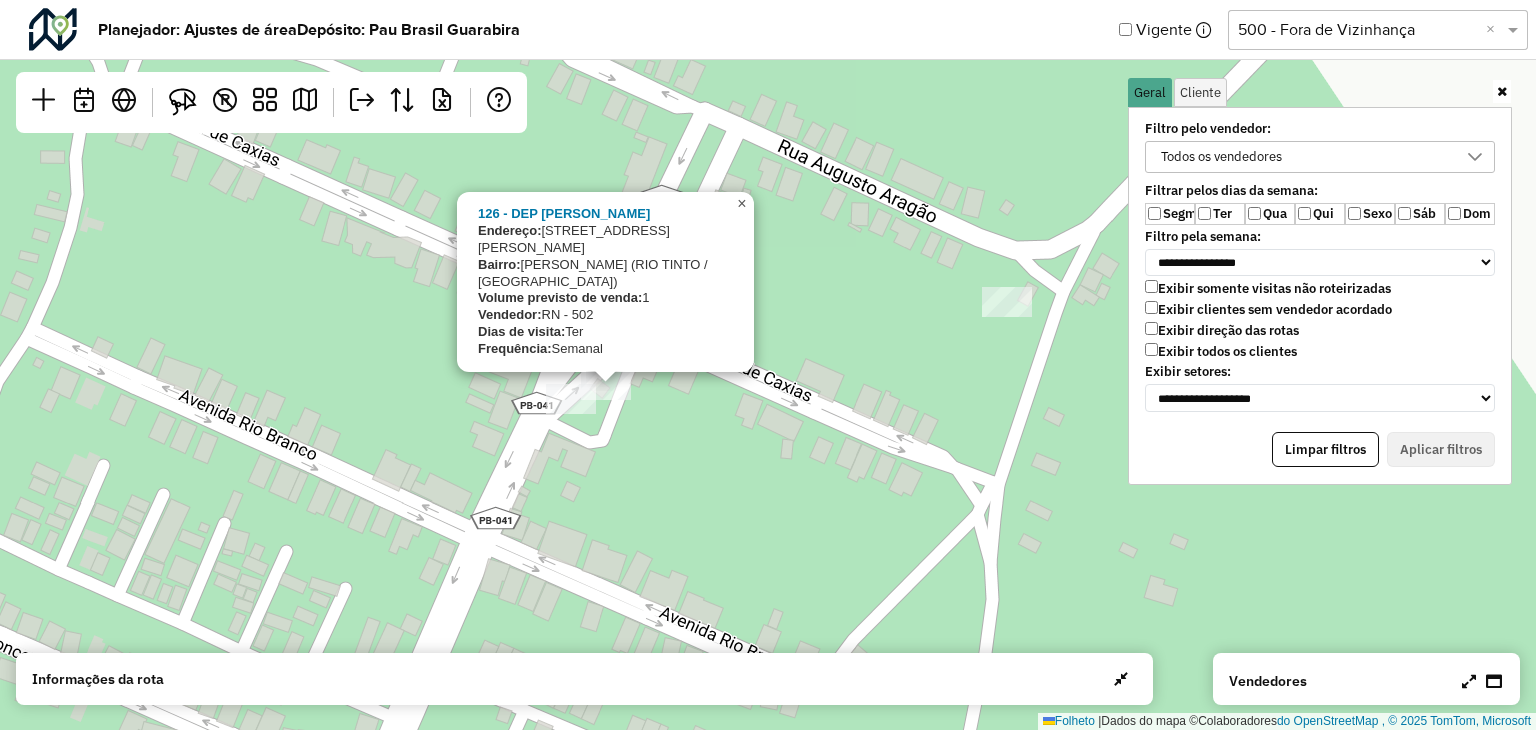 click on "×" 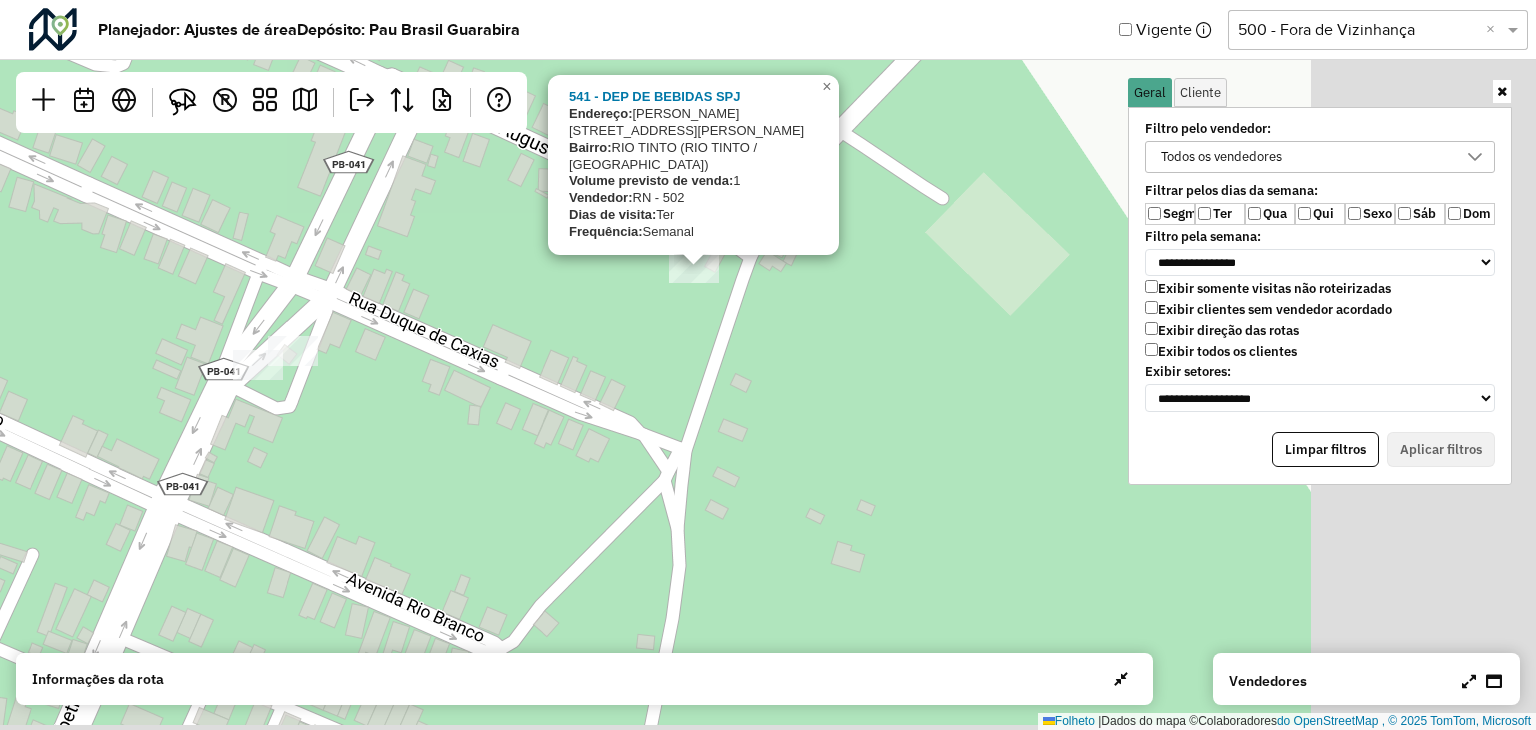 drag, startPoint x: 857, startPoint y: 397, endPoint x: 520, endPoint y: 364, distance: 338.61188 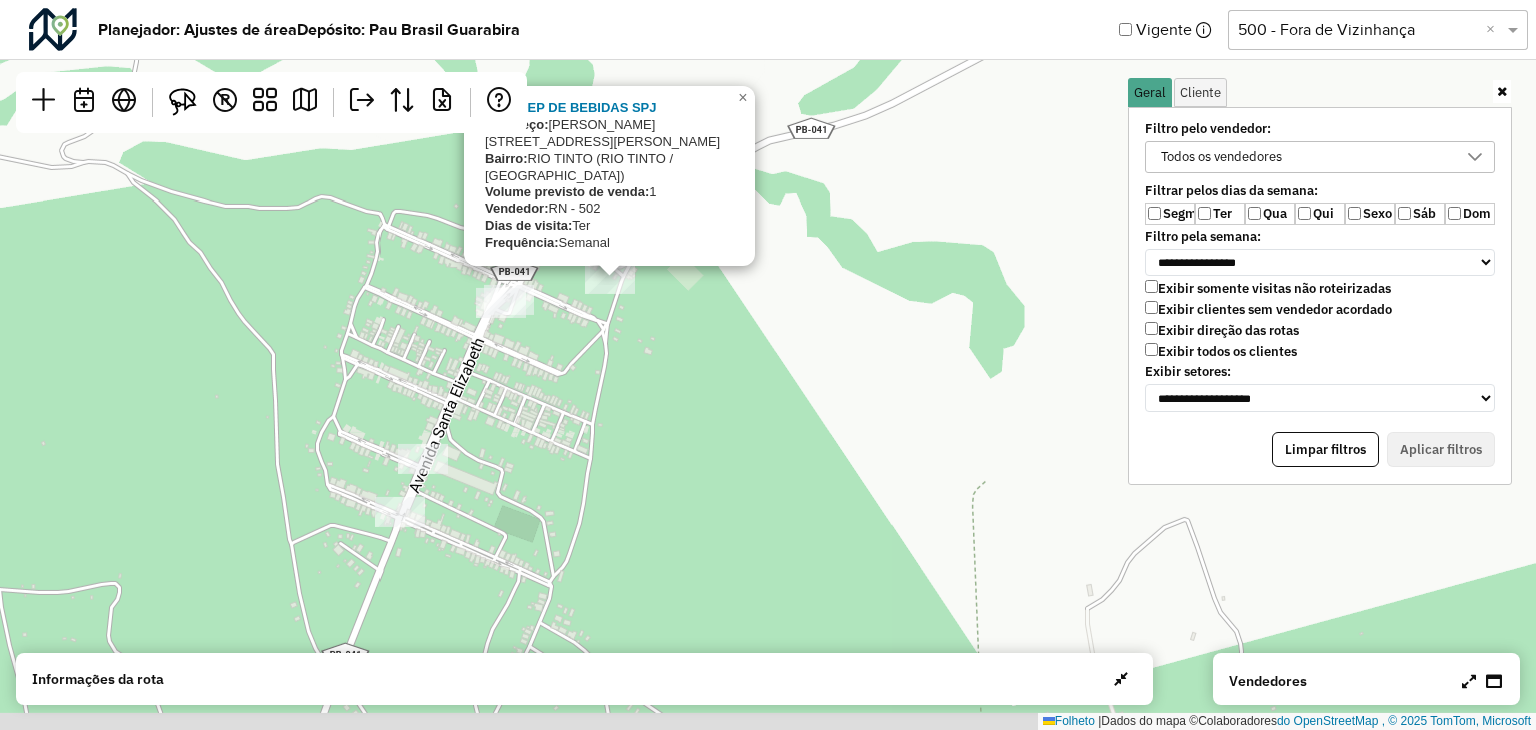 drag, startPoint x: 467, startPoint y: 504, endPoint x: 528, endPoint y: 404, distance: 117.13667 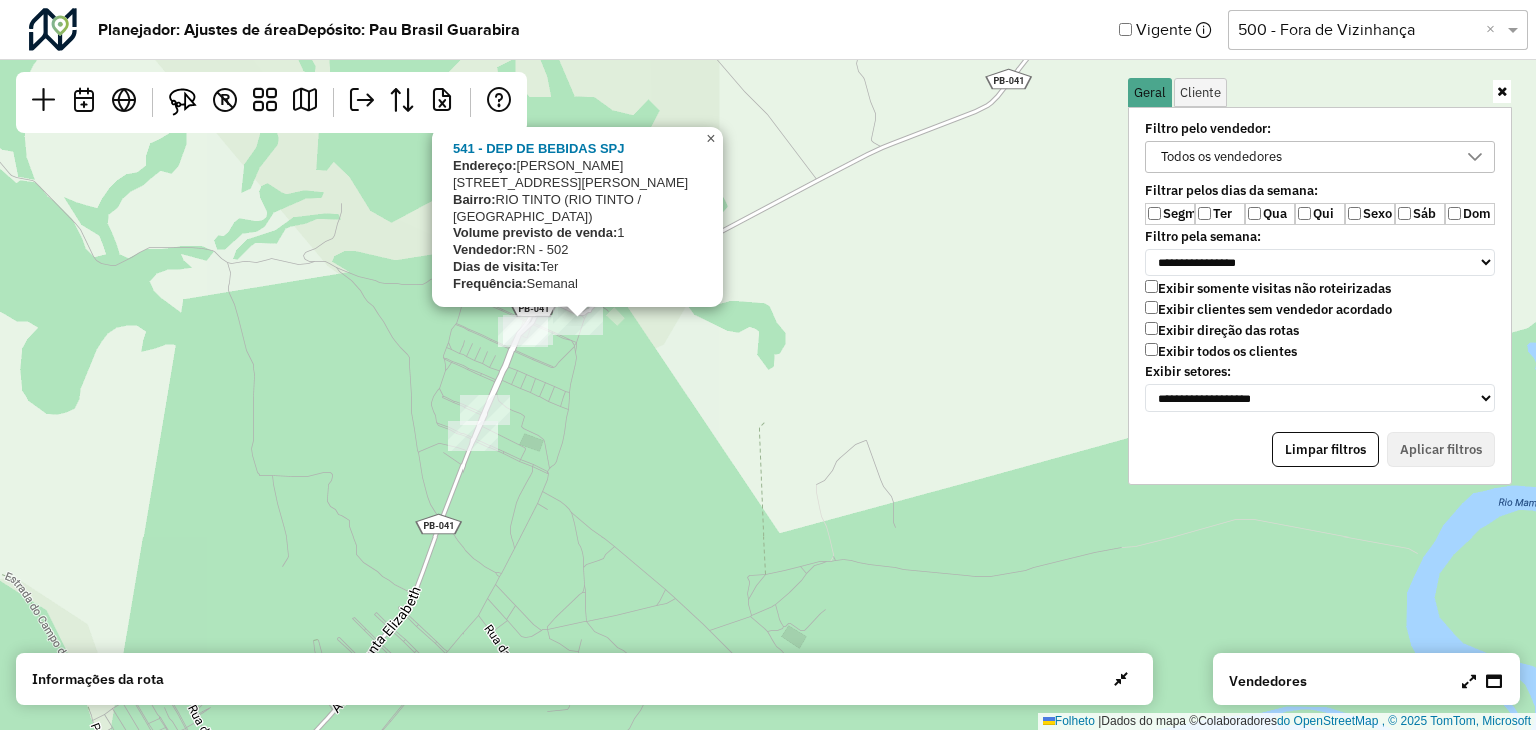 click on "×" 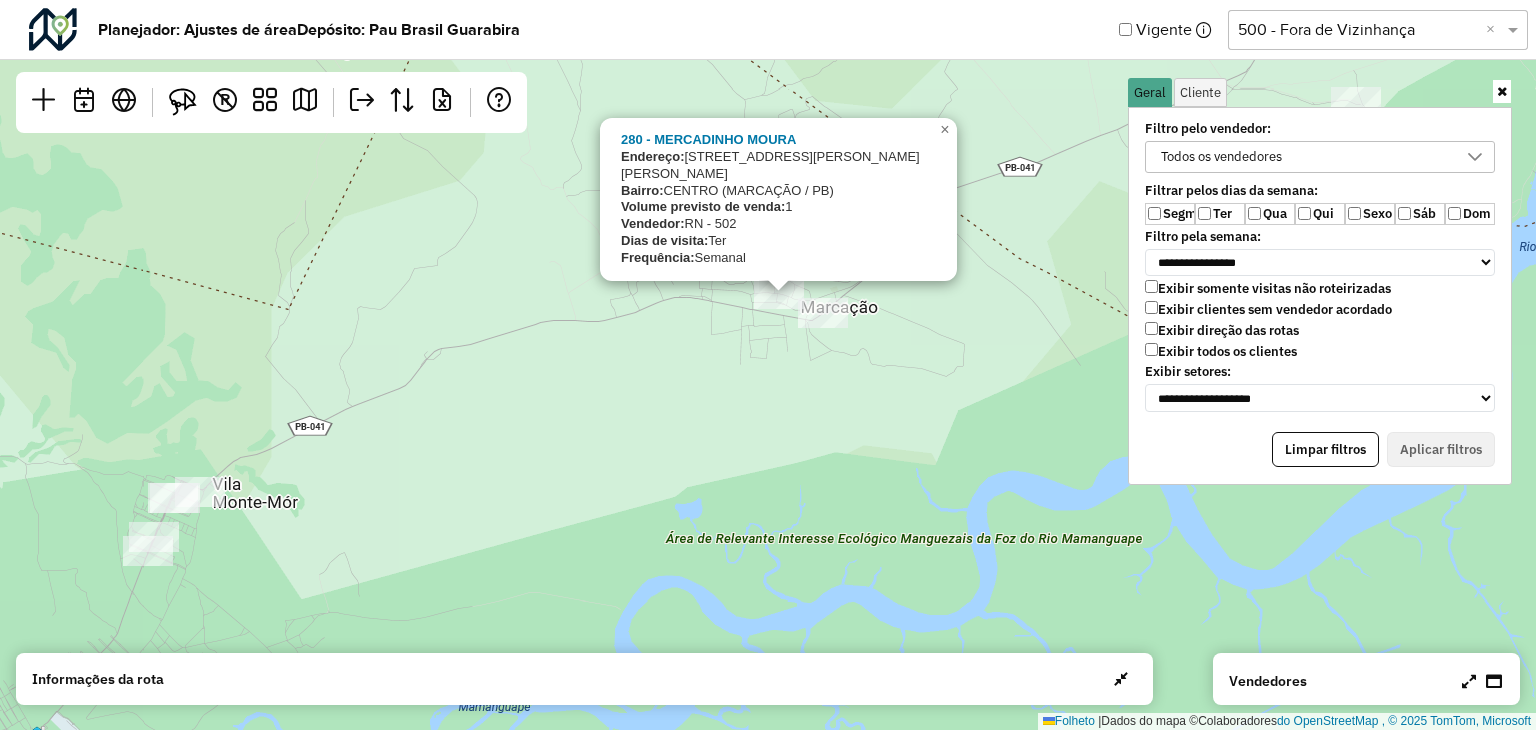 drag, startPoint x: 253, startPoint y: 525, endPoint x: 336, endPoint y: 393, distance: 155.92627 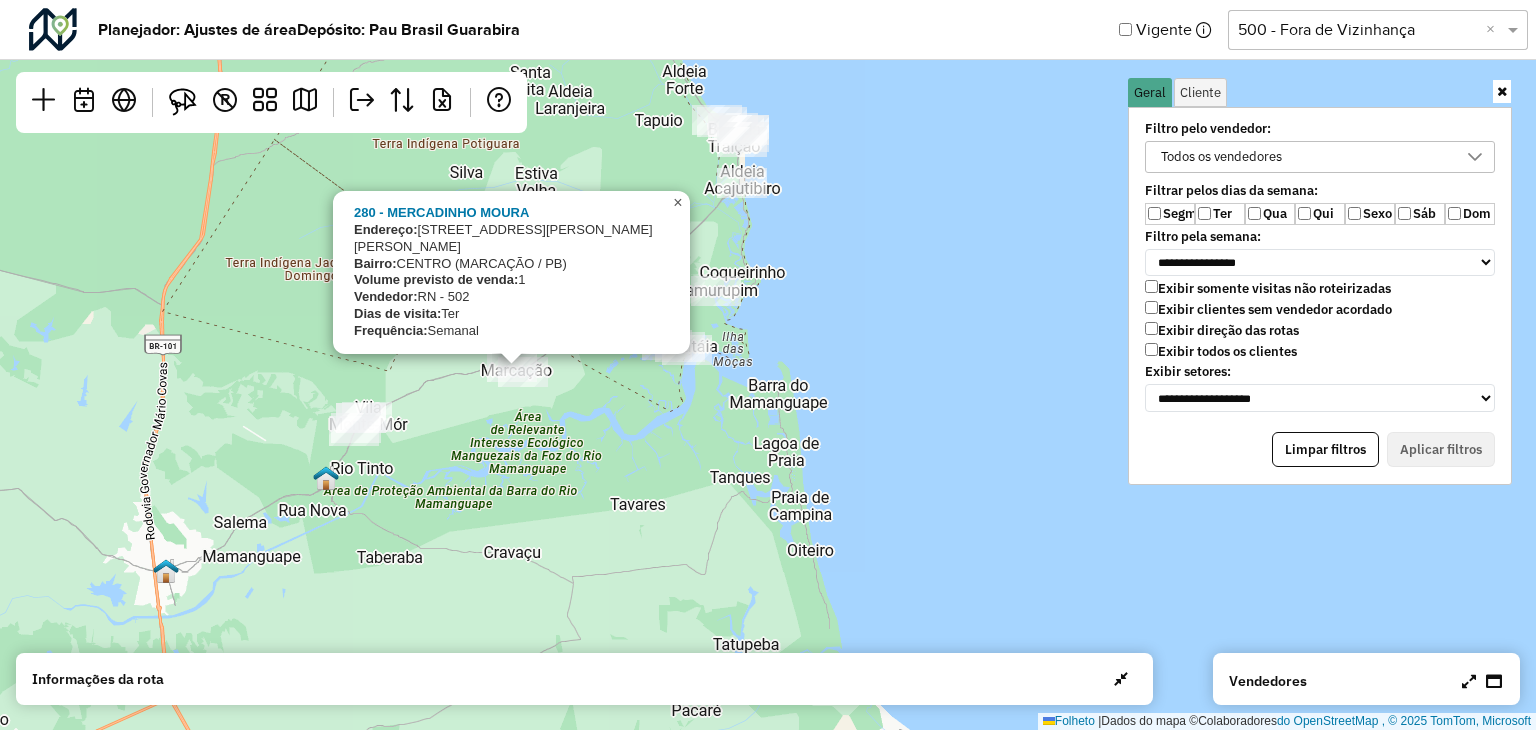 click on "280 - [PERSON_NAME]:    [STREET_ADDRESS][PERSON_NAME][PERSON_NAME]
Bairro:  CENTRO (MARCAÇÃO / PB)
Volume previsto de venda:  1
Vendedor:  RN - 502
[PERSON_NAME] de visita:  Ter
Frequência:  Semanal
× Folheto    |  Dados do mapa ©  Colaboradores  do OpenStreetMap , © 2025 TomTom, Microsoft" 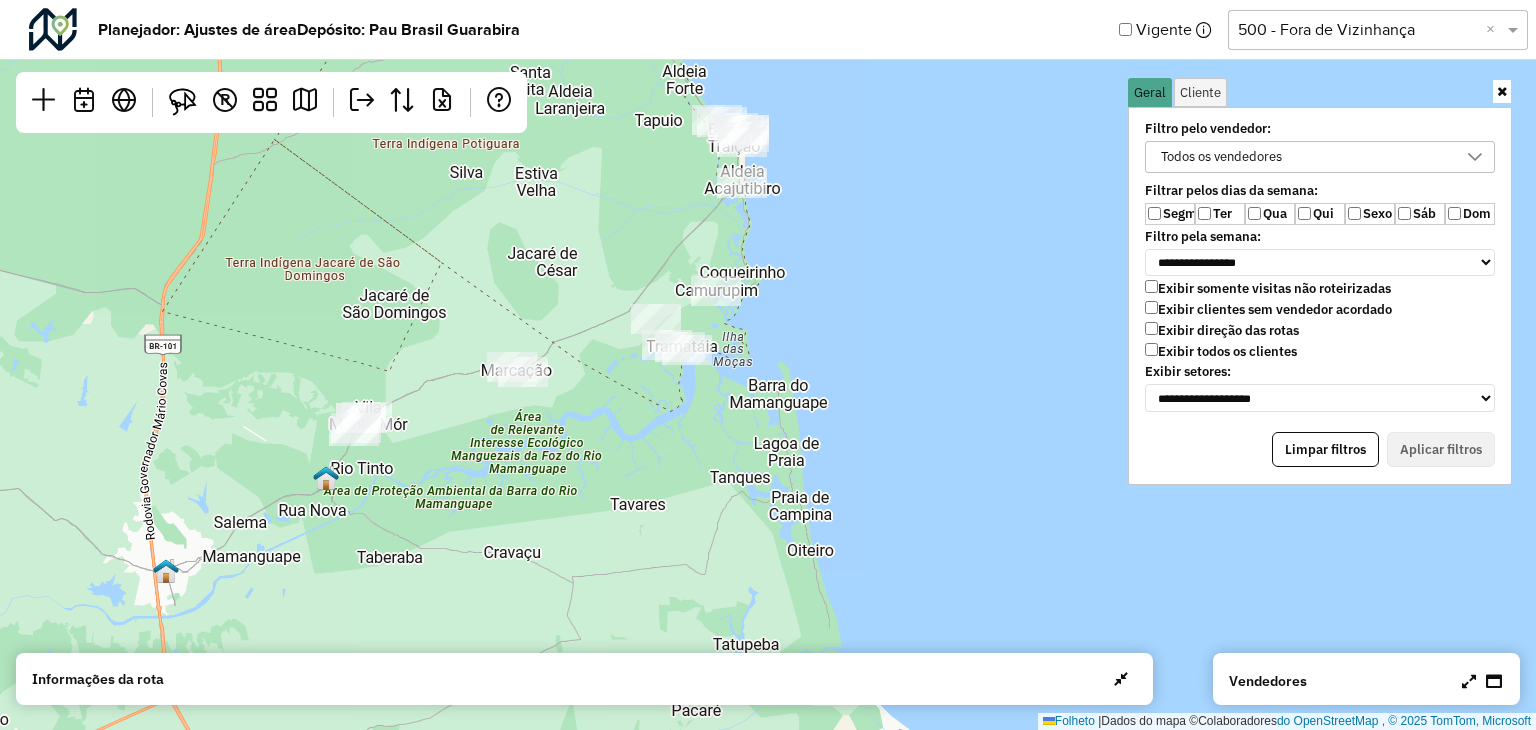 click on "280 - [PERSON_NAME]:    [STREET_ADDRESS][PERSON_NAME][PERSON_NAME]
Bairro:  CENTRO (MARCAÇÃO / PB)
Volume previsto de venda:  1
Vendedor:  RN - 502
[PERSON_NAME] de visita:  Ter
Frequência:  Semanal
× Folheto    |  Dados do mapa ©  Colaboradores  do OpenStreetMap , © 2025 TomTom, Microsoft" 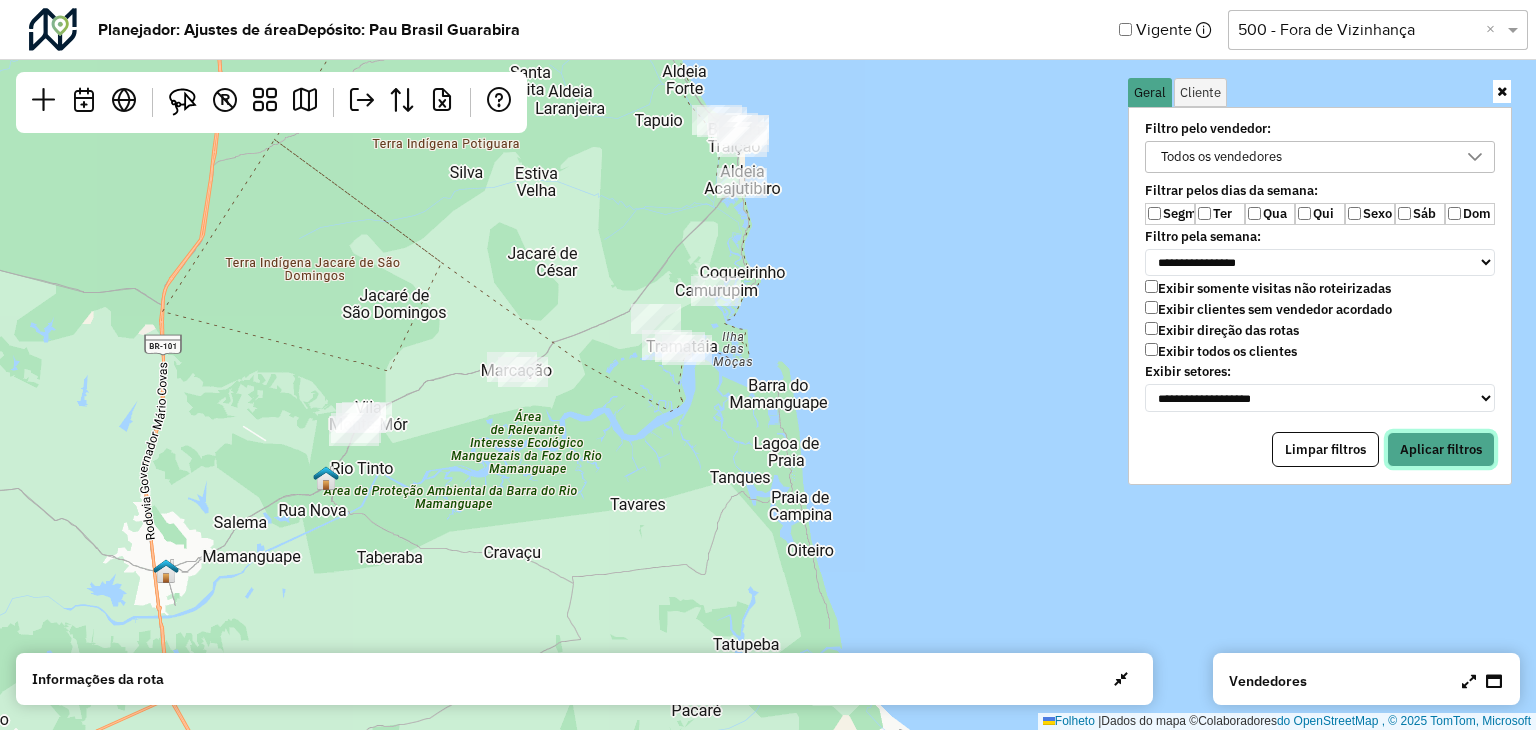 click on "Aplicar filtros" at bounding box center [1441, 449] 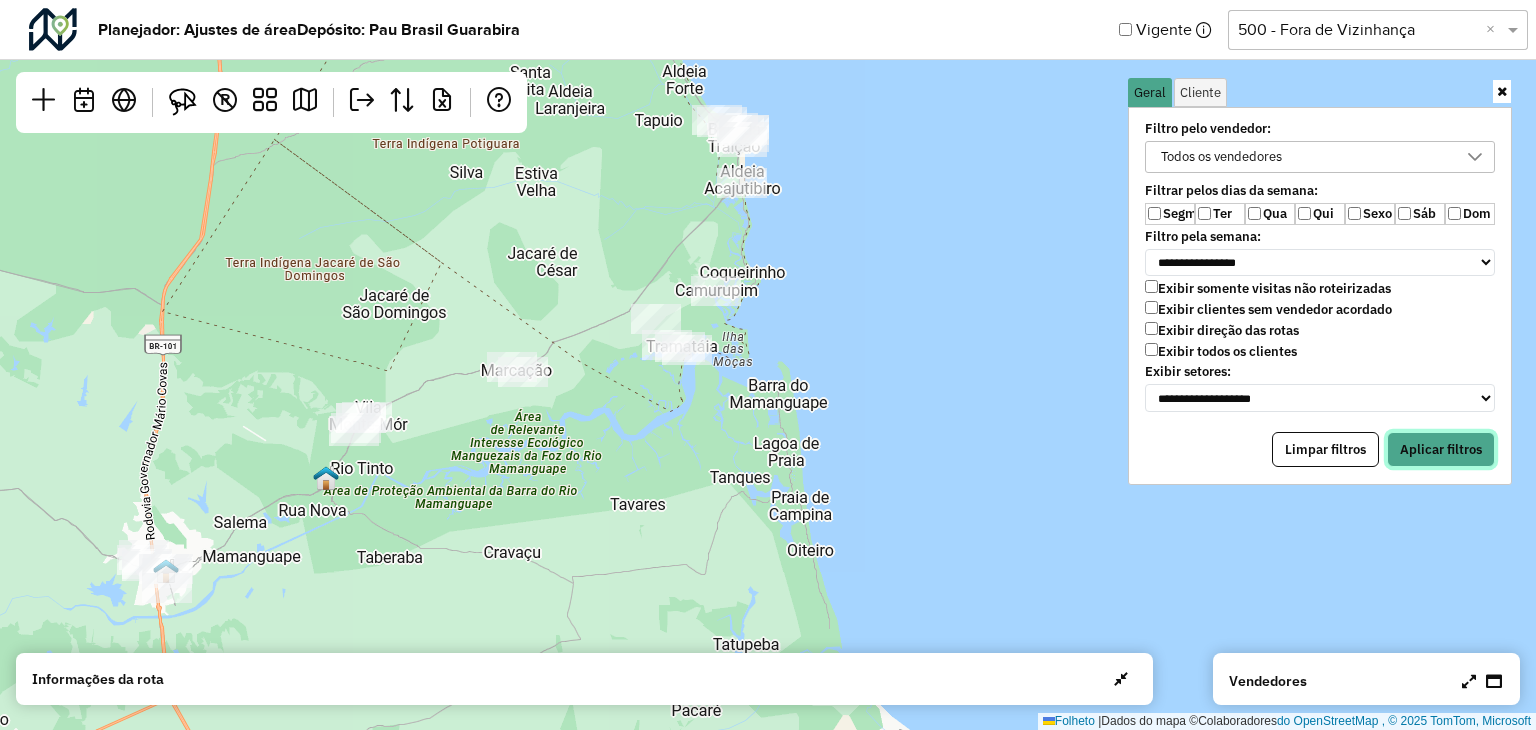click on "Aplicar filtros" at bounding box center [1441, 449] 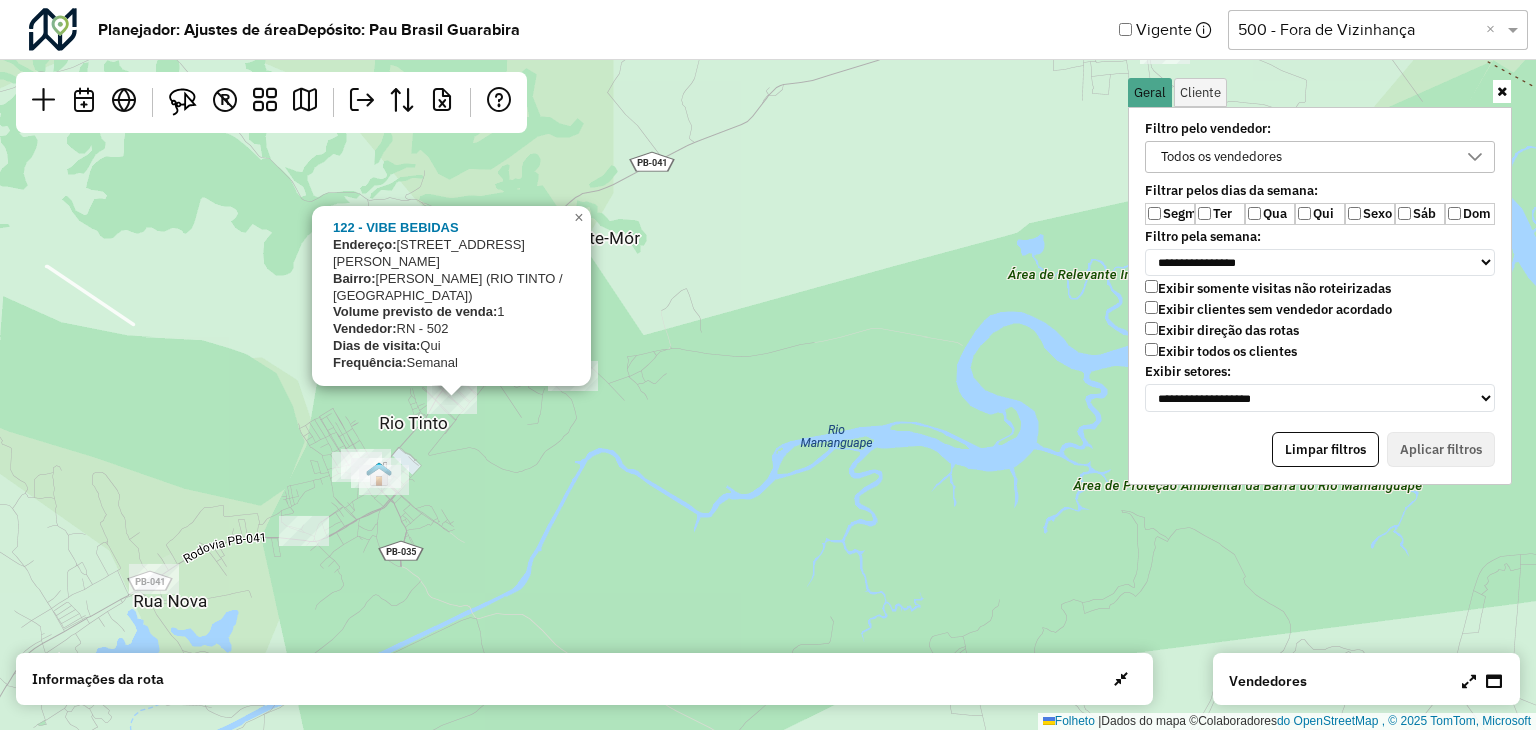 drag, startPoint x: 471, startPoint y: 478, endPoint x: 495, endPoint y: 437, distance: 47.507893 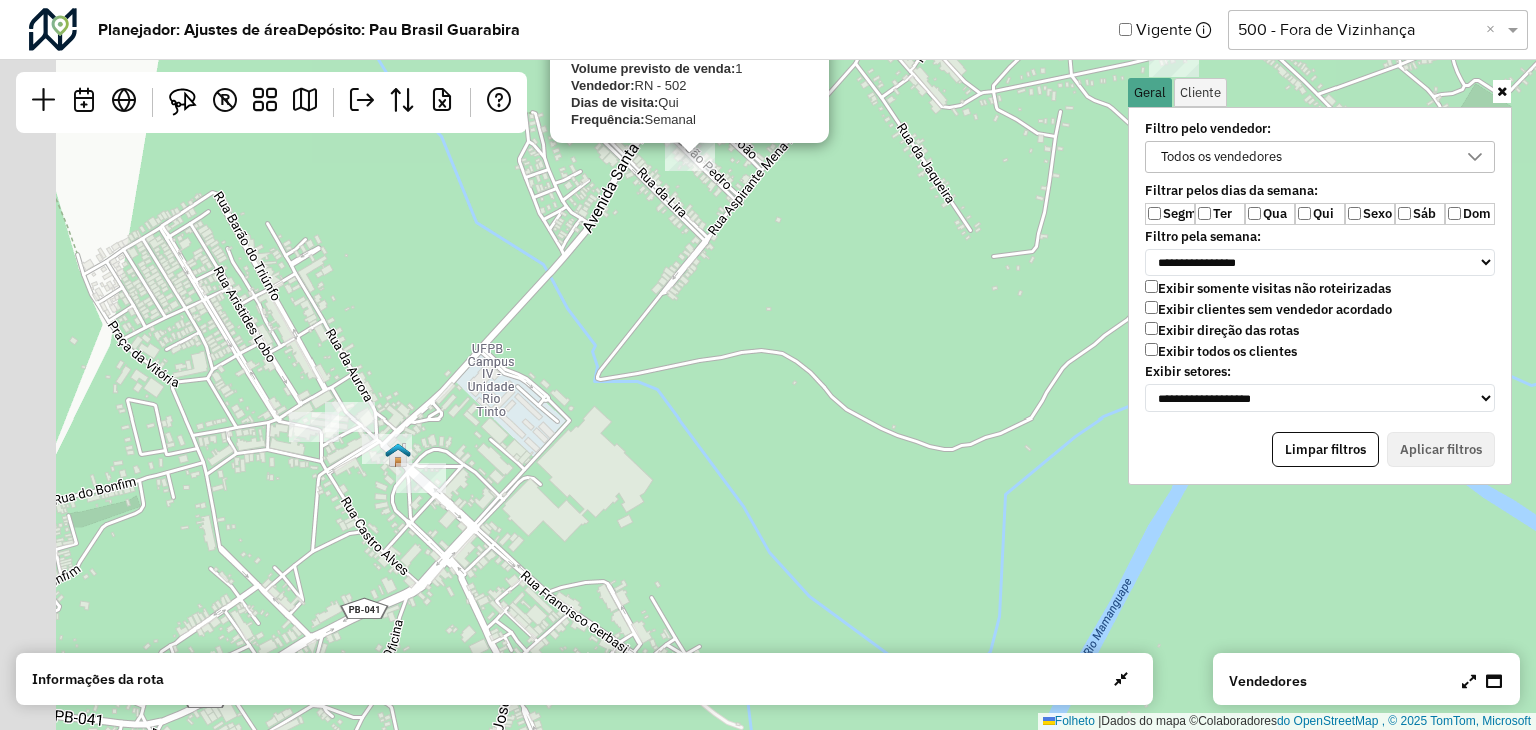 drag, startPoint x: 490, startPoint y: 429, endPoint x: 560, endPoint y: 384, distance: 83.21658 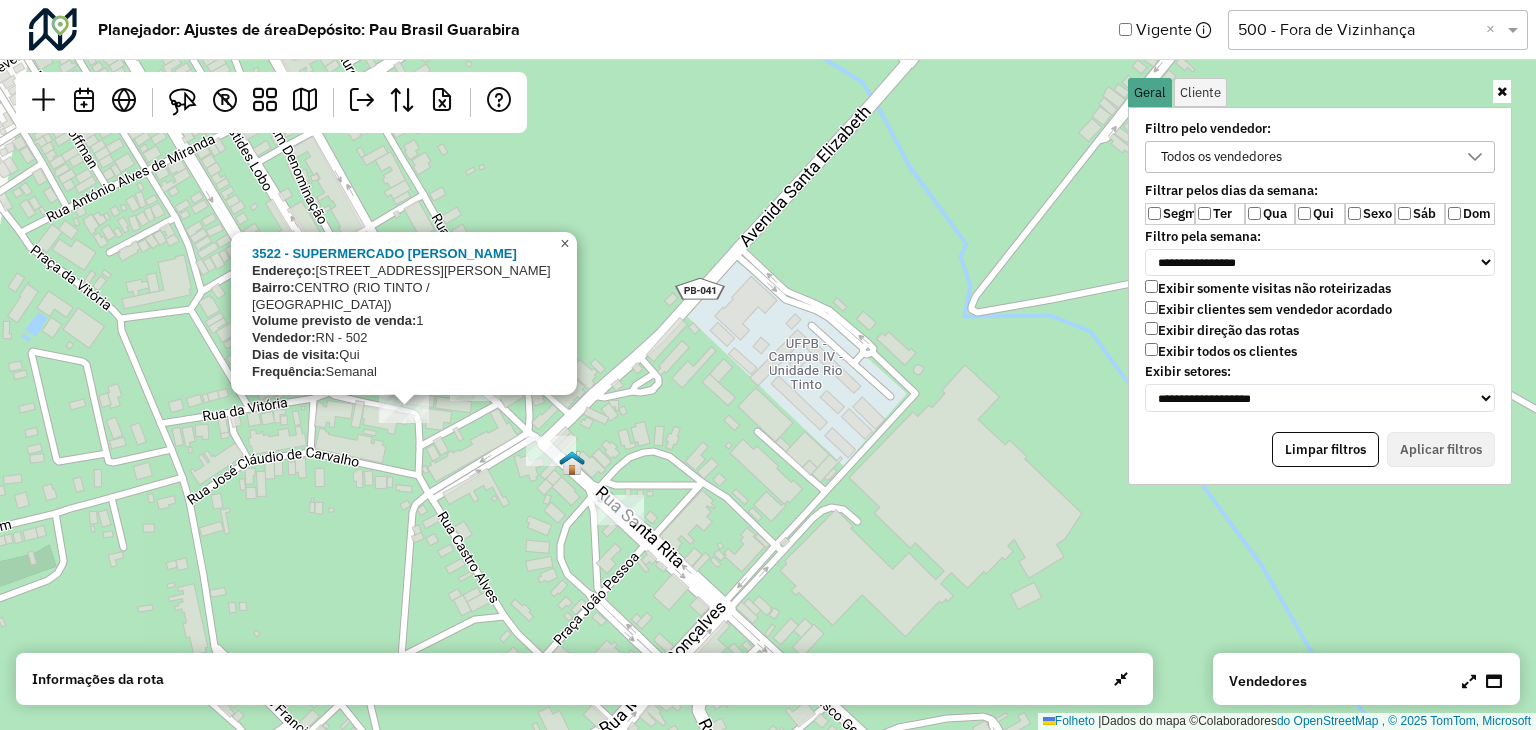 click on "×" 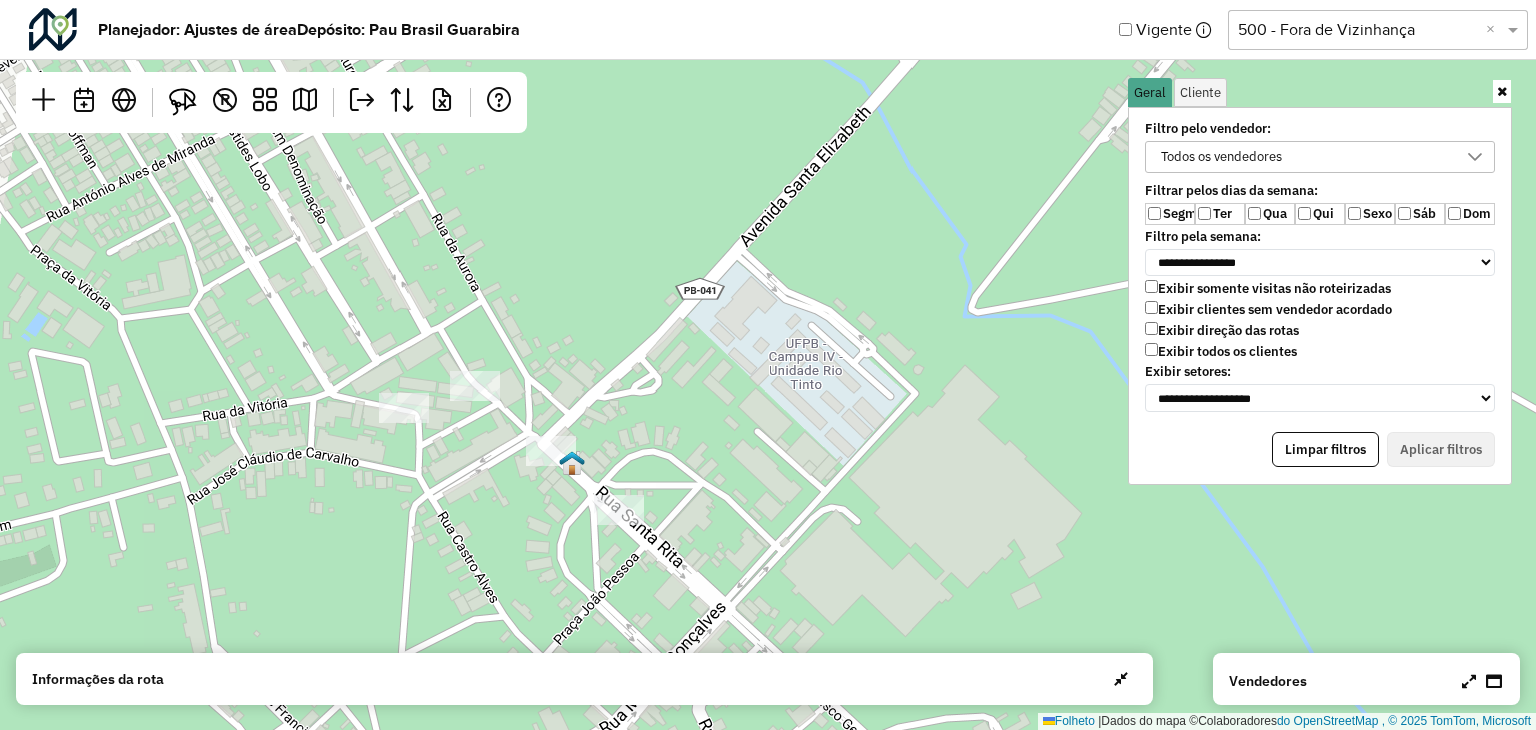 click 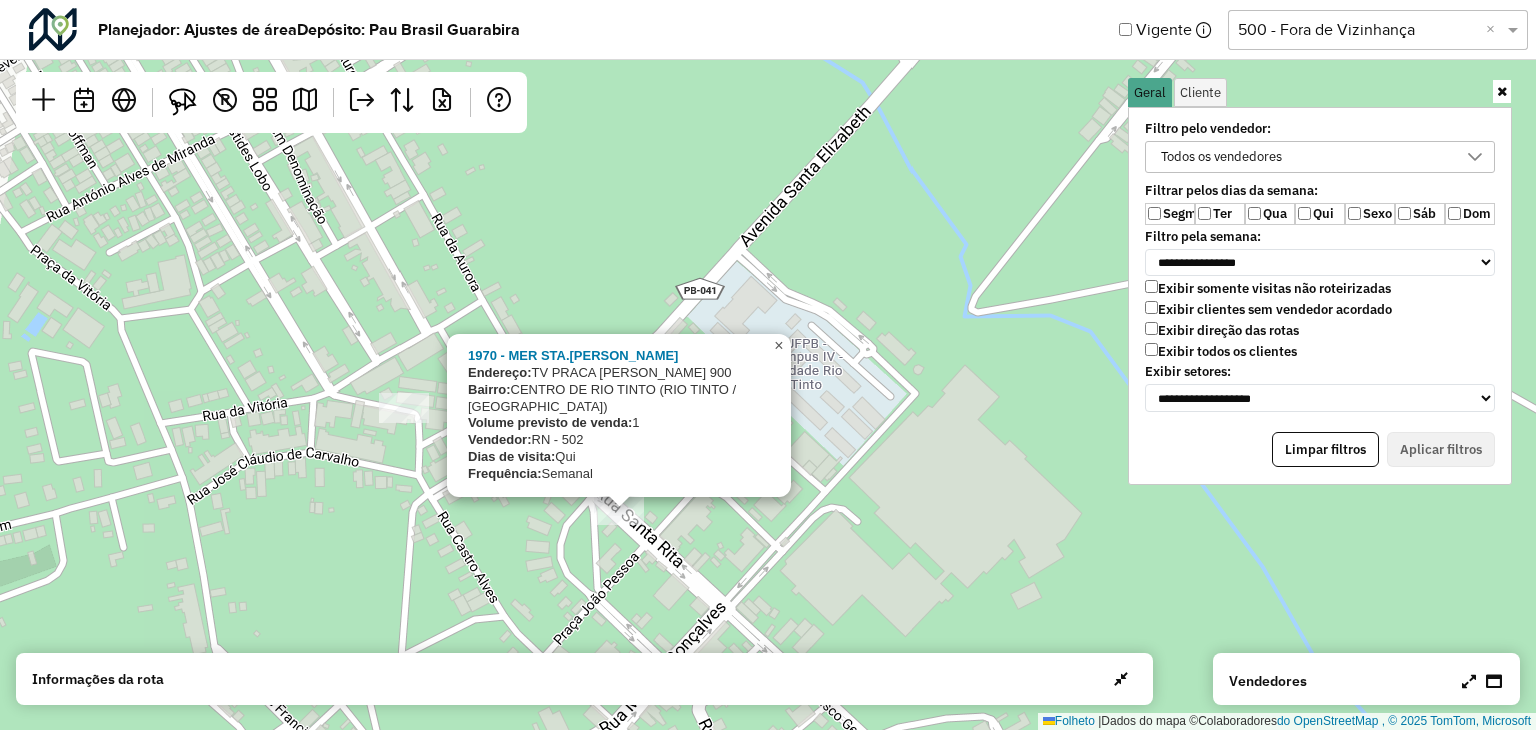 click on "×" 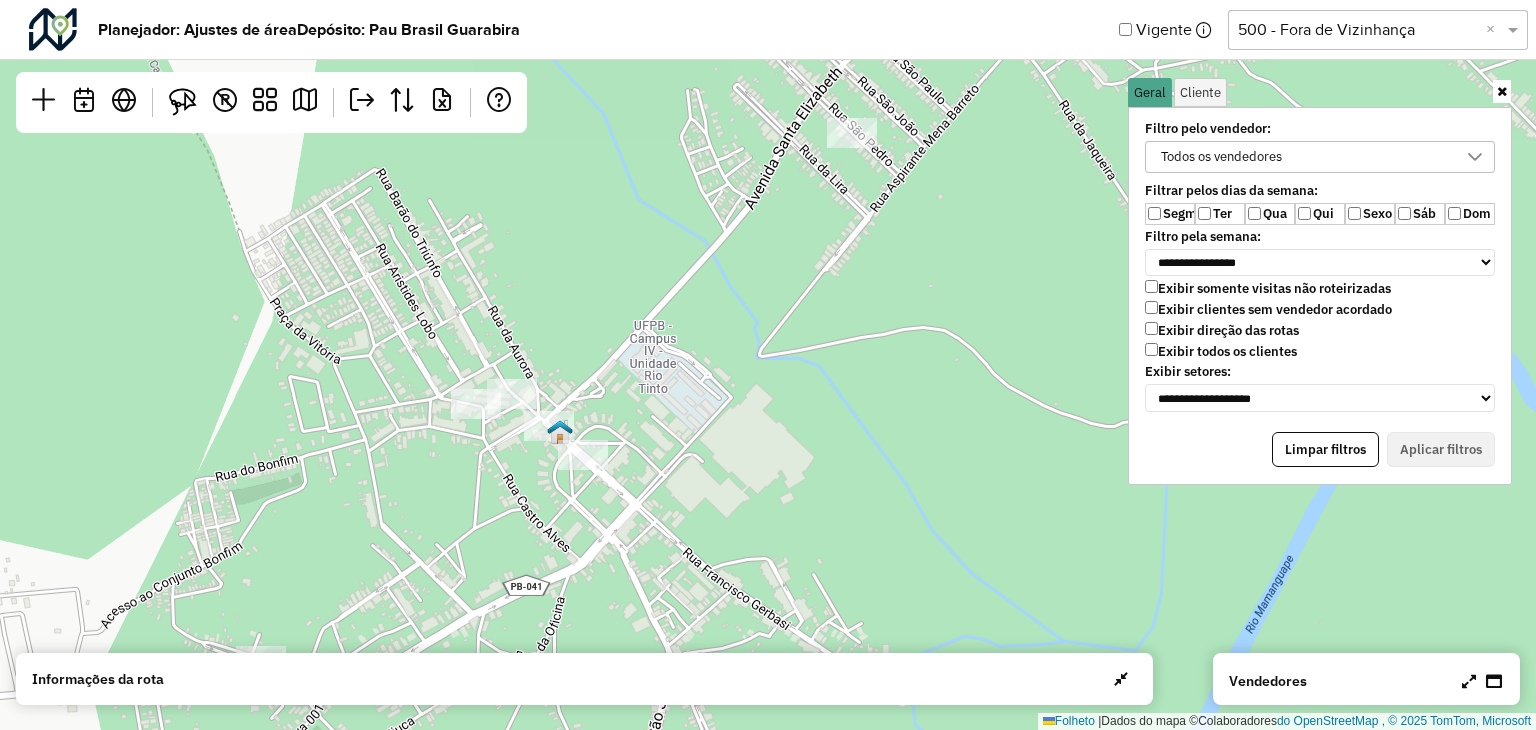 drag, startPoint x: 484, startPoint y: 492, endPoint x: 514, endPoint y: 367, distance: 128.5496 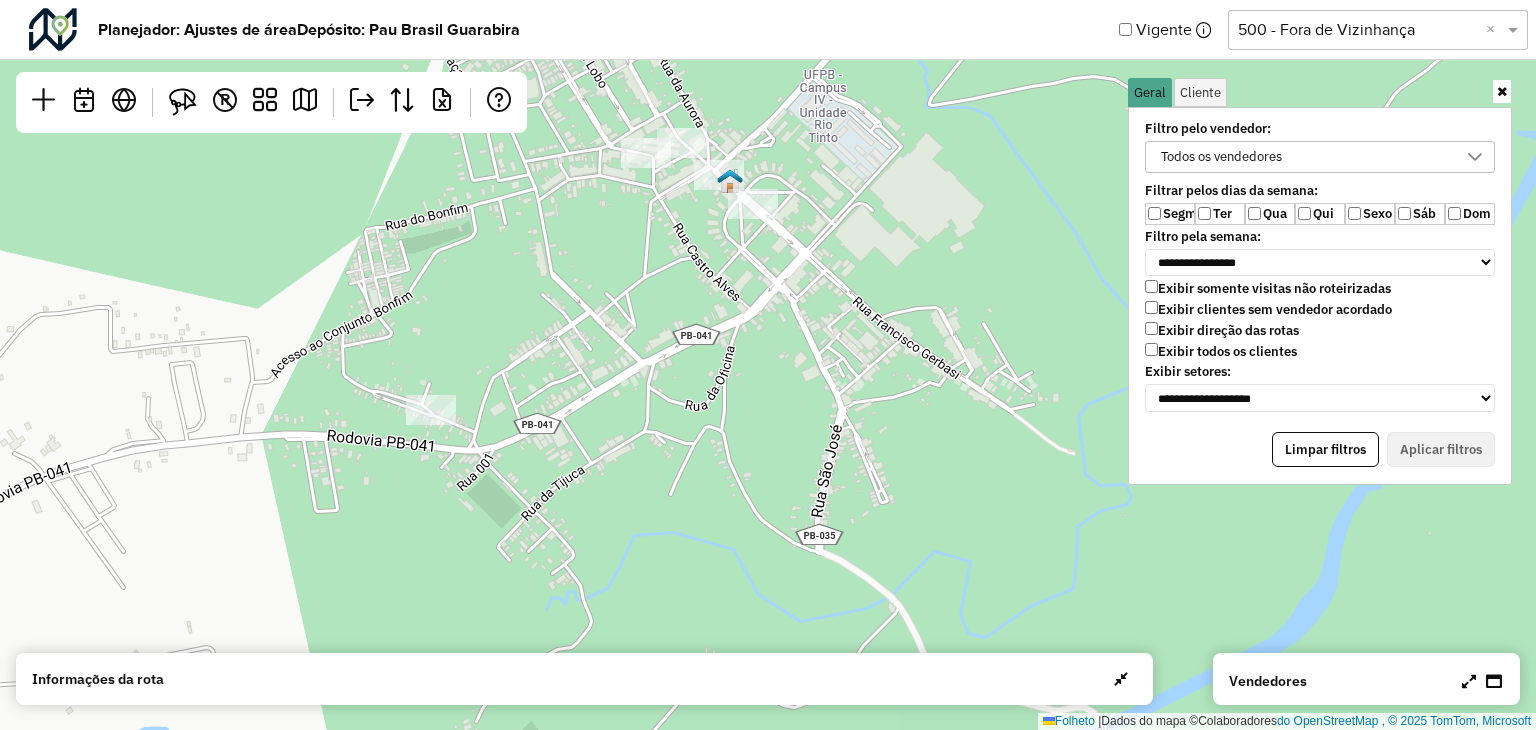click on "Folheto    |  Dados do mapa ©  Colaboradores  do OpenStreetMap , © 2025 TomTom, Microsoft" 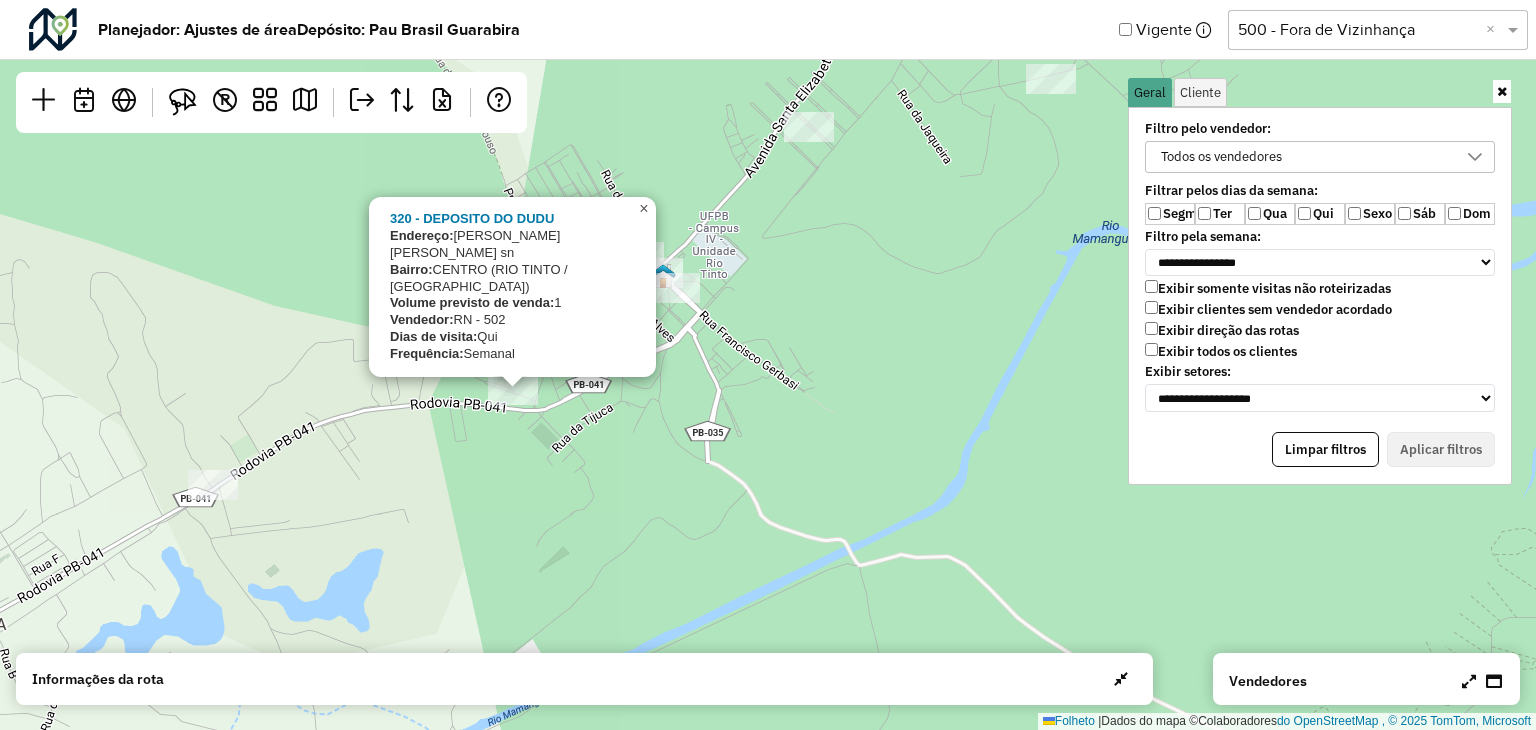 click on "×" 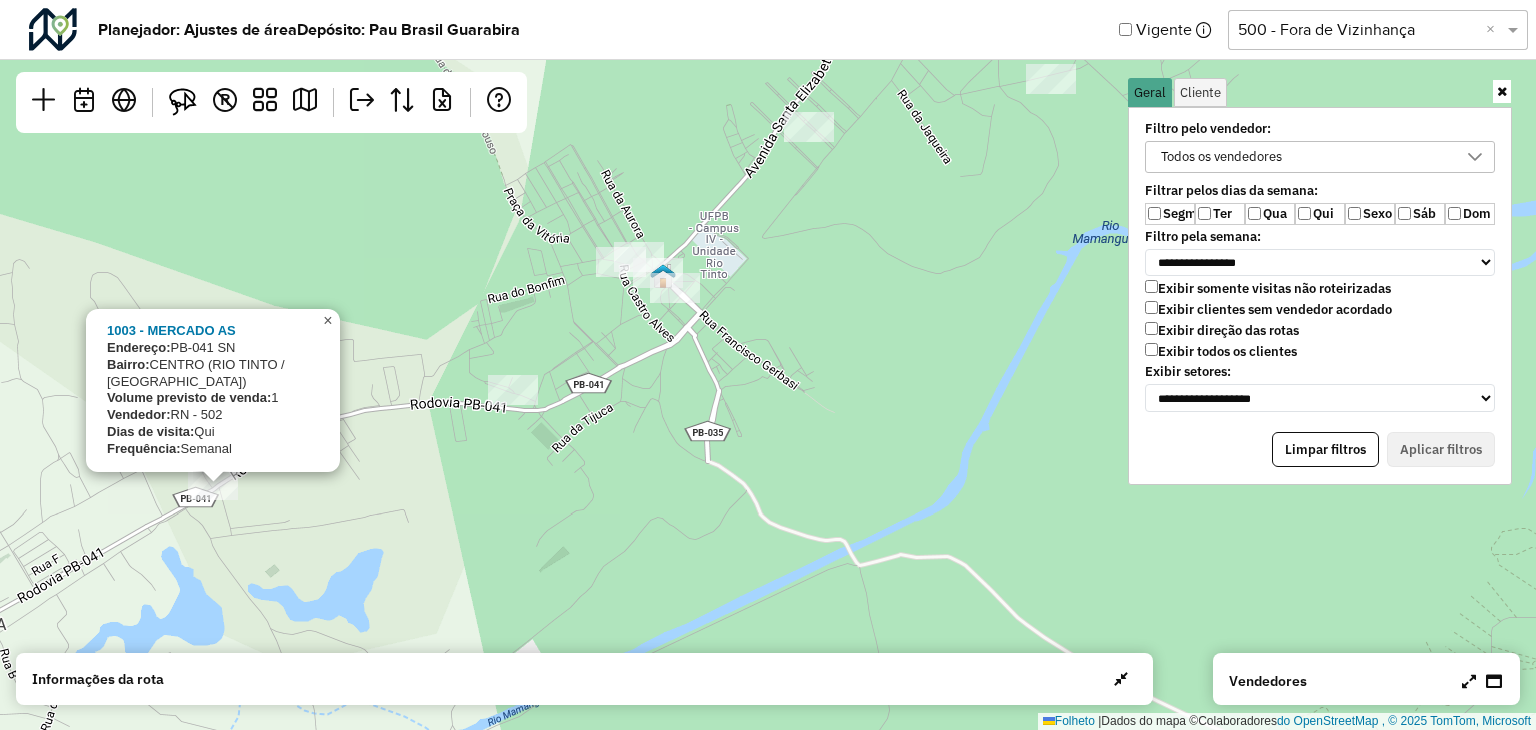 click on "×" 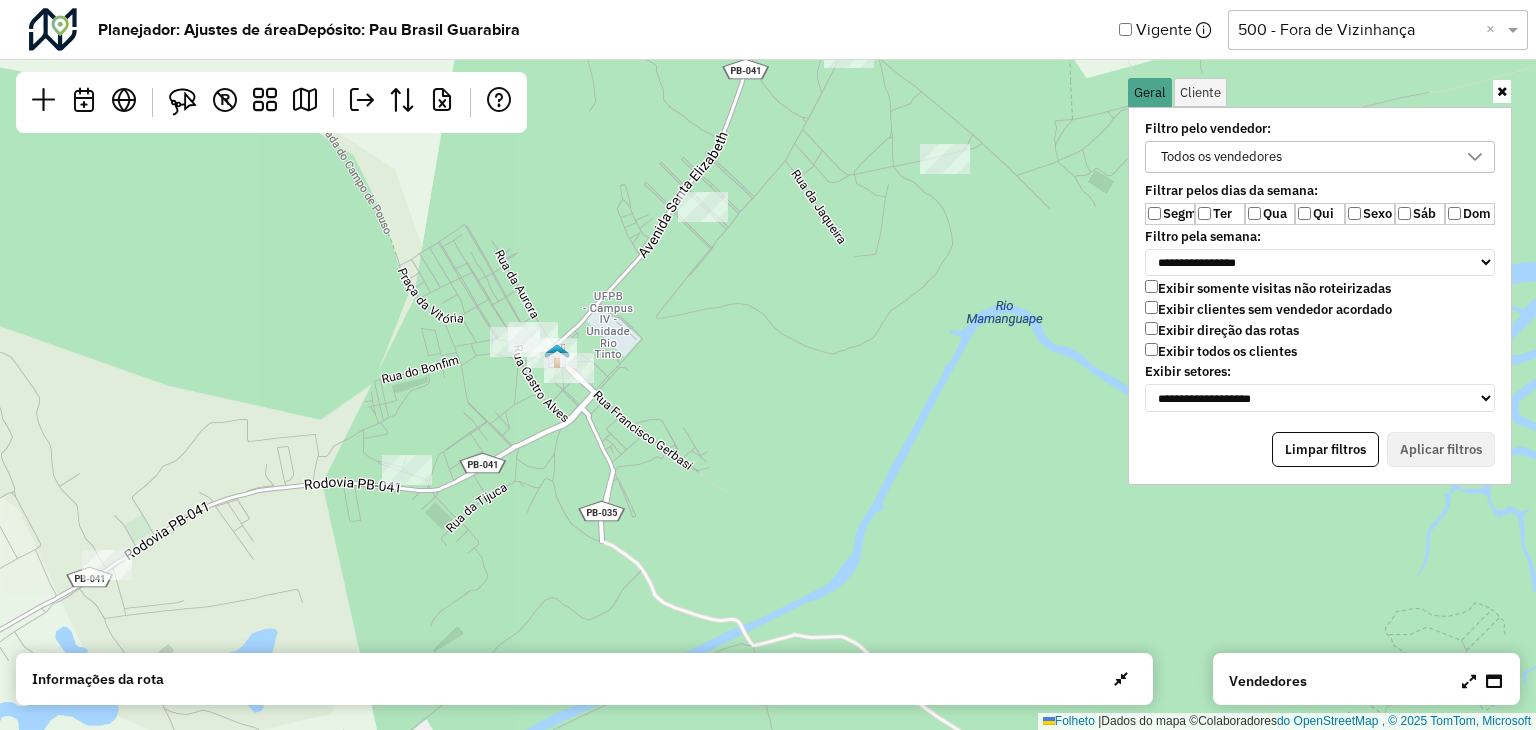 drag, startPoint x: 741, startPoint y: 338, endPoint x: 516, endPoint y: 481, distance: 266.59708 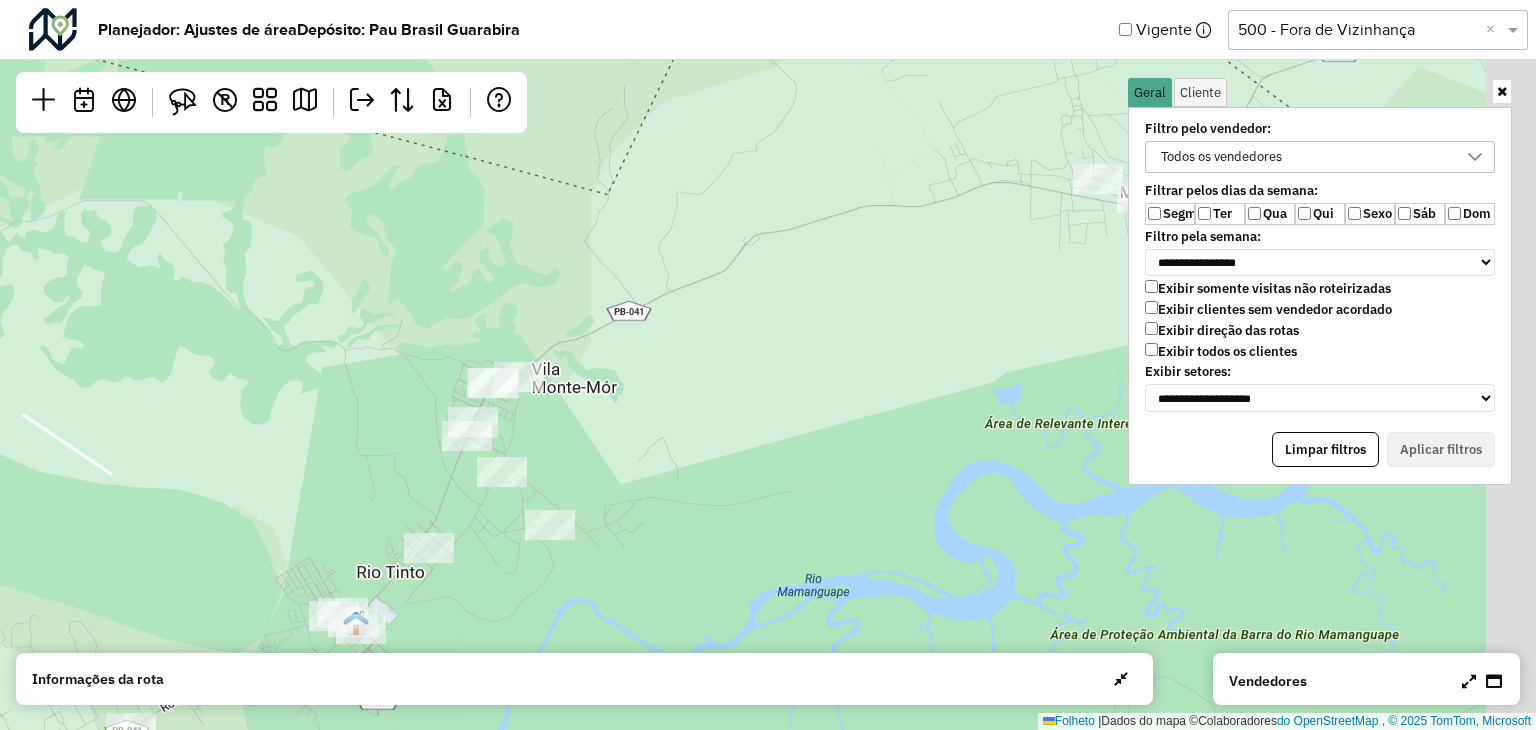 drag, startPoint x: 620, startPoint y: 420, endPoint x: 555, endPoint y: 489, distance: 94.79452 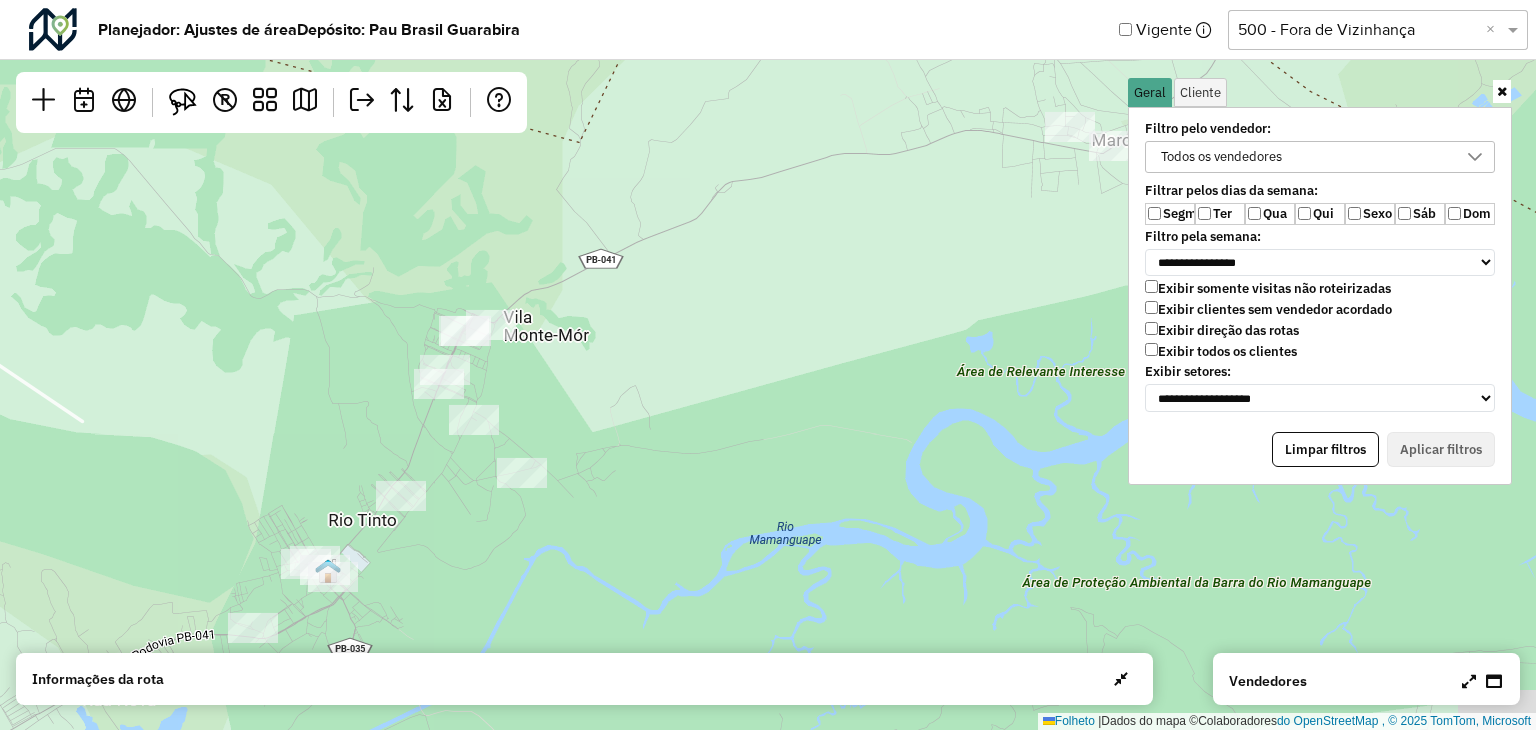 drag, startPoint x: 436, startPoint y: 458, endPoint x: 484, endPoint y: 368, distance: 102 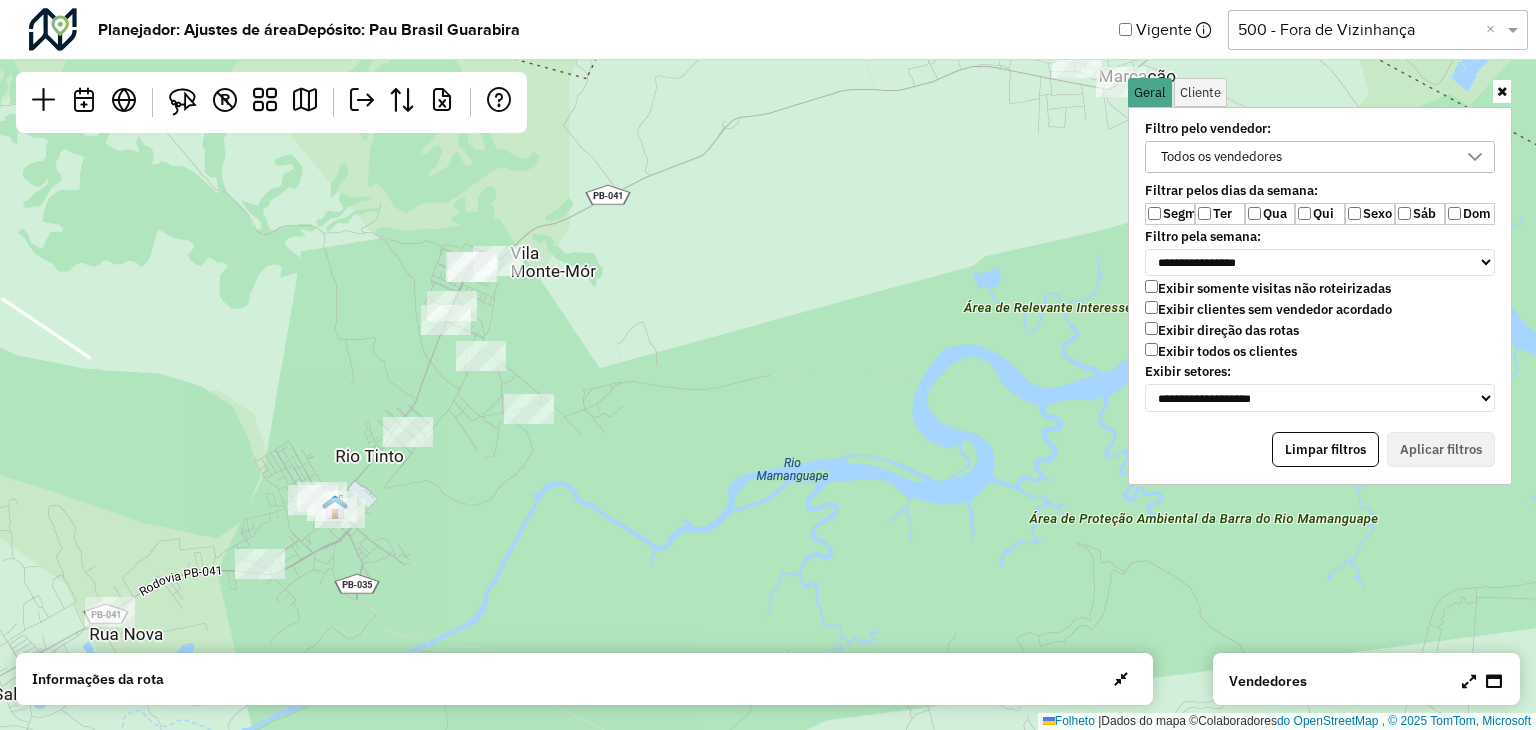 drag, startPoint x: 643, startPoint y: 398, endPoint x: 206, endPoint y: 541, distance: 459.80212 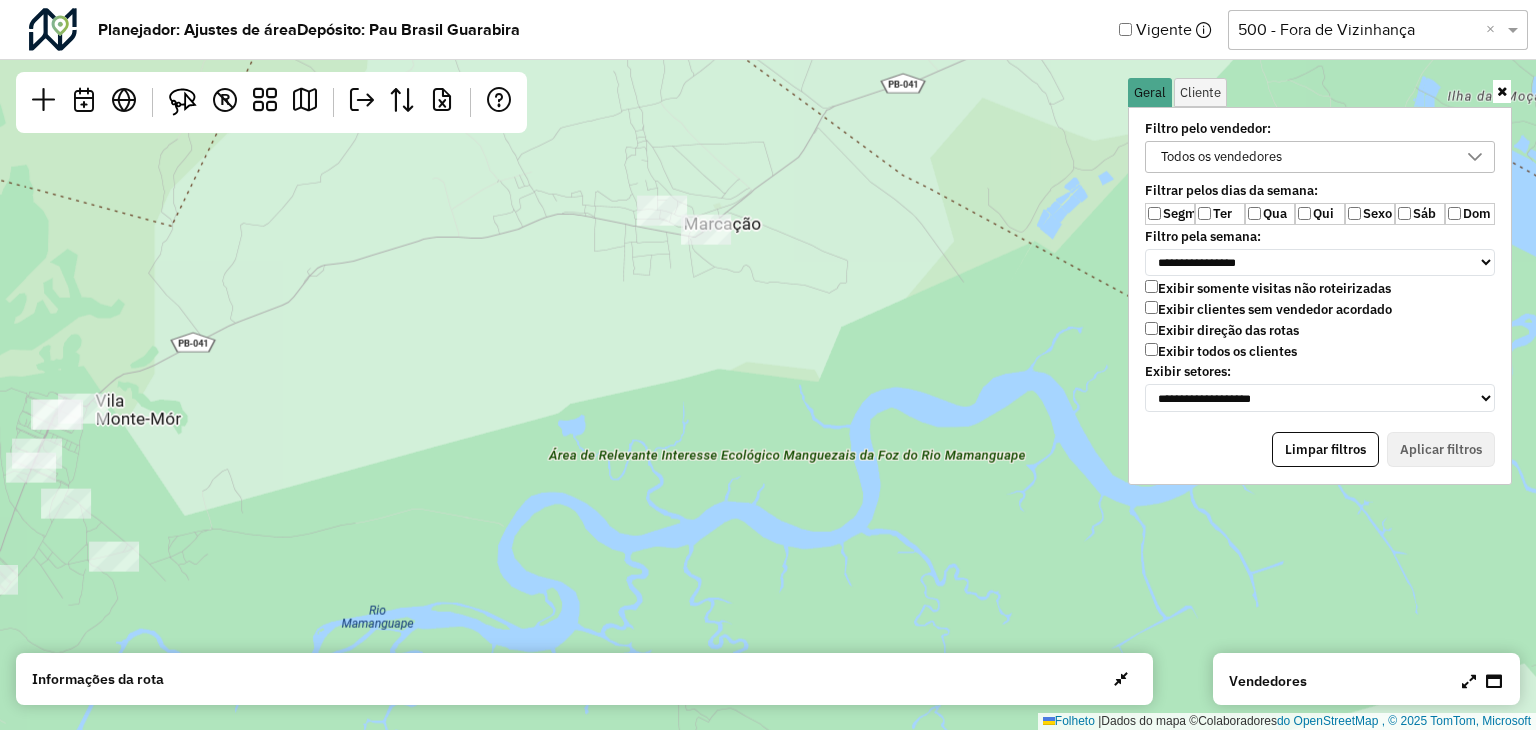 click on "Folheto    |  Dados do mapa ©  Colaboradores  do OpenStreetMap , © 2025 TomTom, Microsoft" 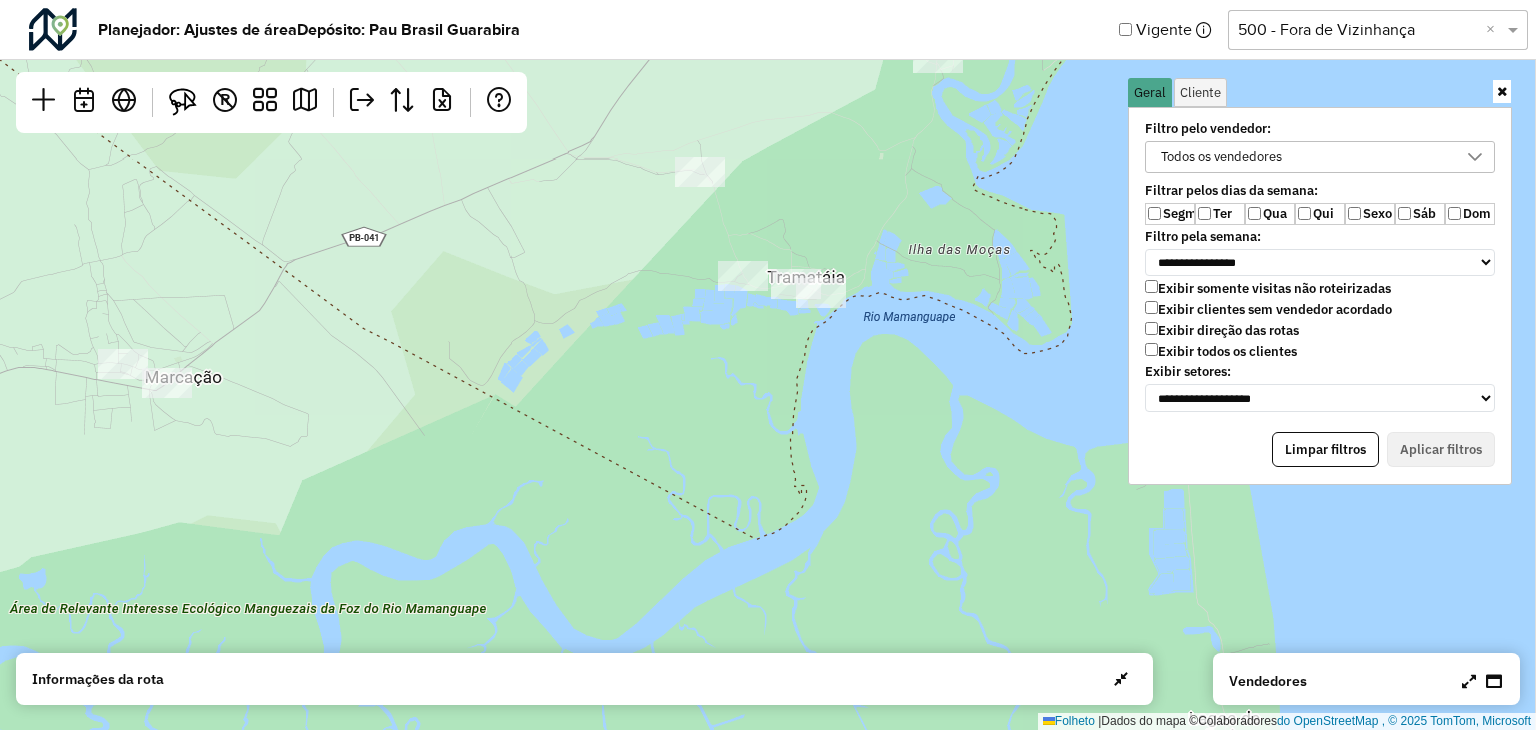 drag, startPoint x: 750, startPoint y: 238, endPoint x: 367, endPoint y: 359, distance: 401.65906 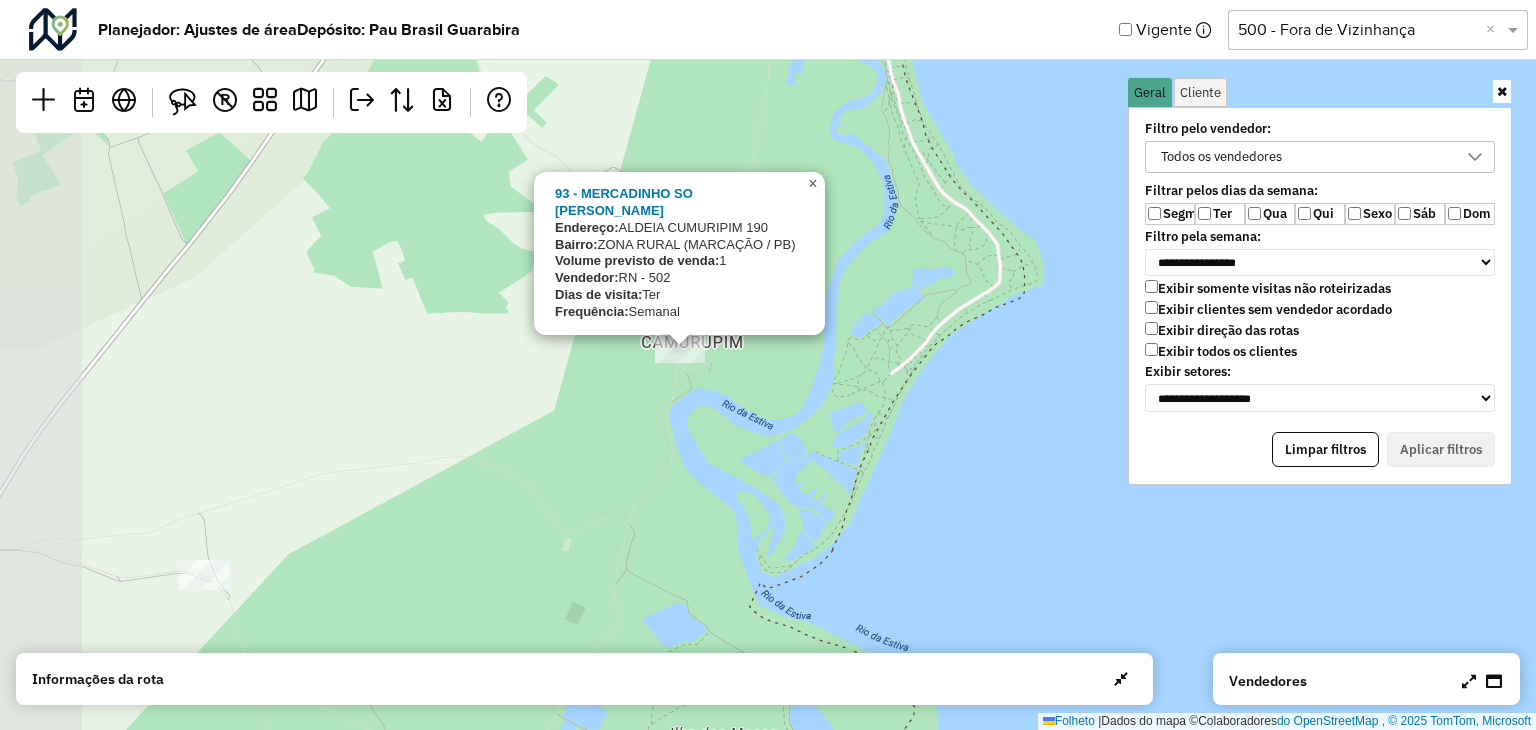 click on "×" 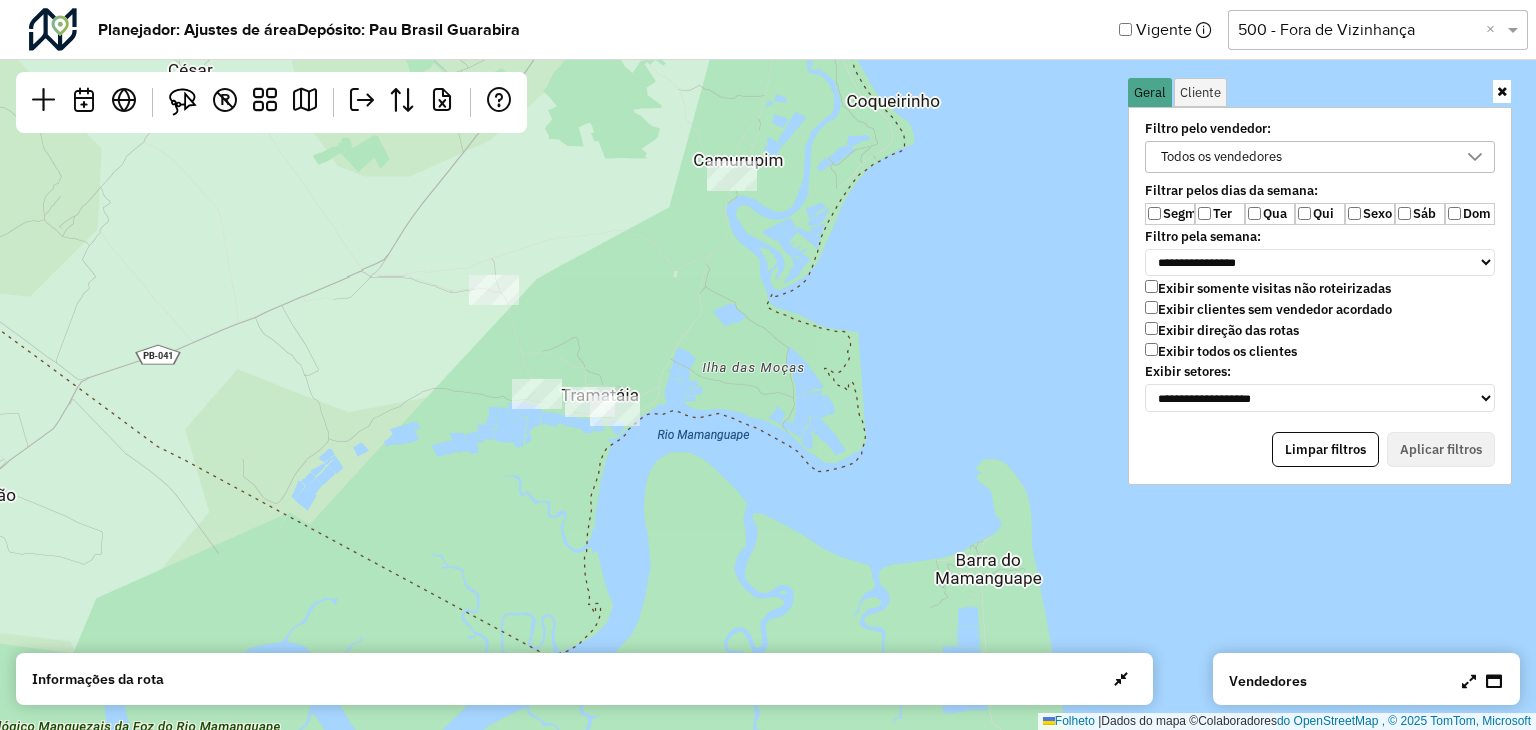 drag, startPoint x: 576, startPoint y: 407, endPoint x: 604, endPoint y: 305, distance: 105.773346 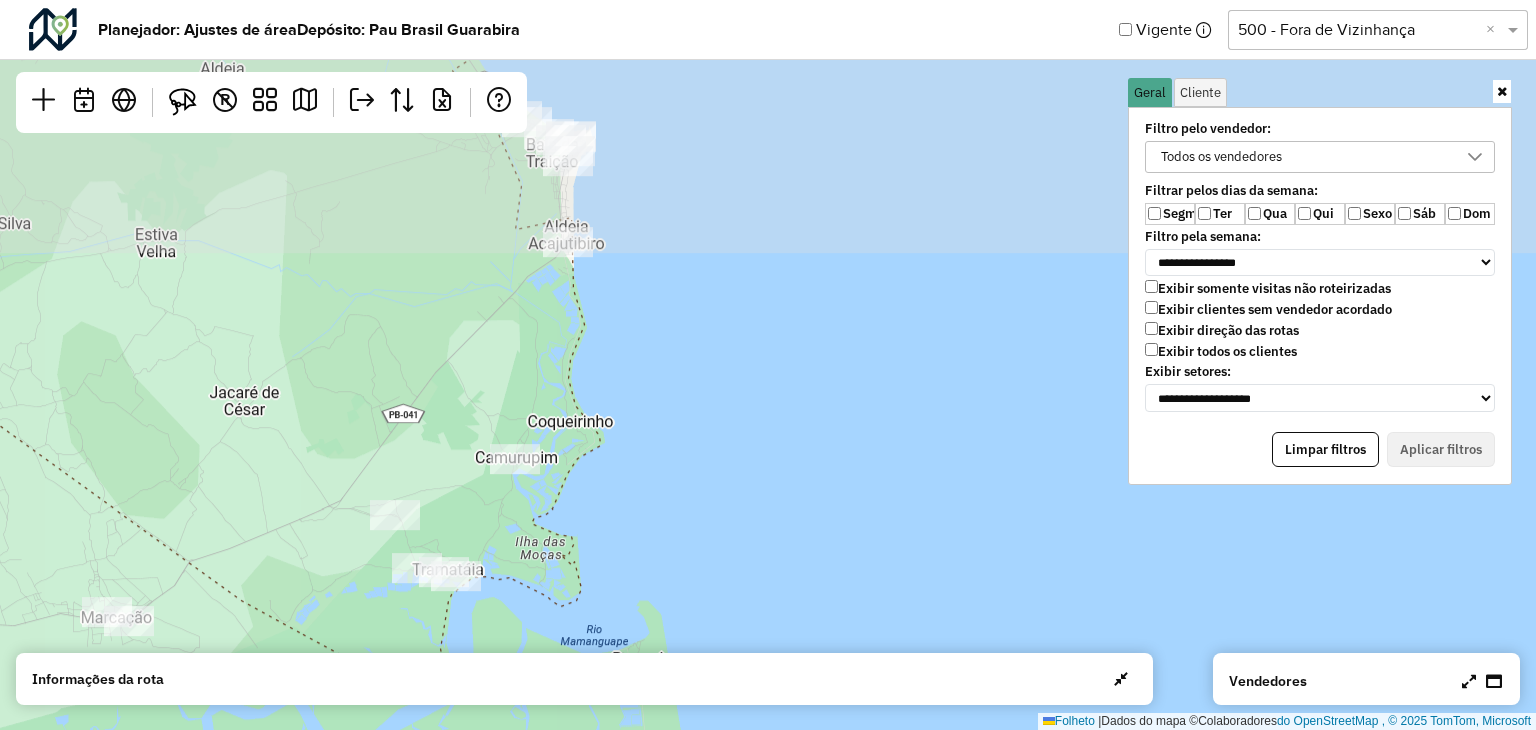 drag, startPoint x: 680, startPoint y: 261, endPoint x: 507, endPoint y: 498, distance: 293.42462 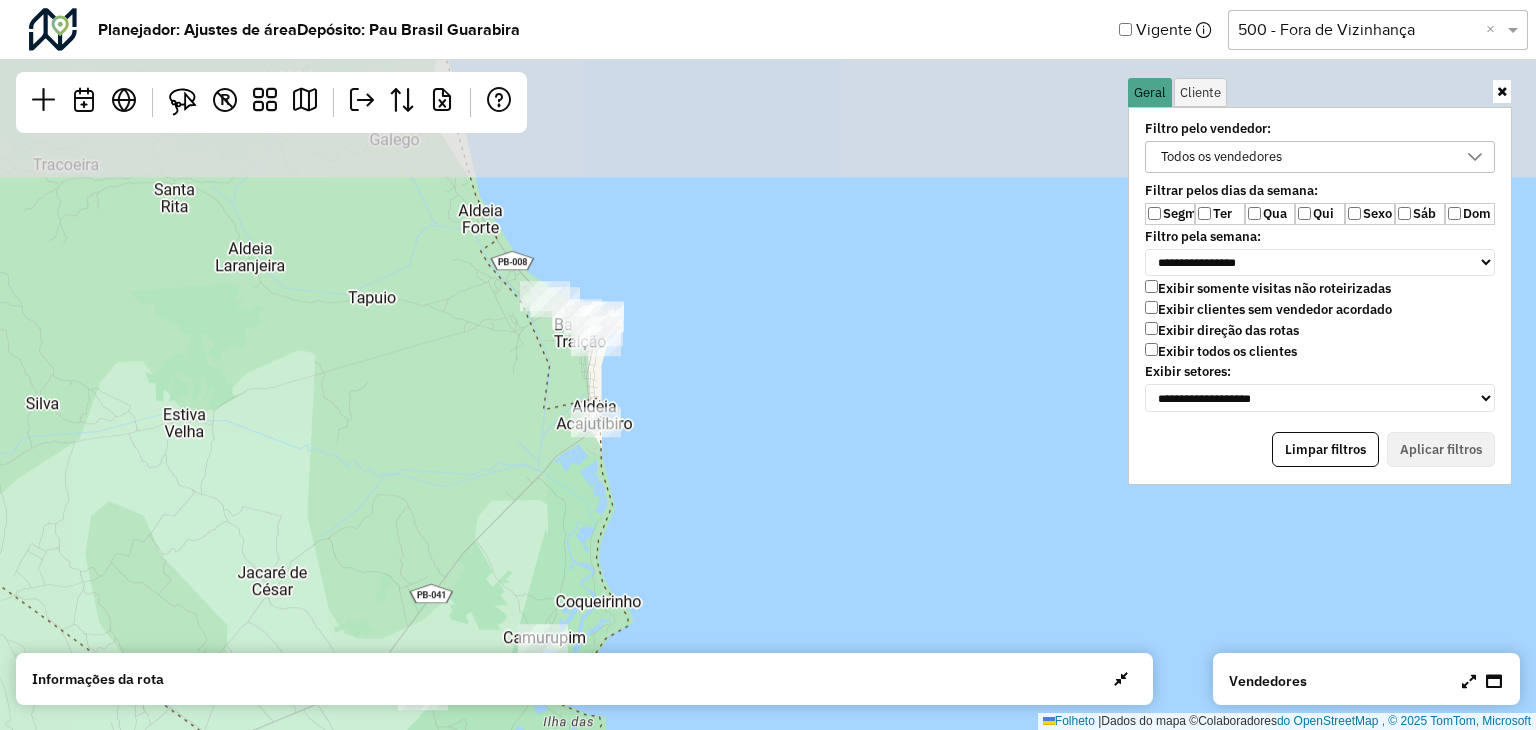 drag, startPoint x: 585, startPoint y: 408, endPoint x: 620, endPoint y: 581, distance: 176.50496 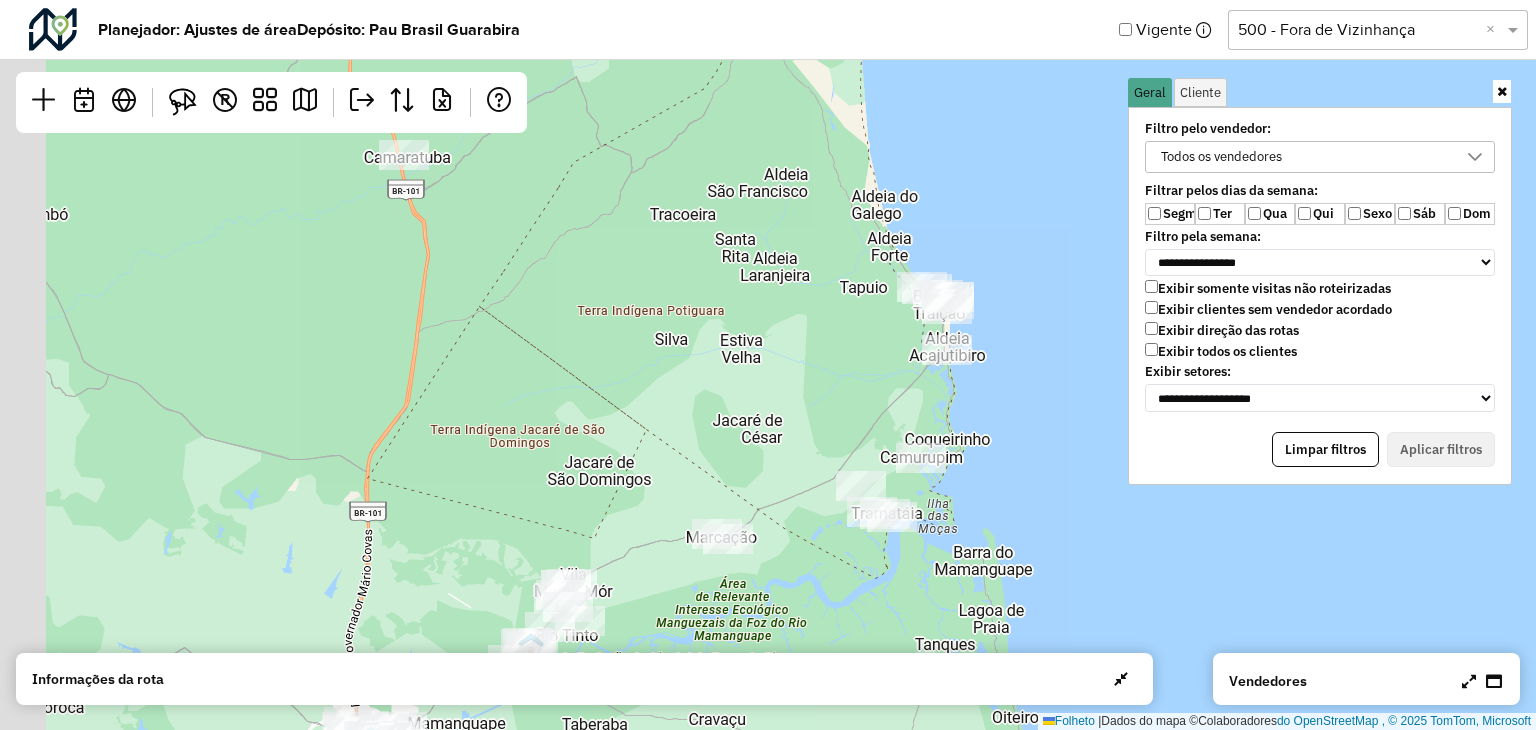 drag, startPoint x: 836, startPoint y: 453, endPoint x: 914, endPoint y: 416, distance: 86.33076 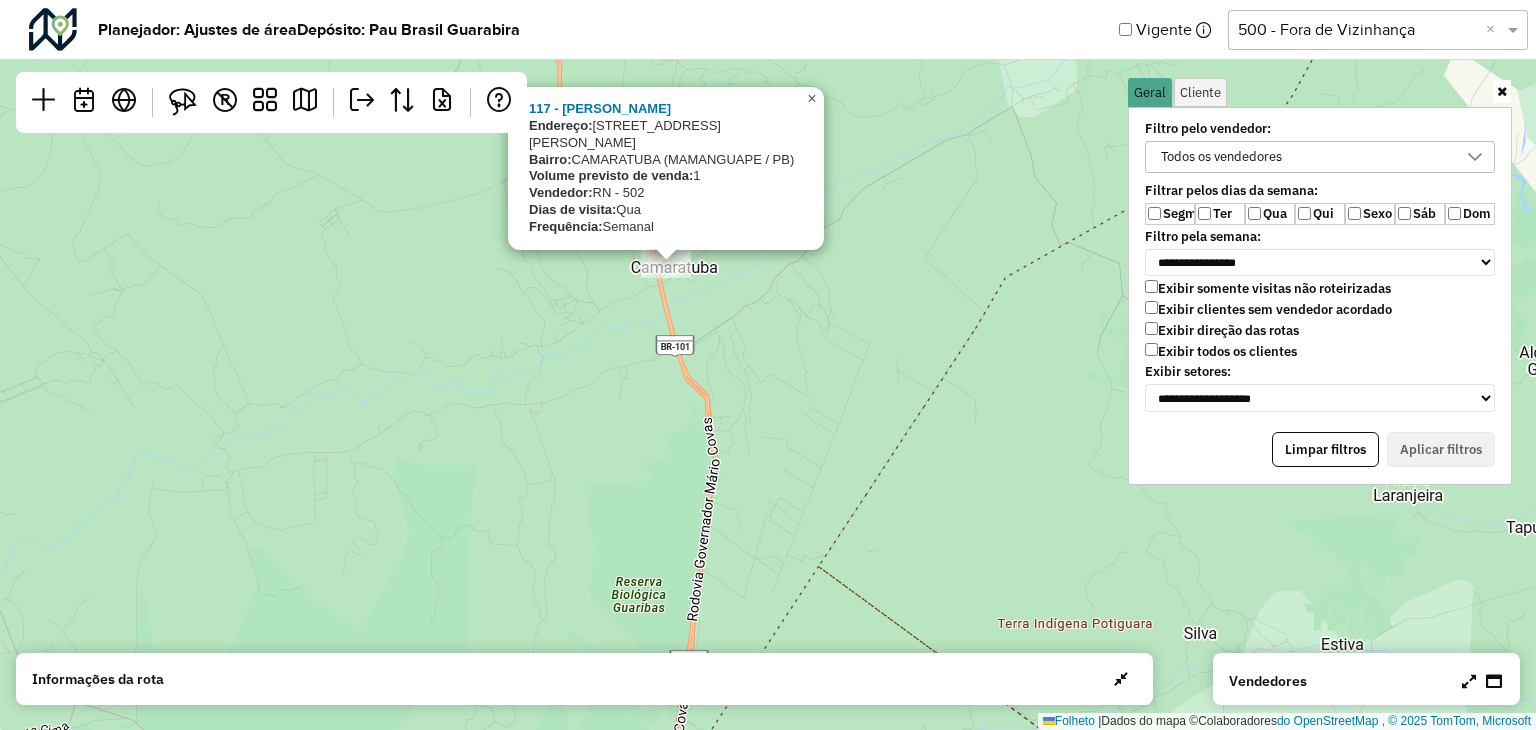 click on "×" 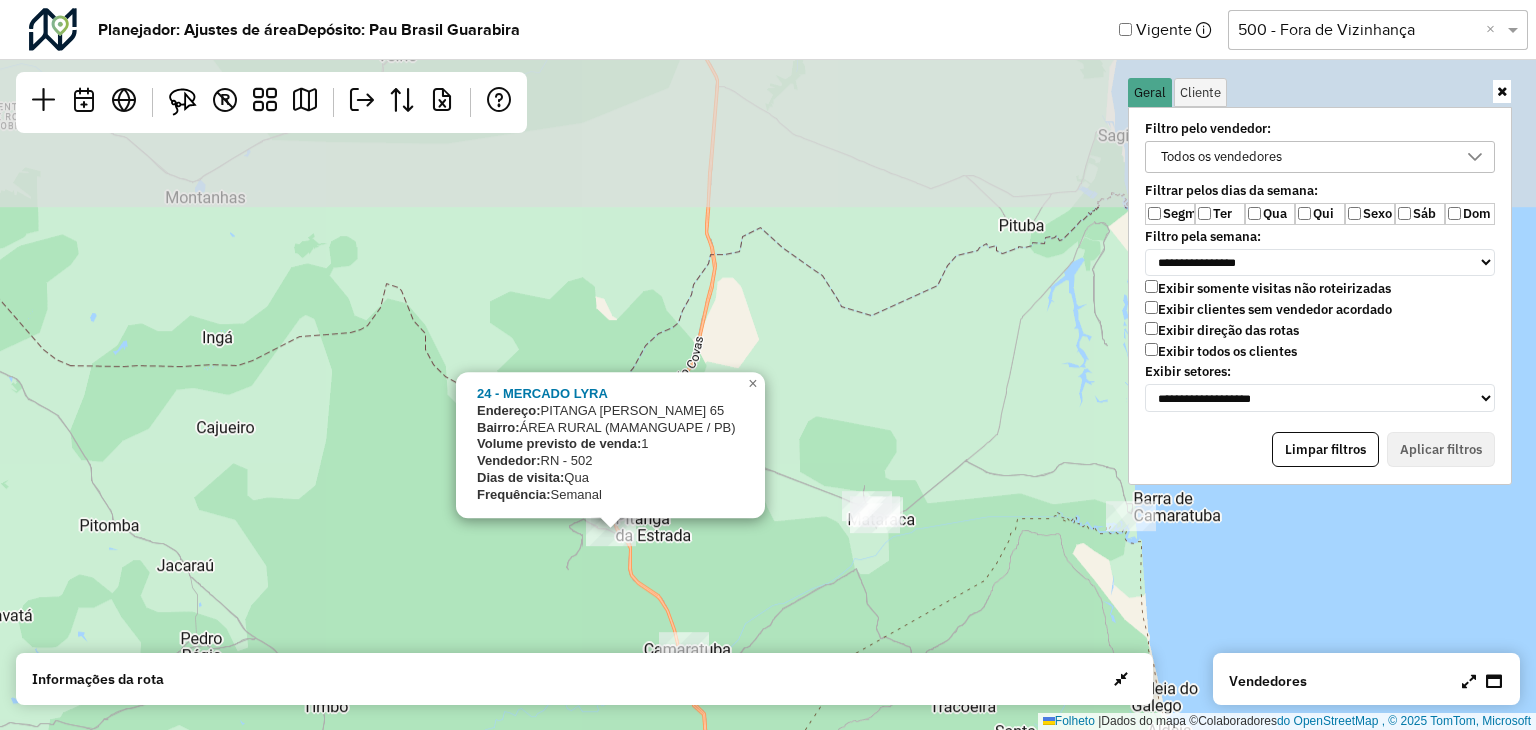 drag, startPoint x: 620, startPoint y: 369, endPoint x: 629, endPoint y: 578, distance: 209.1937 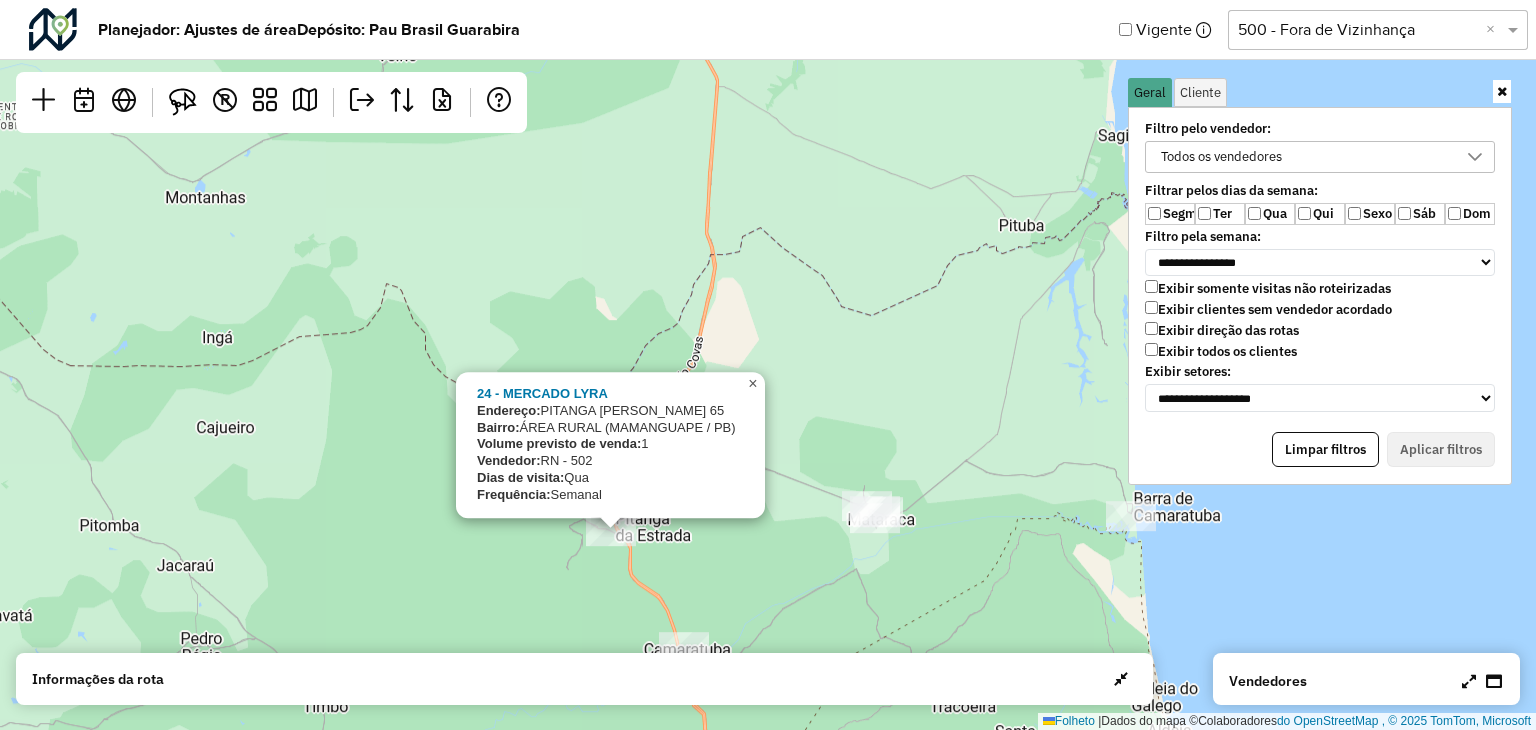 click on "×" 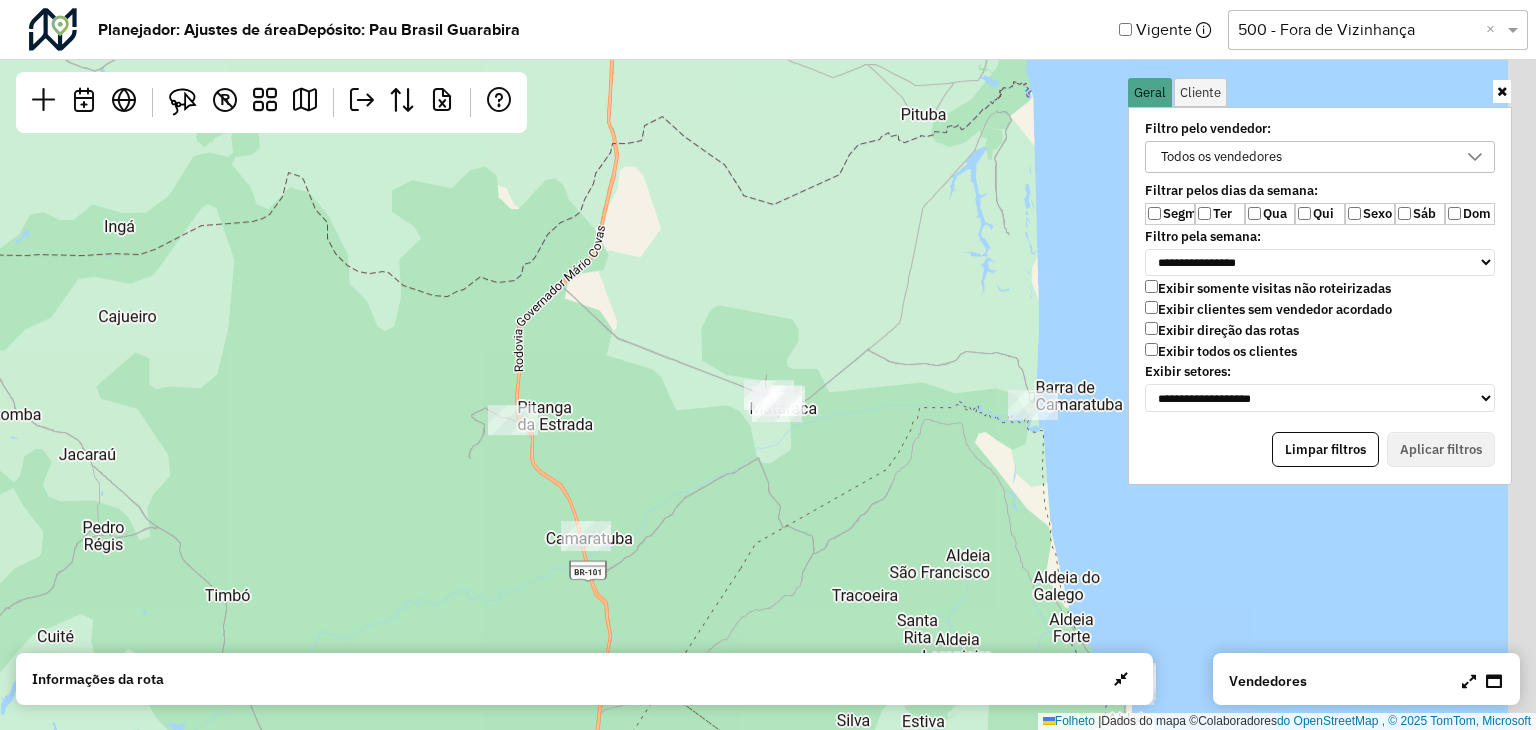 drag, startPoint x: 778, startPoint y: 544, endPoint x: 688, endPoint y: 412, distance: 159.76233 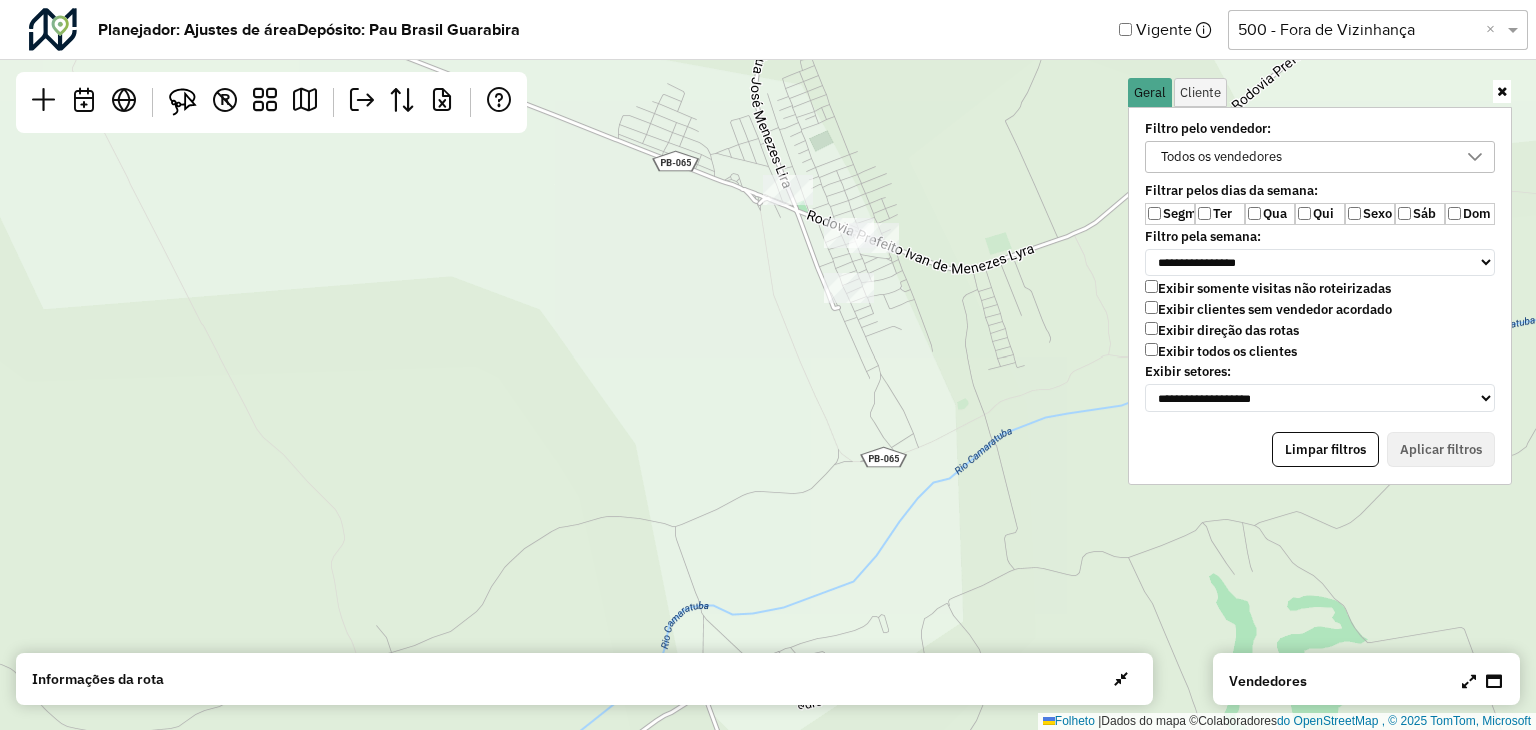 drag, startPoint x: 861, startPoint y: 213, endPoint x: 674, endPoint y: 406, distance: 268.73407 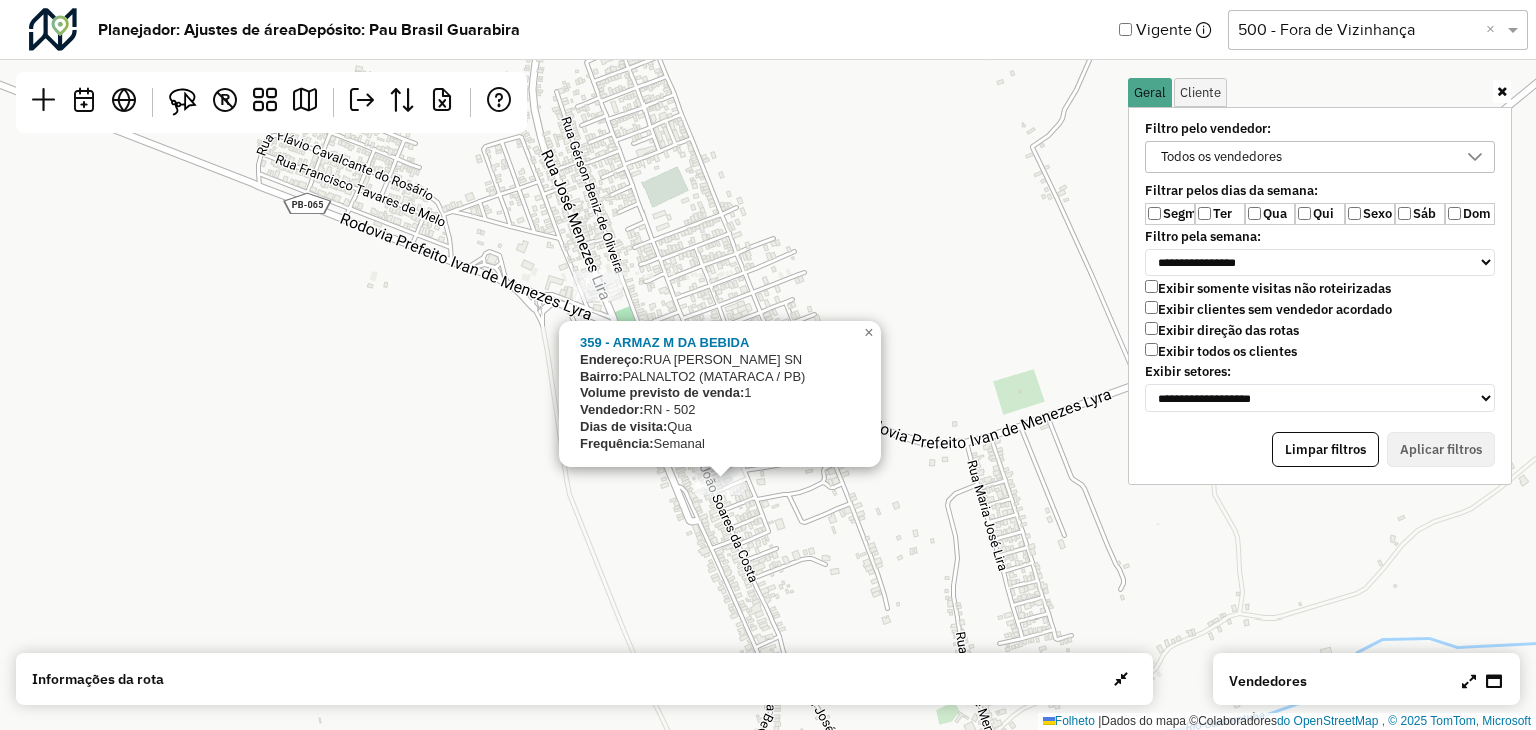 click at bounding box center (1502, 91) 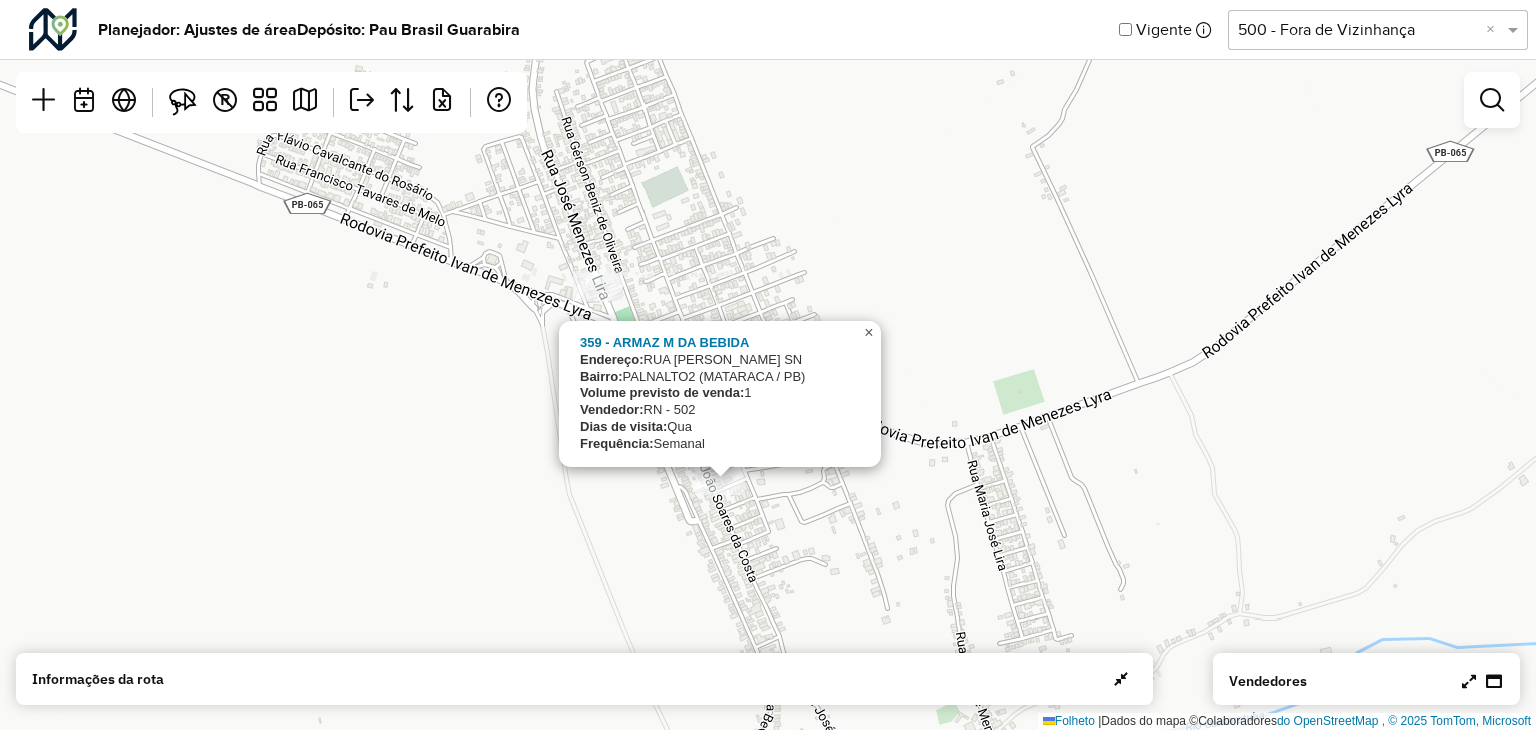 click on "×" 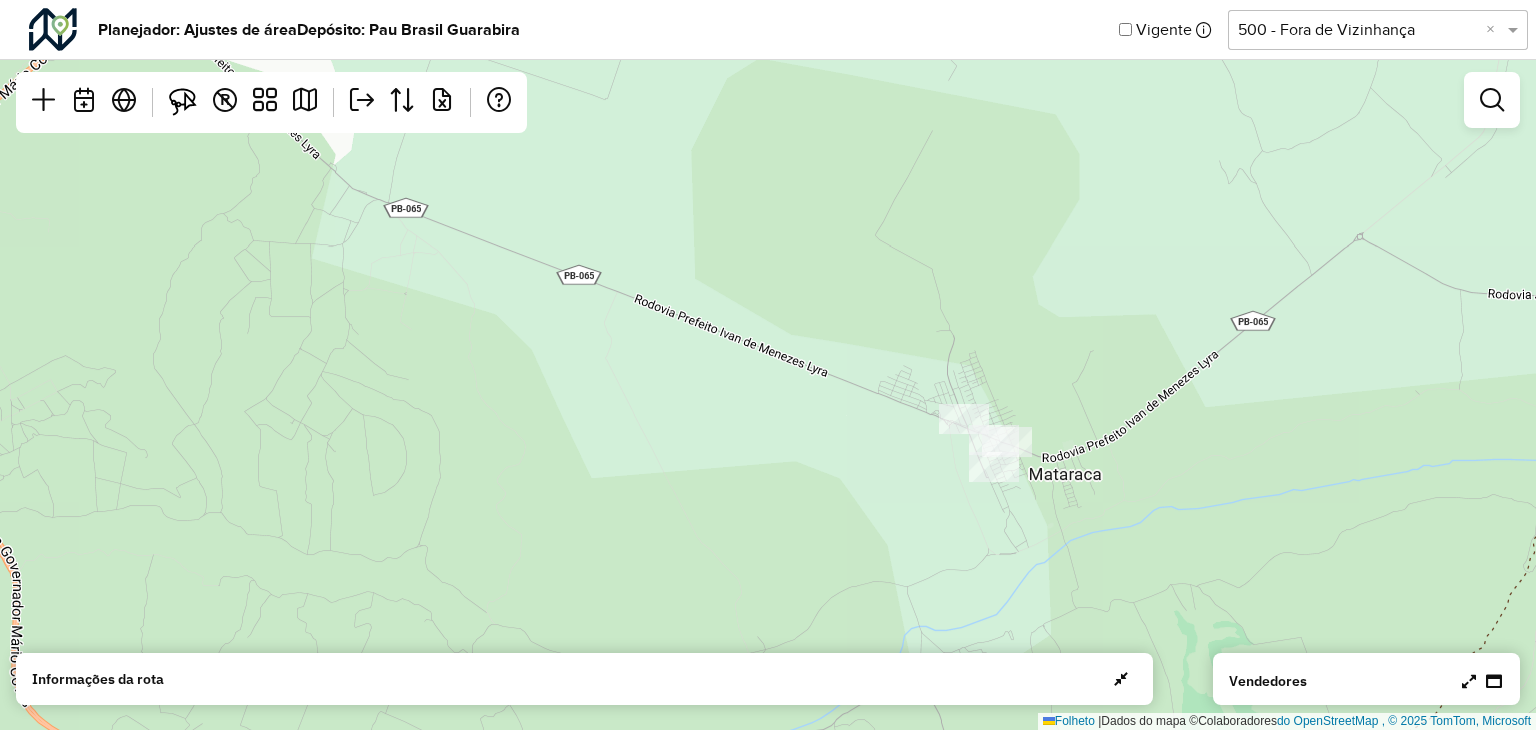 drag, startPoint x: 1223, startPoint y: 421, endPoint x: 793, endPoint y: 488, distance: 435.18848 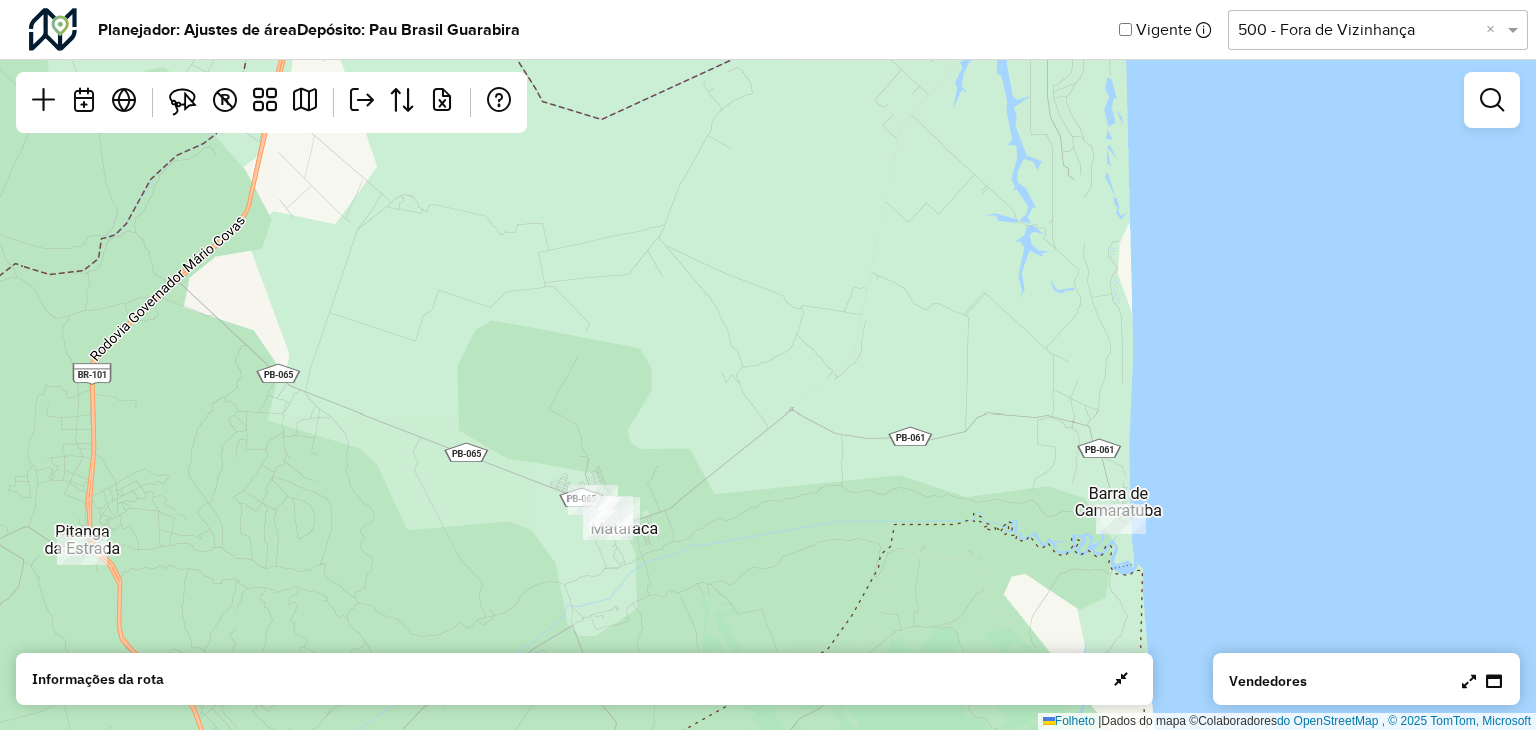 drag, startPoint x: 1043, startPoint y: 554, endPoint x: 901, endPoint y: 439, distance: 182.72658 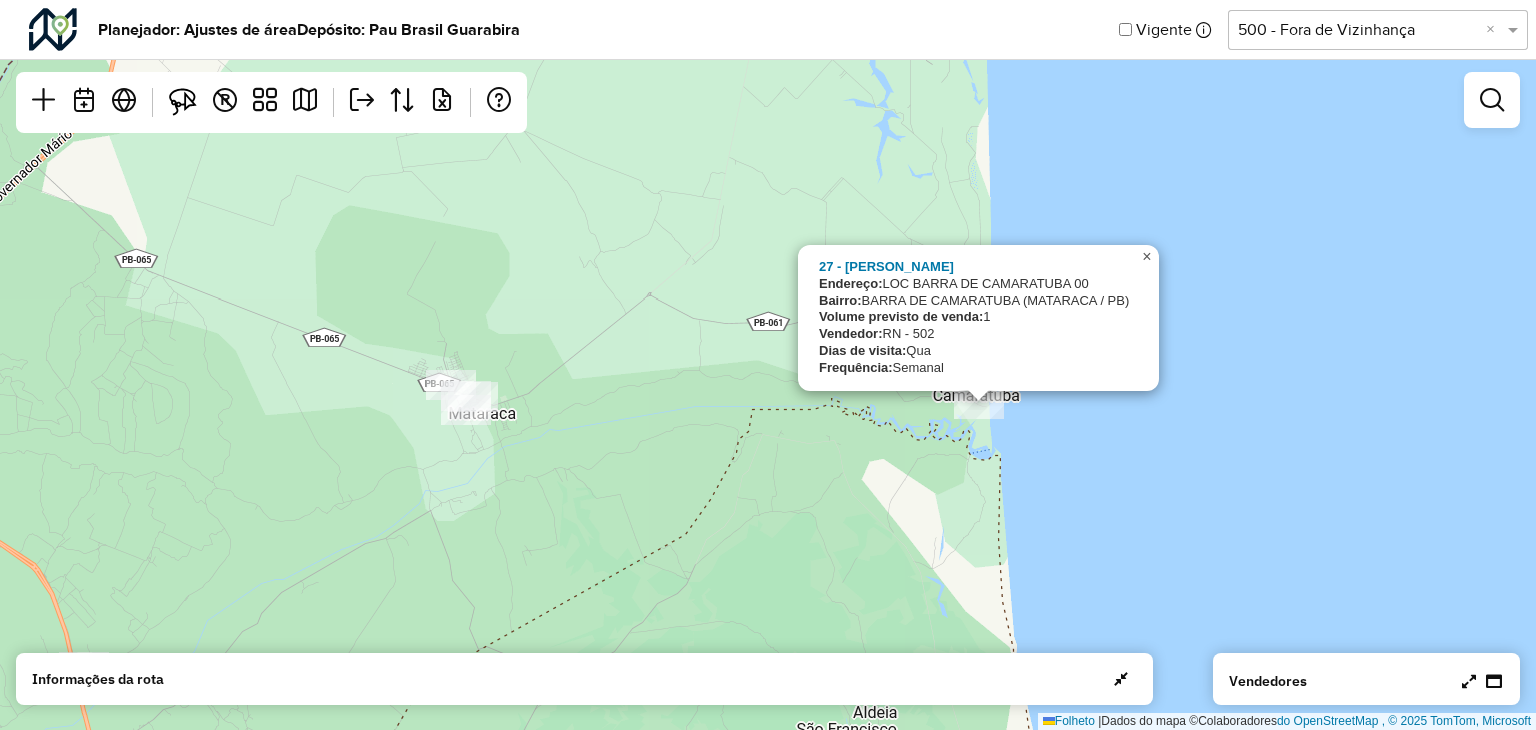 click on "×" 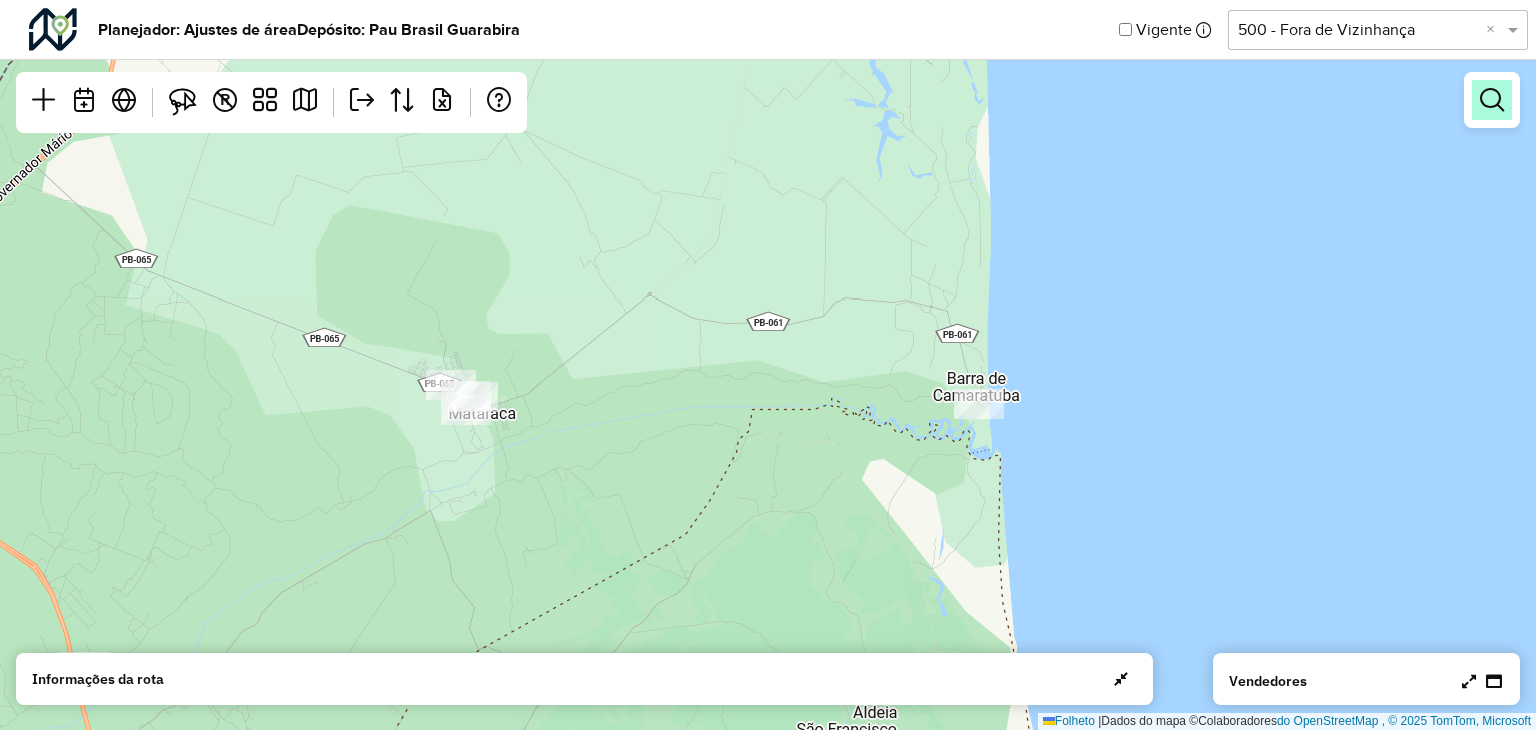 click at bounding box center [1492, 100] 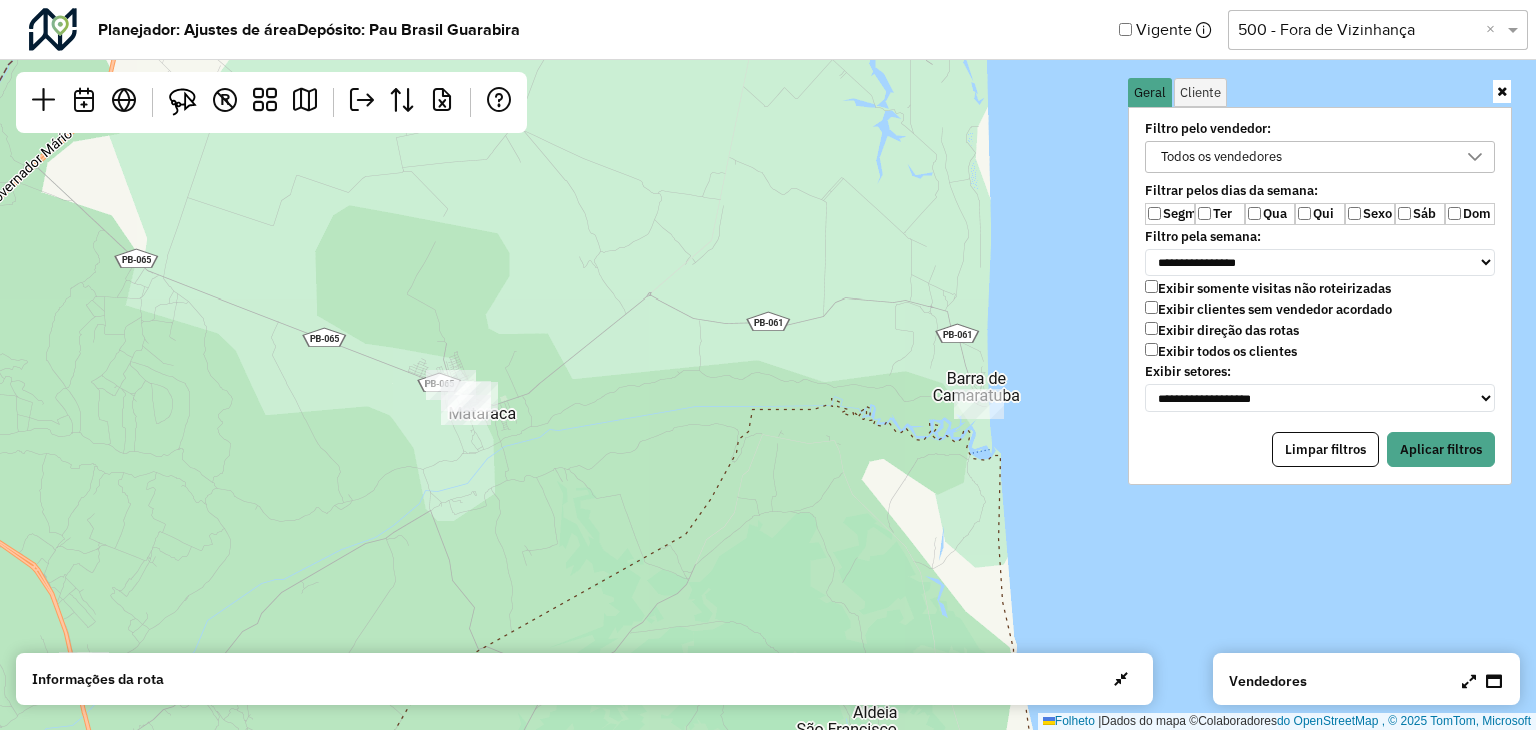click on "Segmento" at bounding box center [1193, 213] 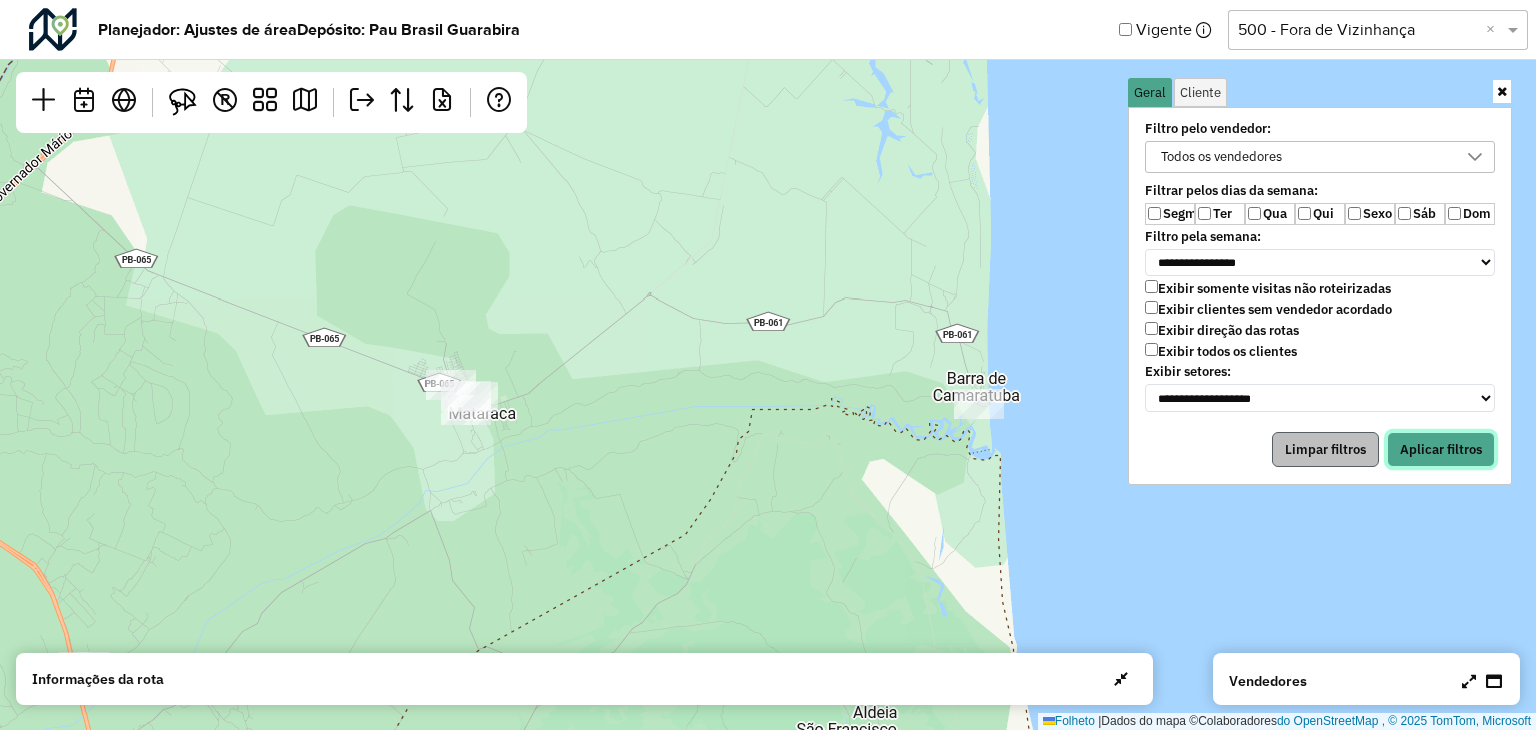 click on "Aplicar filtros" at bounding box center [1441, 449] 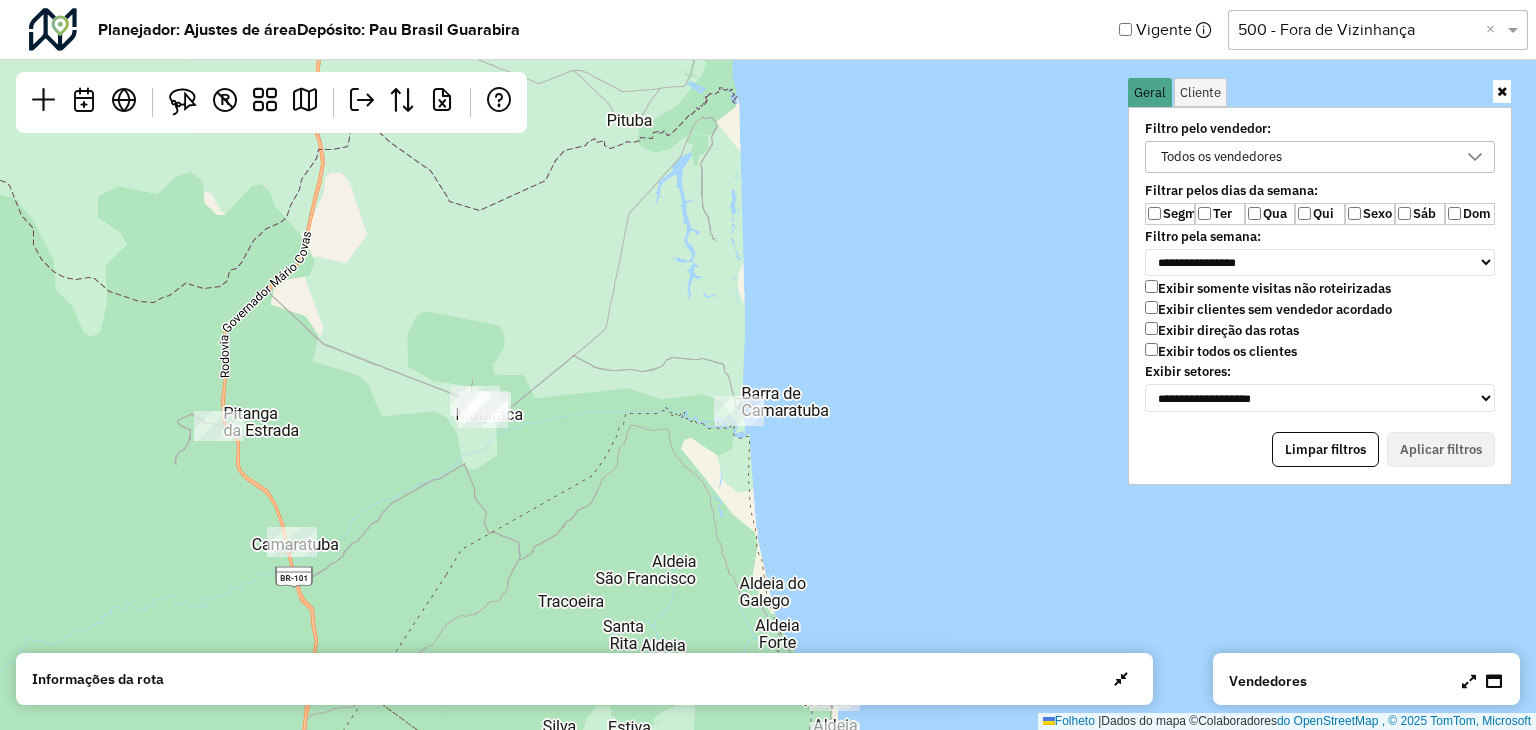 drag, startPoint x: 397, startPoint y: 449, endPoint x: 417, endPoint y: 246, distance: 203.98285 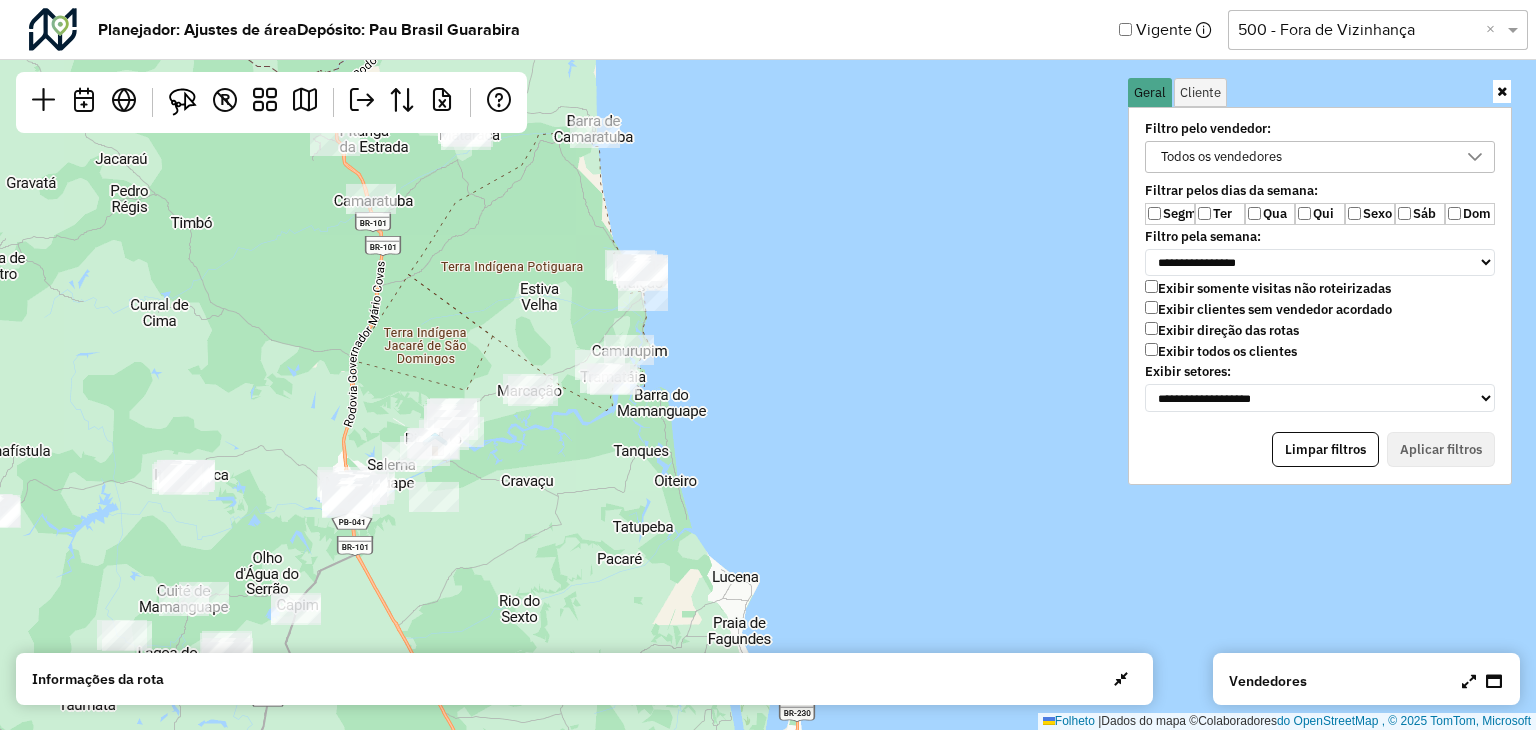 drag, startPoint x: 436, startPoint y: 364, endPoint x: 550, endPoint y: 206, distance: 194.83327 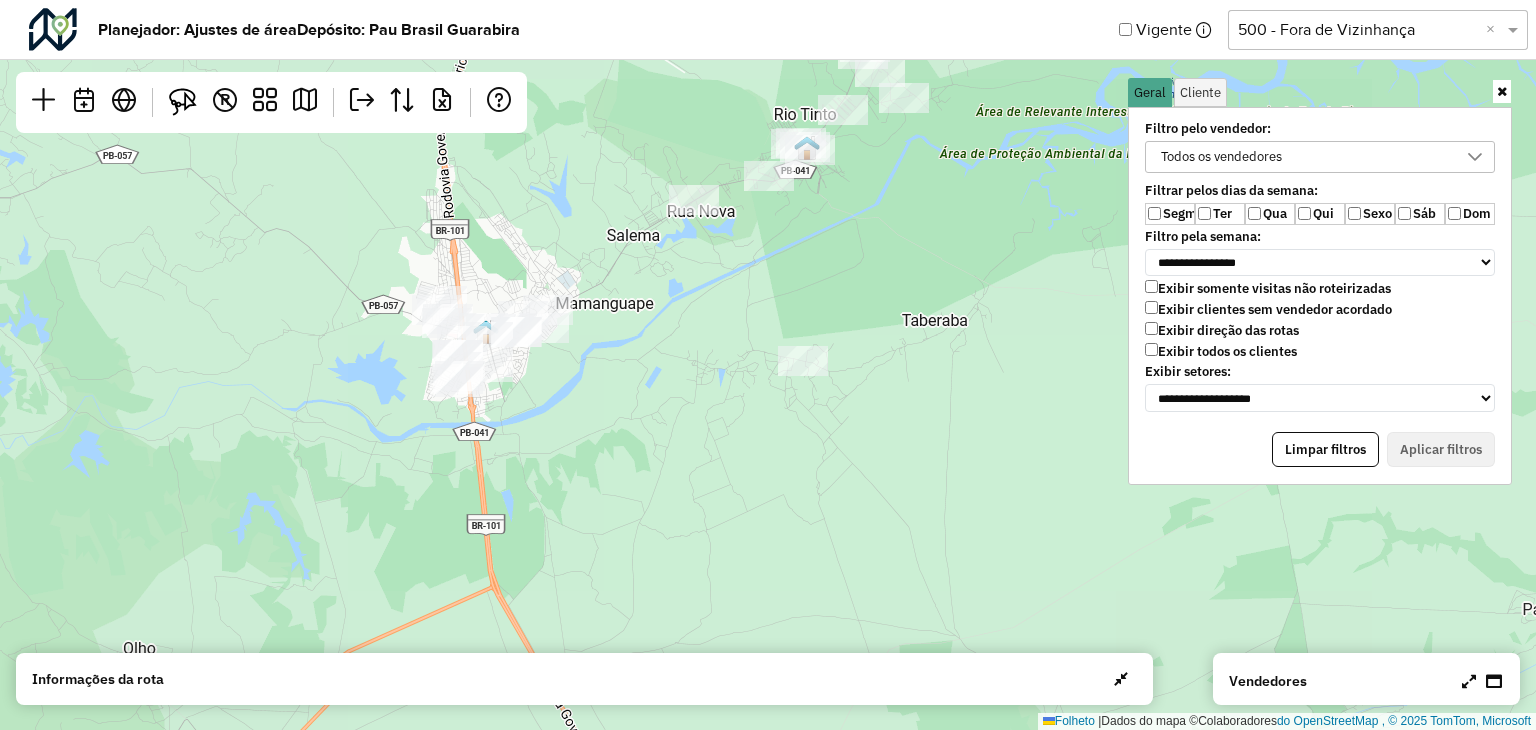drag, startPoint x: 477, startPoint y: 475, endPoint x: 556, endPoint y: 173, distance: 312.1618 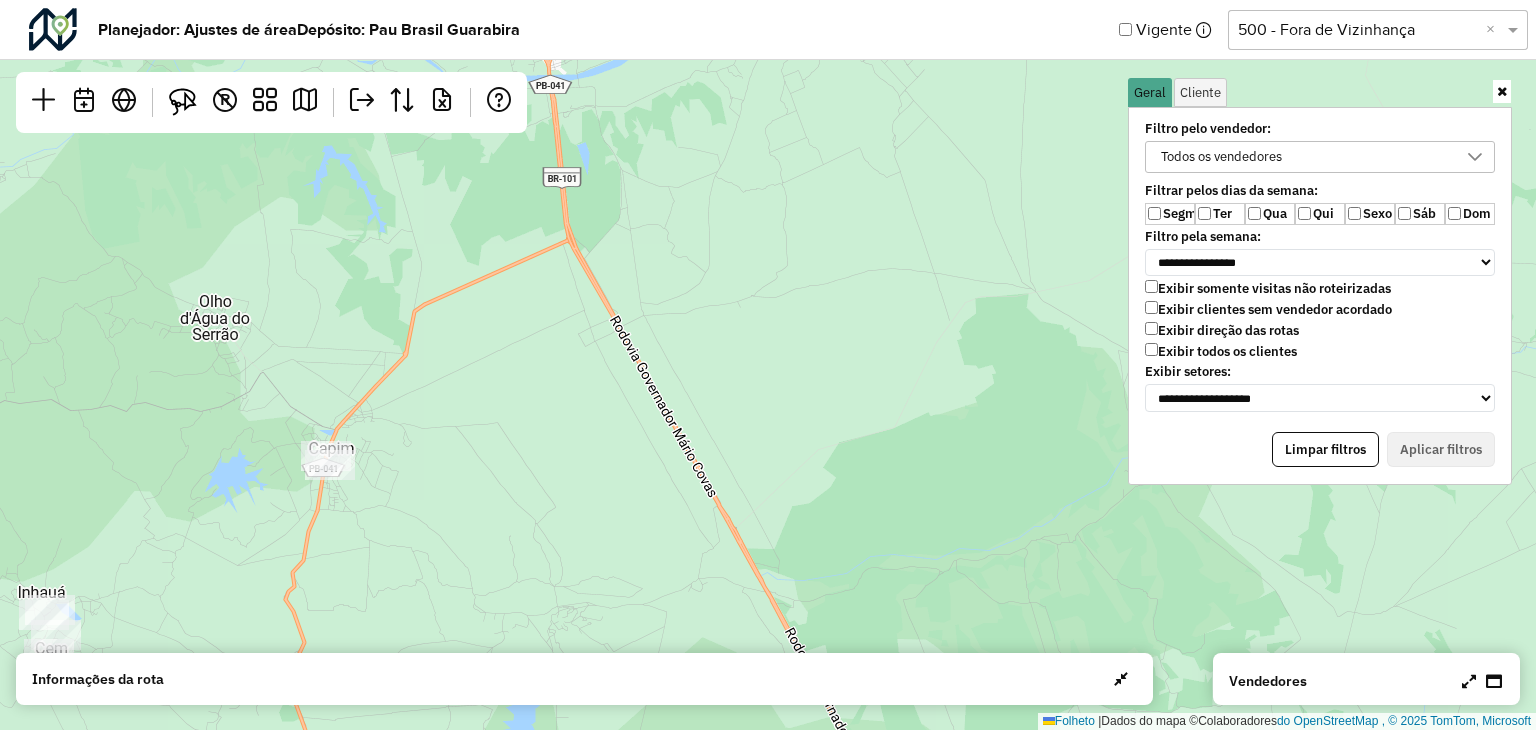 drag, startPoint x: 397, startPoint y: 476, endPoint x: 455, endPoint y: 262, distance: 221.72055 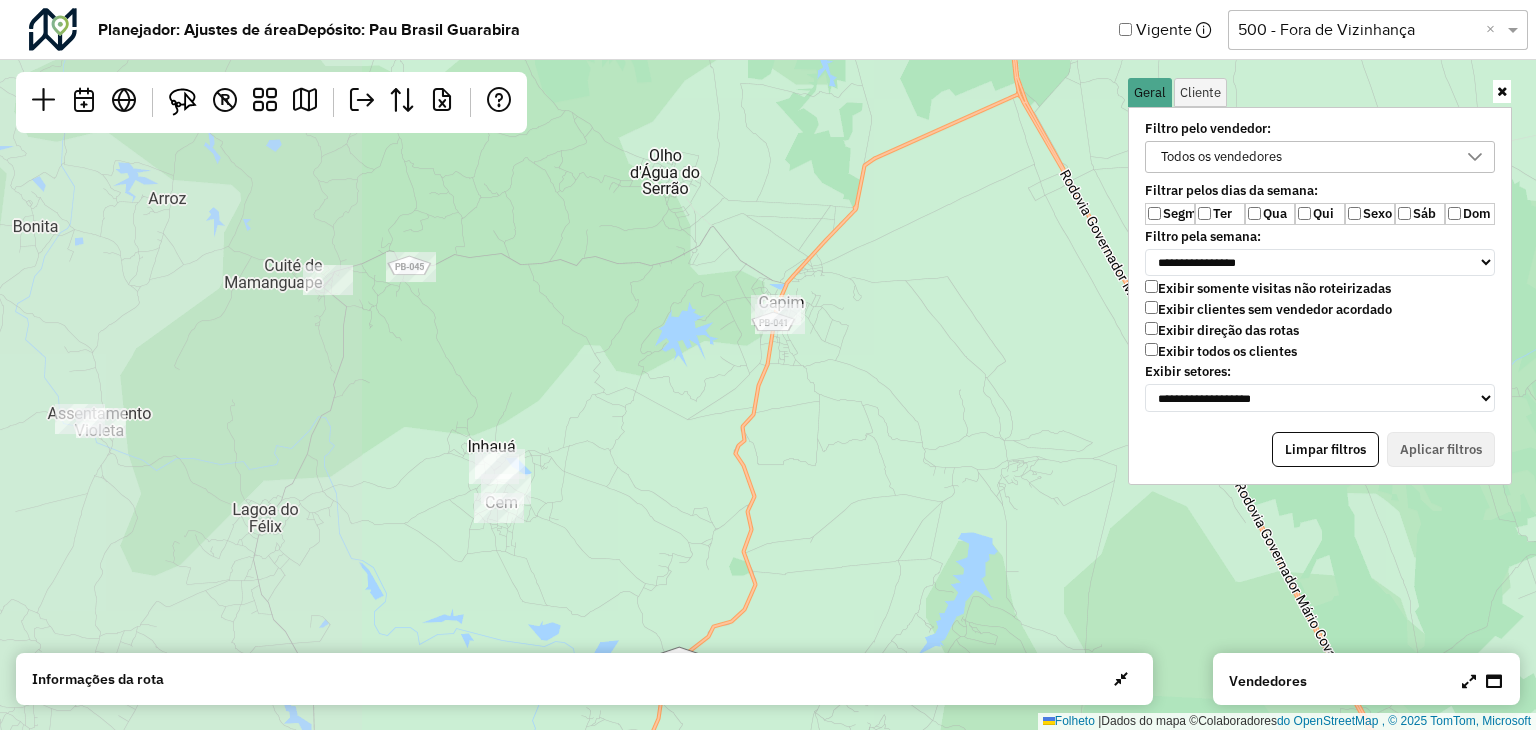 drag, startPoint x: 352, startPoint y: 362, endPoint x: 724, endPoint y: 485, distance: 391.80734 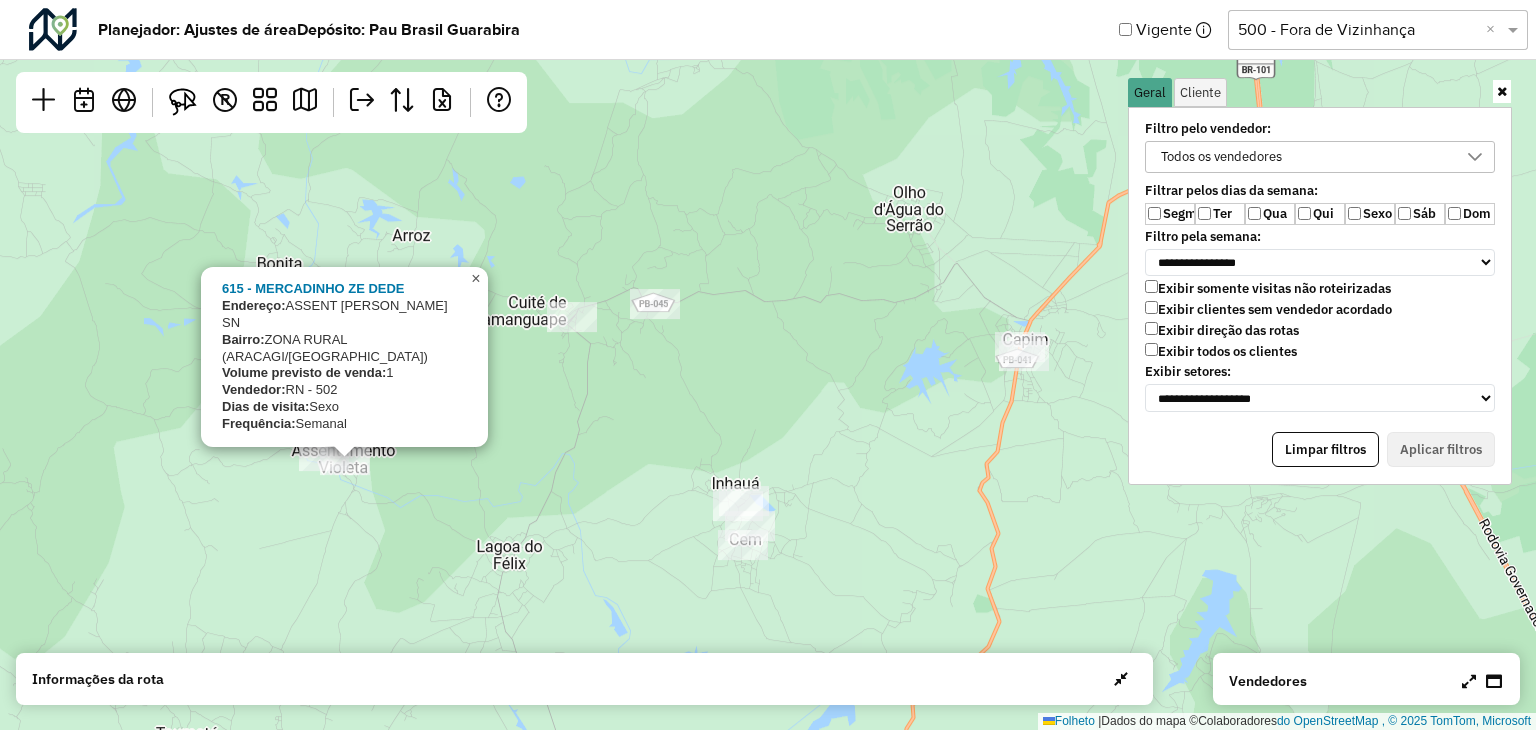 click on "×" 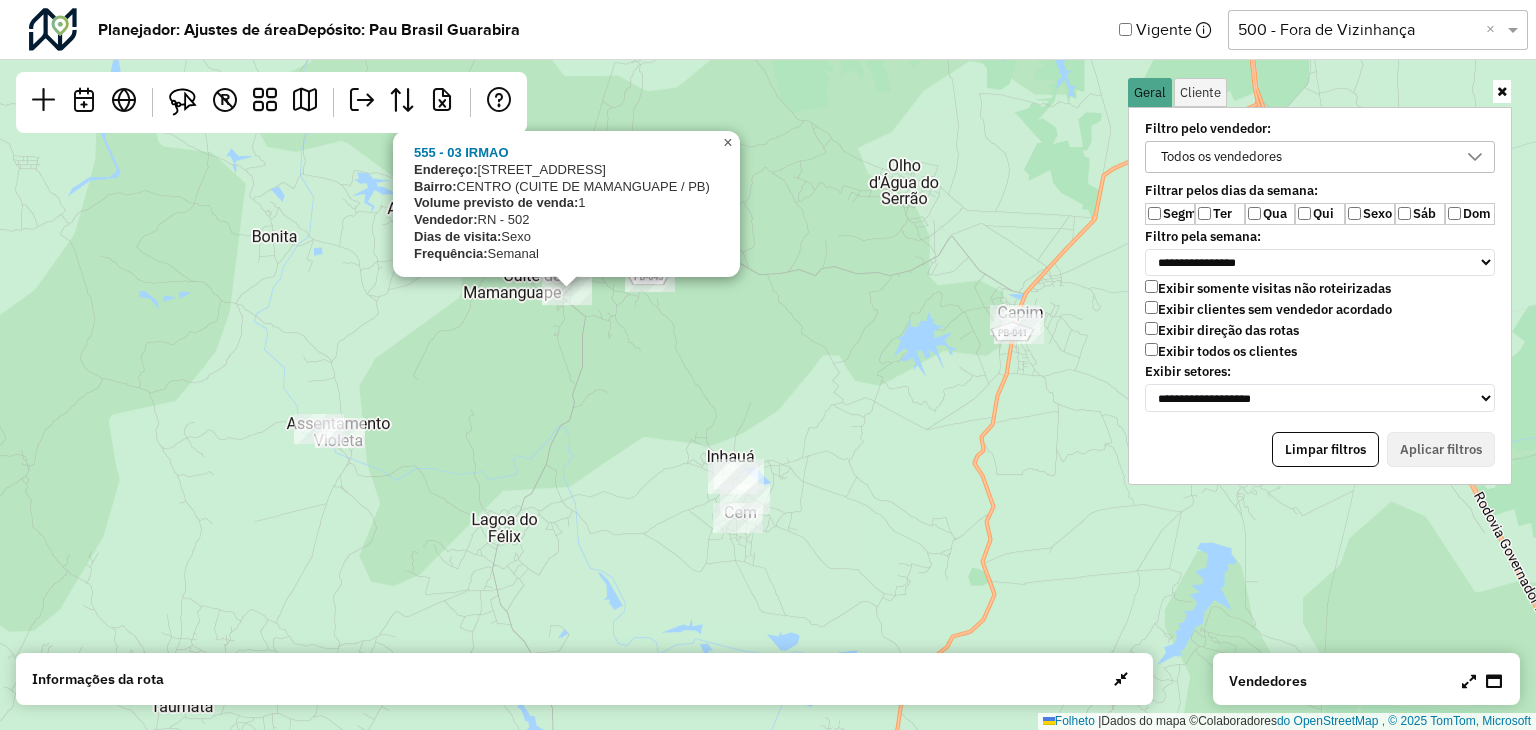 click on "×" 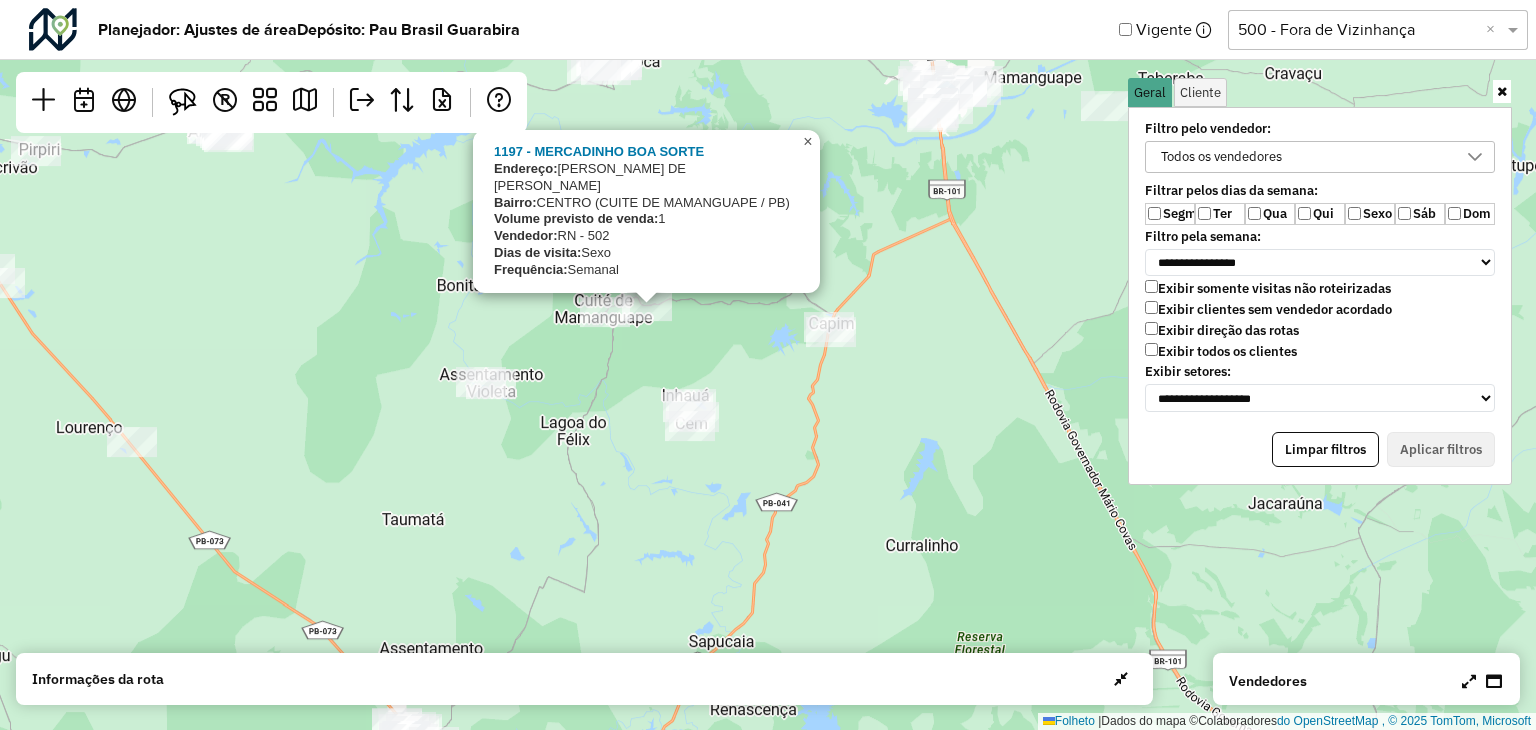 click on "×" 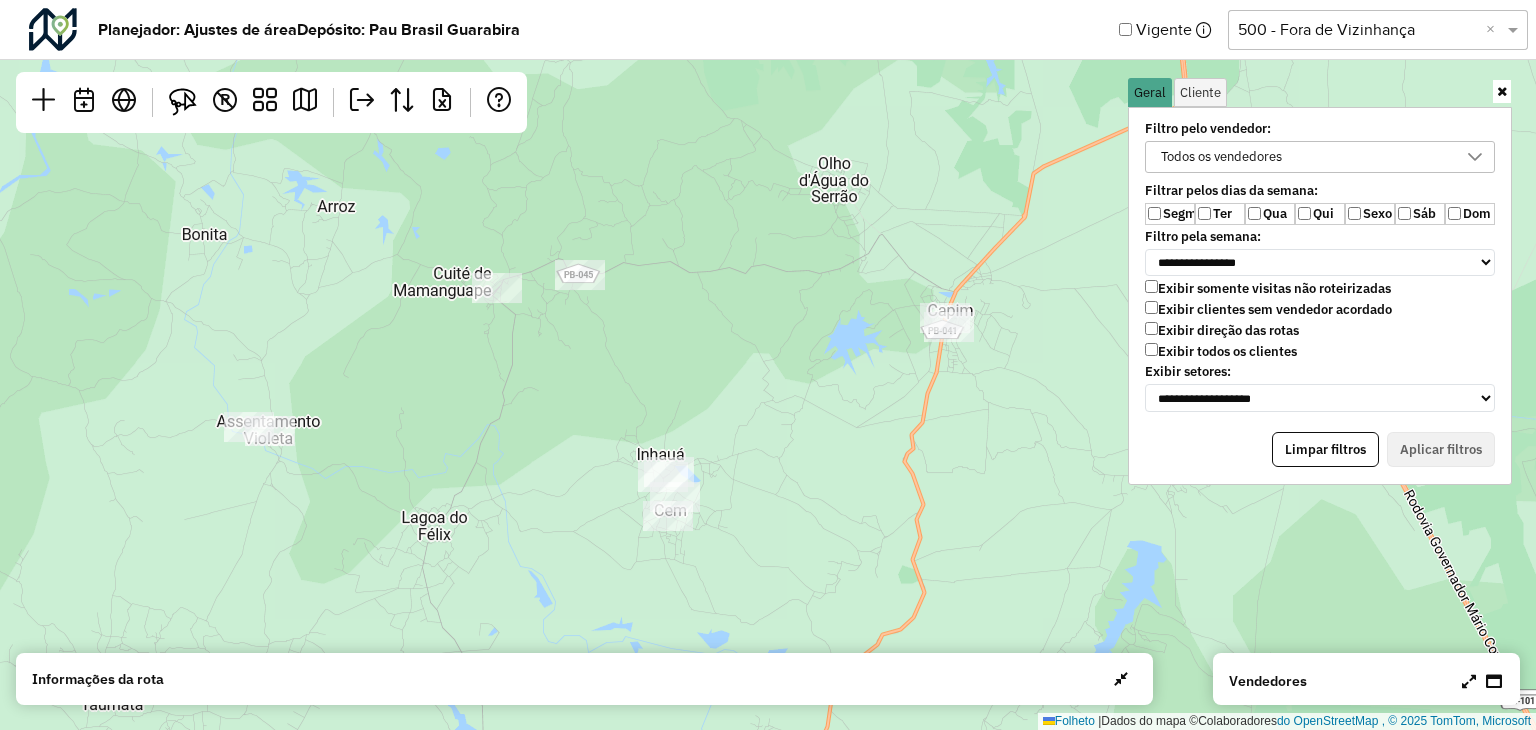 drag, startPoint x: 736, startPoint y: 464, endPoint x: 515, endPoint y: 345, distance: 251.002 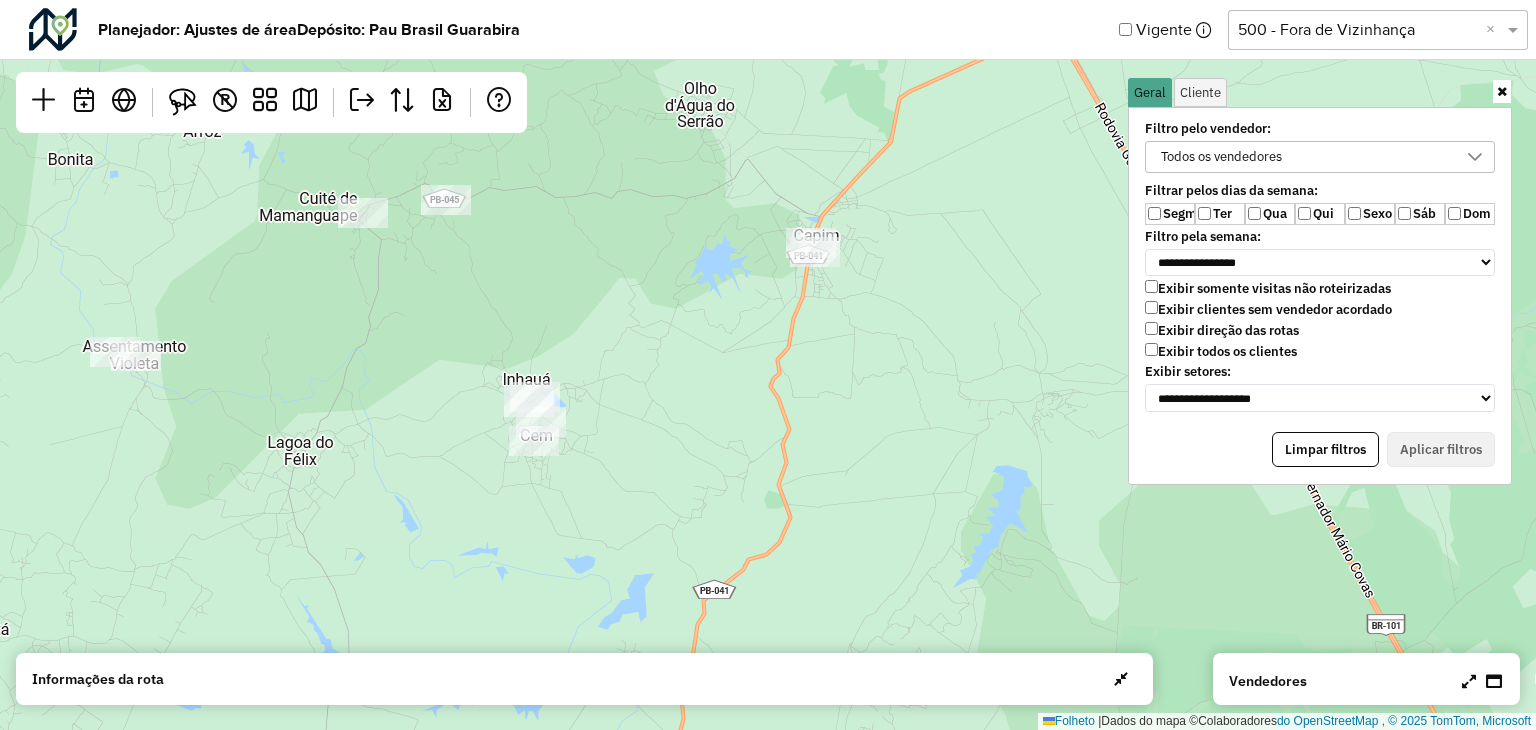 drag, startPoint x: 735, startPoint y: 297, endPoint x: 515, endPoint y: 346, distance: 225.39078 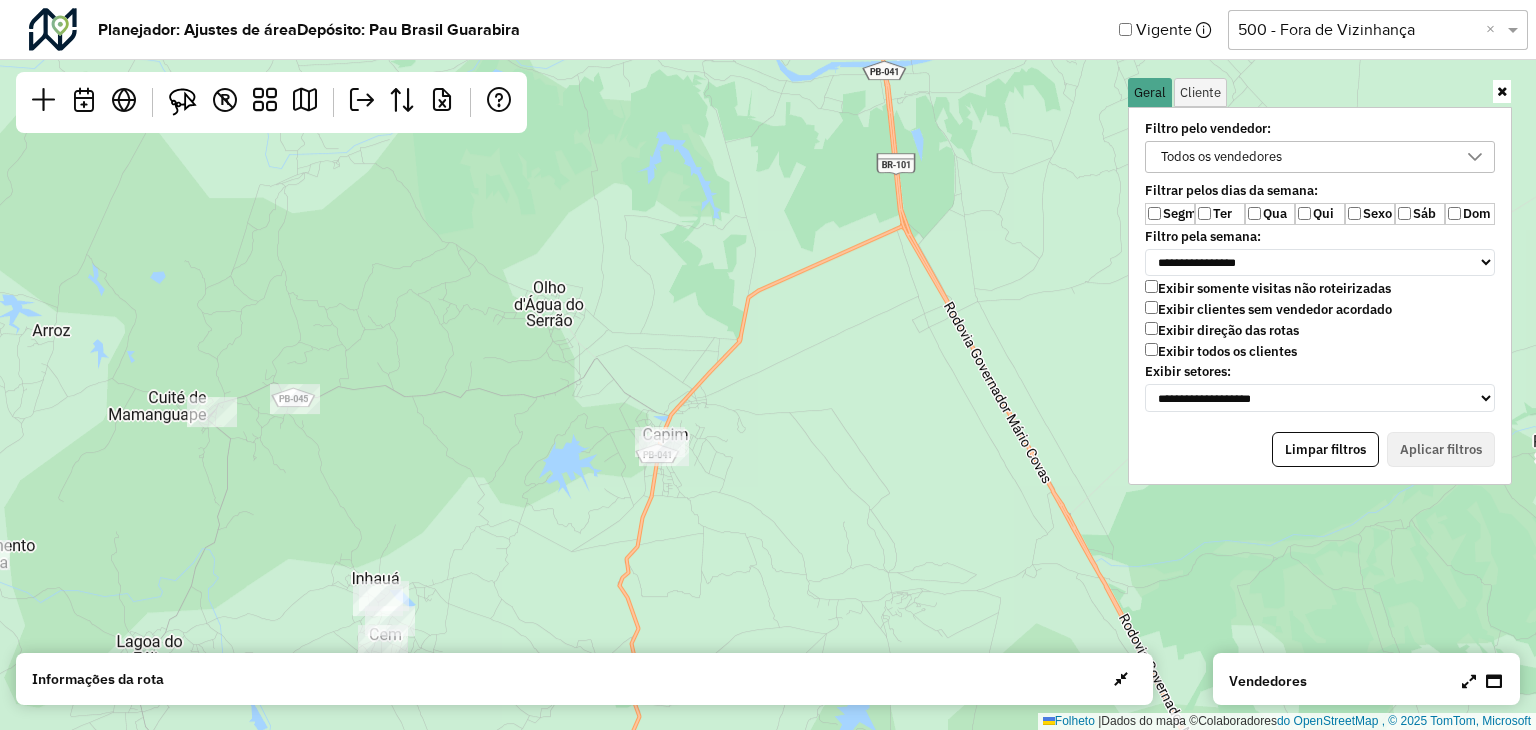 drag, startPoint x: 566, startPoint y: 402, endPoint x: 600, endPoint y: 454, distance: 62.1289 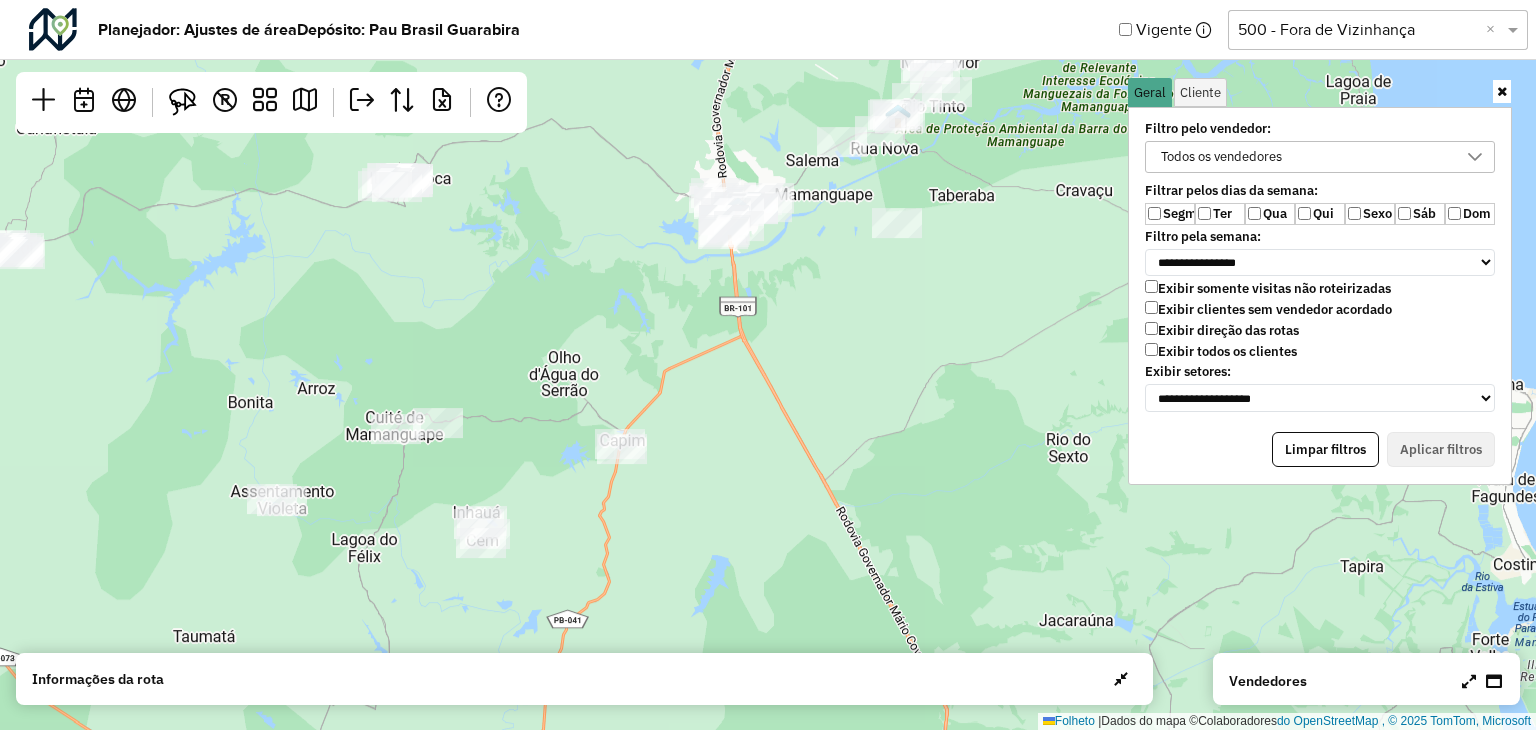 drag, startPoint x: 648, startPoint y: 366, endPoint x: 852, endPoint y: 357, distance: 204.19843 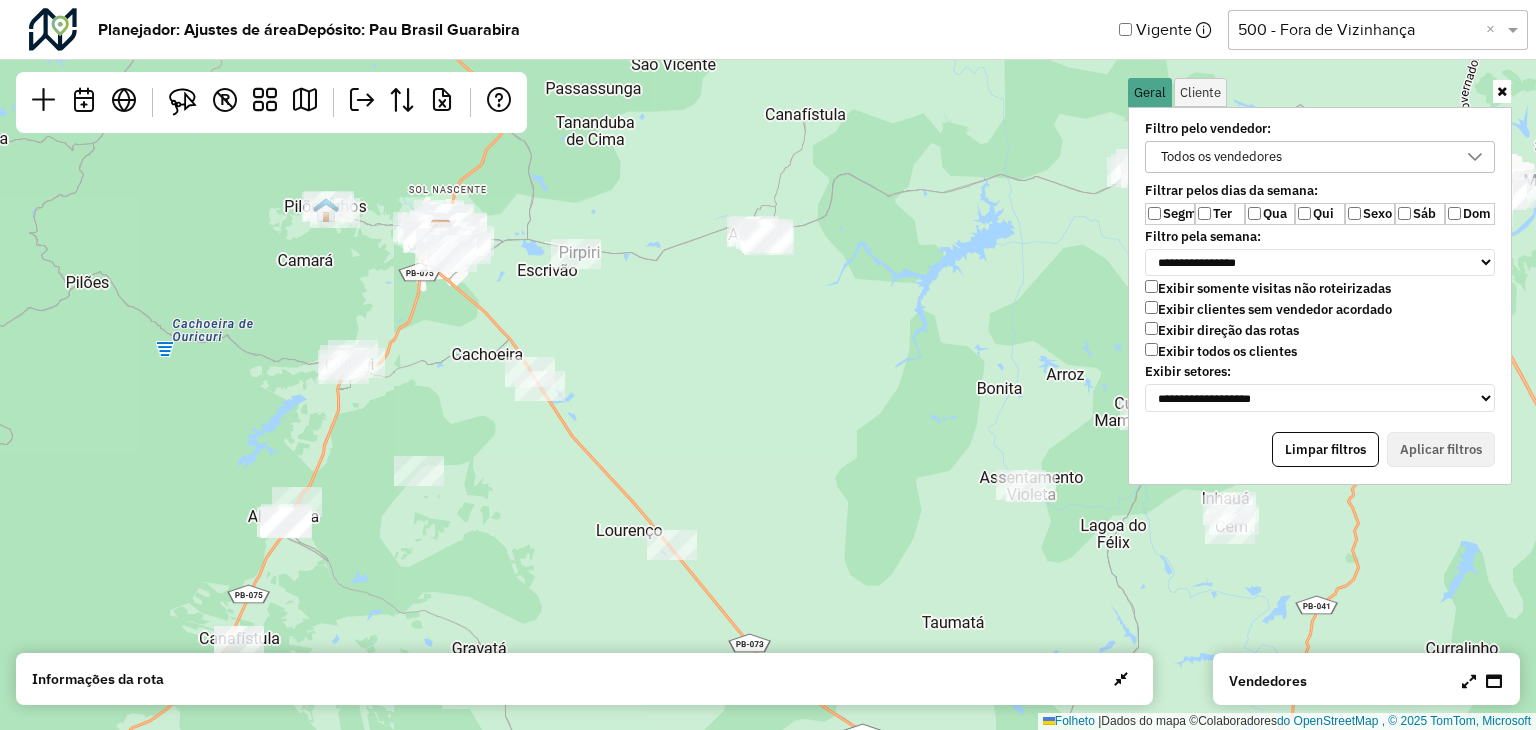 drag, startPoint x: 720, startPoint y: 430, endPoint x: 732, endPoint y: 444, distance: 18.439089 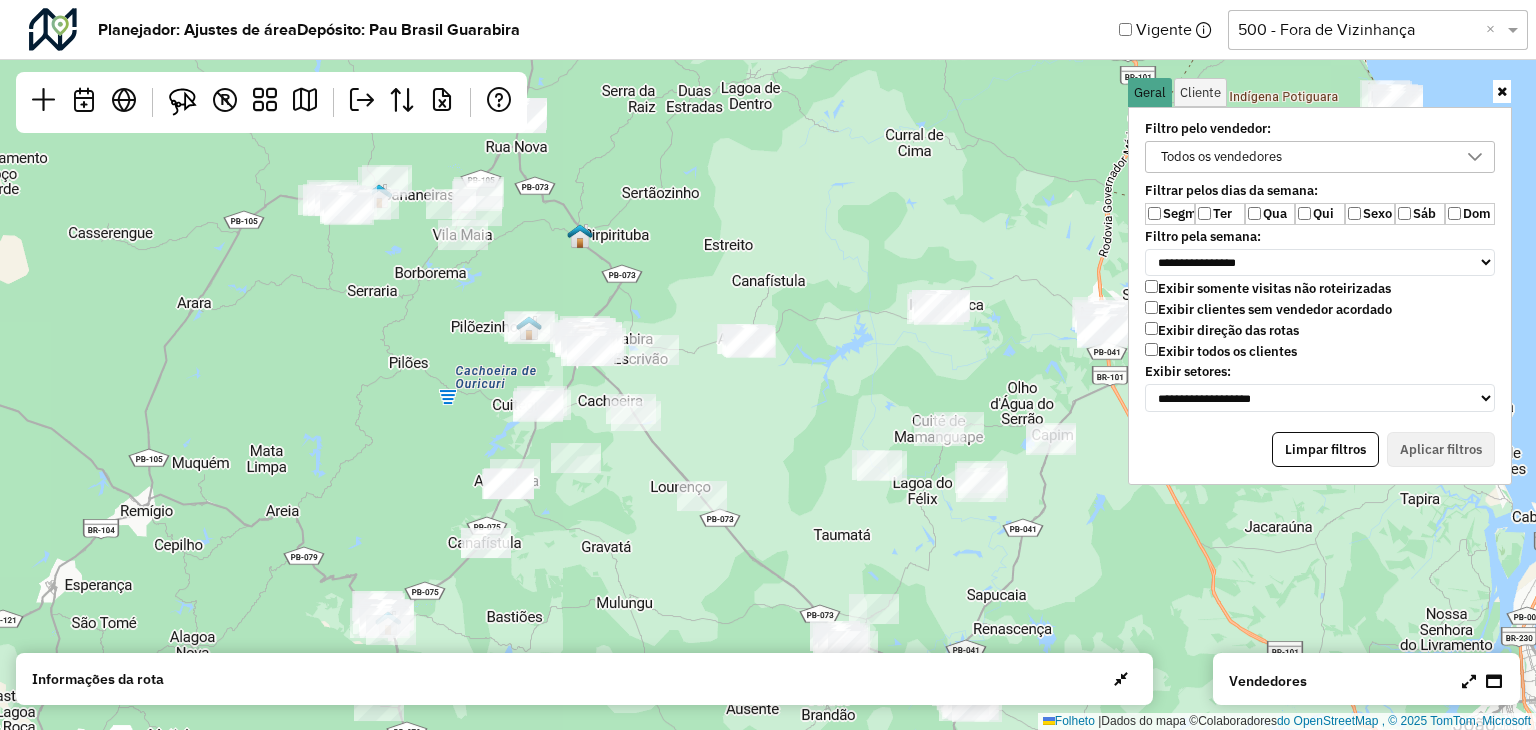 drag, startPoint x: 449, startPoint y: 413, endPoint x: 496, endPoint y: 515, distance: 112.30761 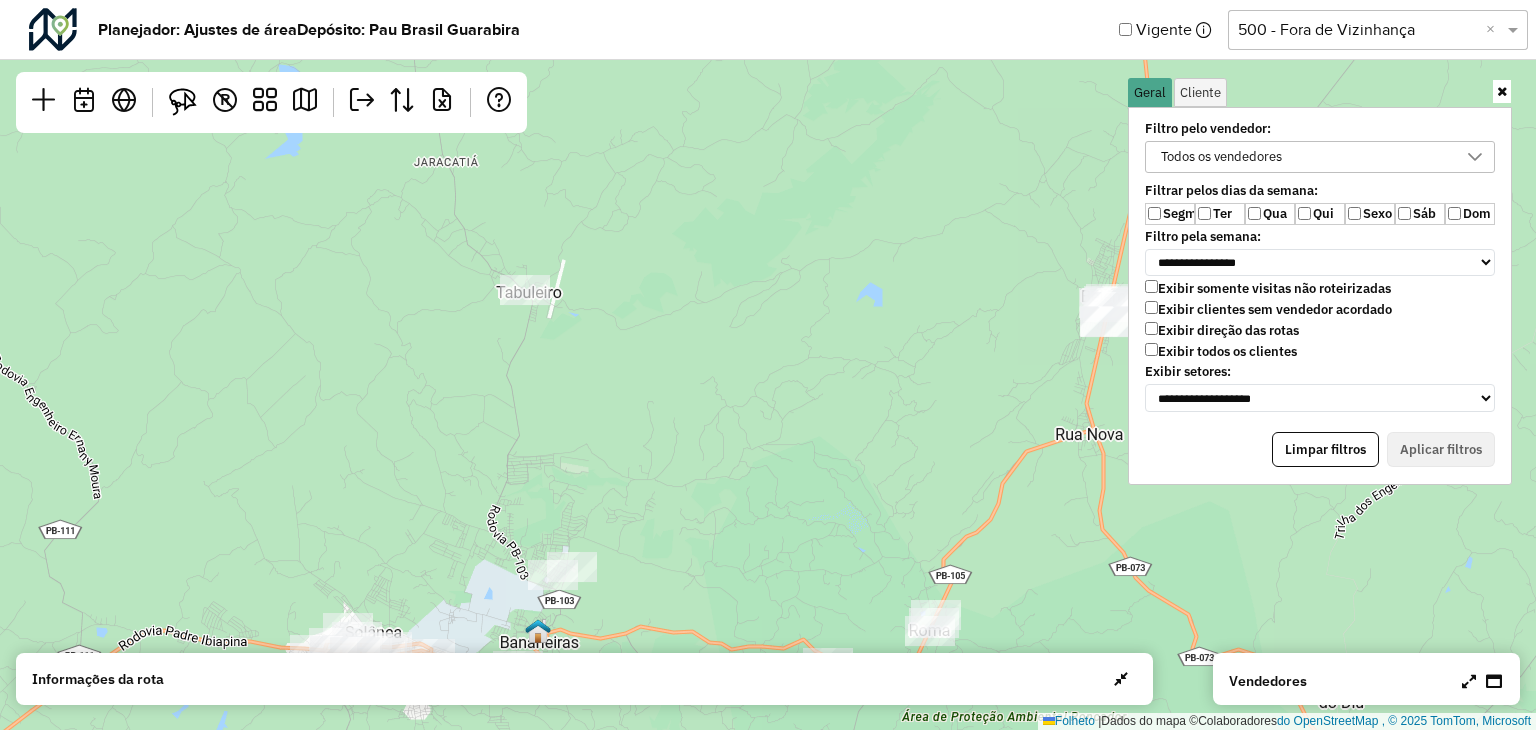drag, startPoint x: 499, startPoint y: 313, endPoint x: 504, endPoint y: 374, distance: 61.204575 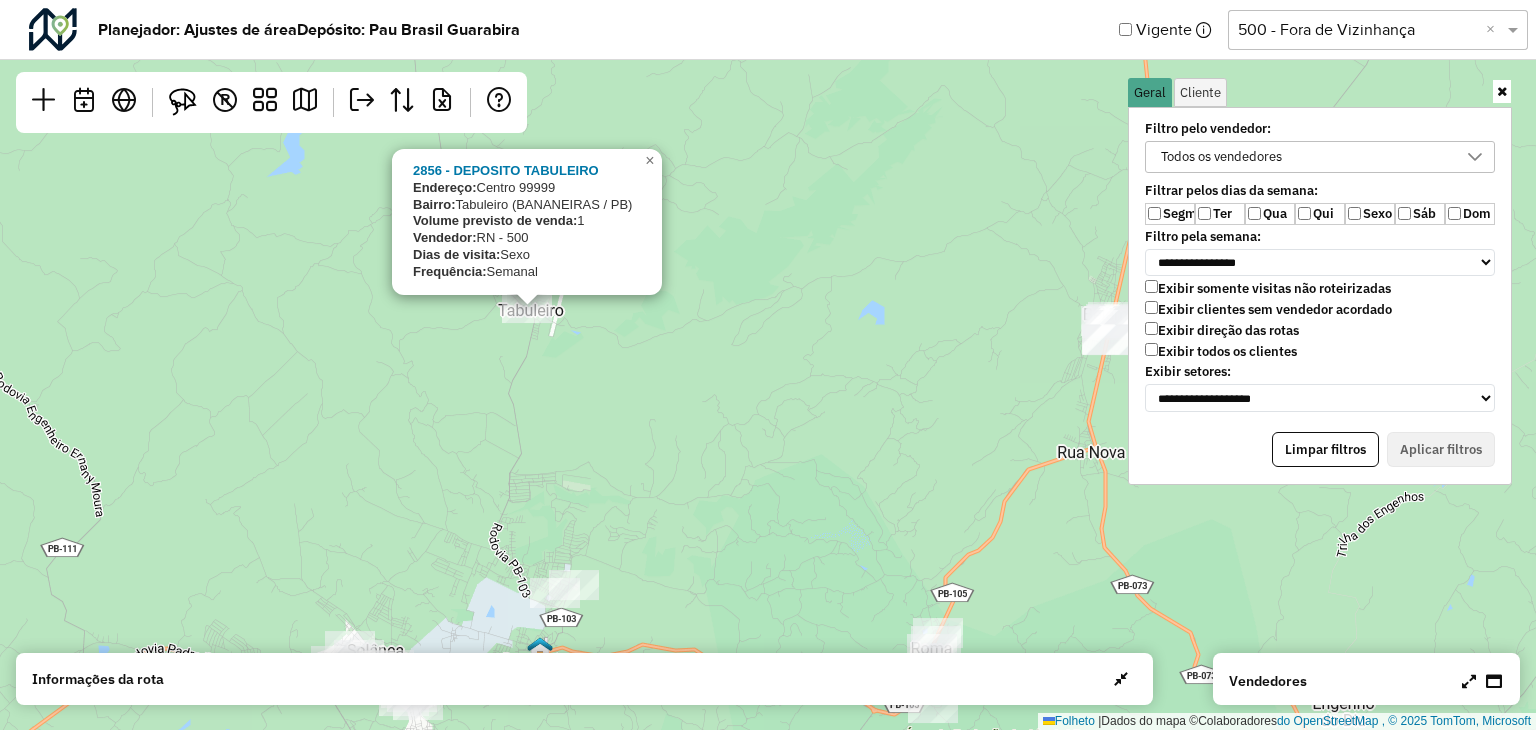 drag, startPoint x: 566, startPoint y: 435, endPoint x: 578, endPoint y: 465, distance: 32.31099 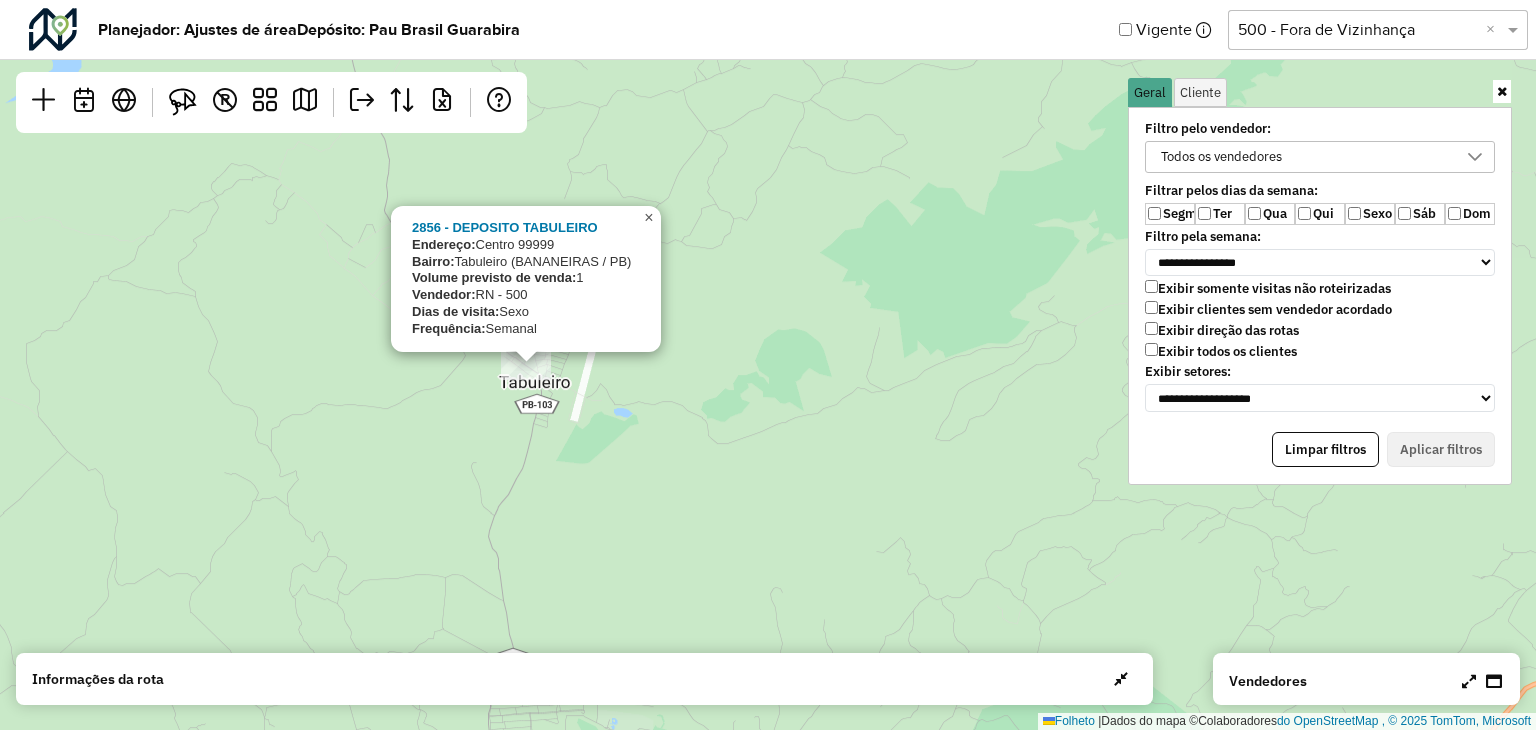 click on "×" 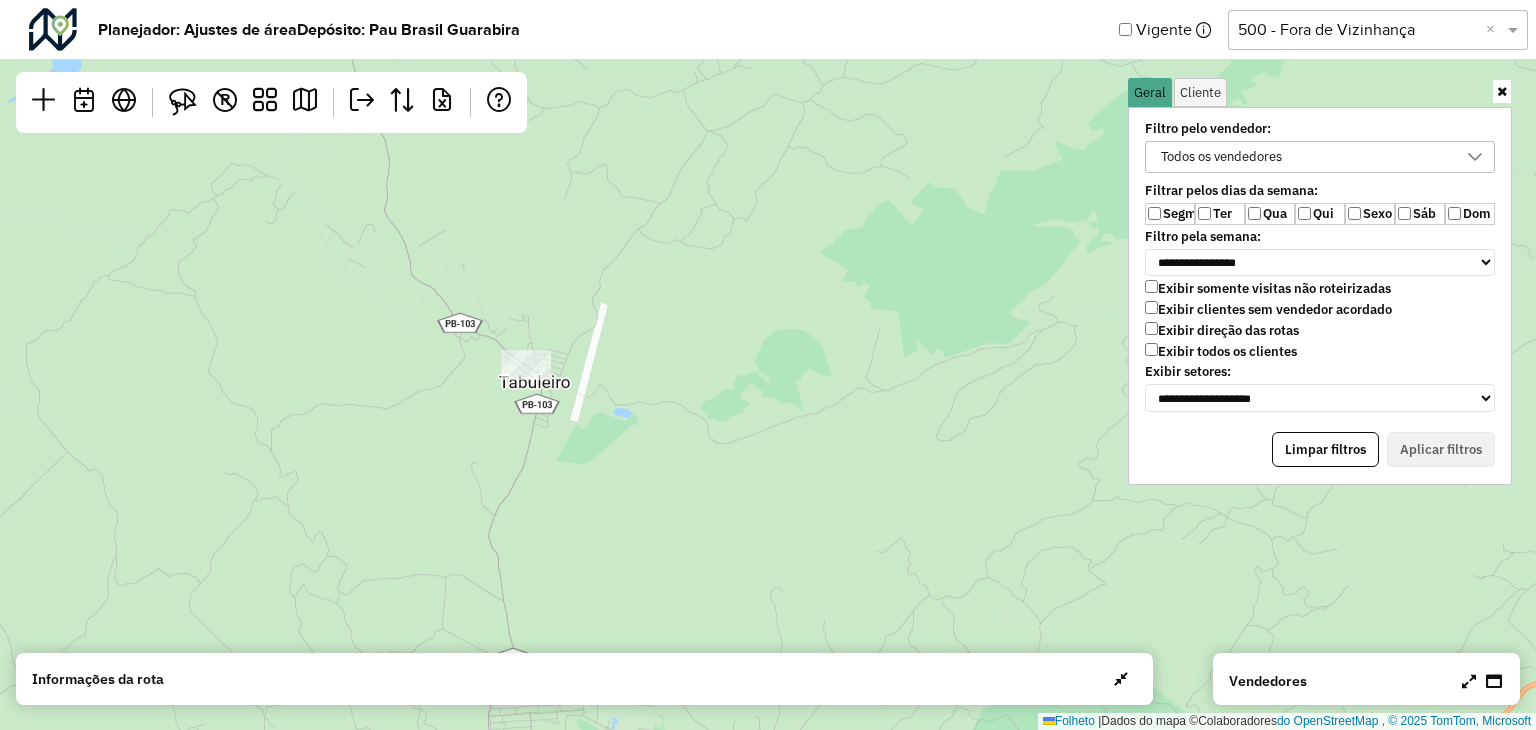 click at bounding box center (1502, 91) 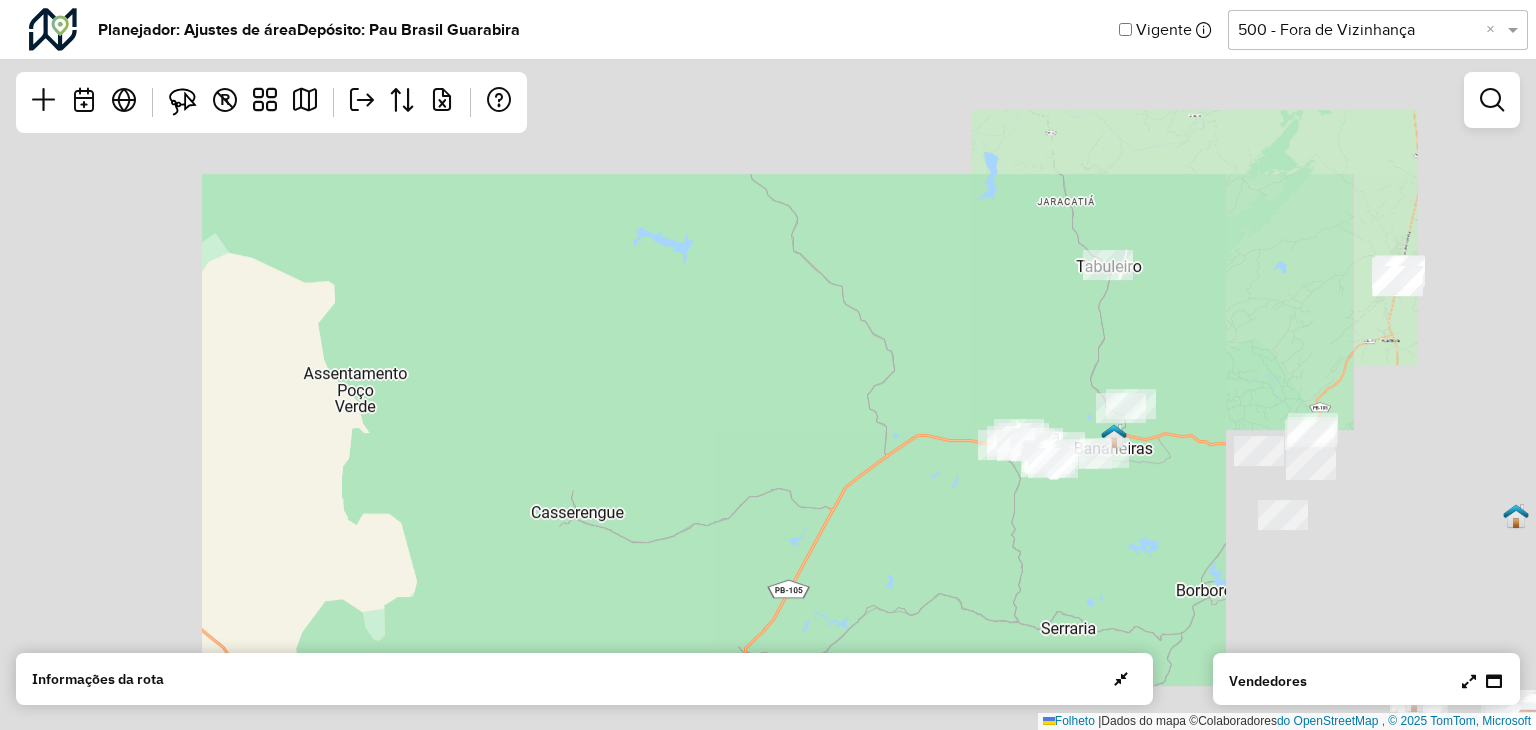 drag, startPoint x: 1313, startPoint y: 253, endPoint x: 1053, endPoint y: 422, distance: 310.09836 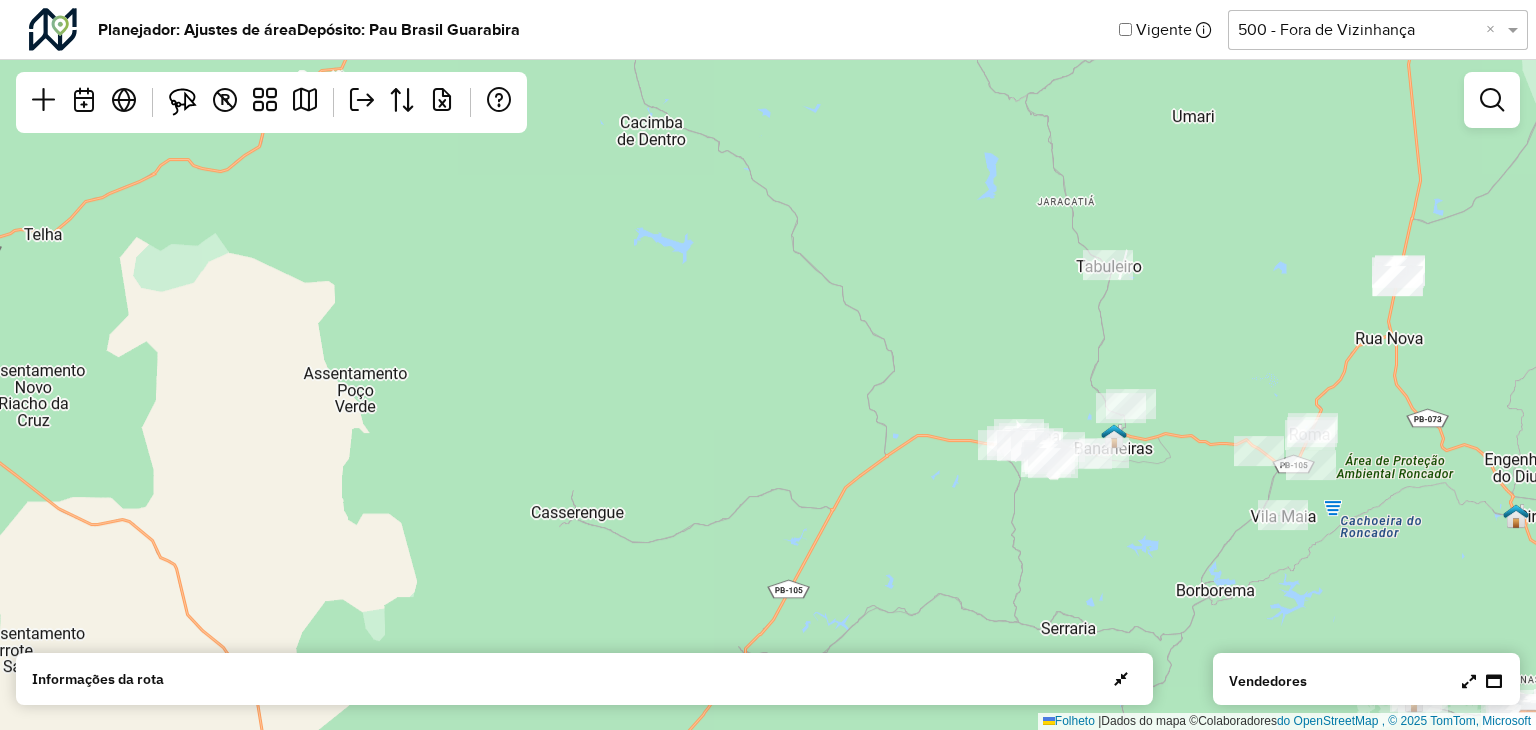 drag, startPoint x: 1340, startPoint y: 233, endPoint x: 796, endPoint y: 371, distance: 561.2308 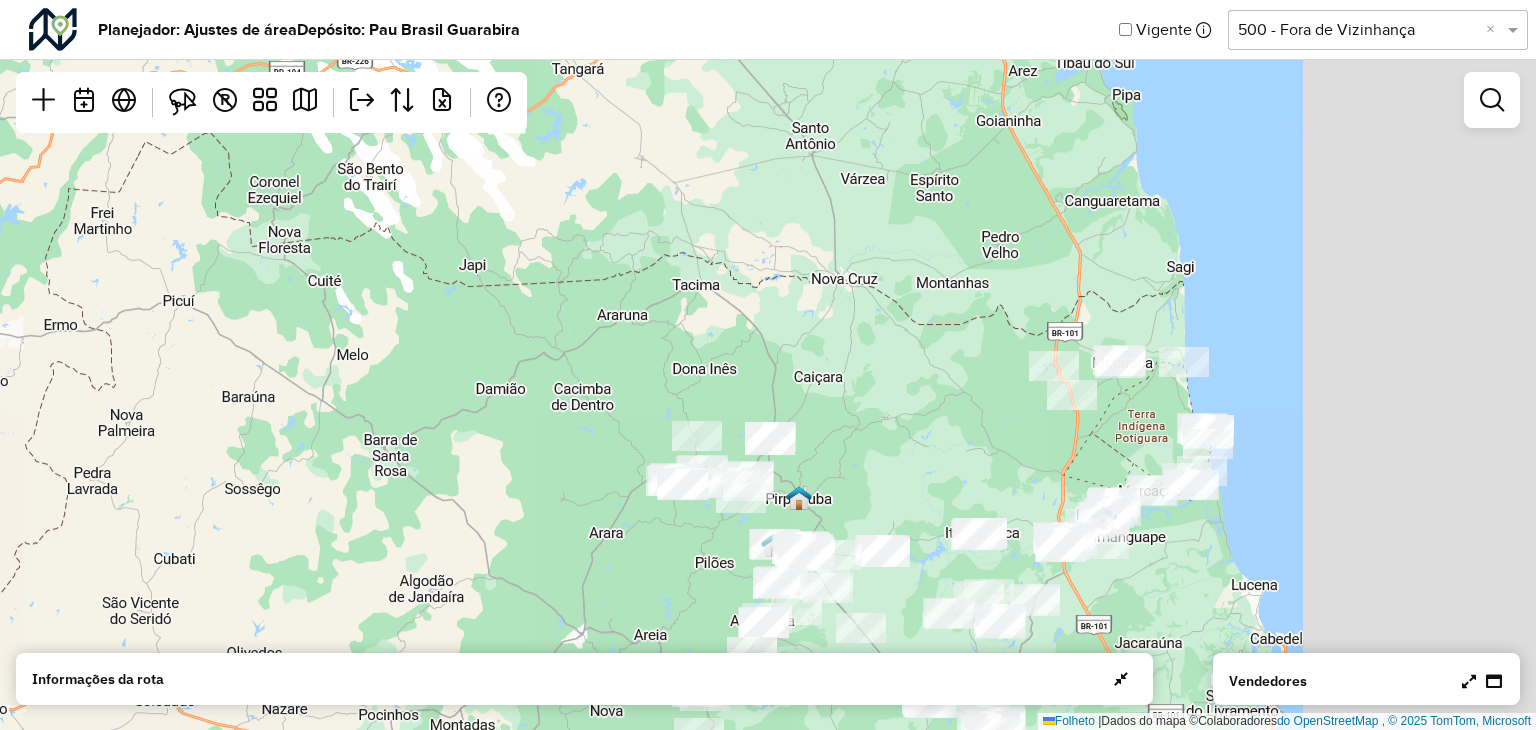 drag, startPoint x: 1332, startPoint y: 326, endPoint x: 855, endPoint y: 404, distance: 483.3353 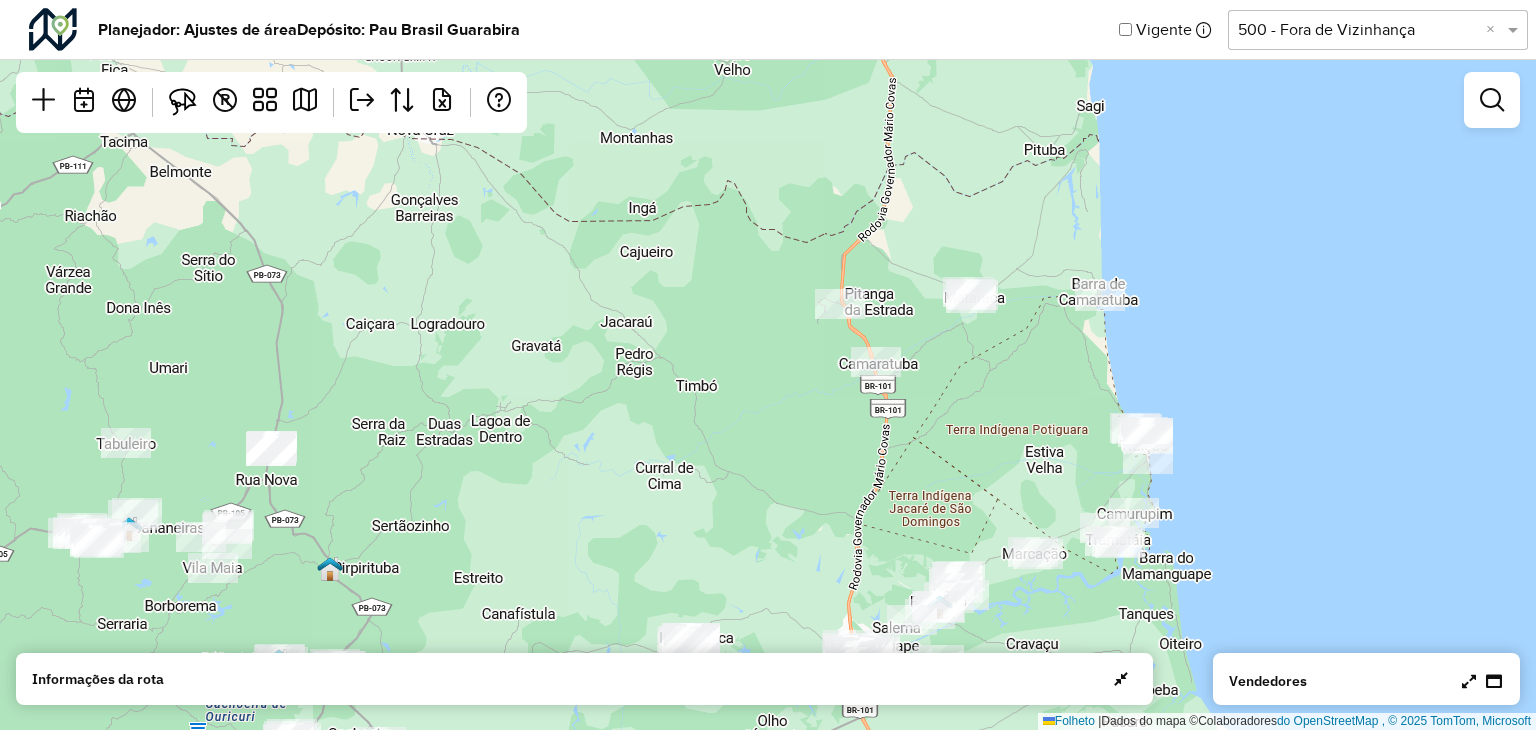 drag, startPoint x: 949, startPoint y: 490, endPoint x: 935, endPoint y: 455, distance: 37.696156 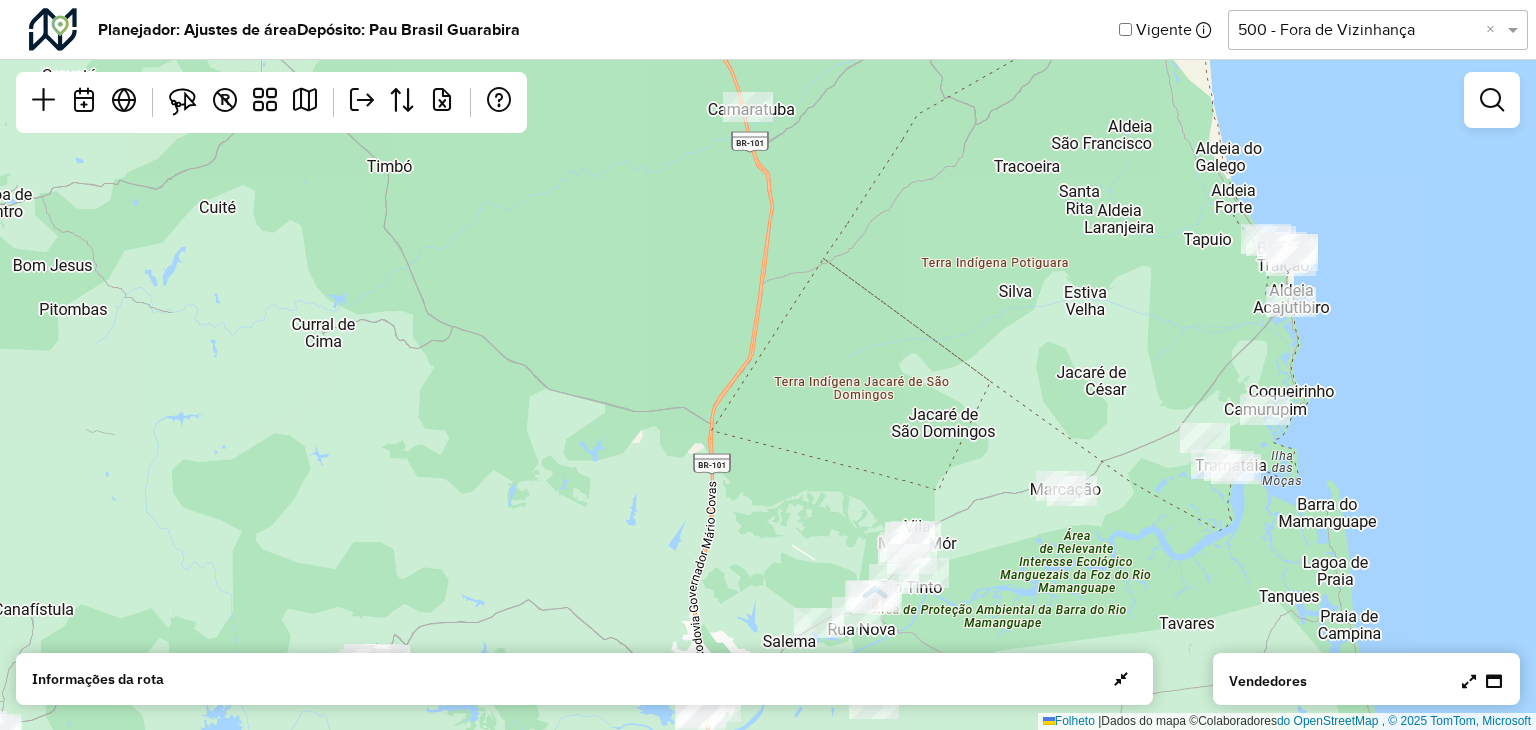 drag, startPoint x: 1073, startPoint y: 515, endPoint x: 1057, endPoint y: 486, distance: 33.12099 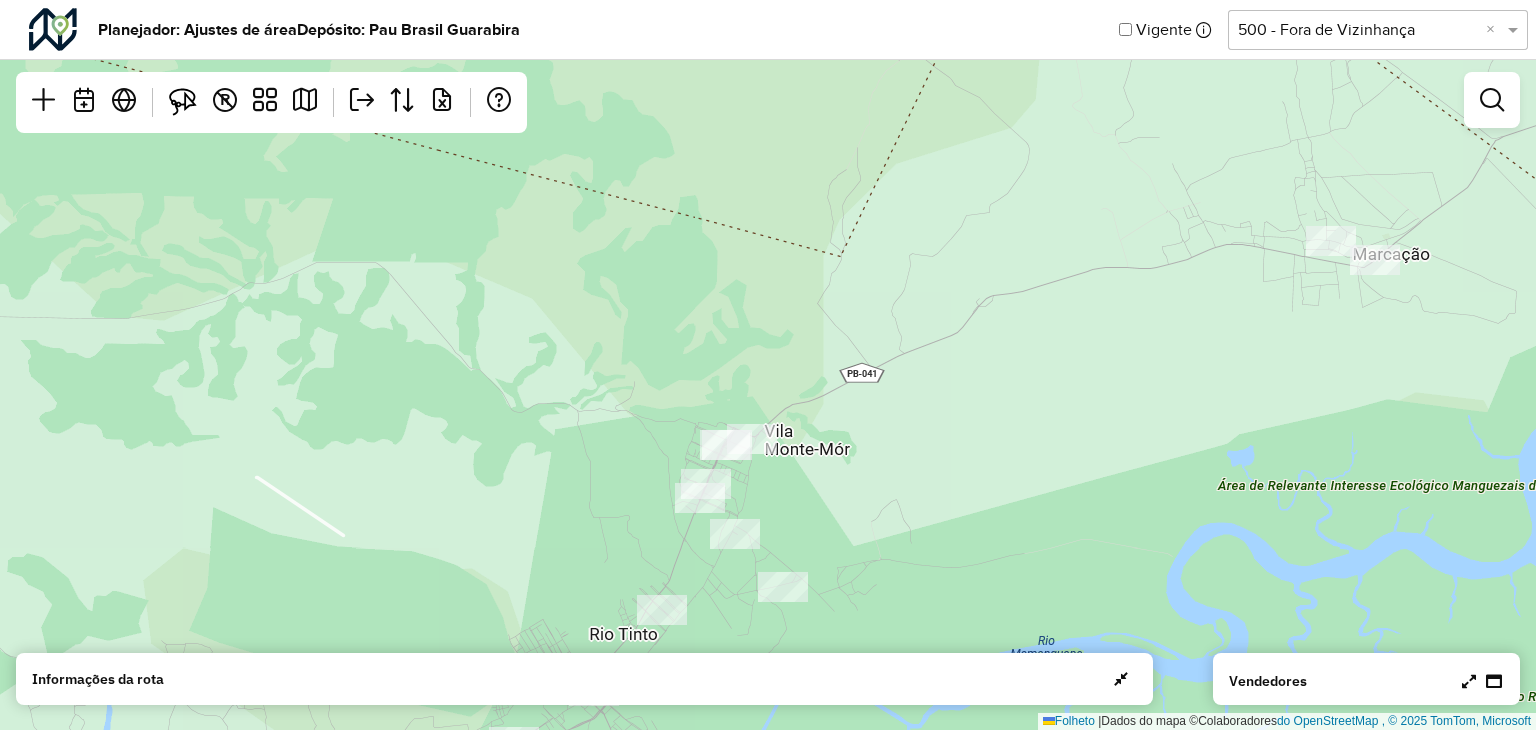 drag, startPoint x: 799, startPoint y: 555, endPoint x: 776, endPoint y: 497, distance: 62.39391 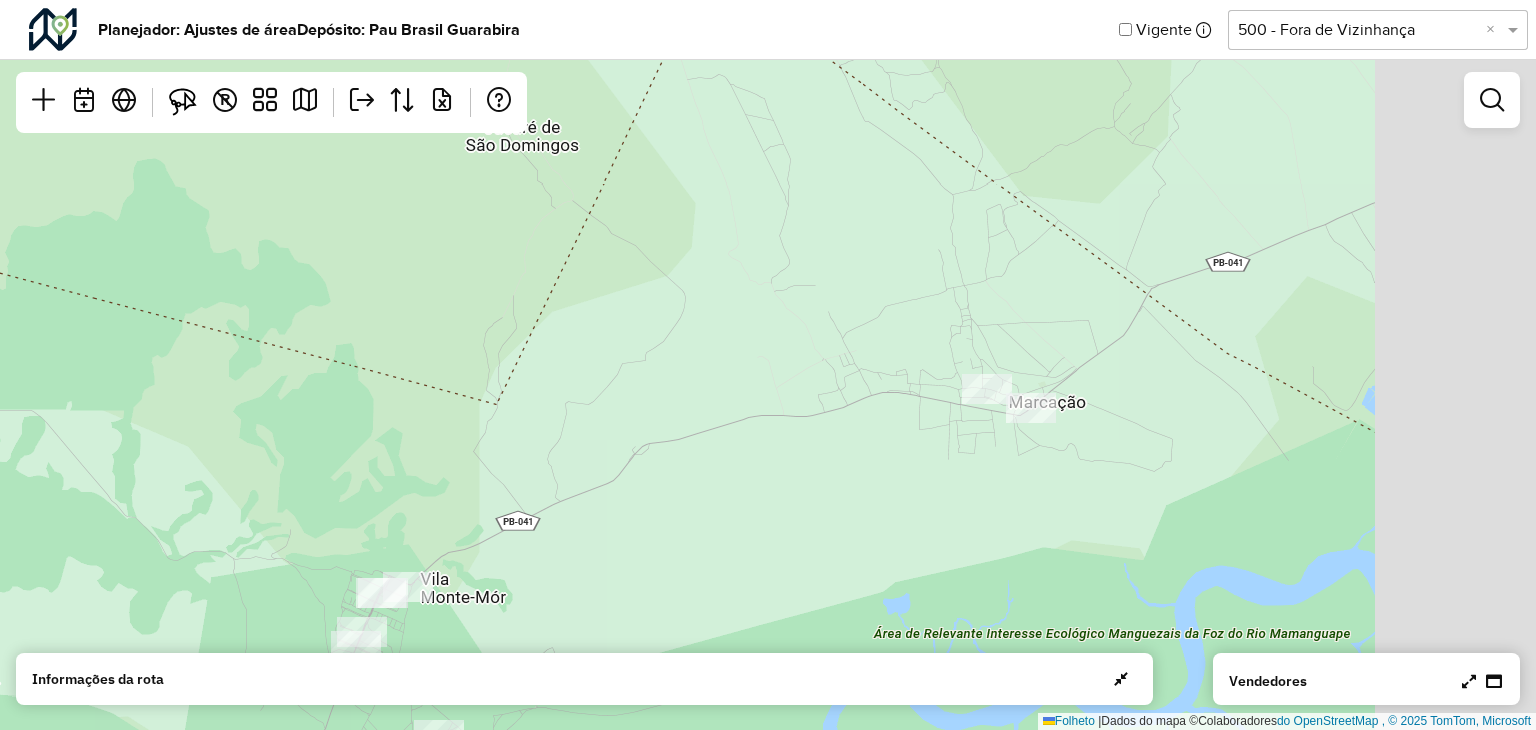 drag, startPoint x: 1264, startPoint y: 457, endPoint x: 982, endPoint y: 464, distance: 282.08685 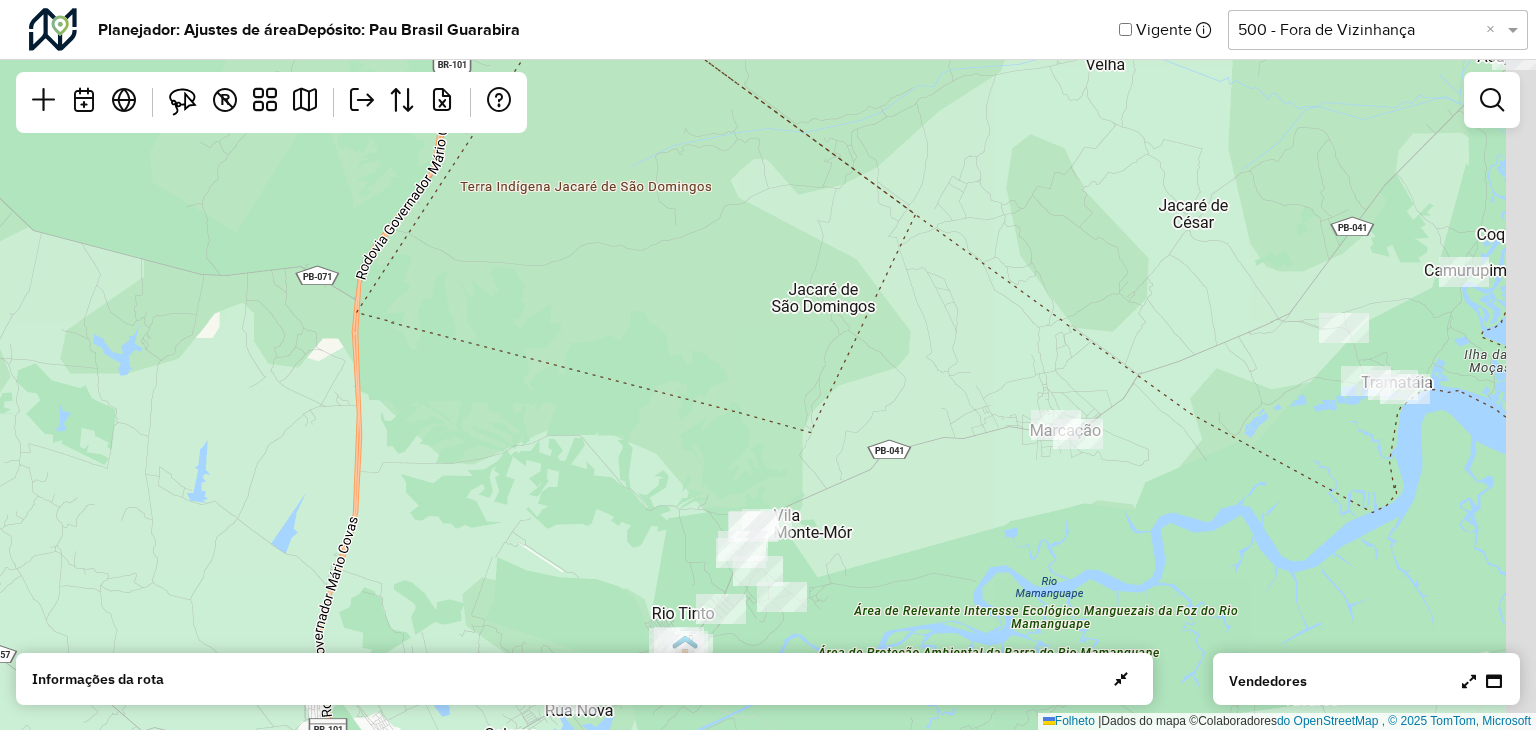 drag, startPoint x: 1282, startPoint y: 393, endPoint x: 852, endPoint y: 433, distance: 431.85645 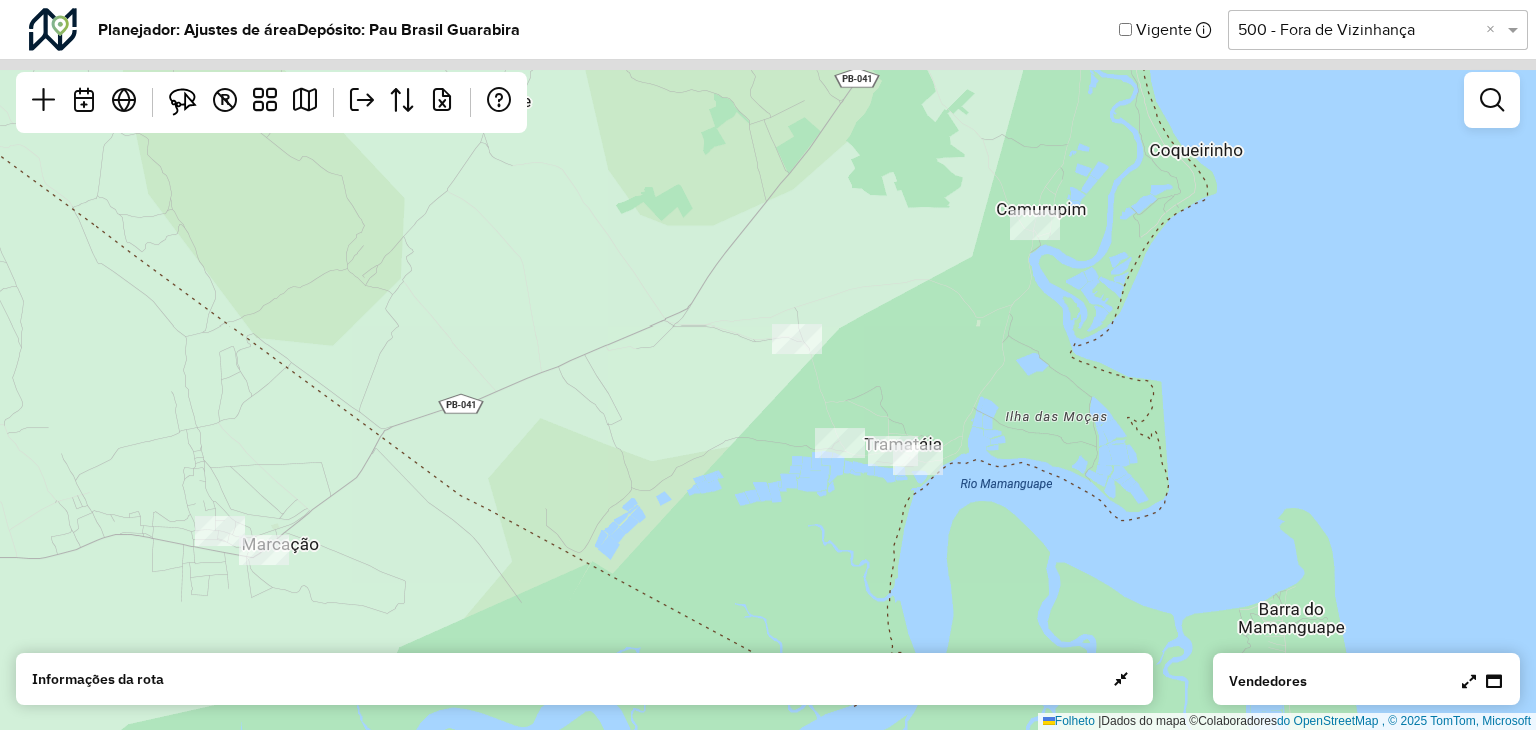 drag, startPoint x: 1046, startPoint y: 201, endPoint x: 981, endPoint y: 358, distance: 169.92351 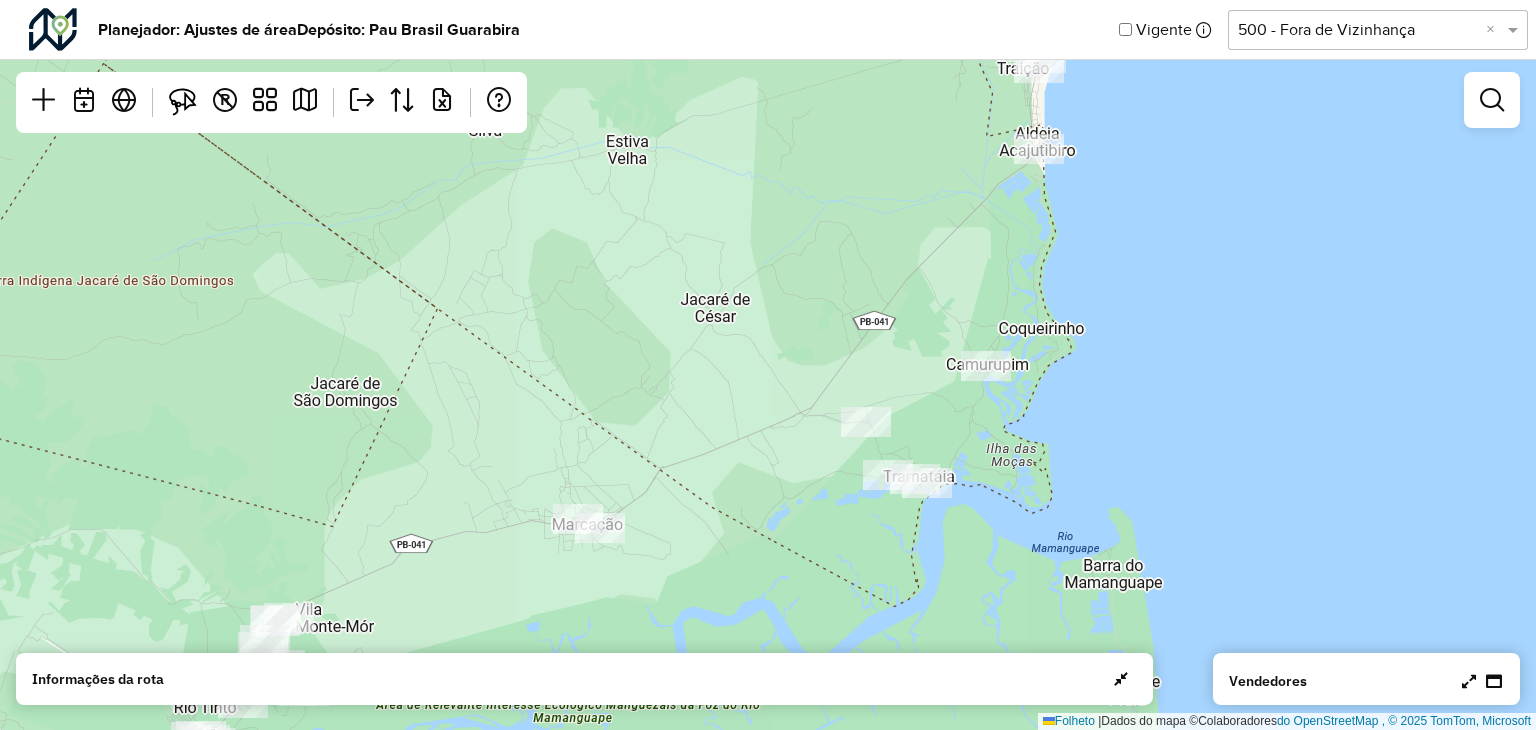 drag, startPoint x: 988, startPoint y: 392, endPoint x: 961, endPoint y: 493, distance: 104.54664 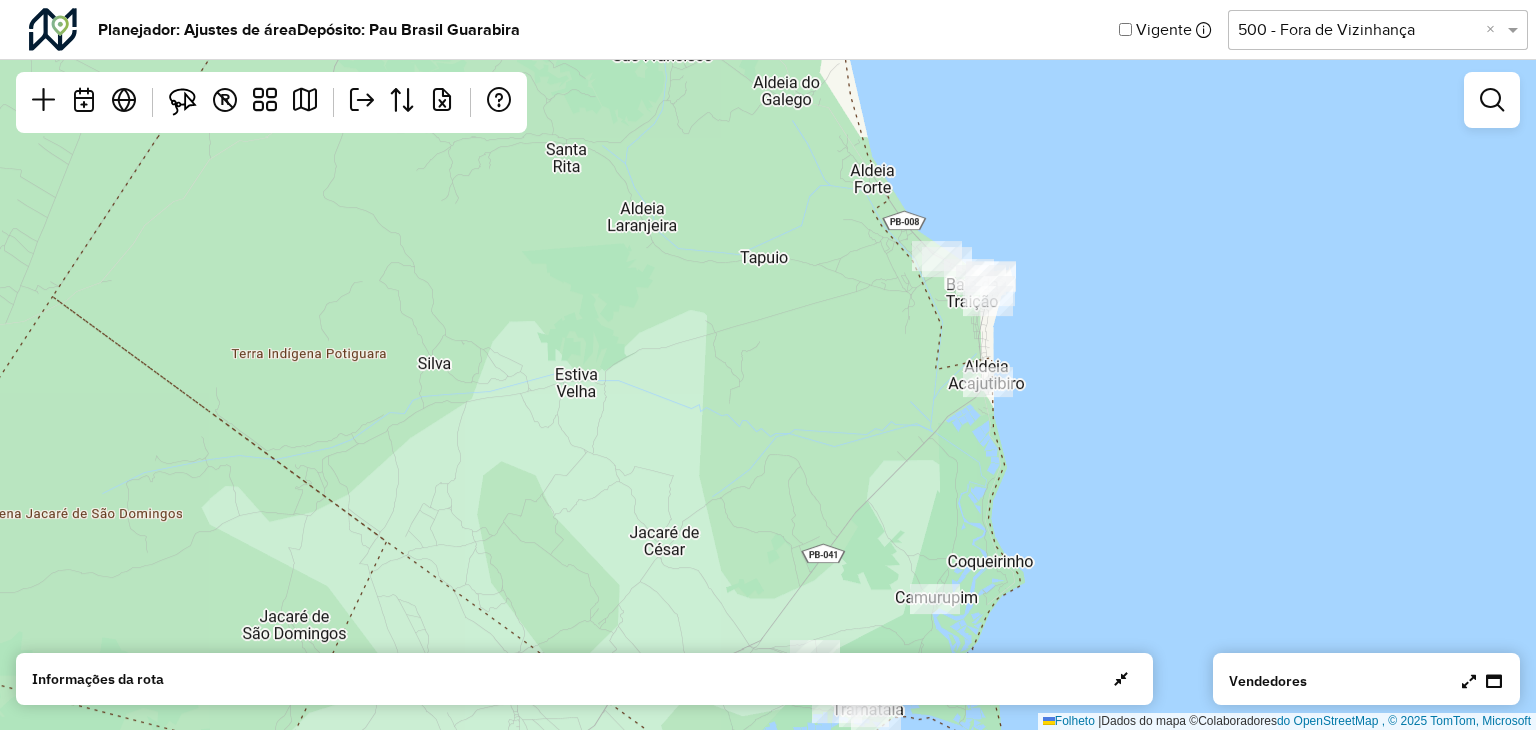 drag, startPoint x: 992, startPoint y: 340, endPoint x: 965, endPoint y: 444, distance: 107.44766 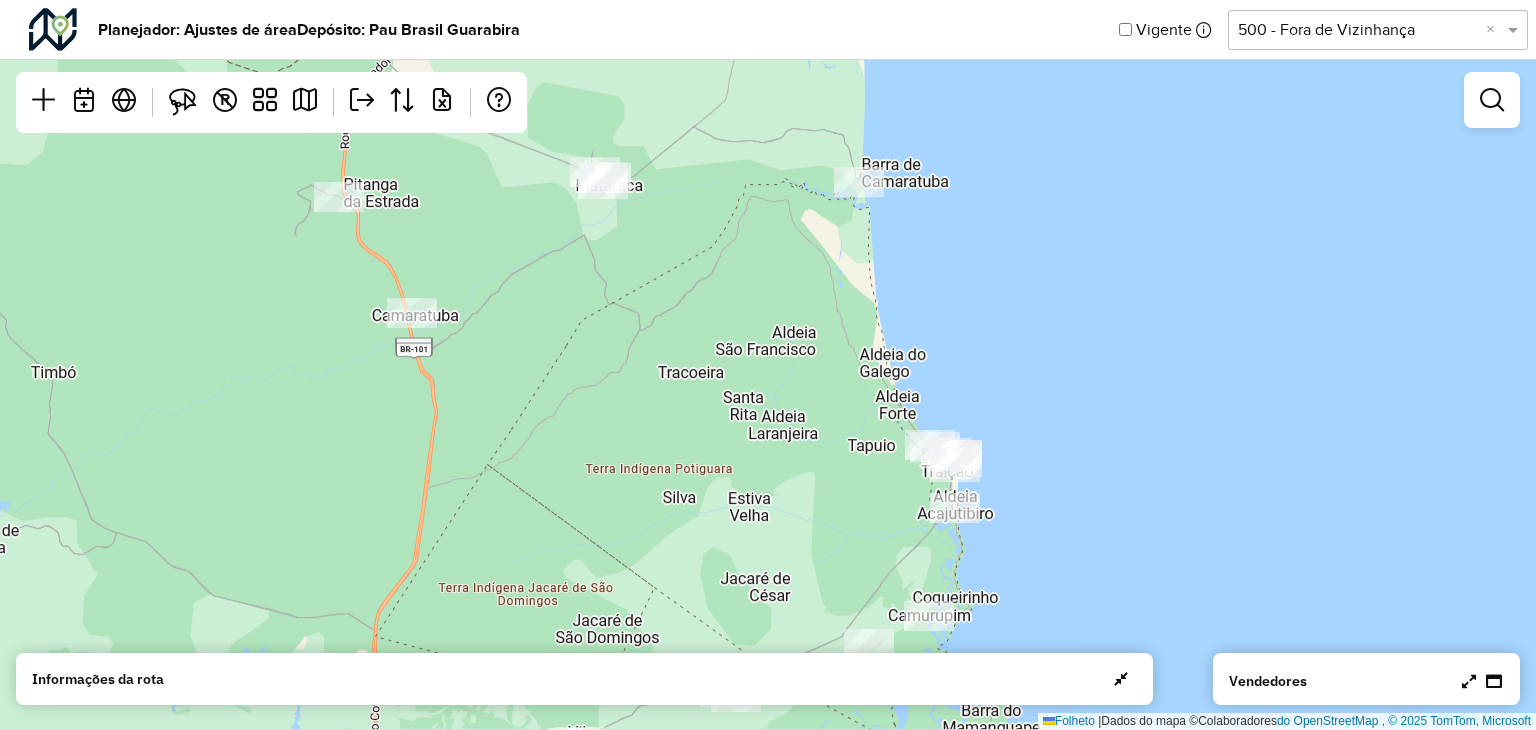 drag, startPoint x: 639, startPoint y: 510, endPoint x: 686, endPoint y: 385, distance: 133.544 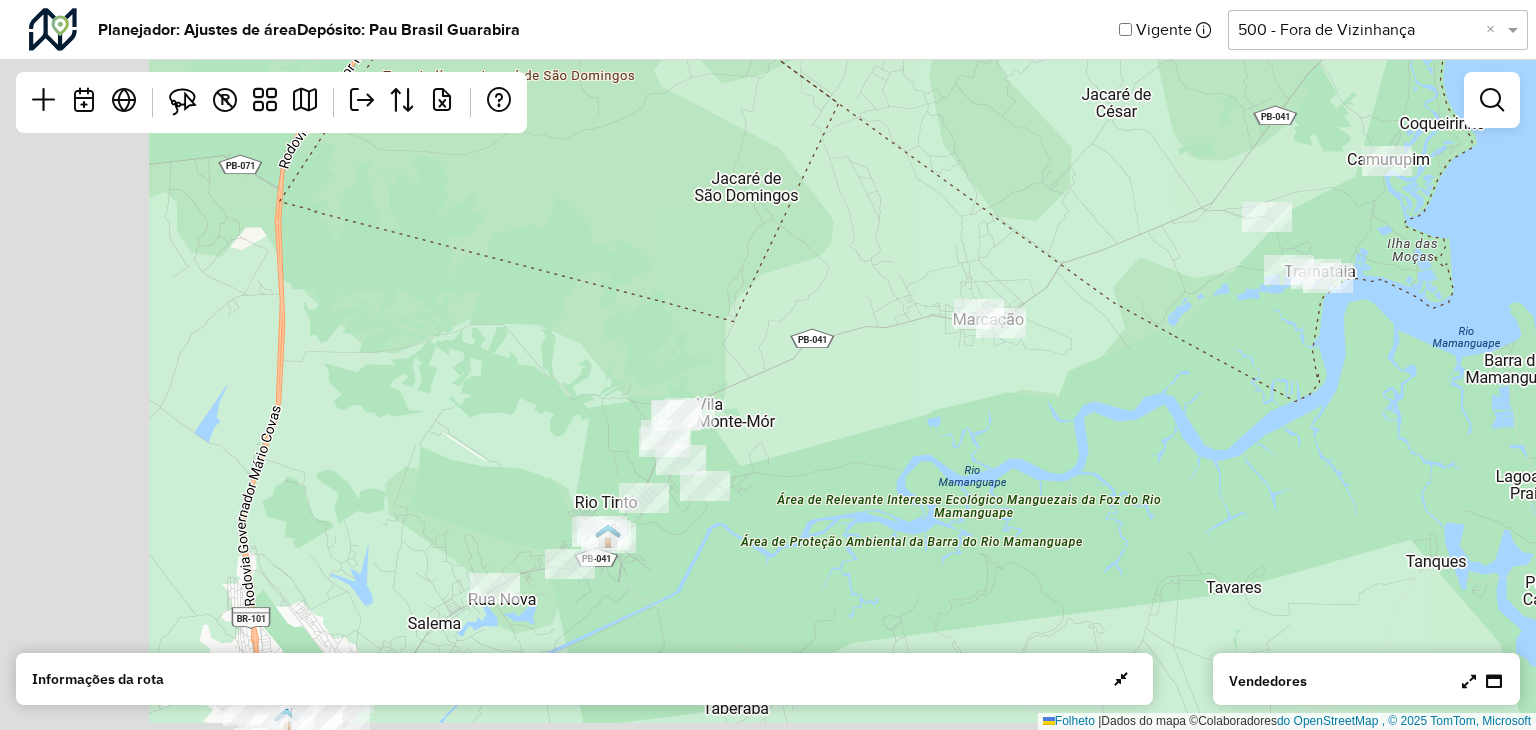 drag, startPoint x: 475, startPoint y: 525, endPoint x: 924, endPoint y: 316, distance: 495.25952 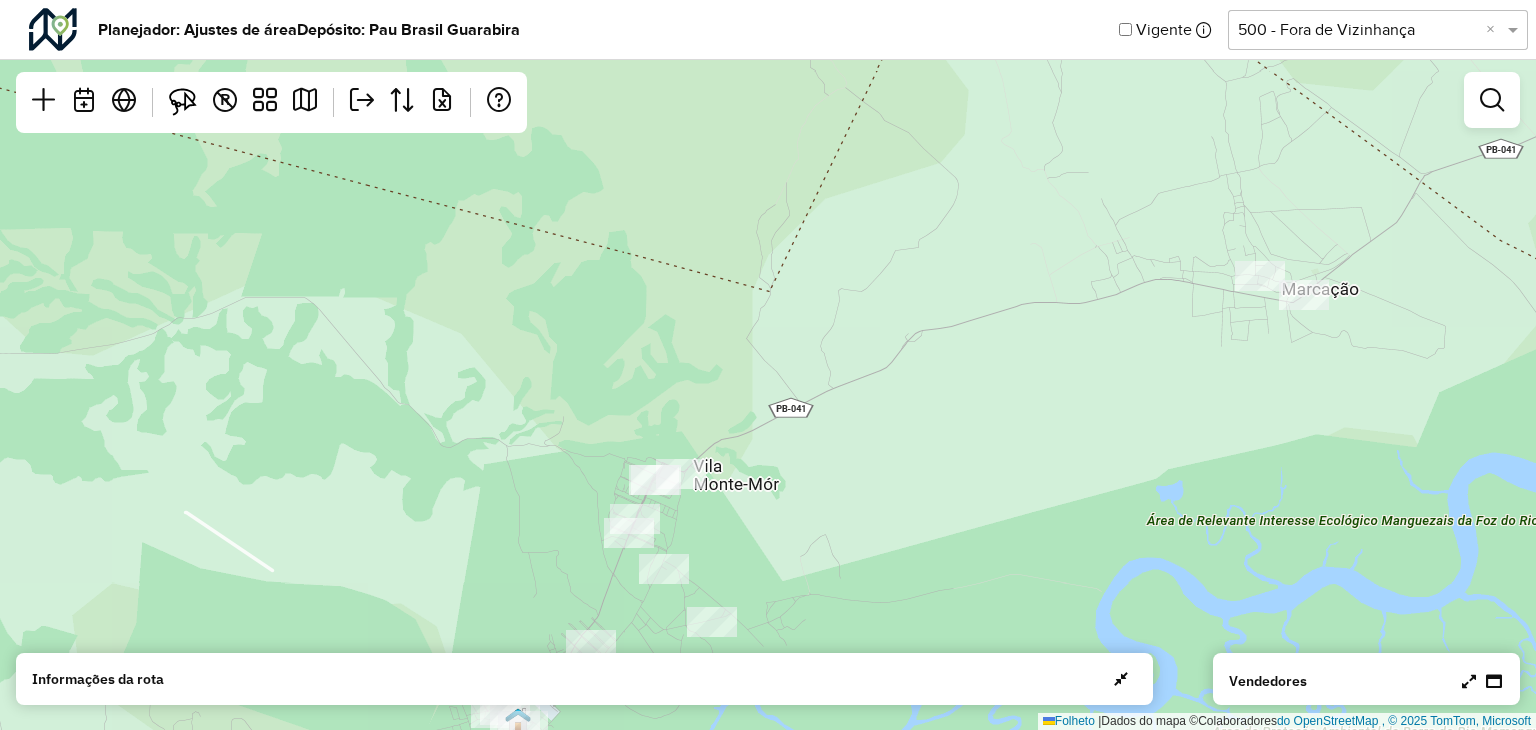 drag, startPoint x: 672, startPoint y: 506, endPoint x: 788, endPoint y: 457, distance: 125.92458 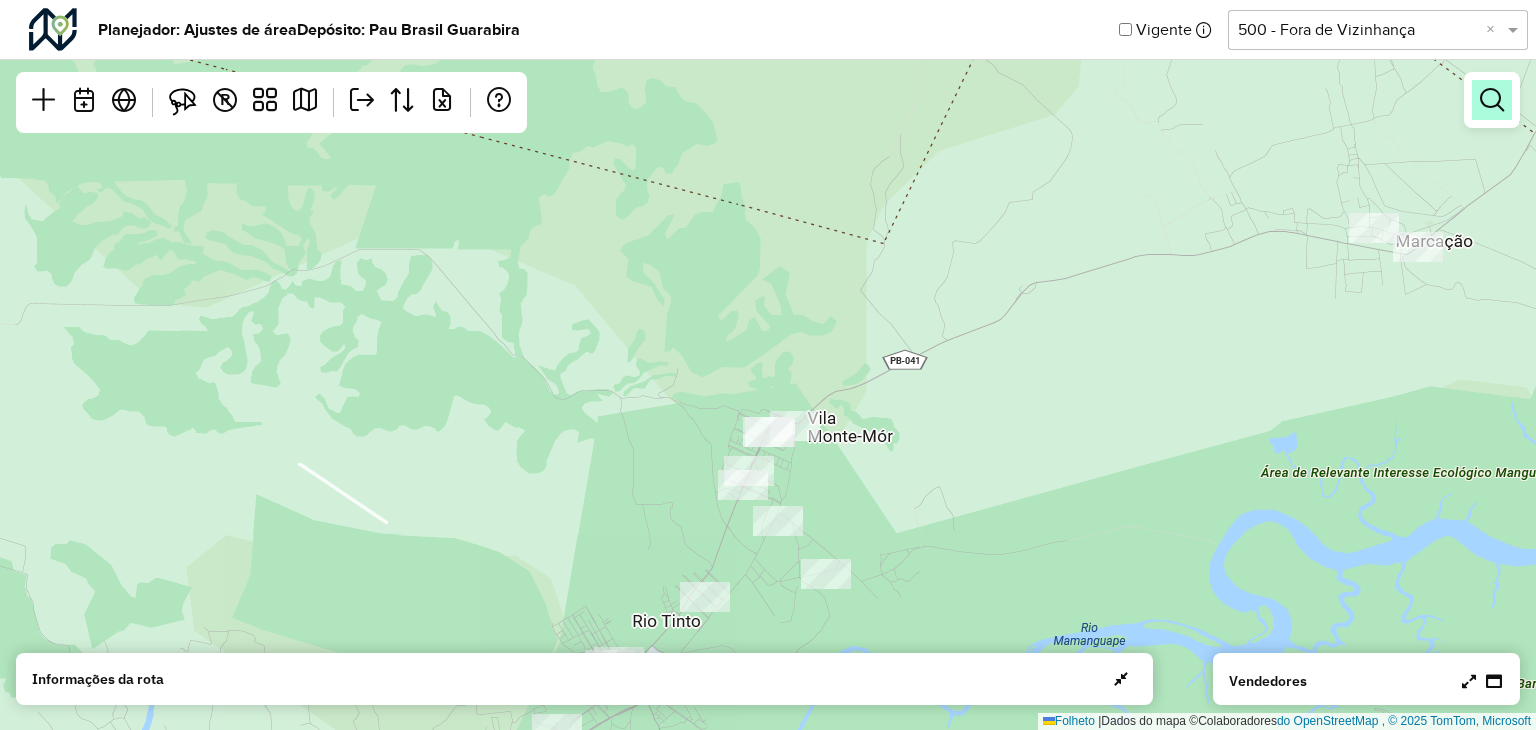 click at bounding box center [1492, 100] 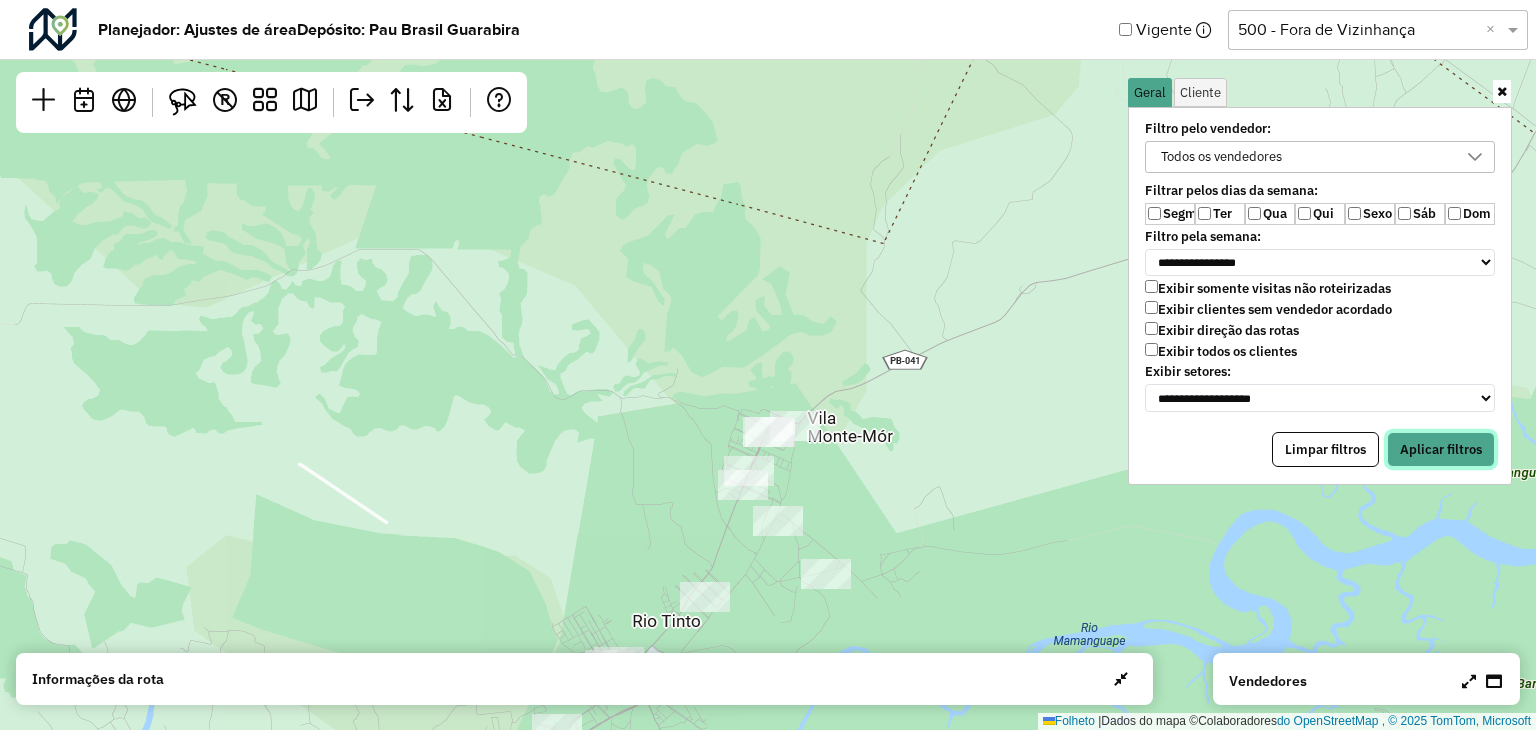 click on "Aplicar filtros" at bounding box center [1441, 449] 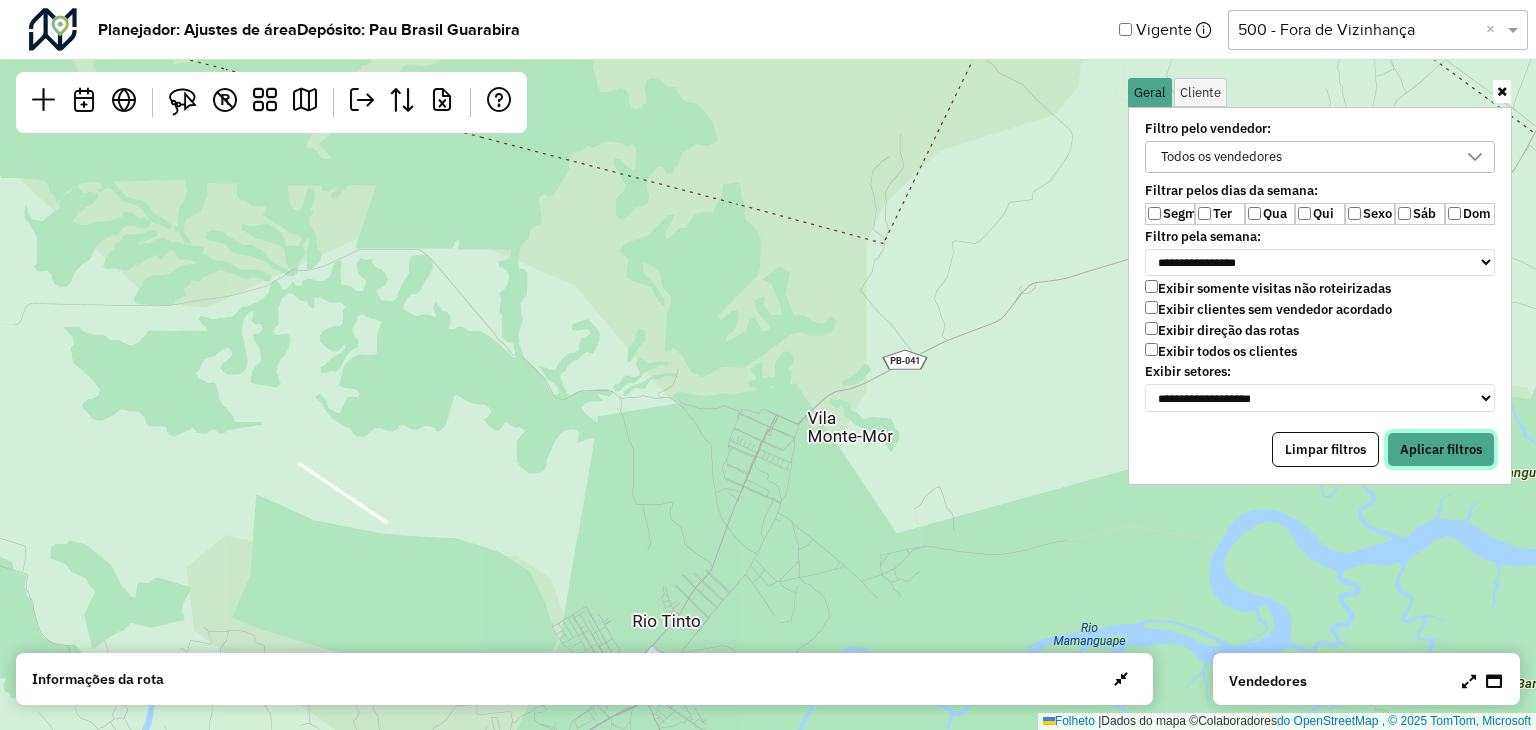 click on "Aplicar filtros" at bounding box center [1441, 449] 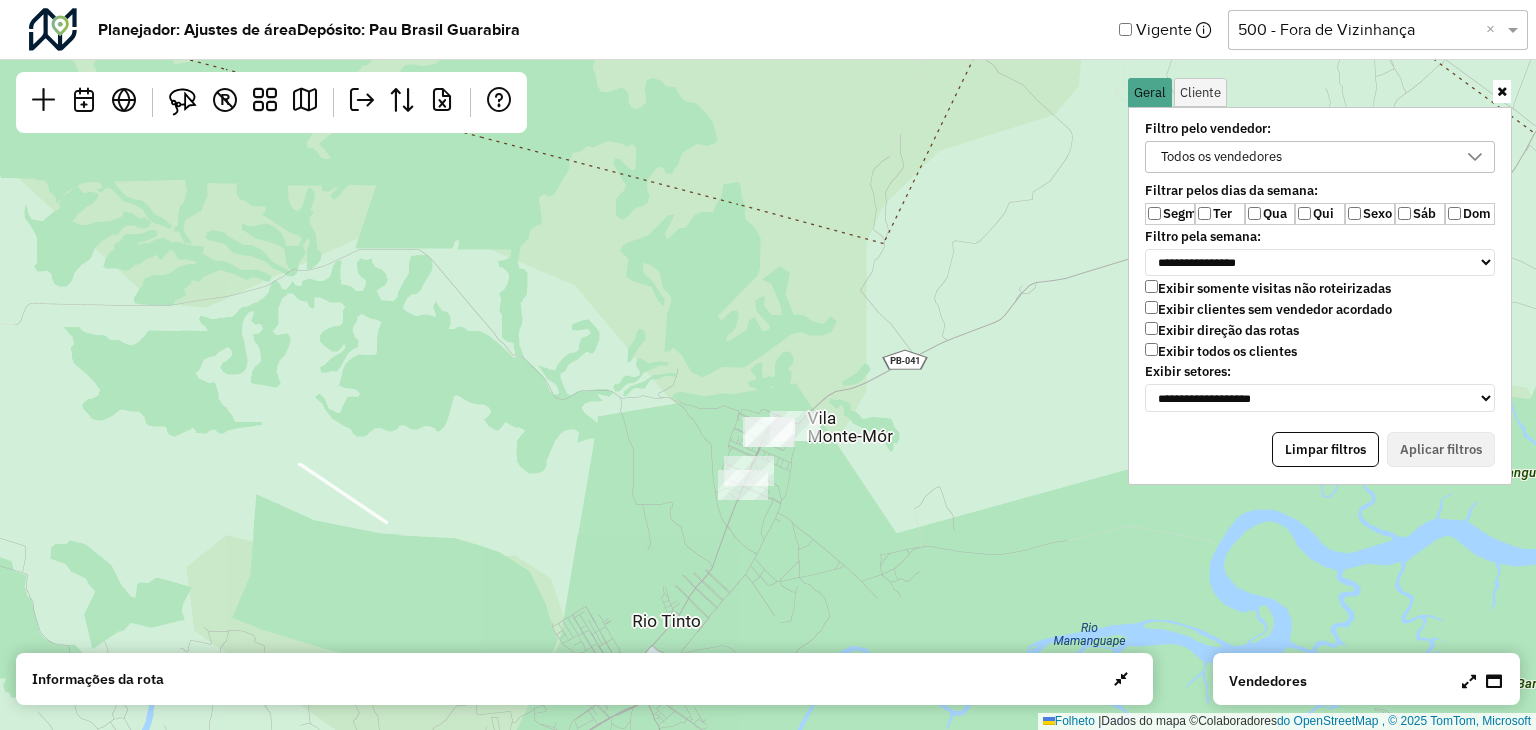 click at bounding box center [1502, 91] 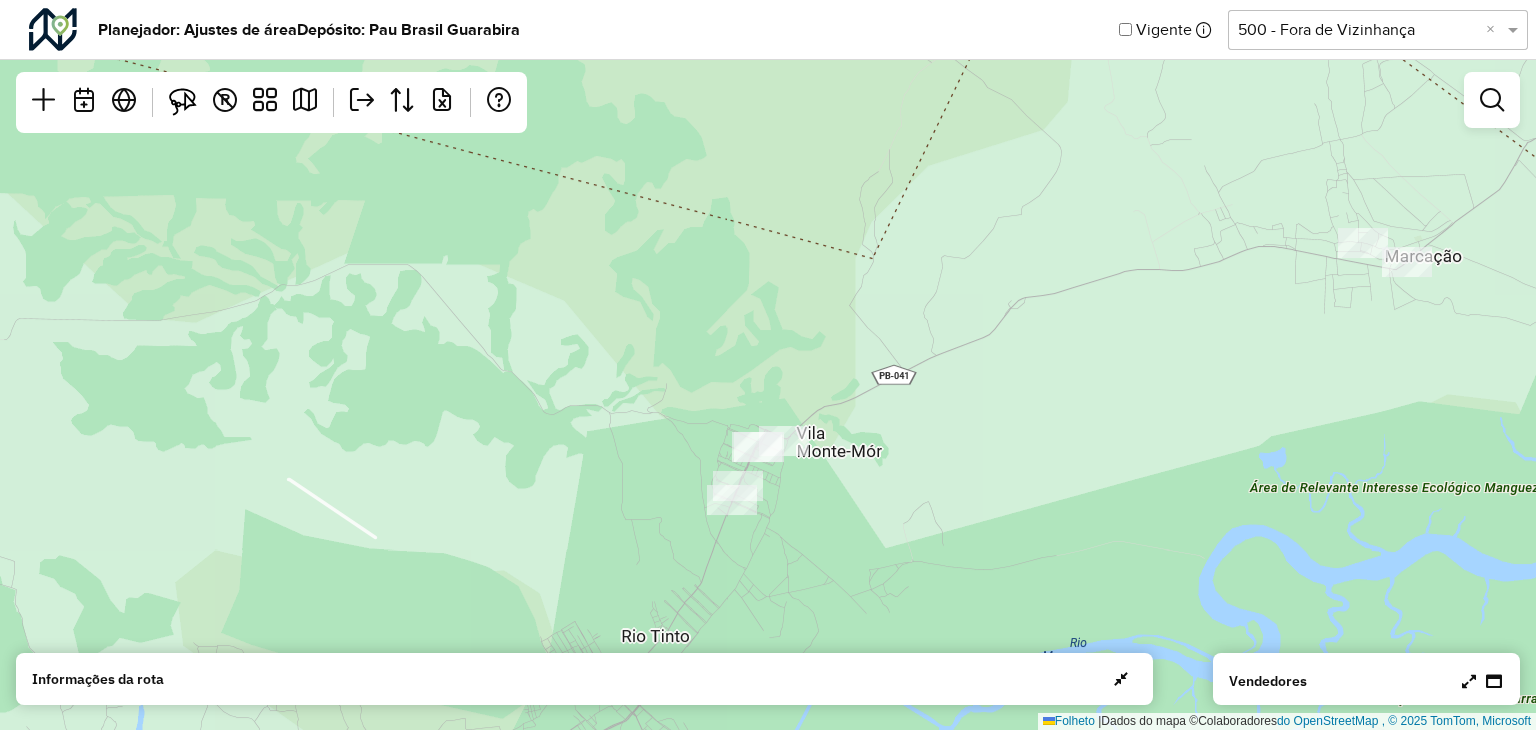 drag, startPoint x: 1061, startPoint y: 365, endPoint x: 837, endPoint y: 437, distance: 235.28706 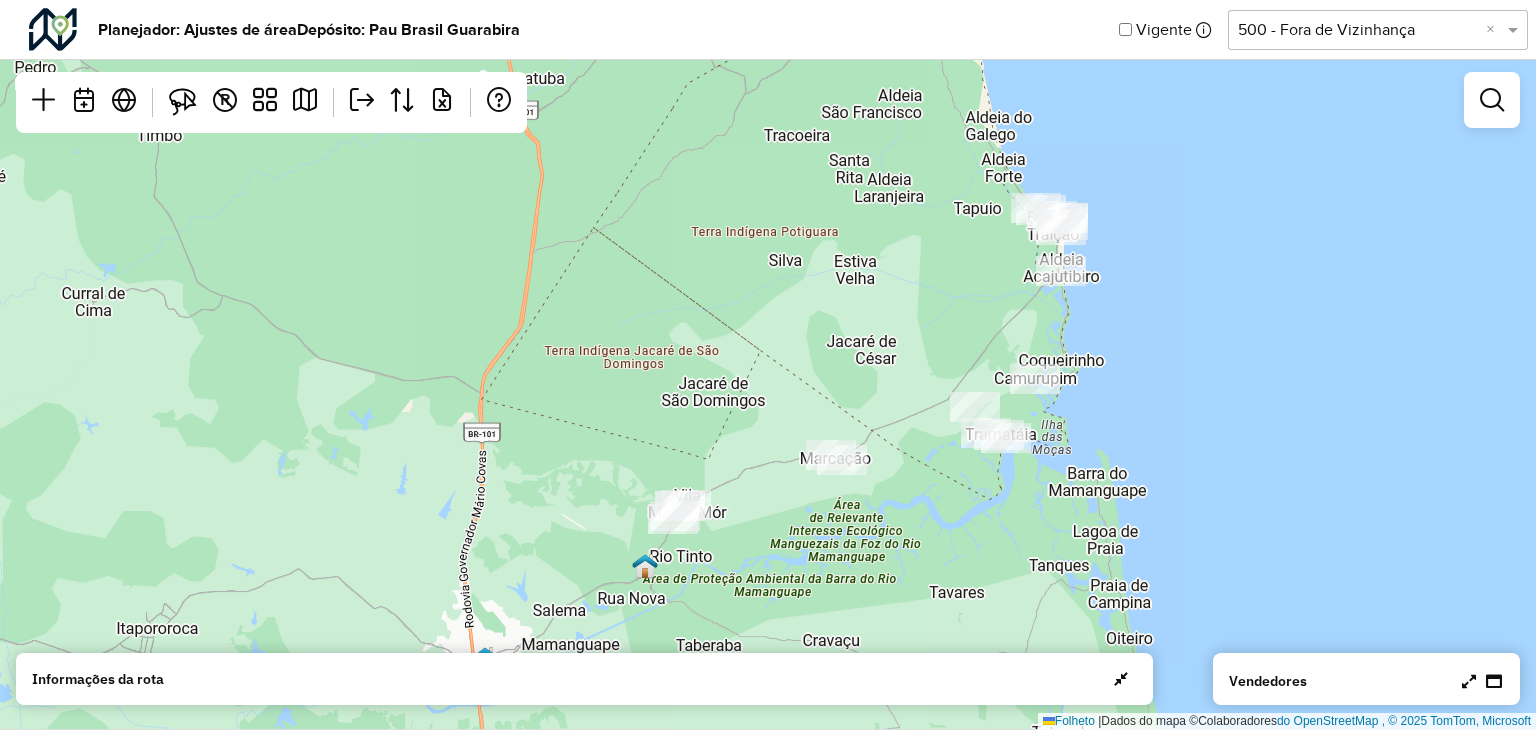 drag, startPoint x: 1010, startPoint y: 477, endPoint x: 981, endPoint y: 486, distance: 30.364452 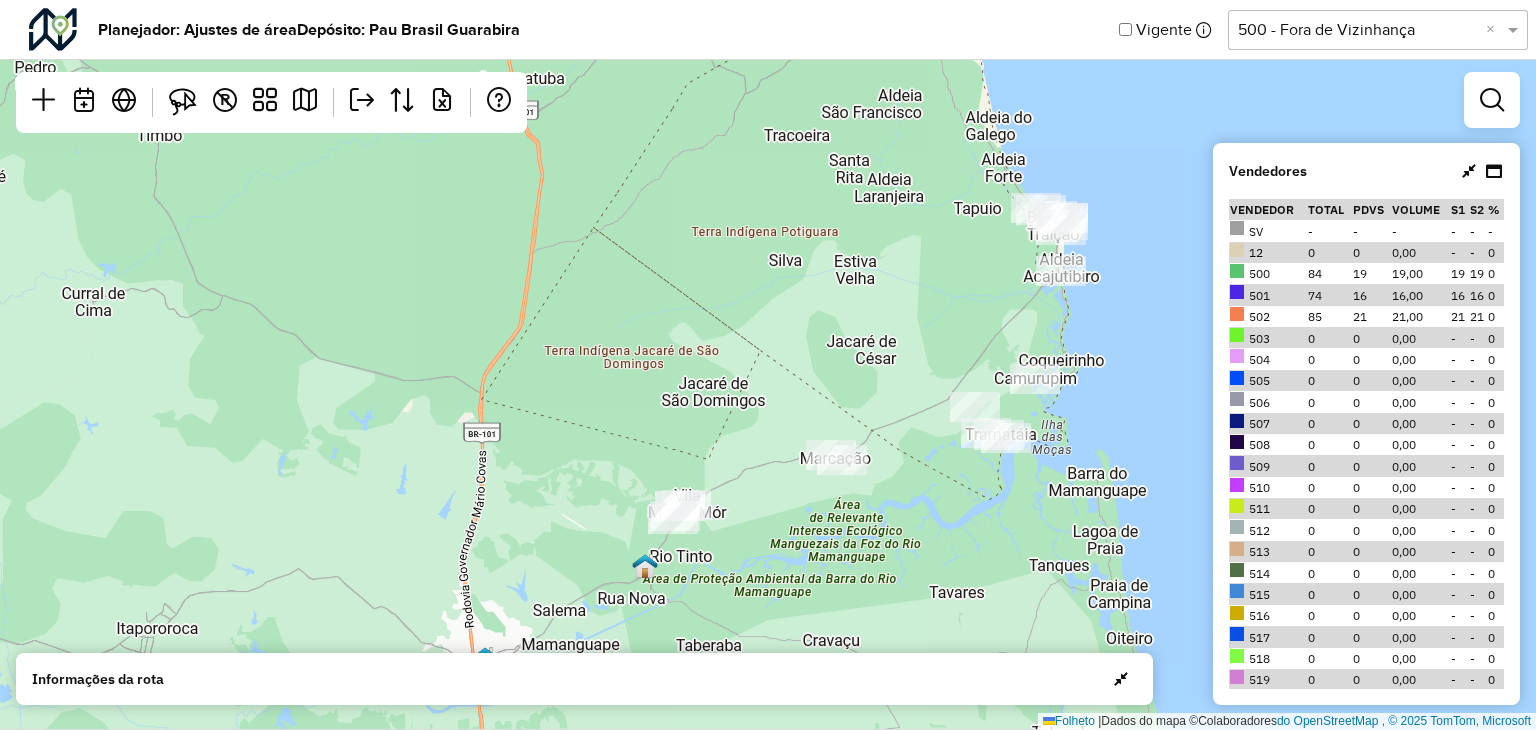 click at bounding box center [1469, 171] 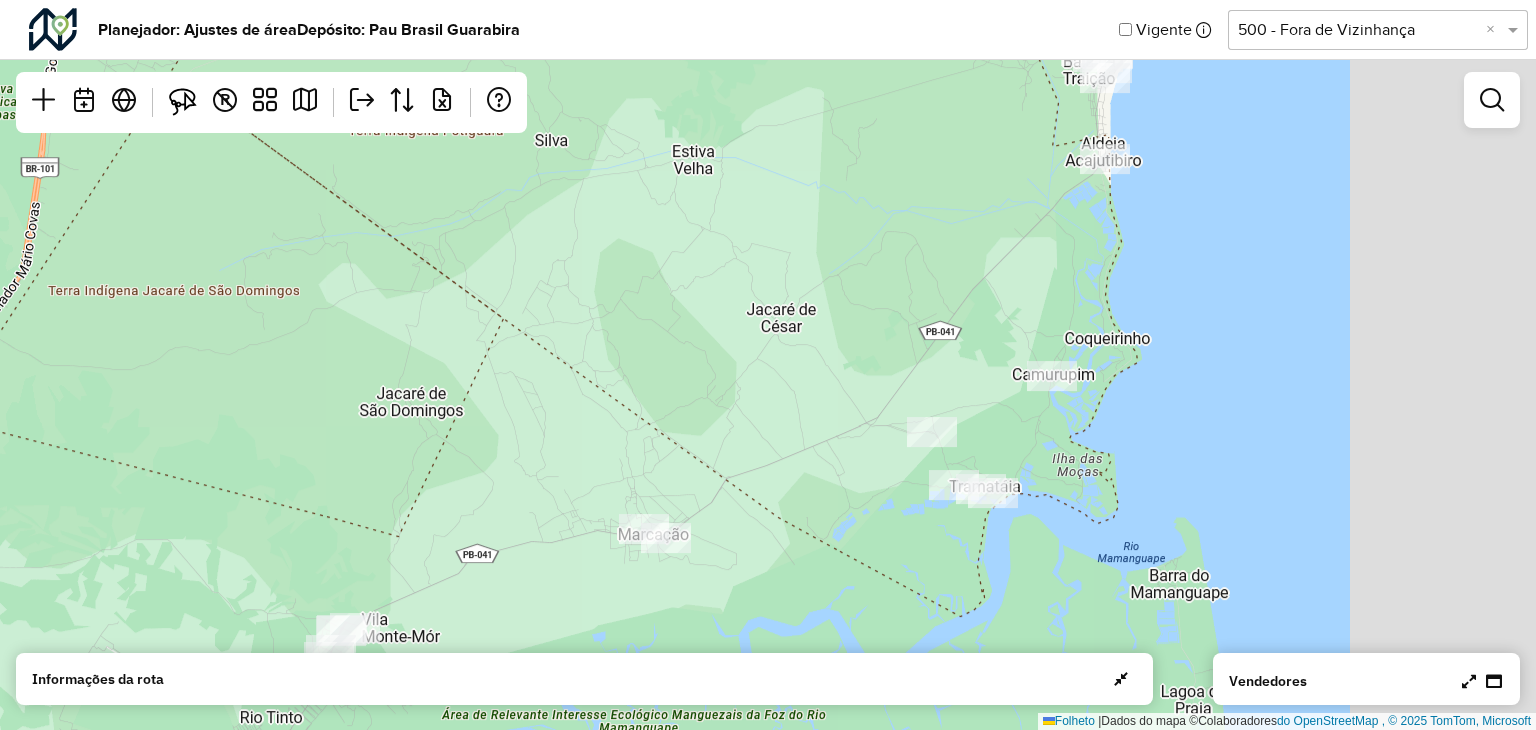 drag, startPoint x: 938, startPoint y: 458, endPoint x: 693, endPoint y: 581, distance: 274.1423 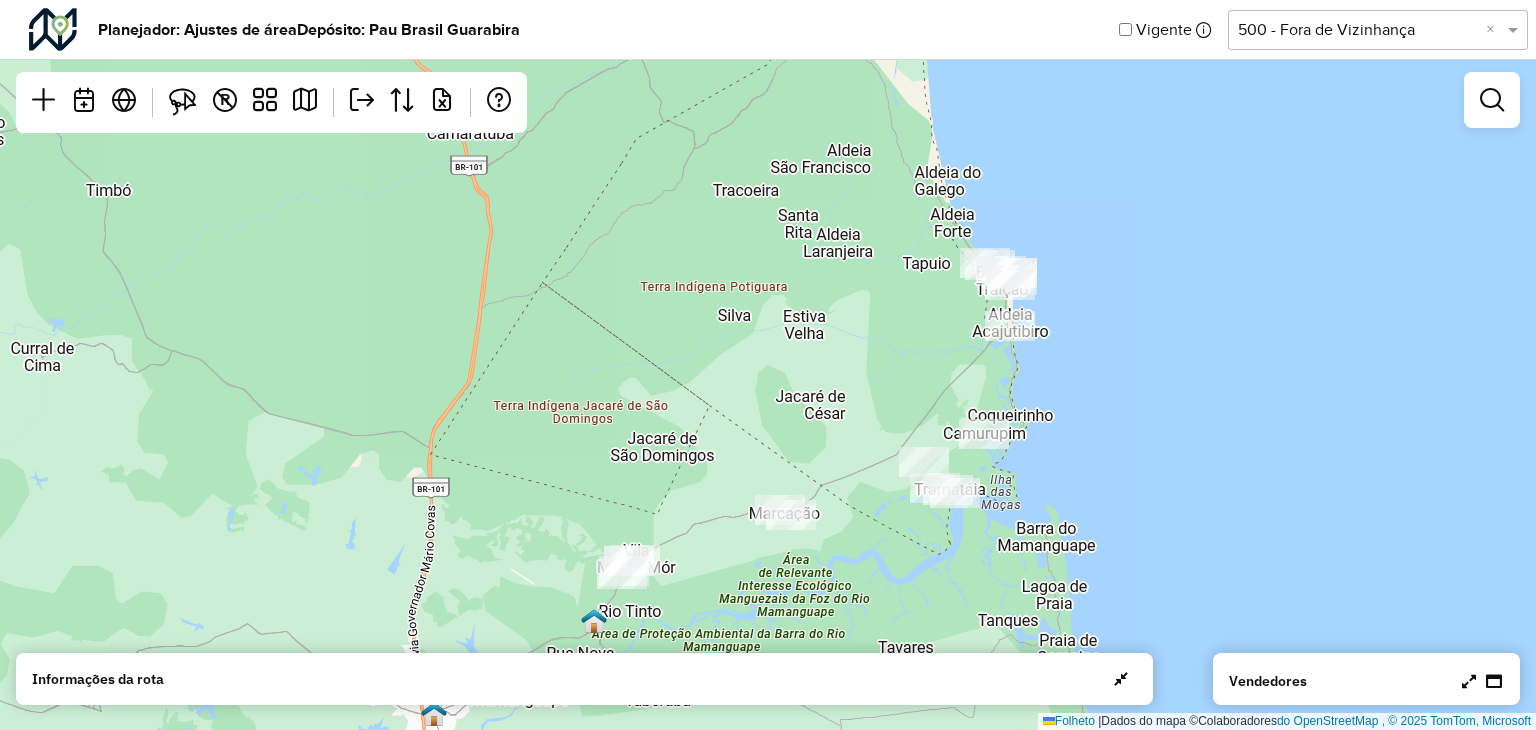 drag, startPoint x: 1000, startPoint y: 379, endPoint x: 964, endPoint y: 509, distance: 134.89255 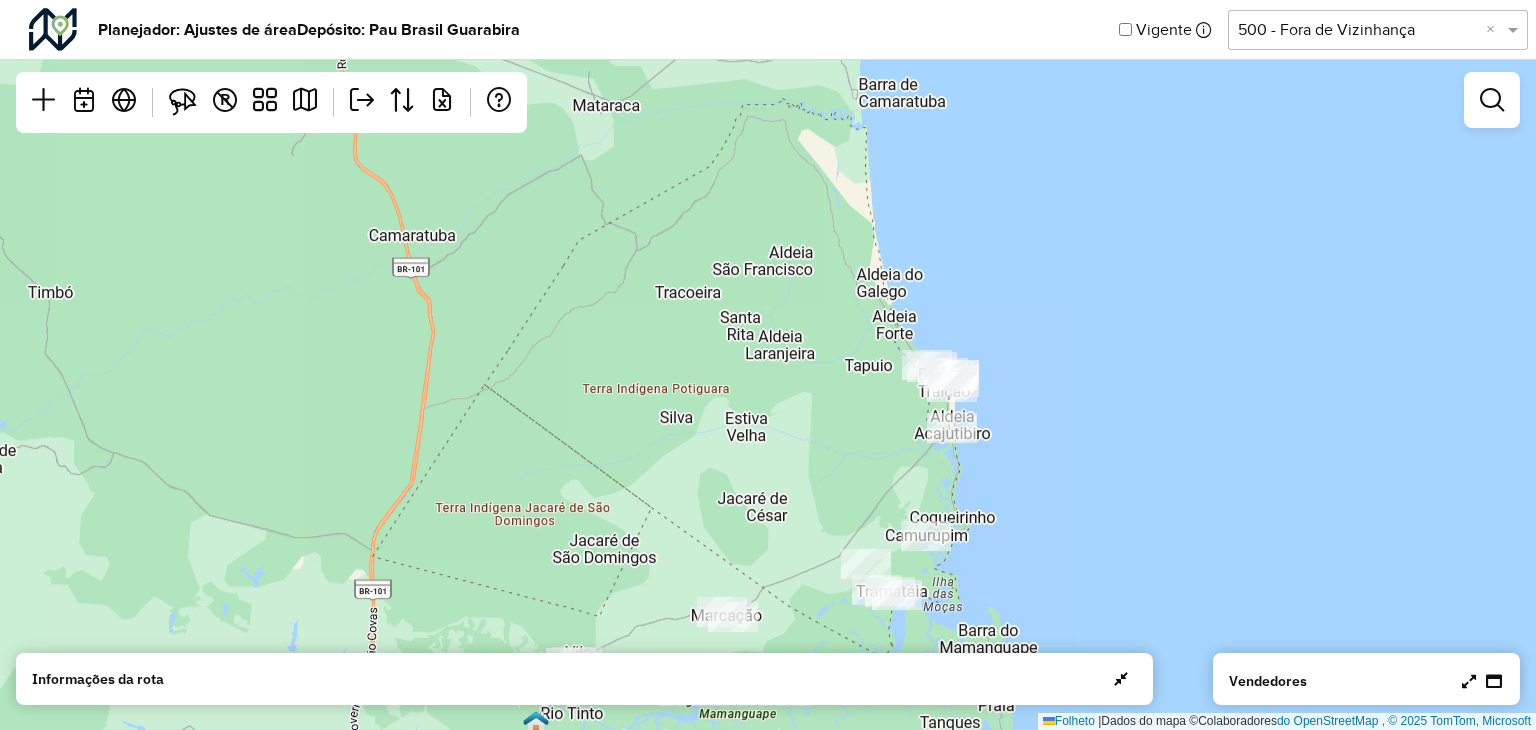 drag, startPoint x: 628, startPoint y: 465, endPoint x: 770, endPoint y: 325, distance: 199.40913 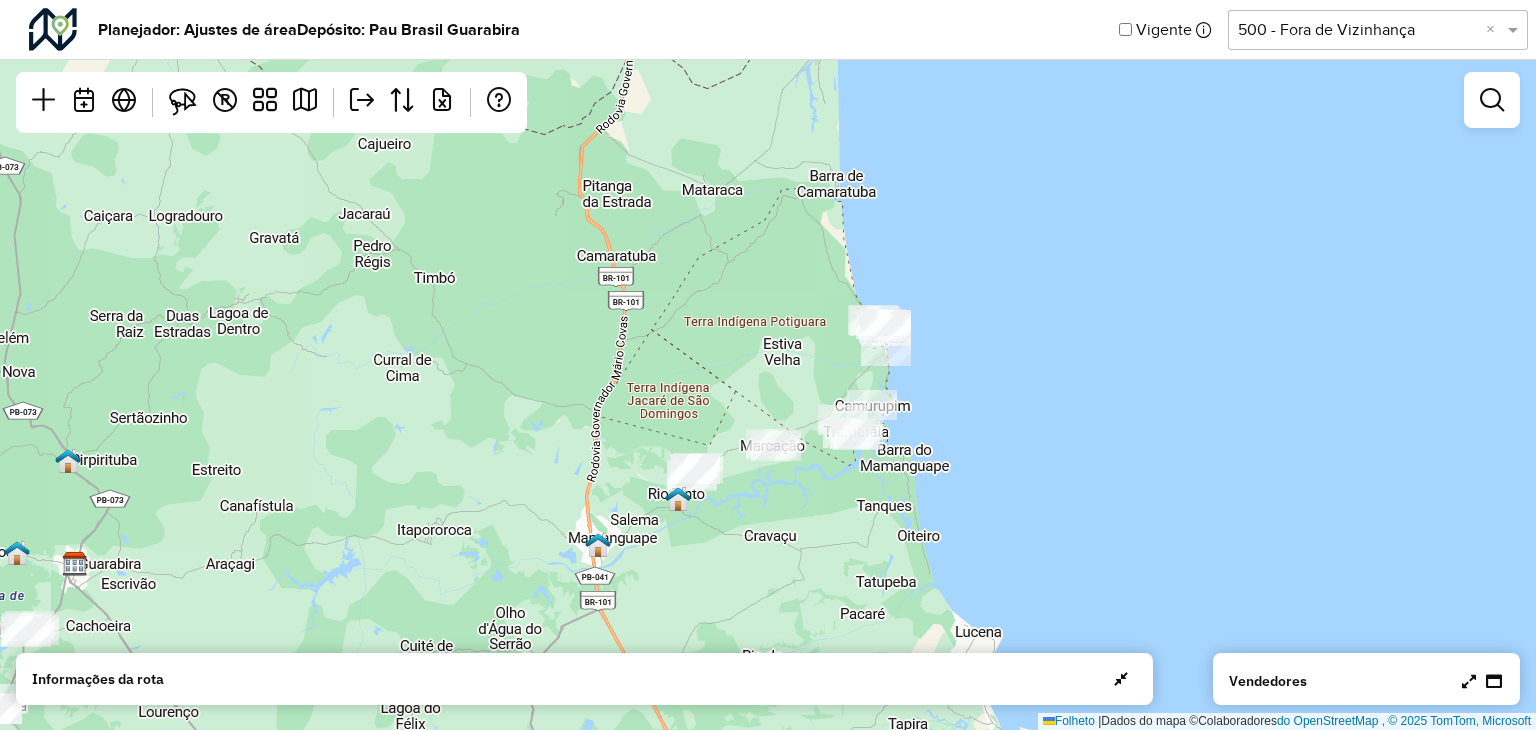 drag, startPoint x: 536, startPoint y: 501, endPoint x: 983, endPoint y: 357, distance: 469.6222 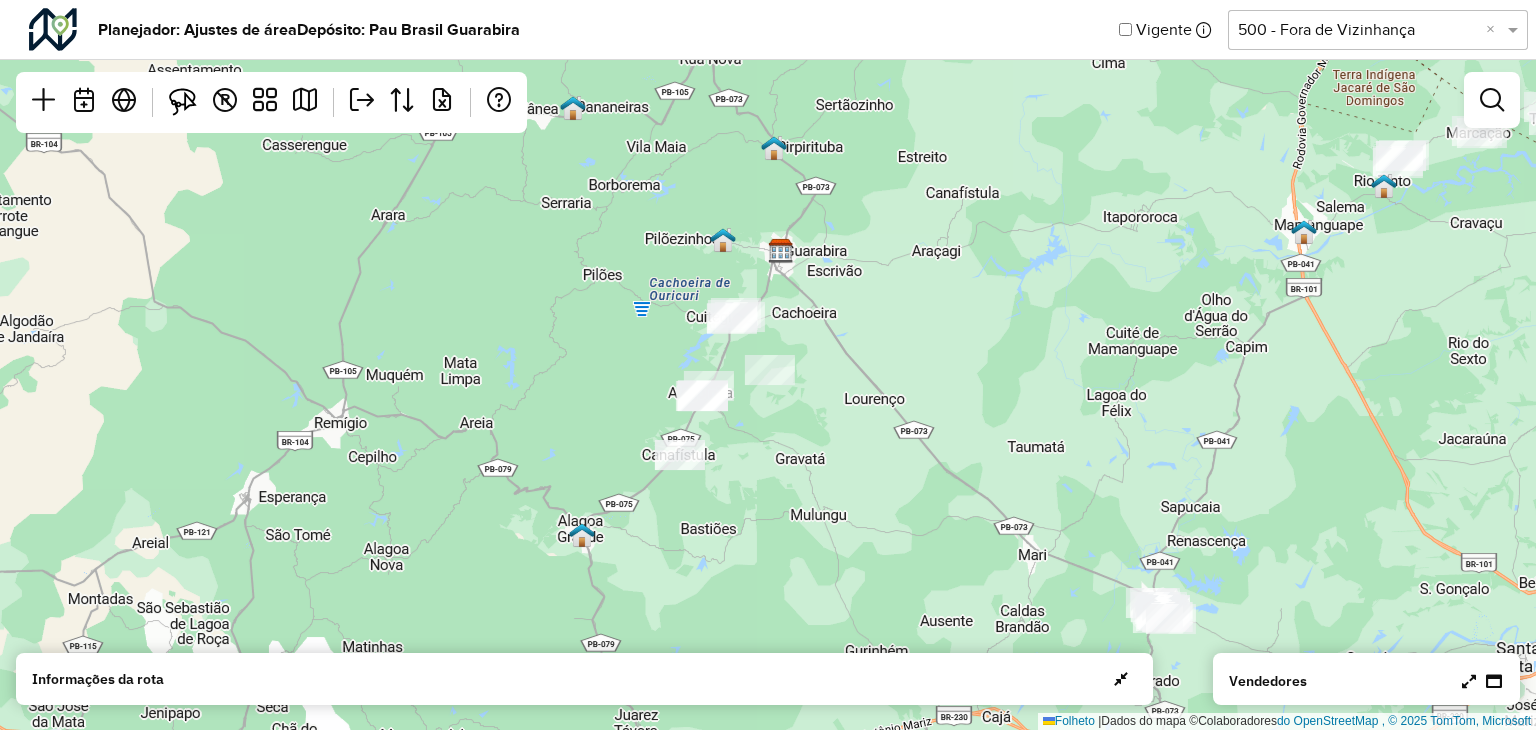 drag, startPoint x: 959, startPoint y: 478, endPoint x: 1023, endPoint y: 697, distance: 228.16003 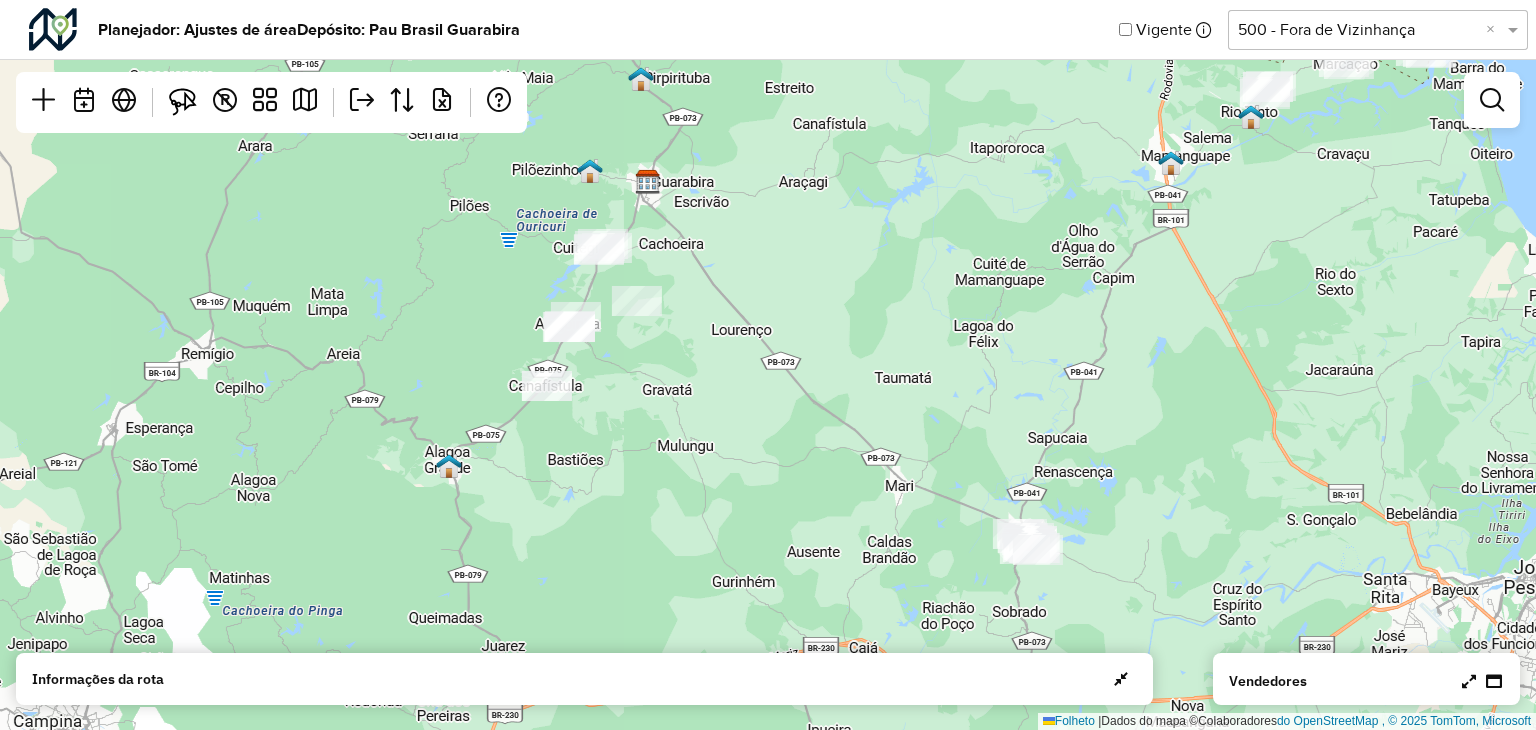 drag, startPoint x: 1131, startPoint y: 381, endPoint x: 852, endPoint y: 667, distance: 399.546 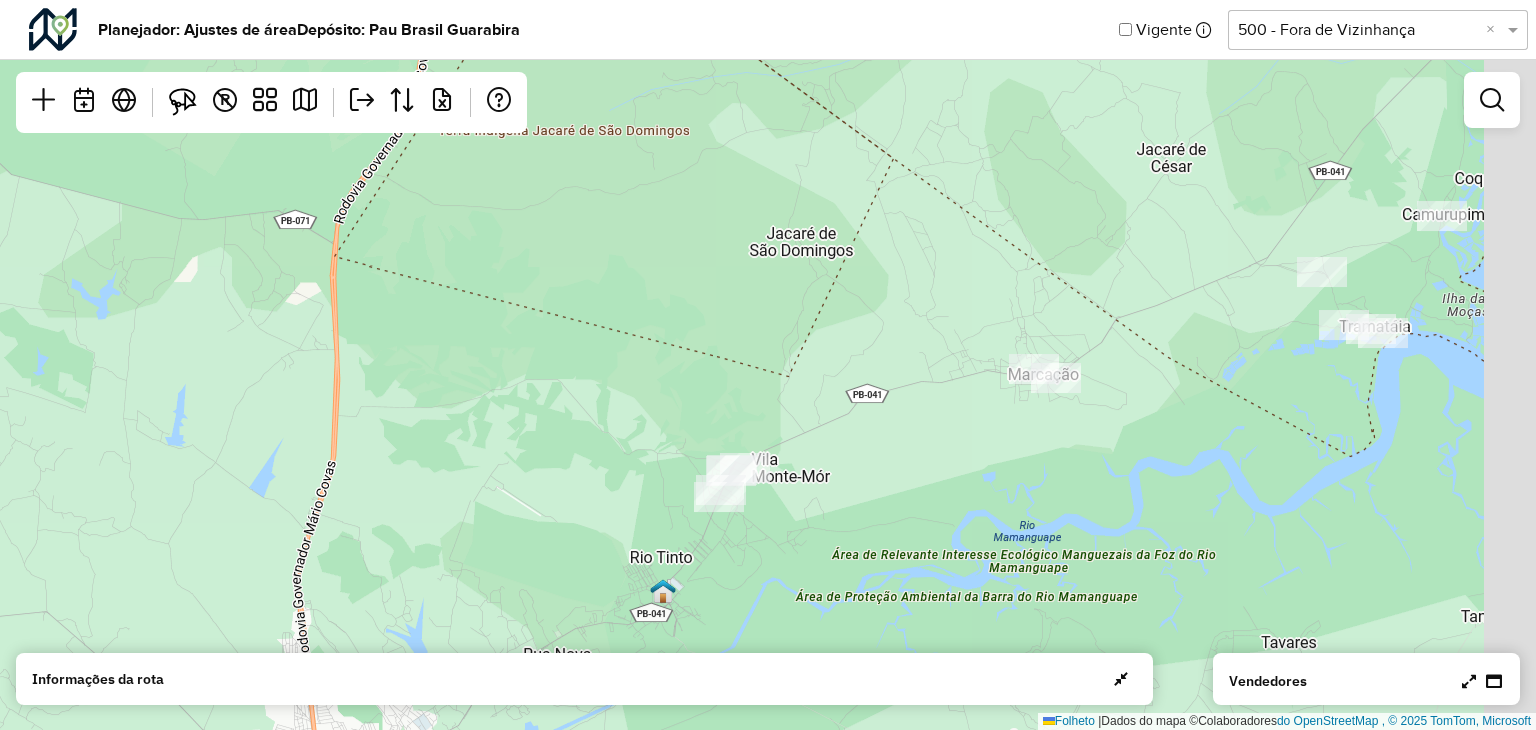 drag, startPoint x: 1122, startPoint y: 459, endPoint x: 753, endPoint y: 595, distance: 393.26456 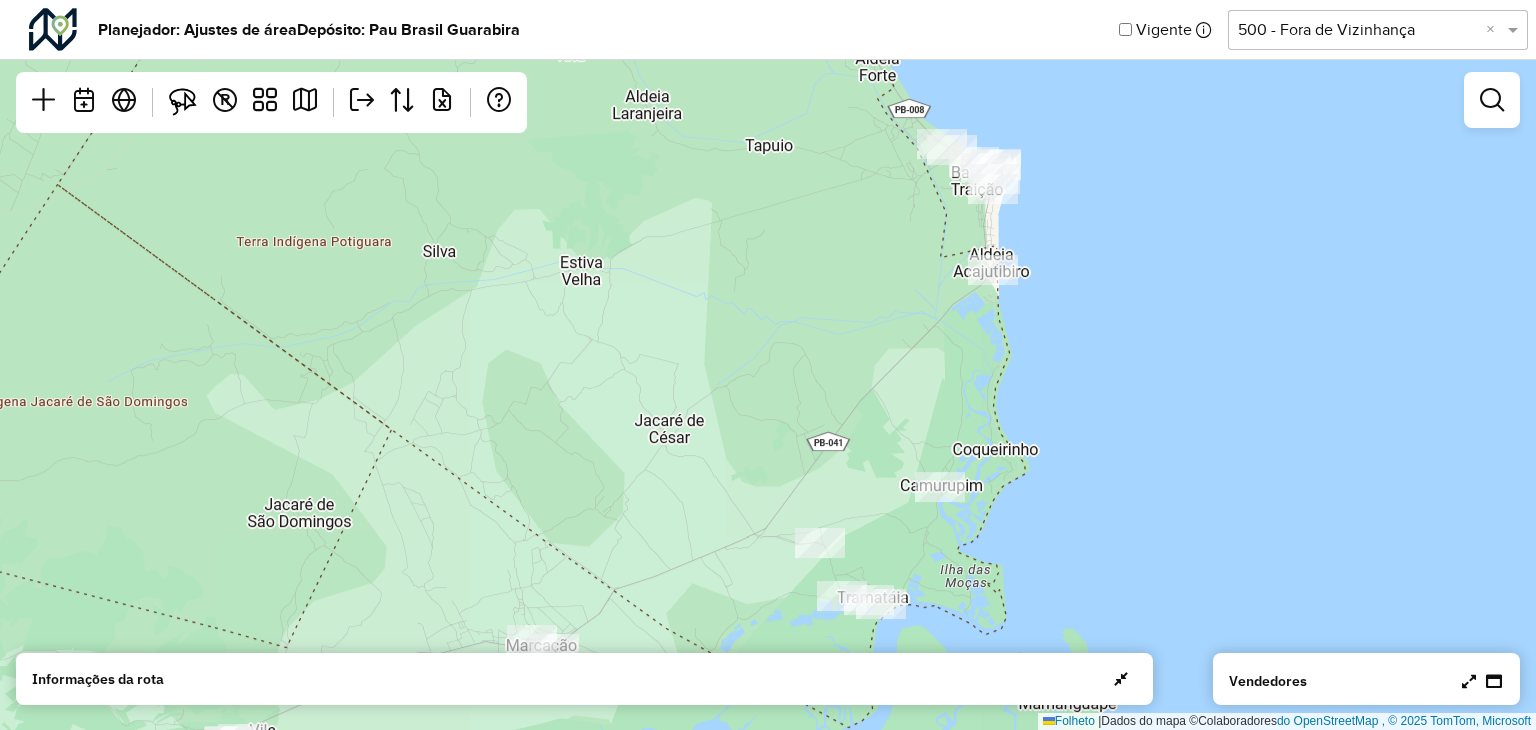 drag, startPoint x: 1016, startPoint y: 519, endPoint x: 852, endPoint y: 621, distance: 193.13208 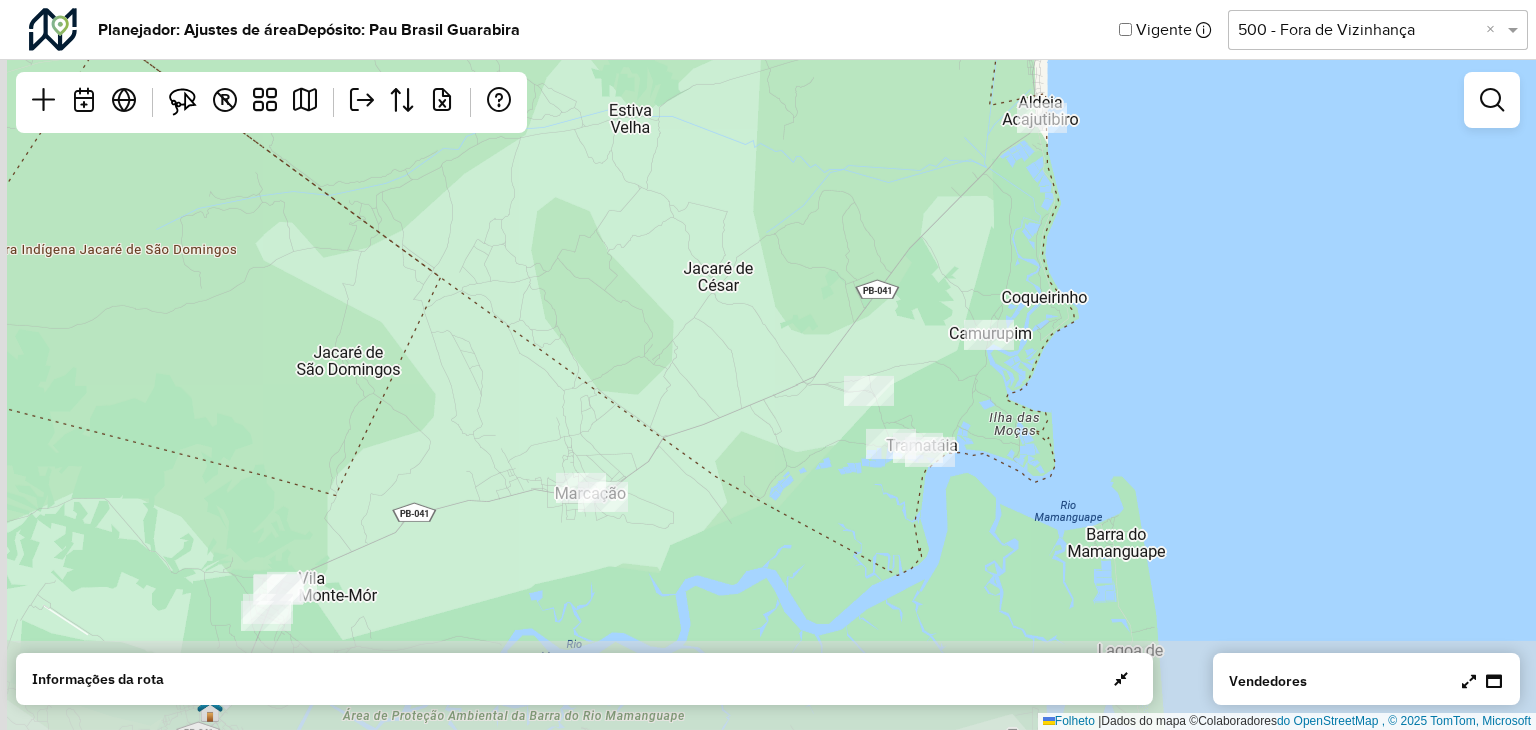 drag, startPoint x: 849, startPoint y: 469, endPoint x: 869, endPoint y: 303, distance: 167.20049 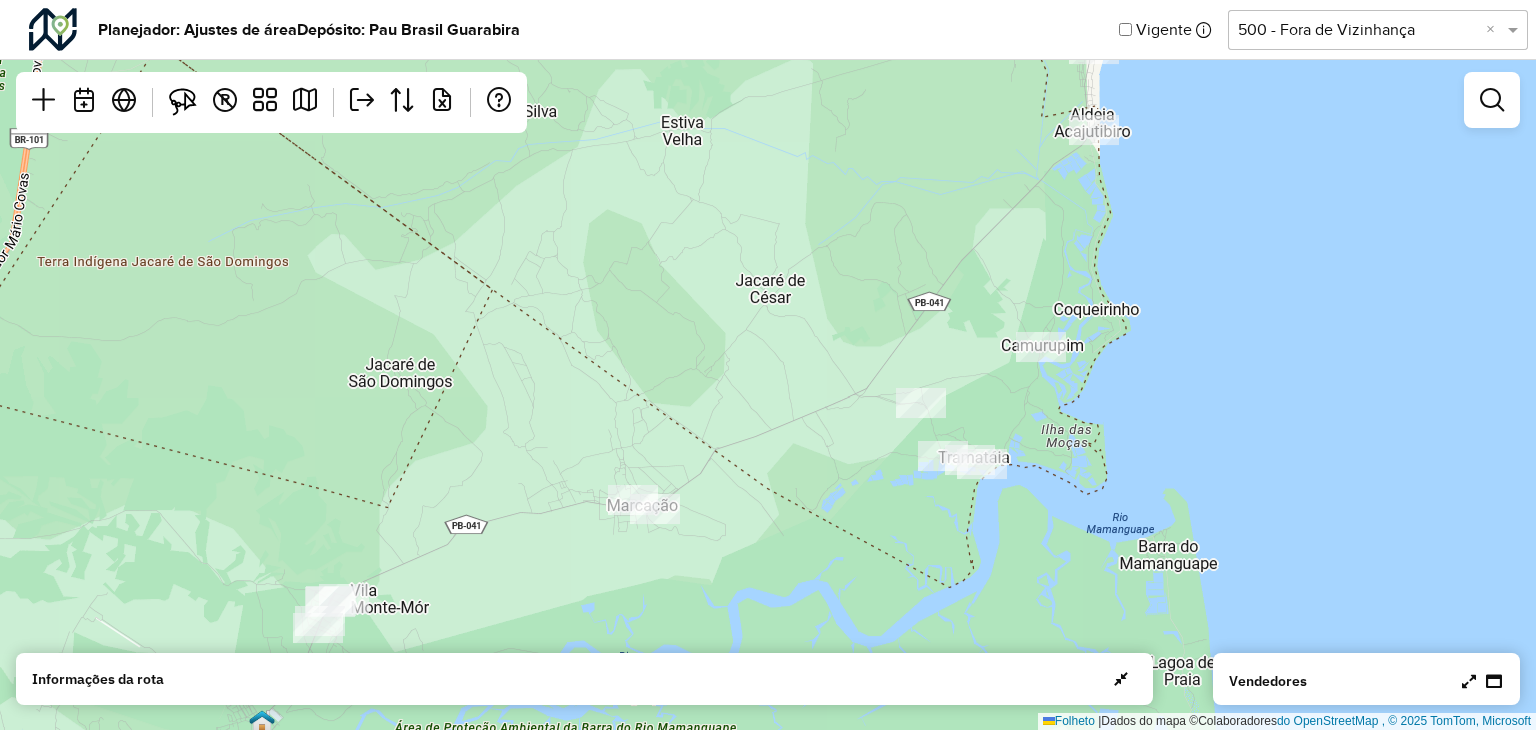 drag, startPoint x: 330, startPoint y: 612, endPoint x: 360, endPoint y: 628, distance: 34 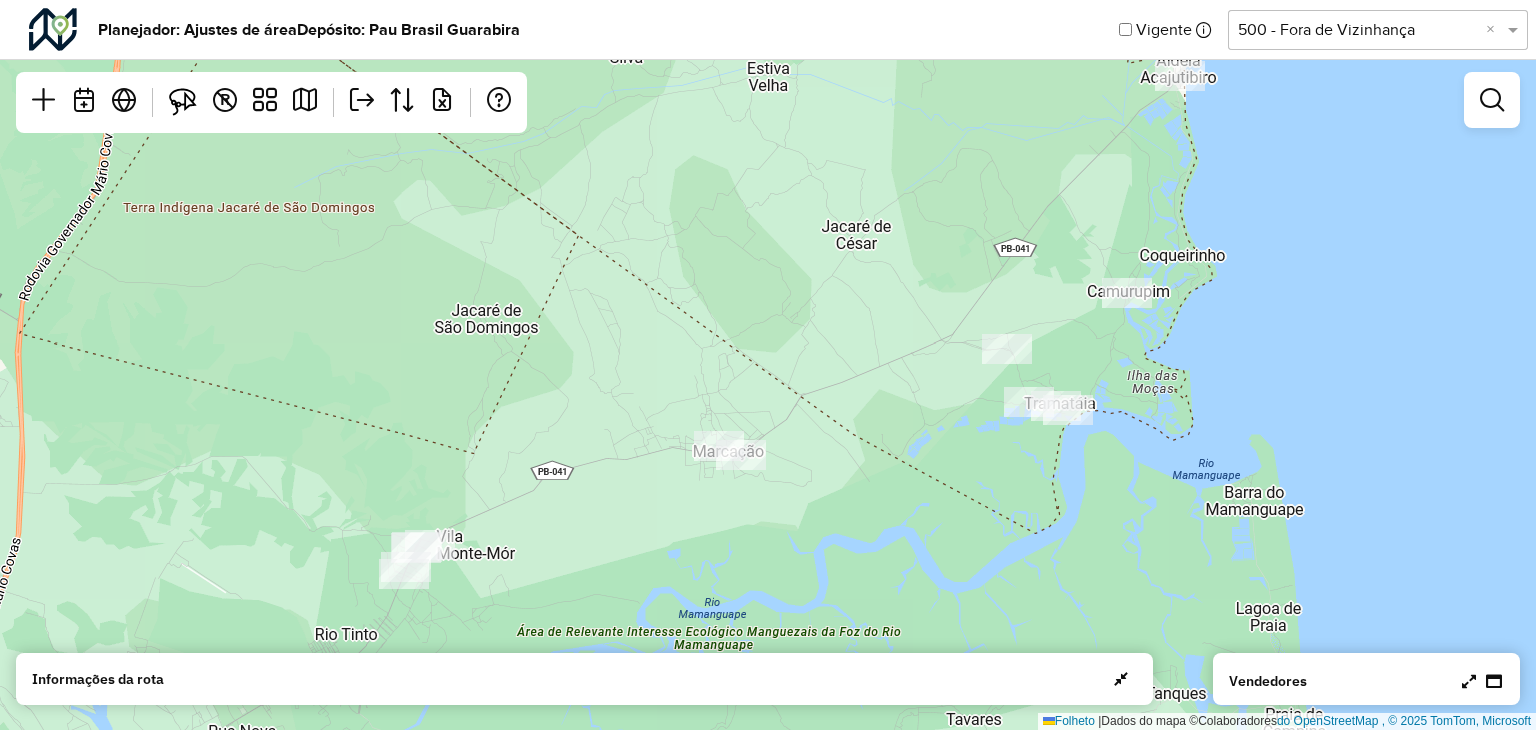 drag, startPoint x: 514, startPoint y: 530, endPoint x: 617, endPoint y: 472, distance: 118.20744 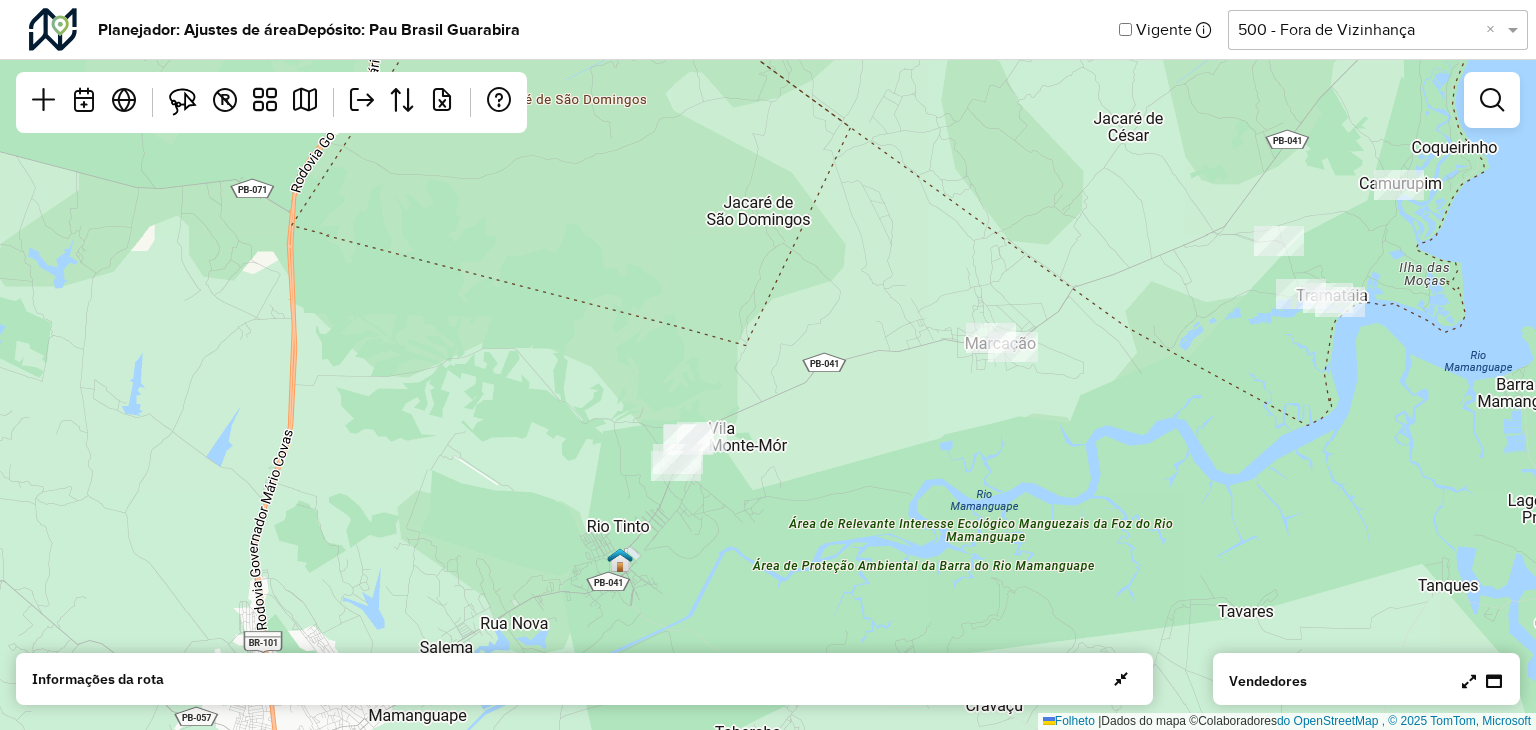 drag, startPoint x: 997, startPoint y: 509, endPoint x: 660, endPoint y: 621, distance: 355.12393 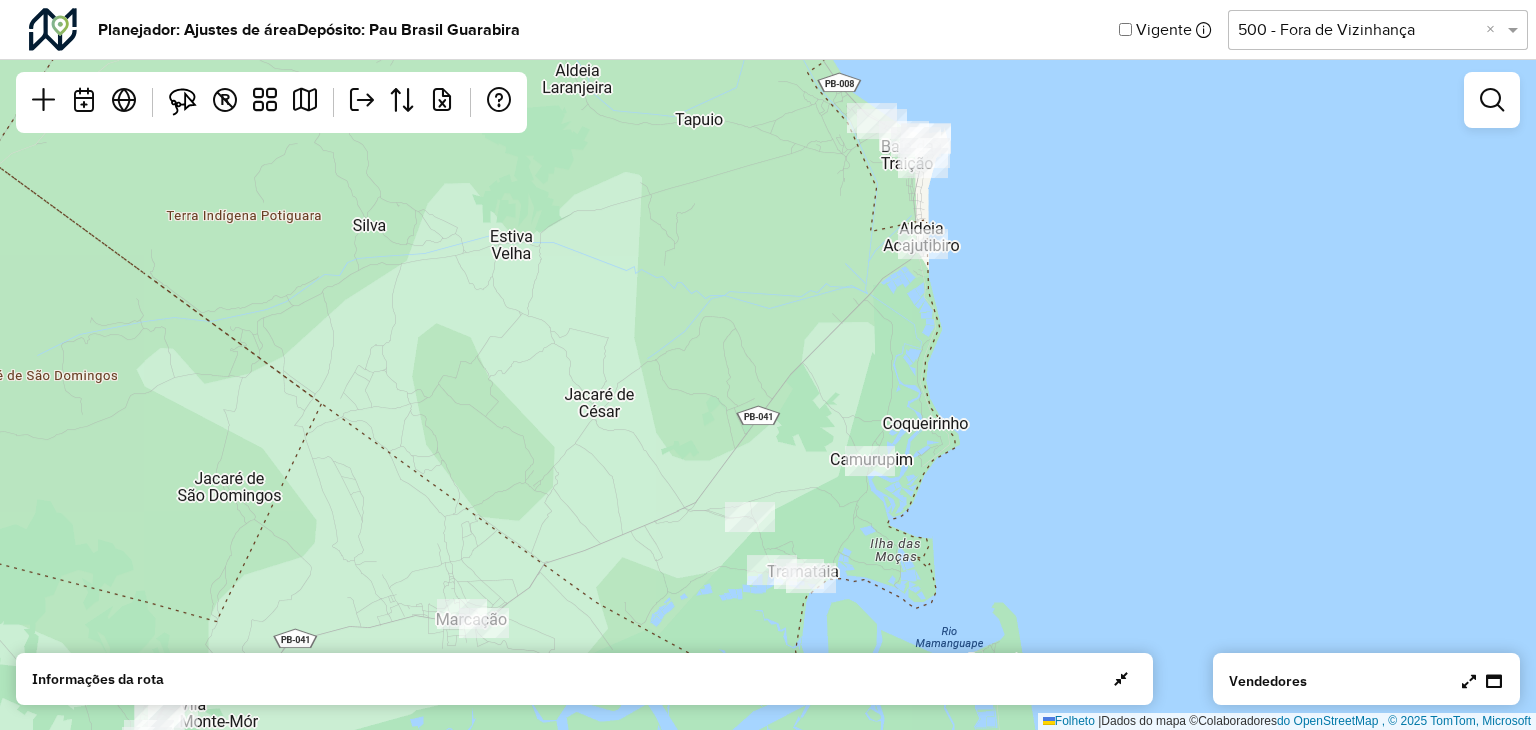 drag, startPoint x: 934, startPoint y: 555, endPoint x: 924, endPoint y: 590, distance: 36.40055 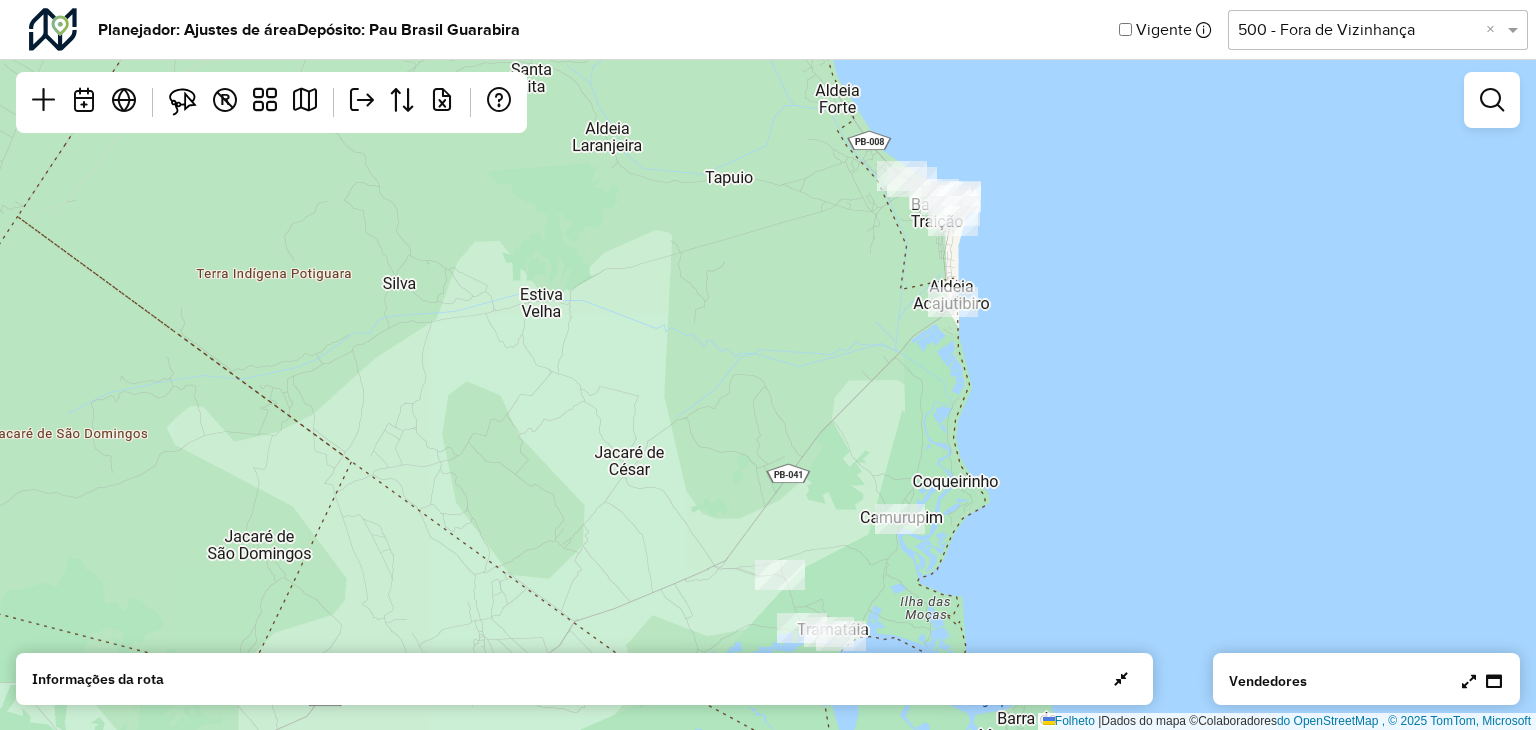 click on "Folheto    |  Dados do mapa ©  Colaboradores  do OpenStreetMap , © 2025 TomTom, Microsoft" 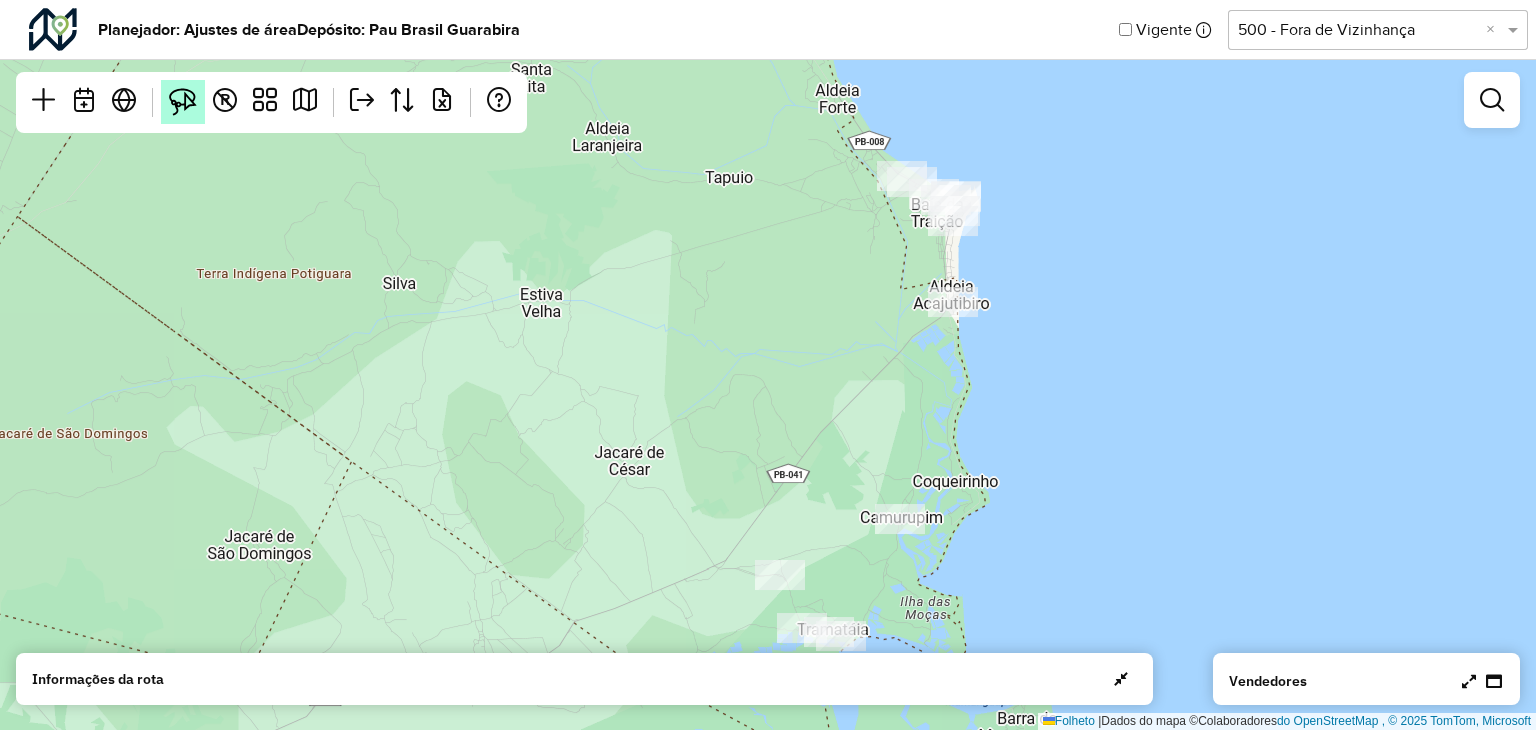 click at bounding box center [183, 102] 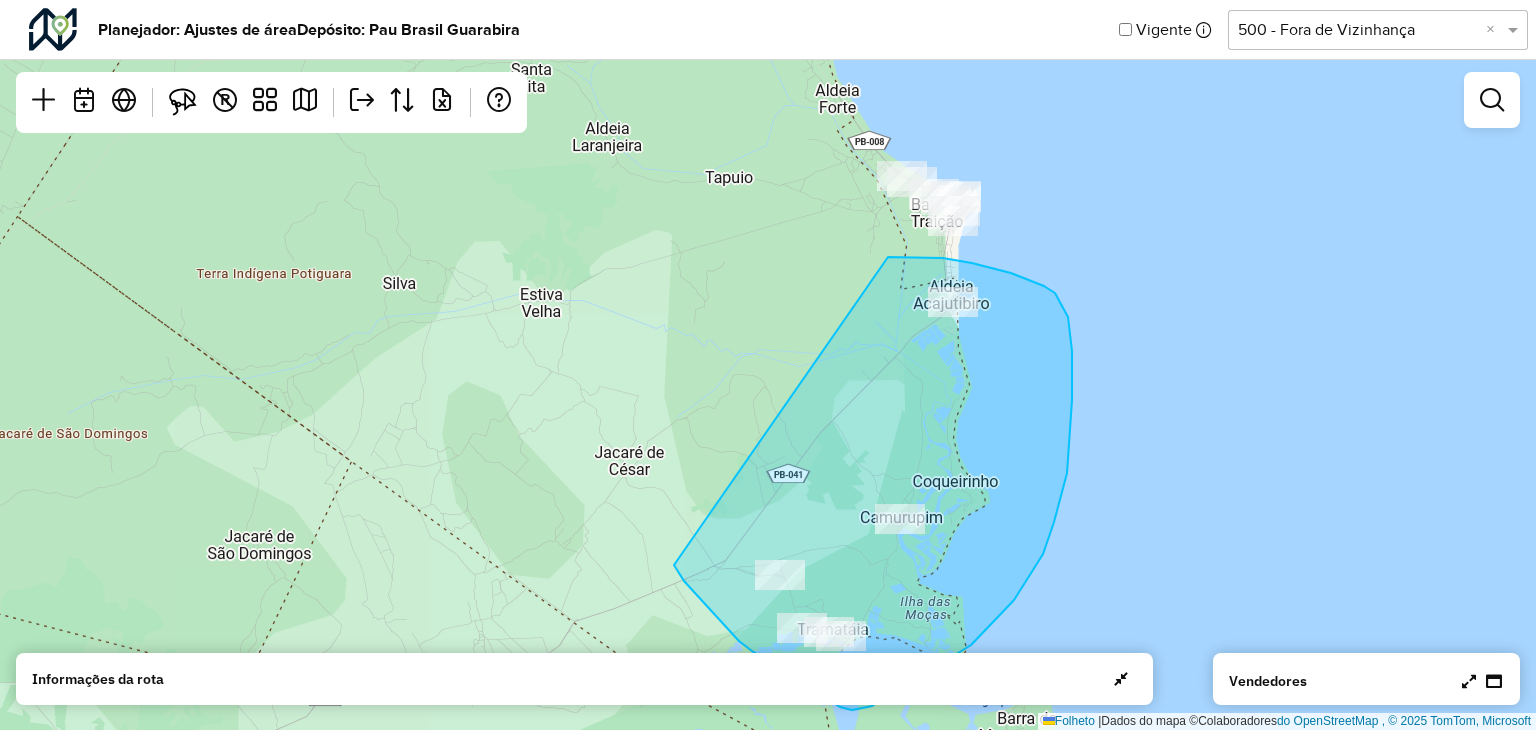 drag, startPoint x: 901, startPoint y: 257, endPoint x: 673, endPoint y: 563, distance: 381.6019 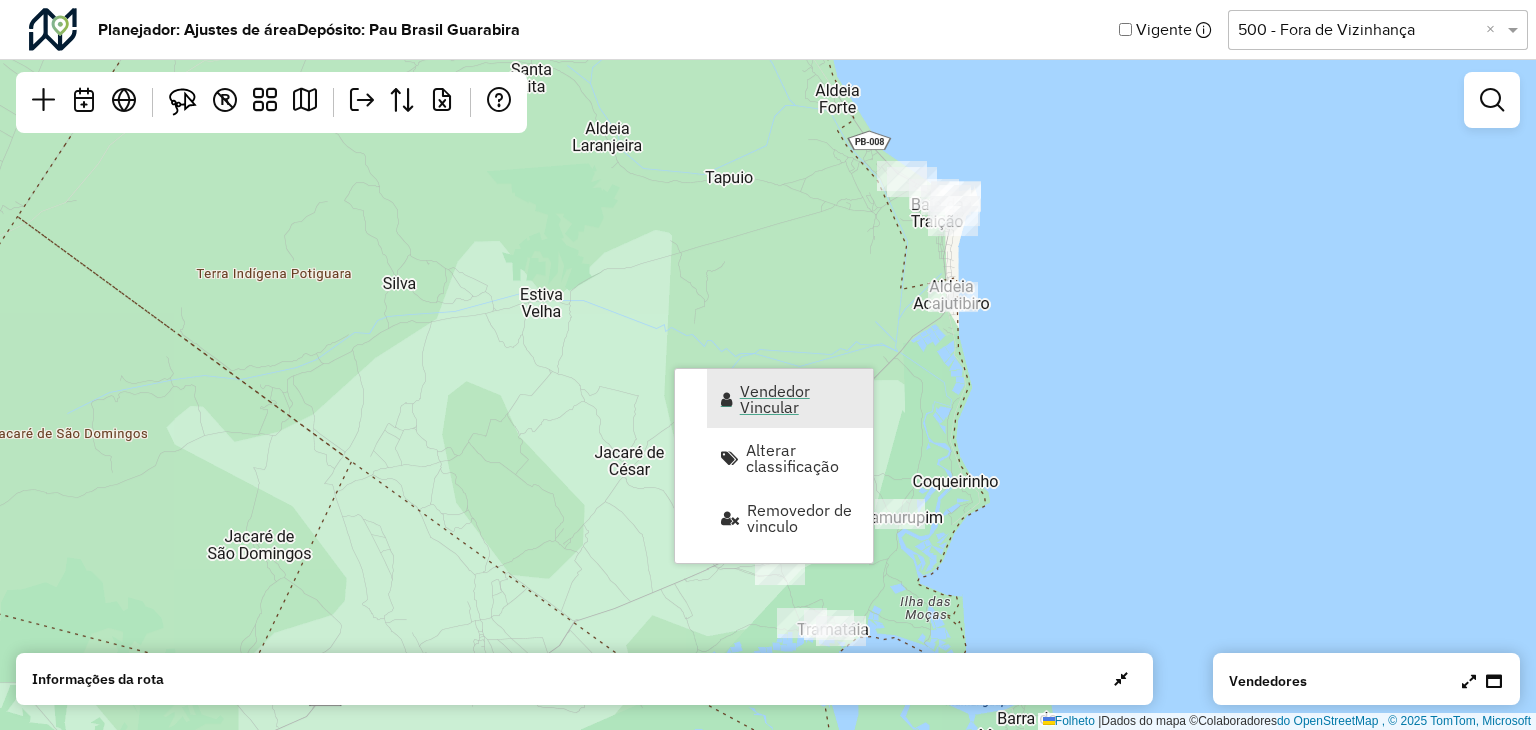 click on "Vendedor Vincular" at bounding box center [775, 399] 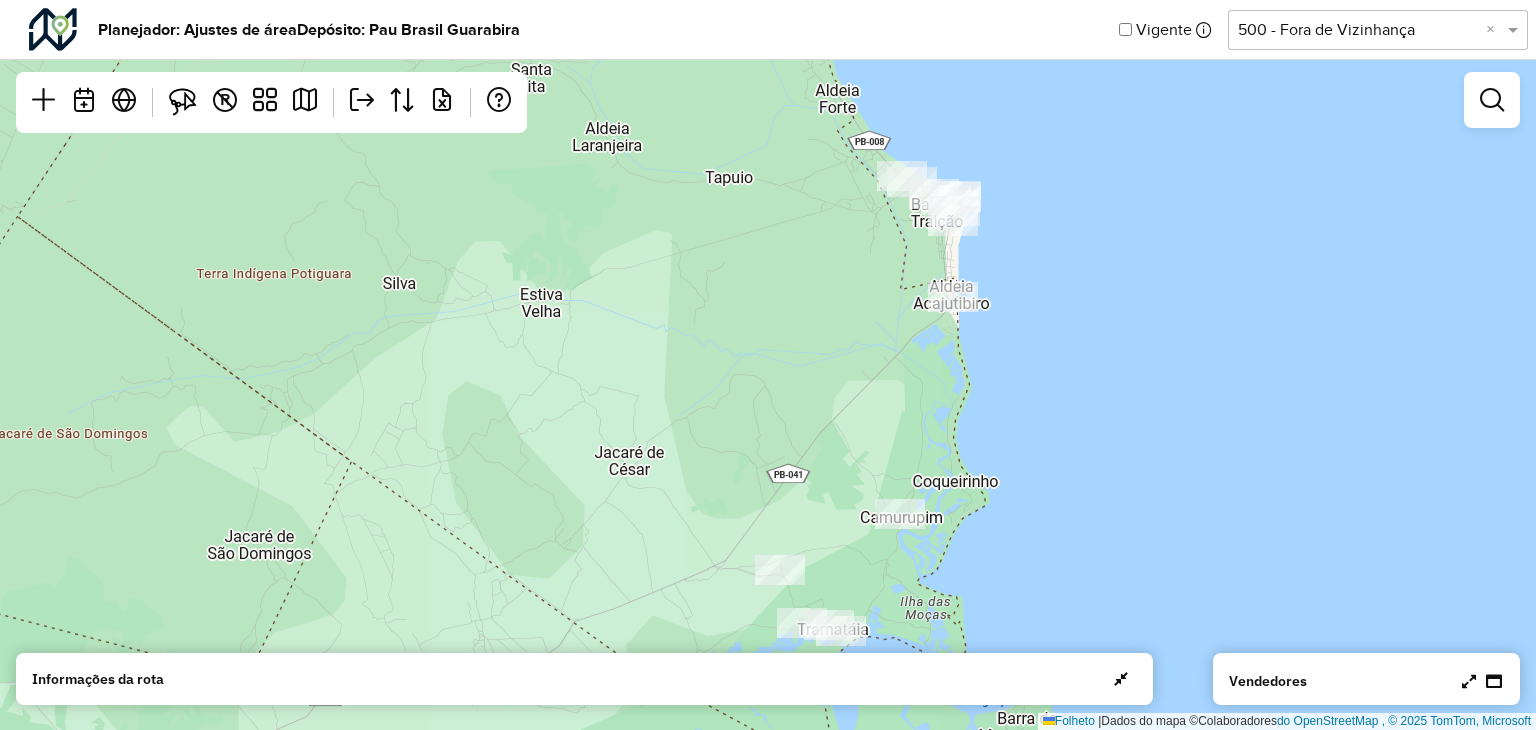 select on "********" 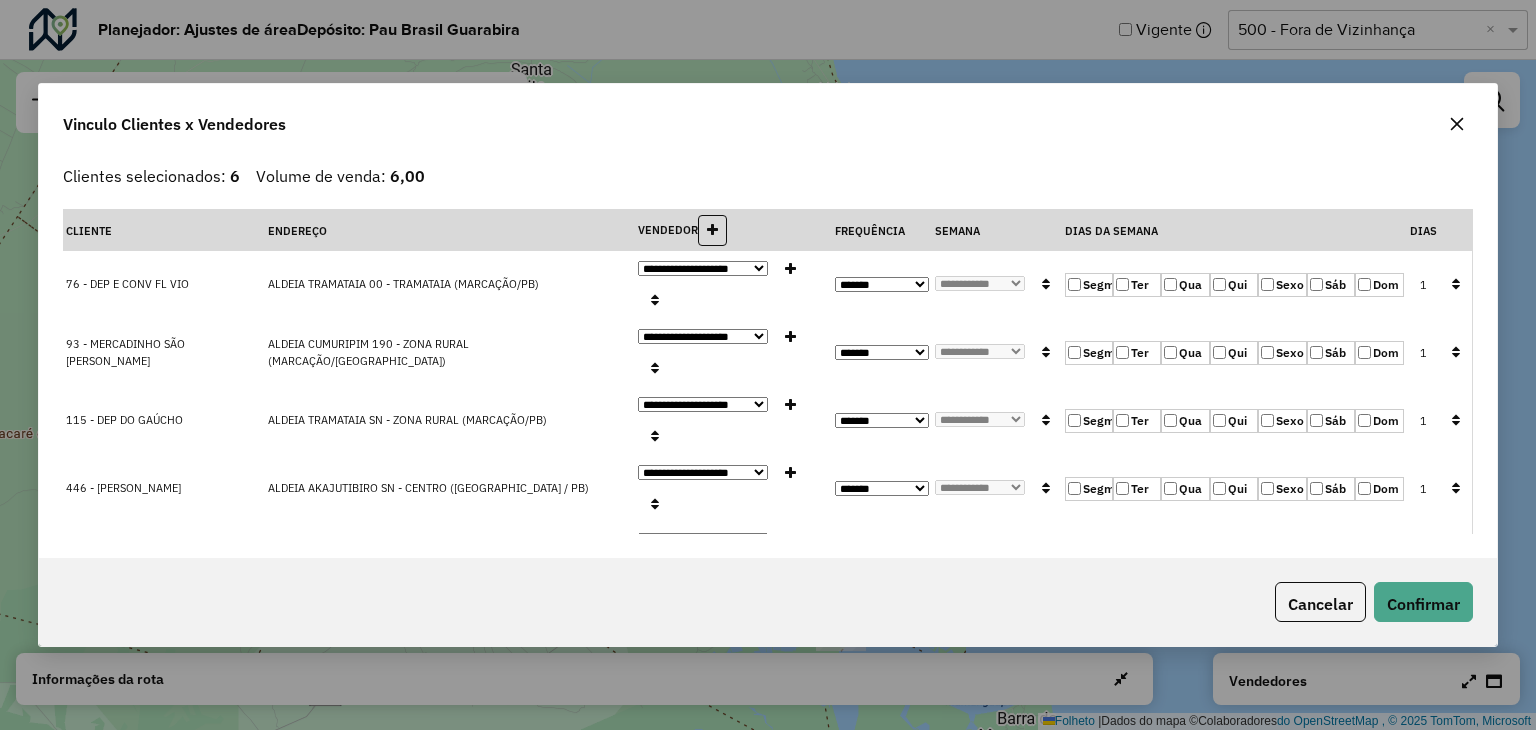 click 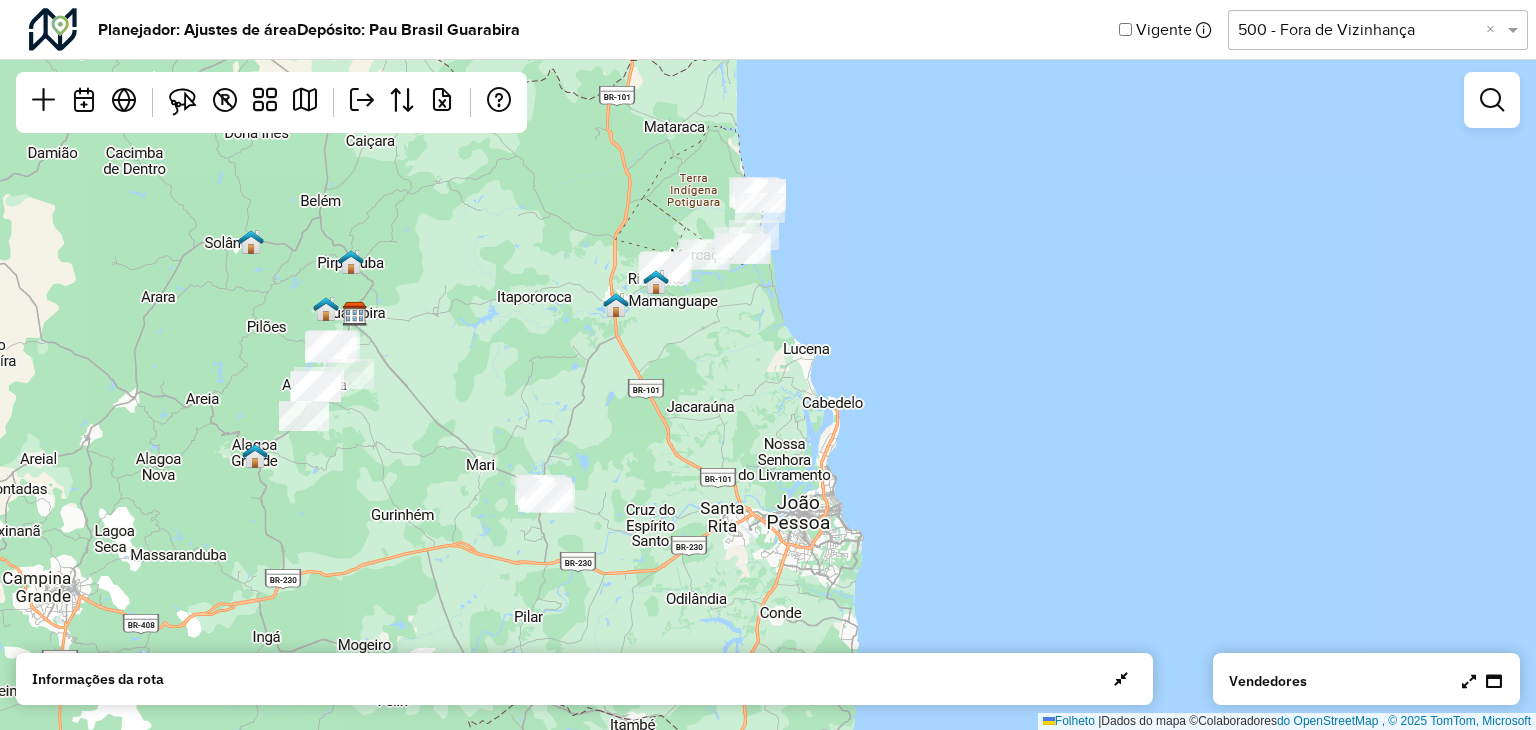 drag, startPoint x: 567, startPoint y: 443, endPoint x: 653, endPoint y: 276, distance: 187.84302 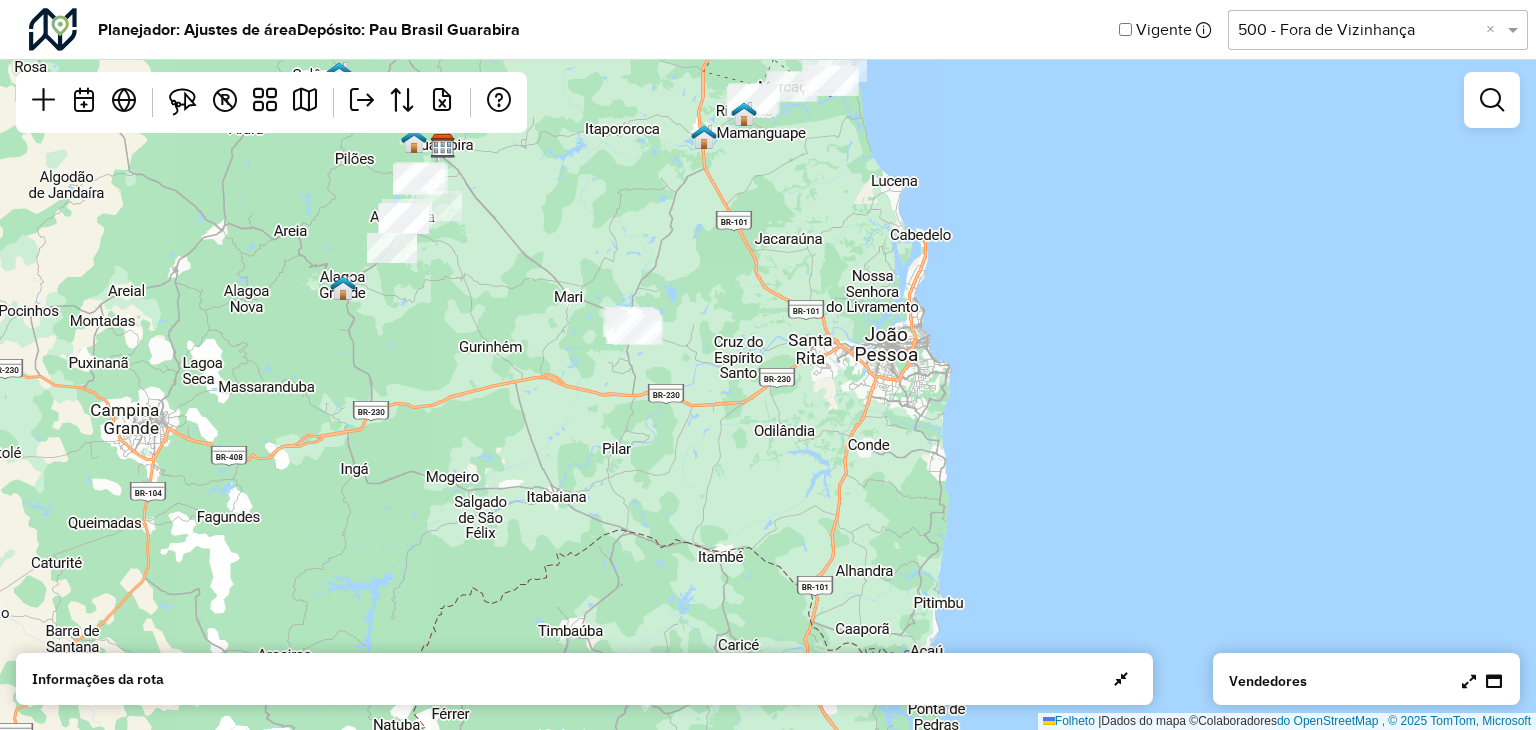 drag, startPoint x: 566, startPoint y: 282, endPoint x: 620, endPoint y: 417, distance: 145.39944 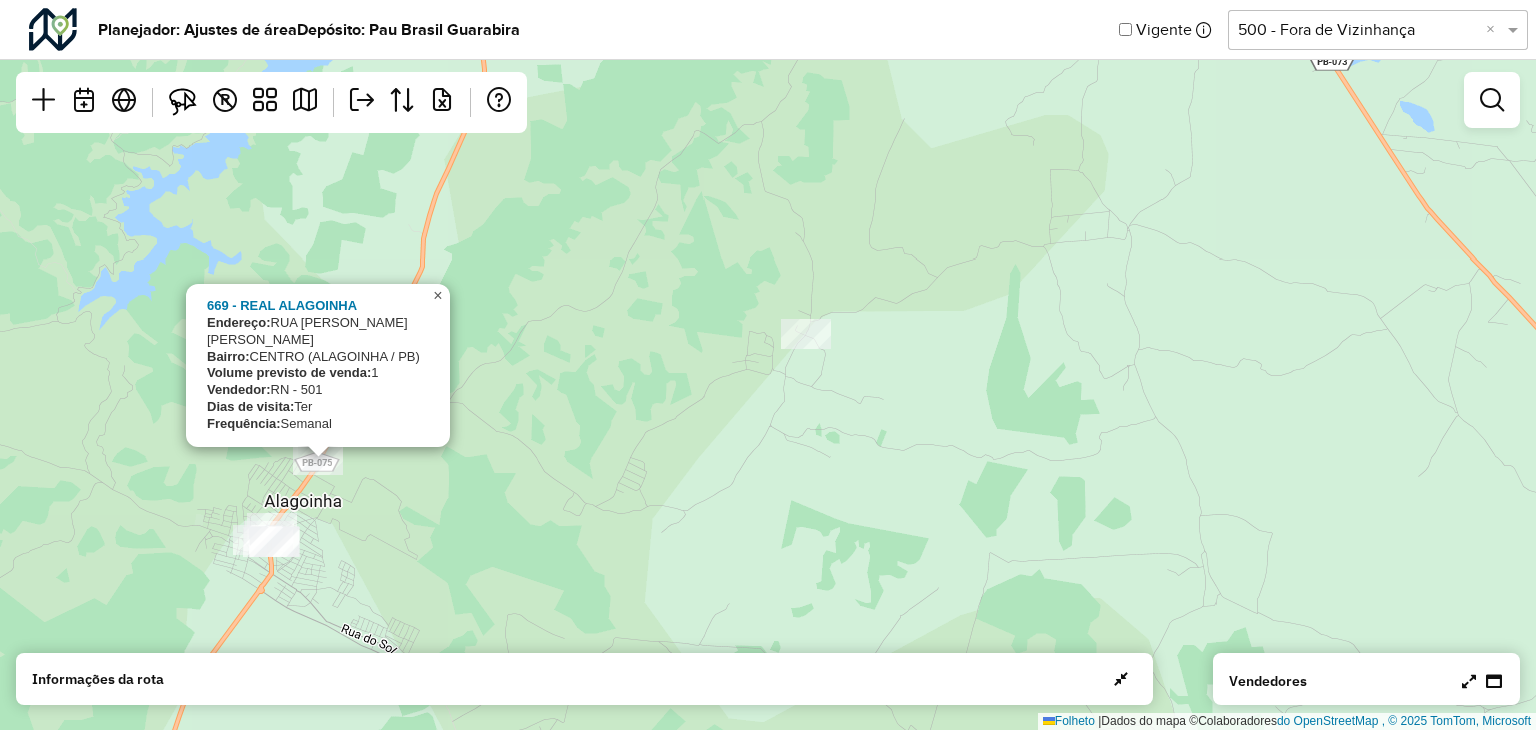 click on "×" 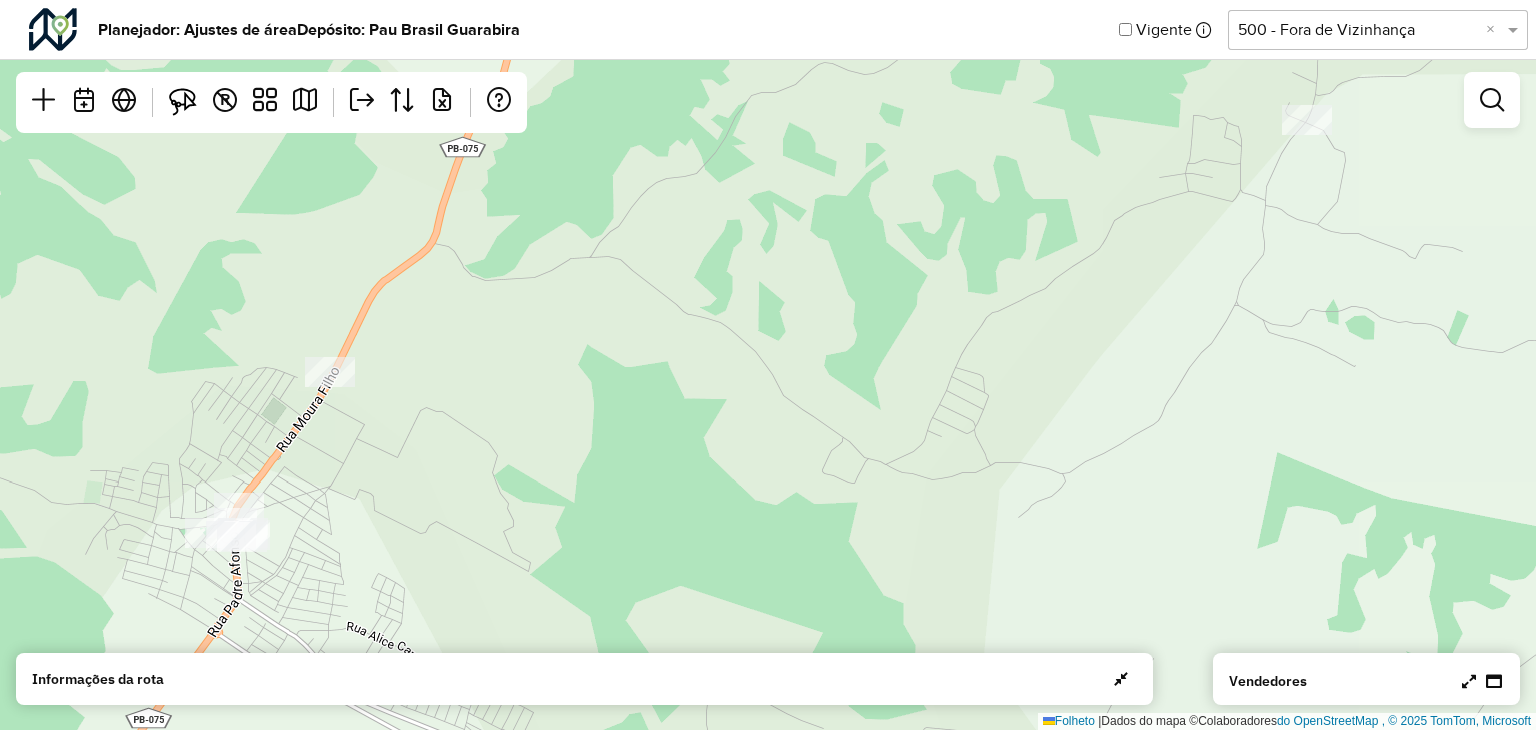 drag, startPoint x: 289, startPoint y: 491, endPoint x: 344, endPoint y: 352, distance: 149.48578 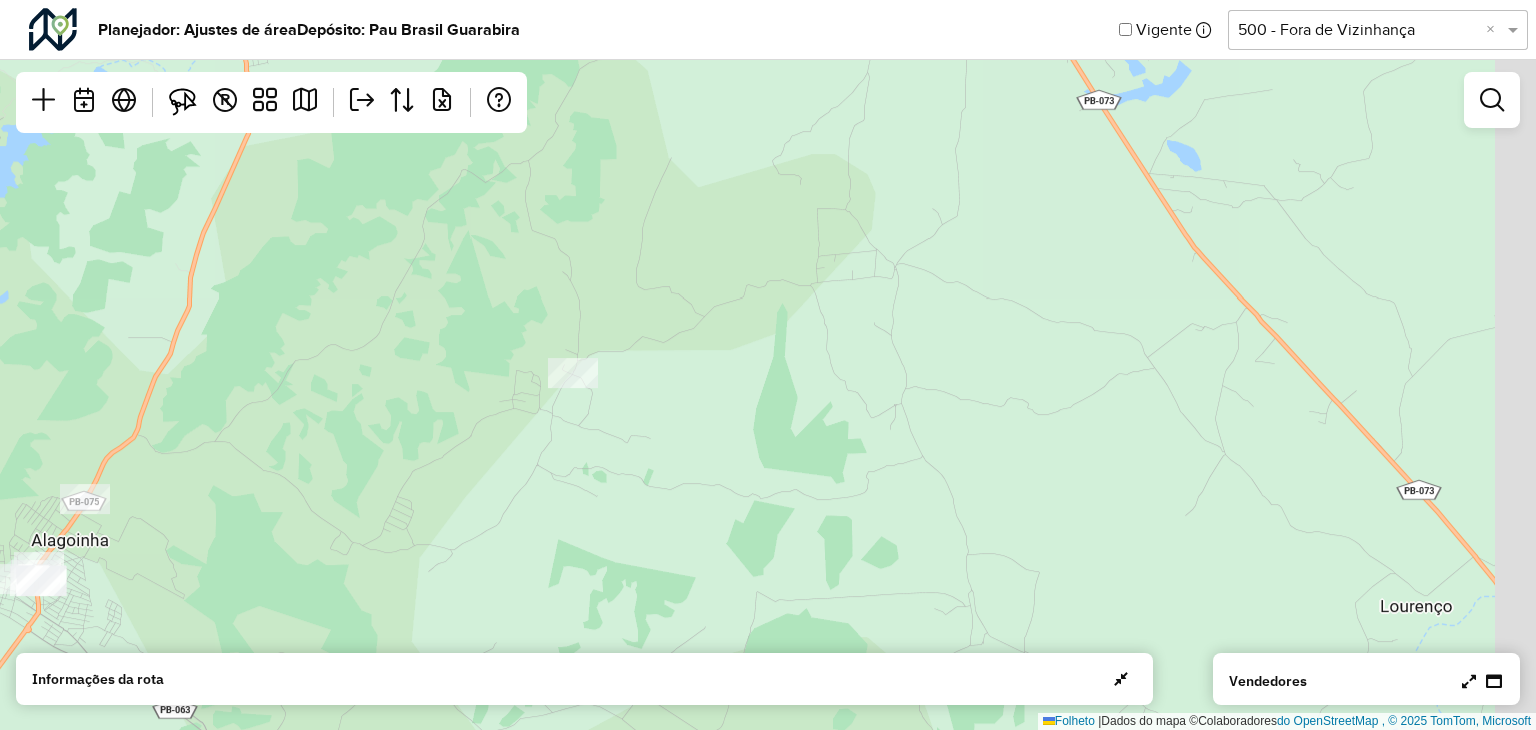 drag, startPoint x: 566, startPoint y: 283, endPoint x: 202, endPoint y: 498, distance: 422.75406 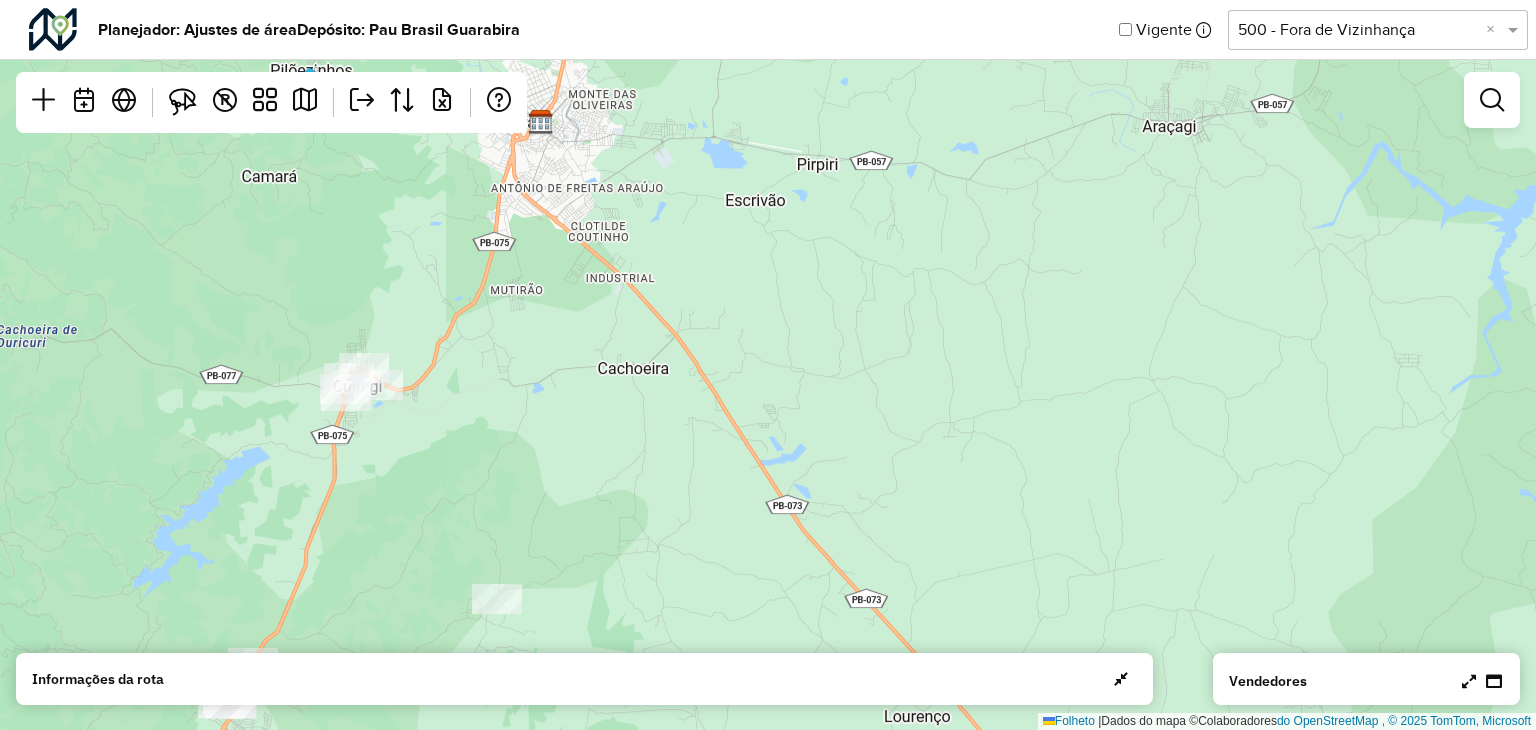 drag, startPoint x: 208, startPoint y: 397, endPoint x: 356, endPoint y: 552, distance: 214.31052 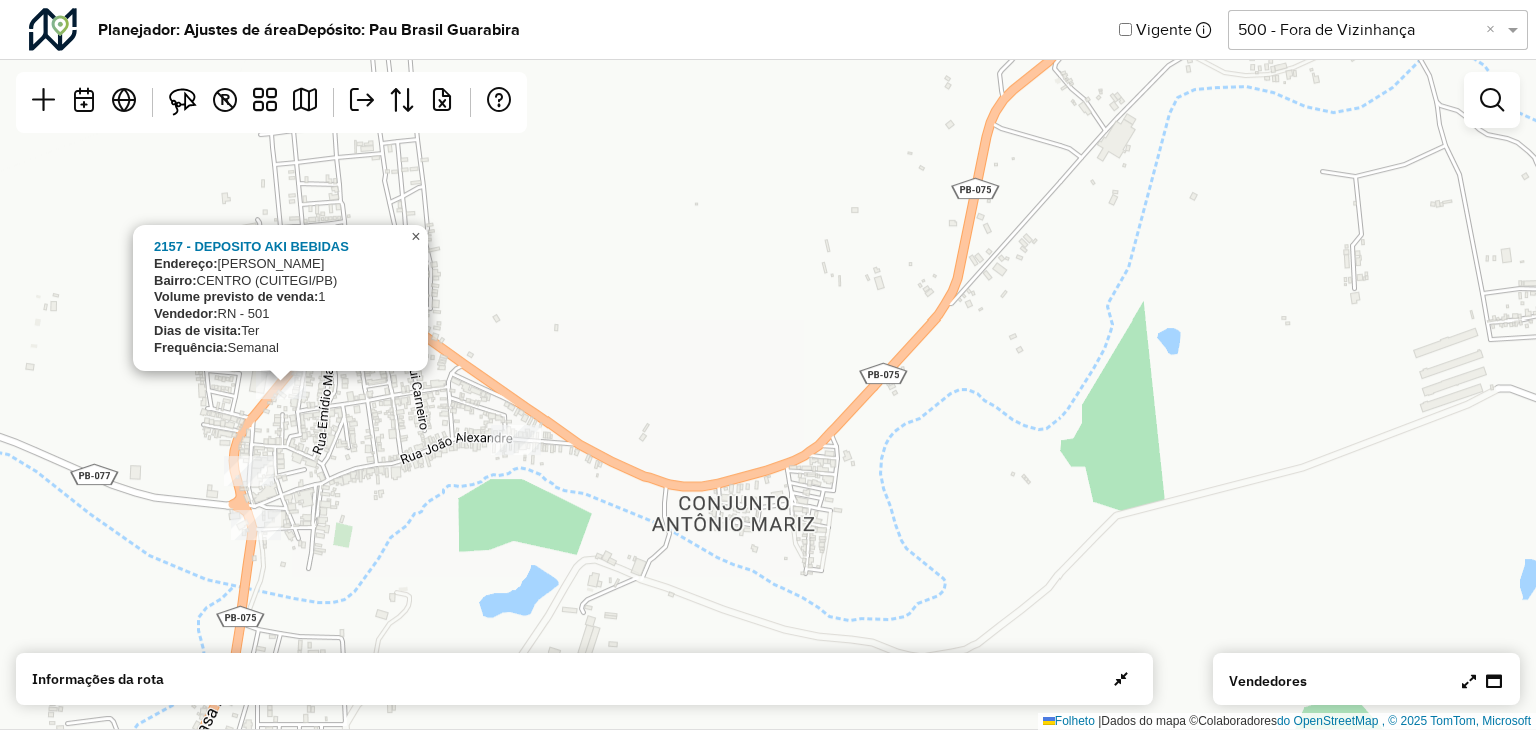click on "×" 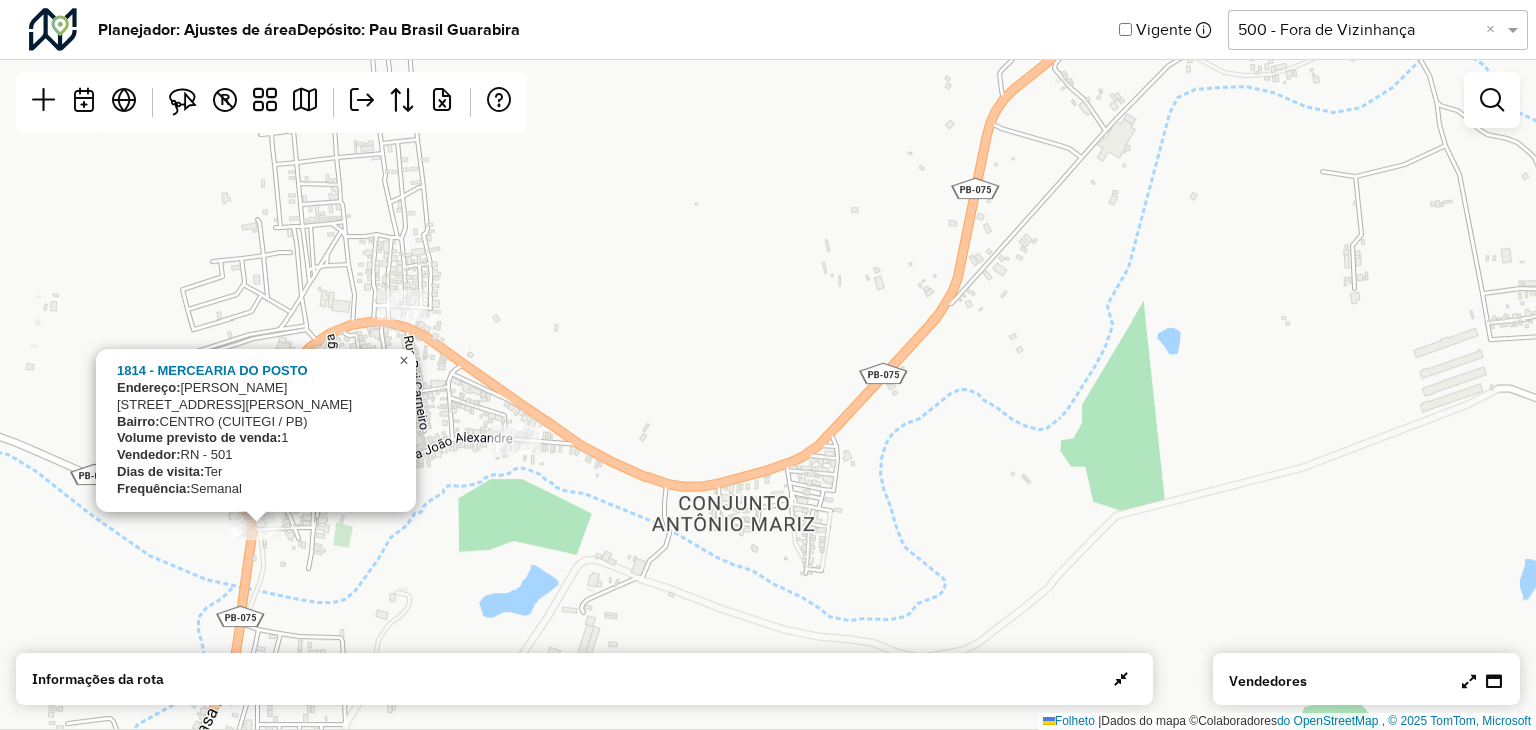 click on "×" 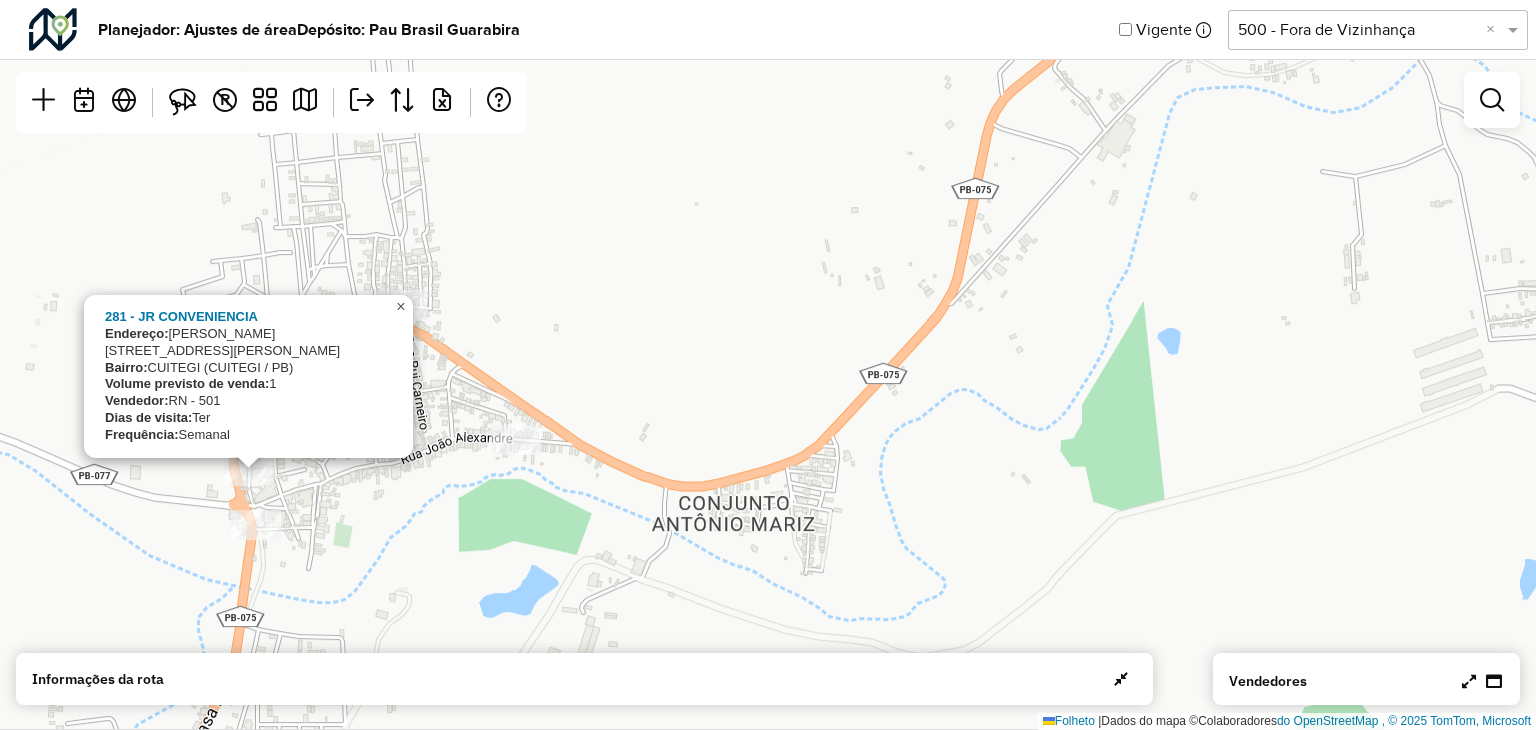 click on "×" 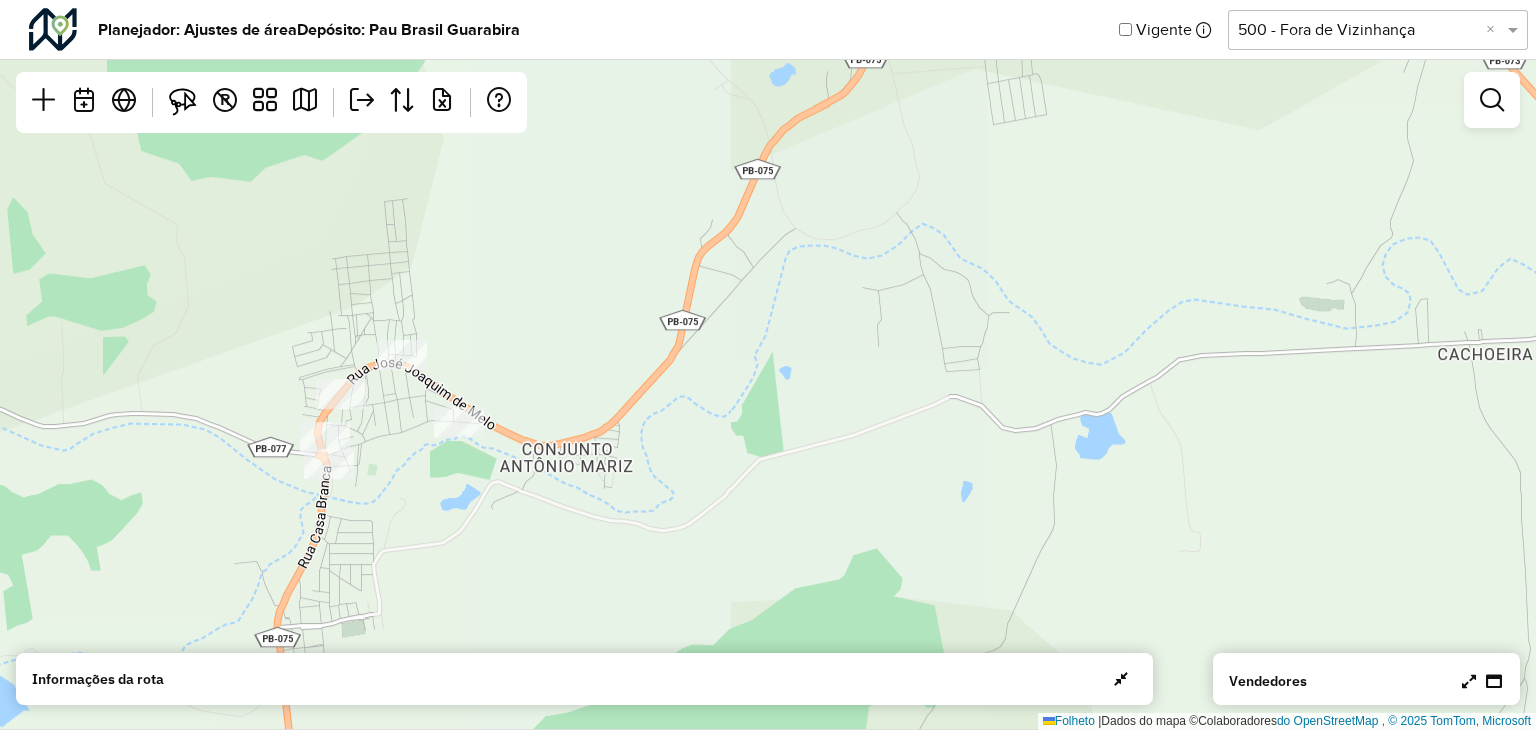 drag, startPoint x: 501, startPoint y: 510, endPoint x: 537, endPoint y: 329, distance: 184.5454 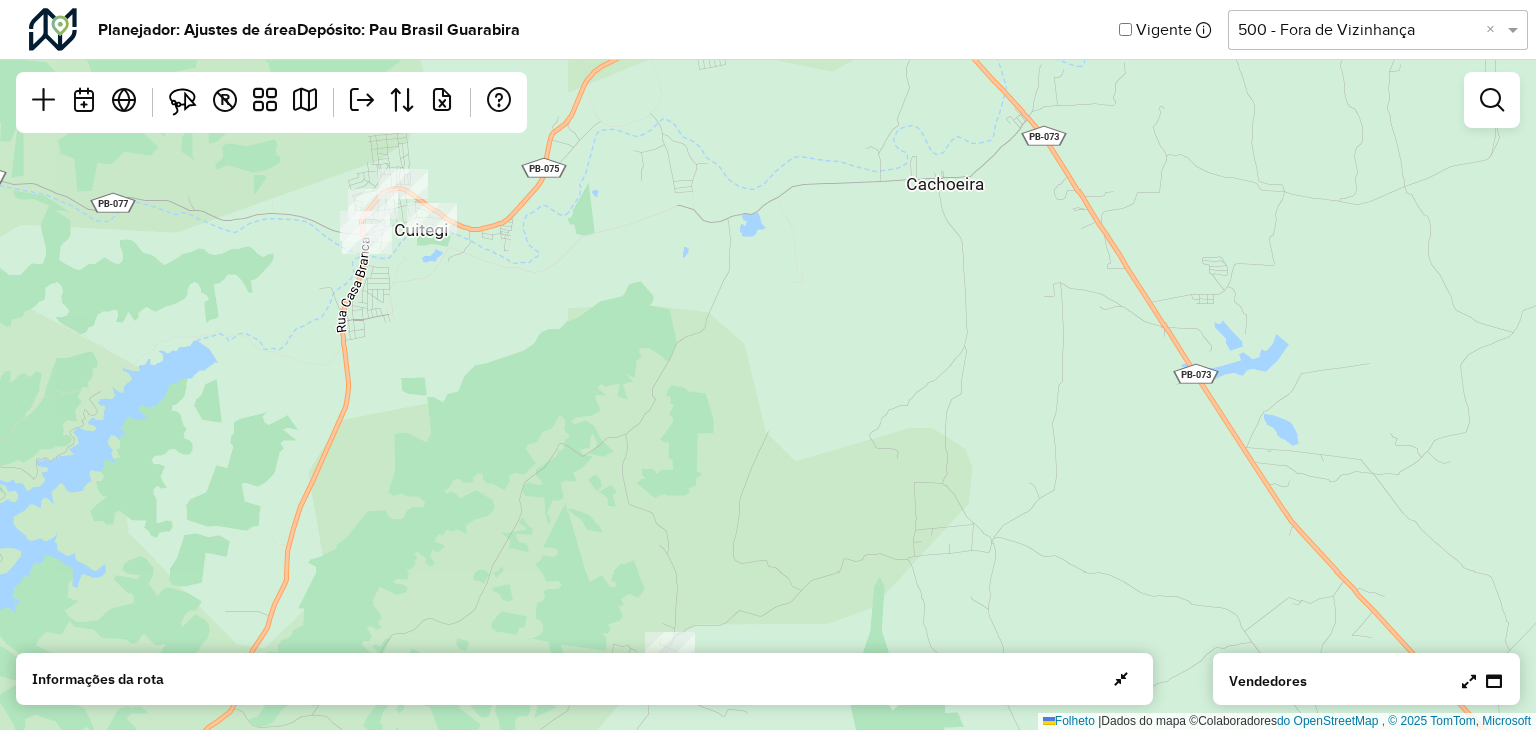 drag, startPoint x: 678, startPoint y: 468, endPoint x: 554, endPoint y: 263, distance: 239.58505 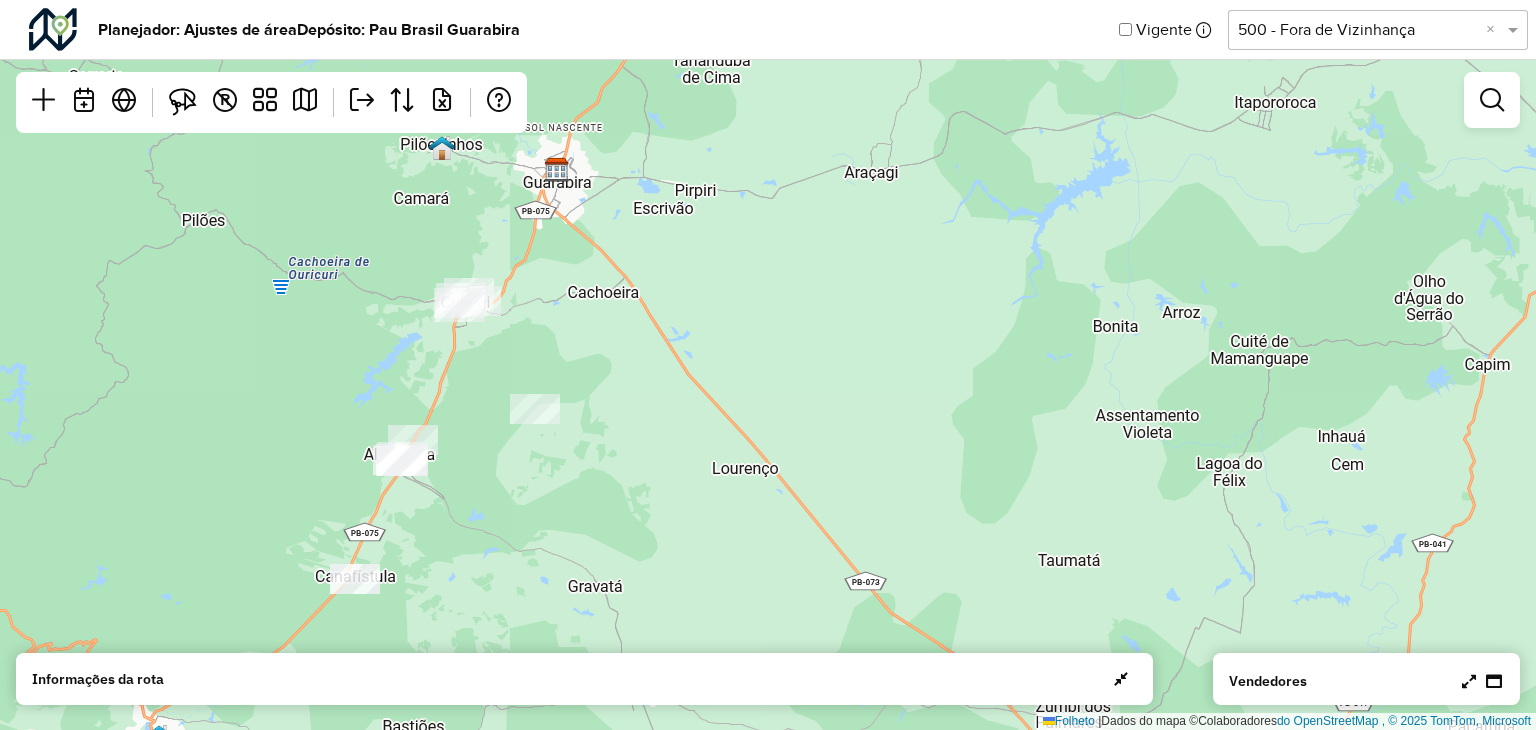 click at bounding box center [1469, 681] 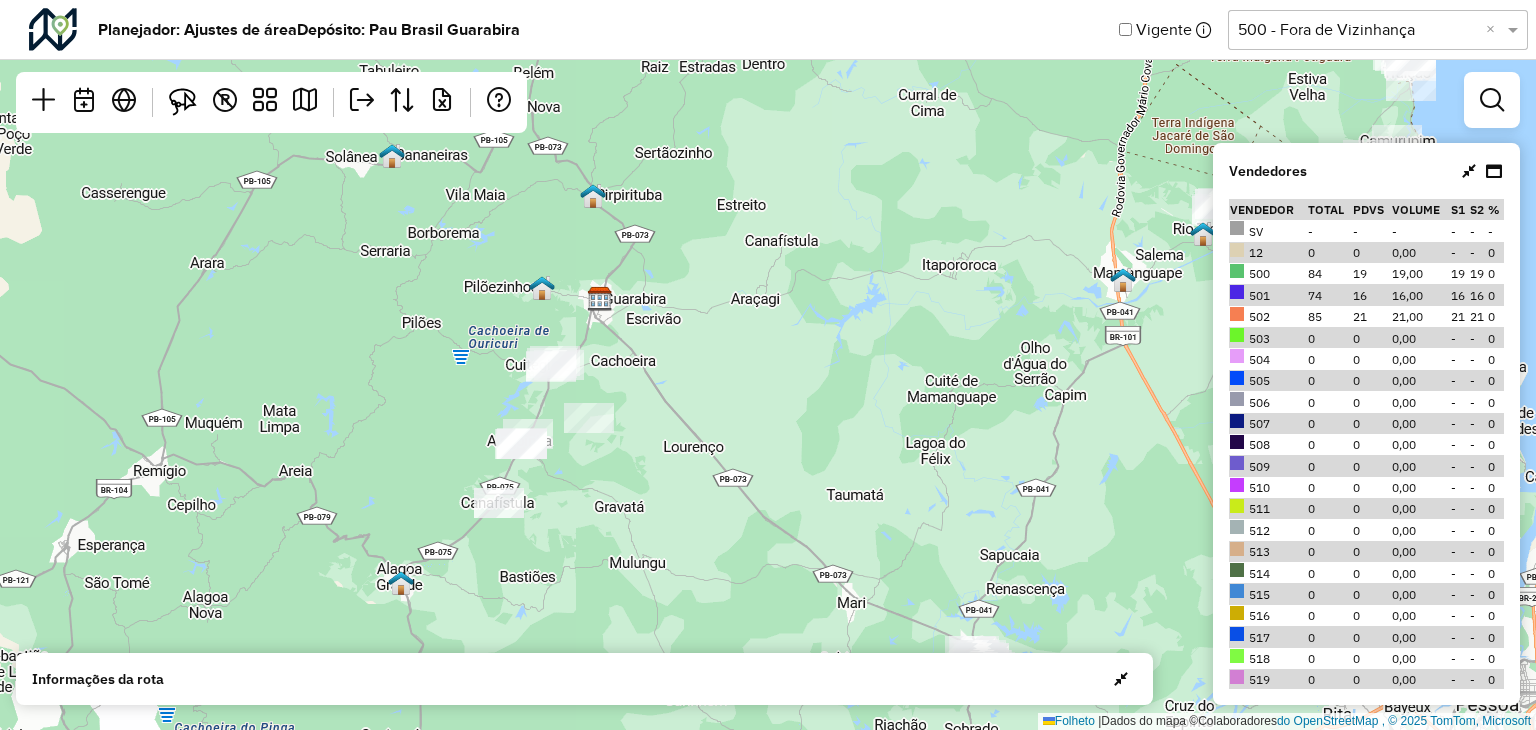 click on "-" at bounding box center (1472, 658) 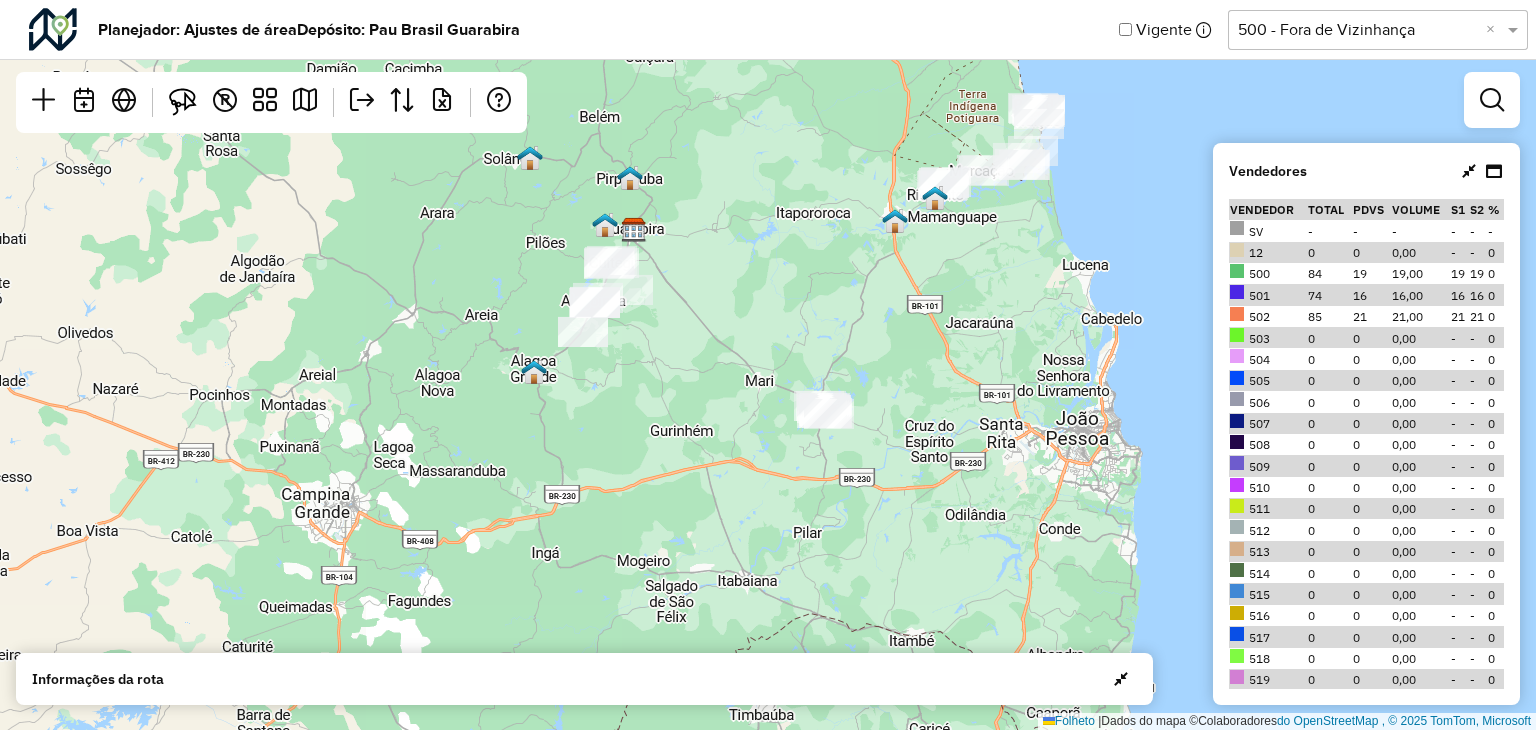 drag, startPoint x: 624, startPoint y: 453, endPoint x: 632, endPoint y: 395, distance: 58.549126 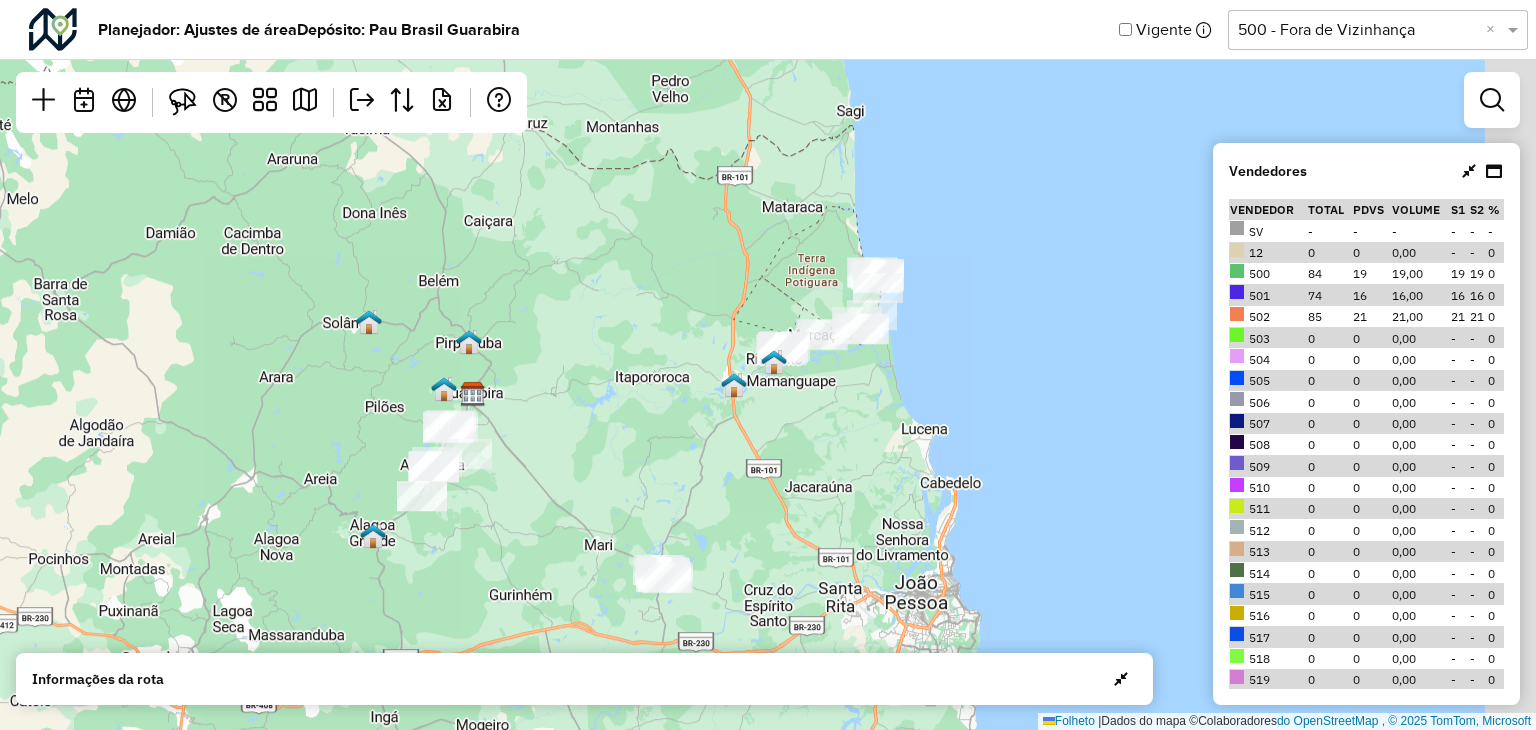drag, startPoint x: 725, startPoint y: 331, endPoint x: 552, endPoint y: 569, distance: 294.2329 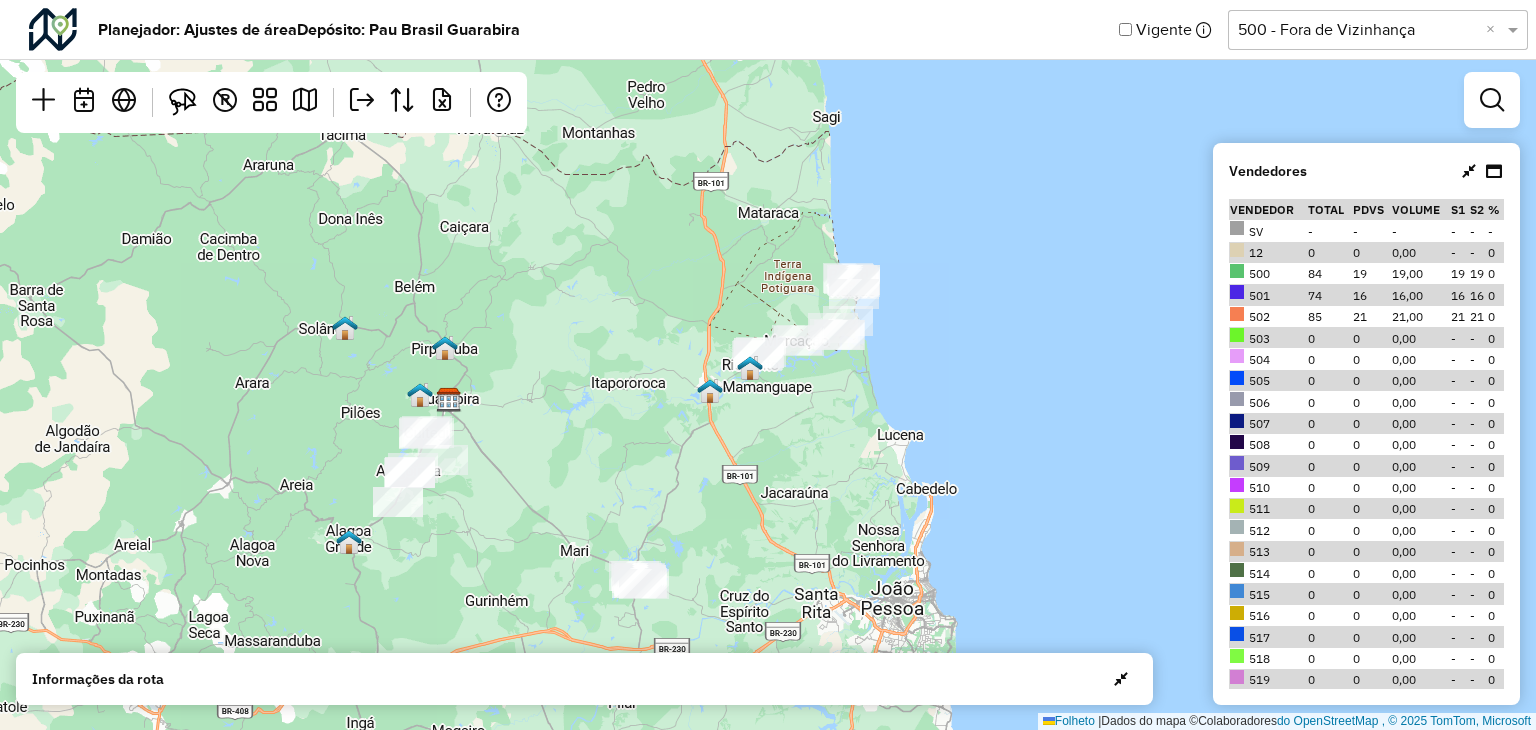 click on "Folheto    |  Dados do mapa ©  Colaboradores  do OpenStreetMap , © 2025 TomTom, Microsoft" 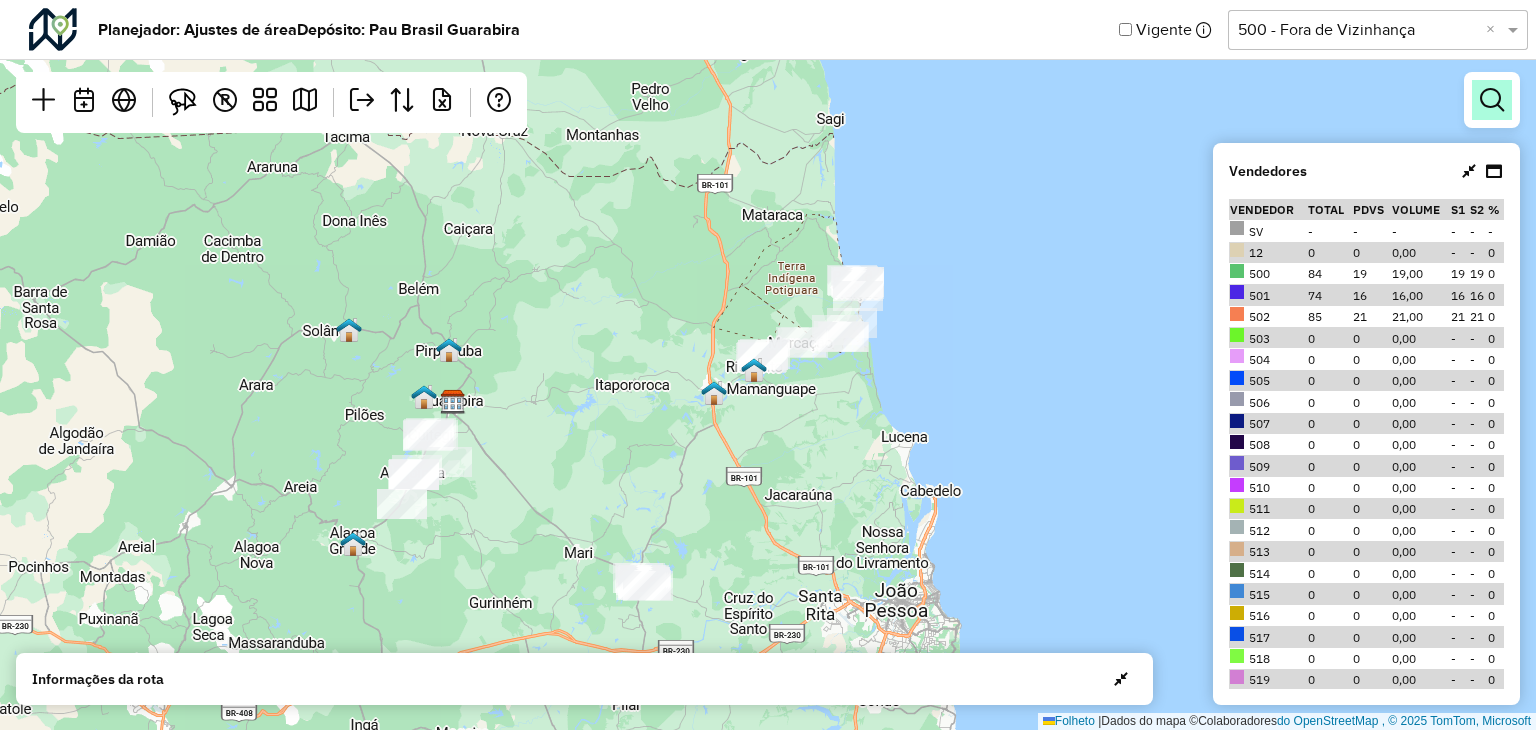 click at bounding box center (1492, 100) 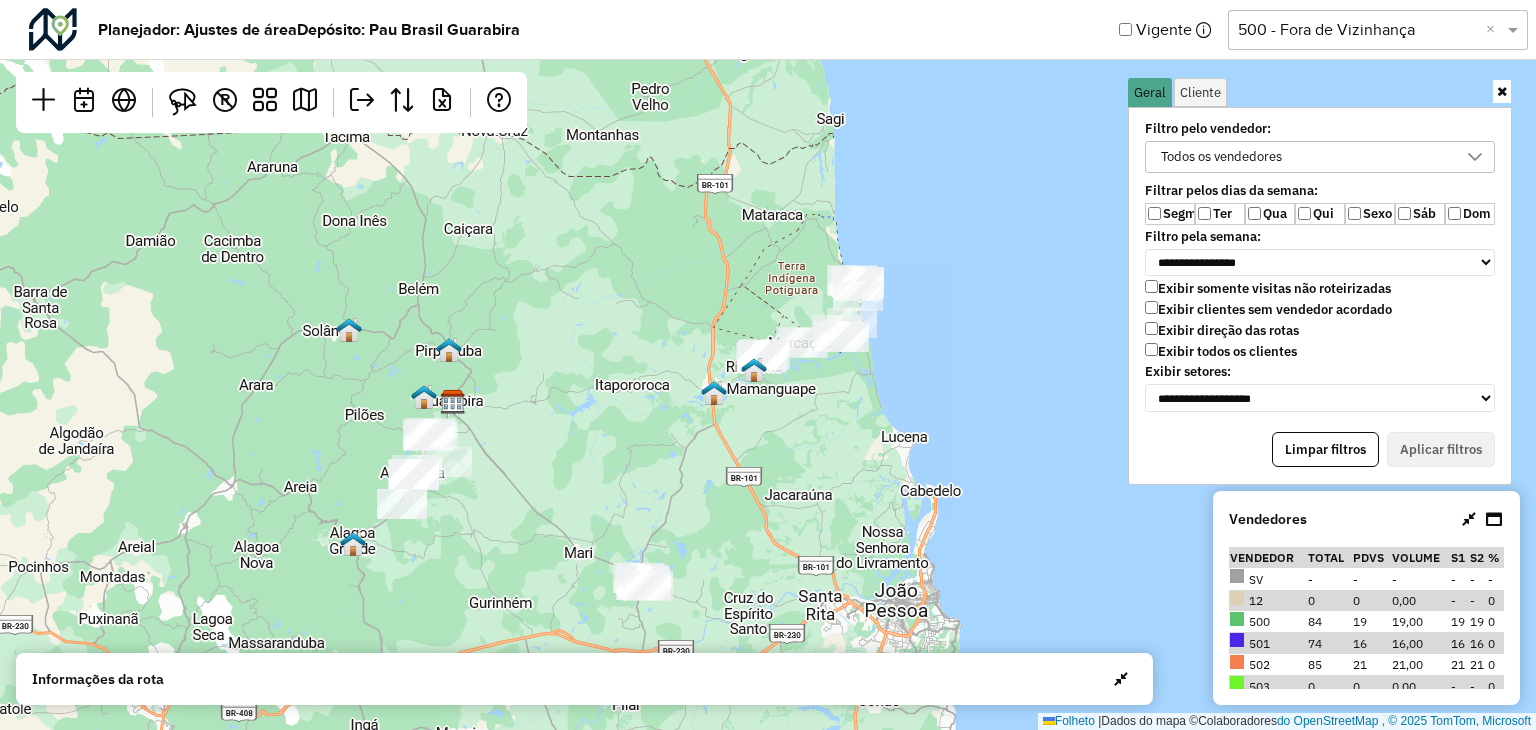 click on "Segmento" at bounding box center [1170, 214] 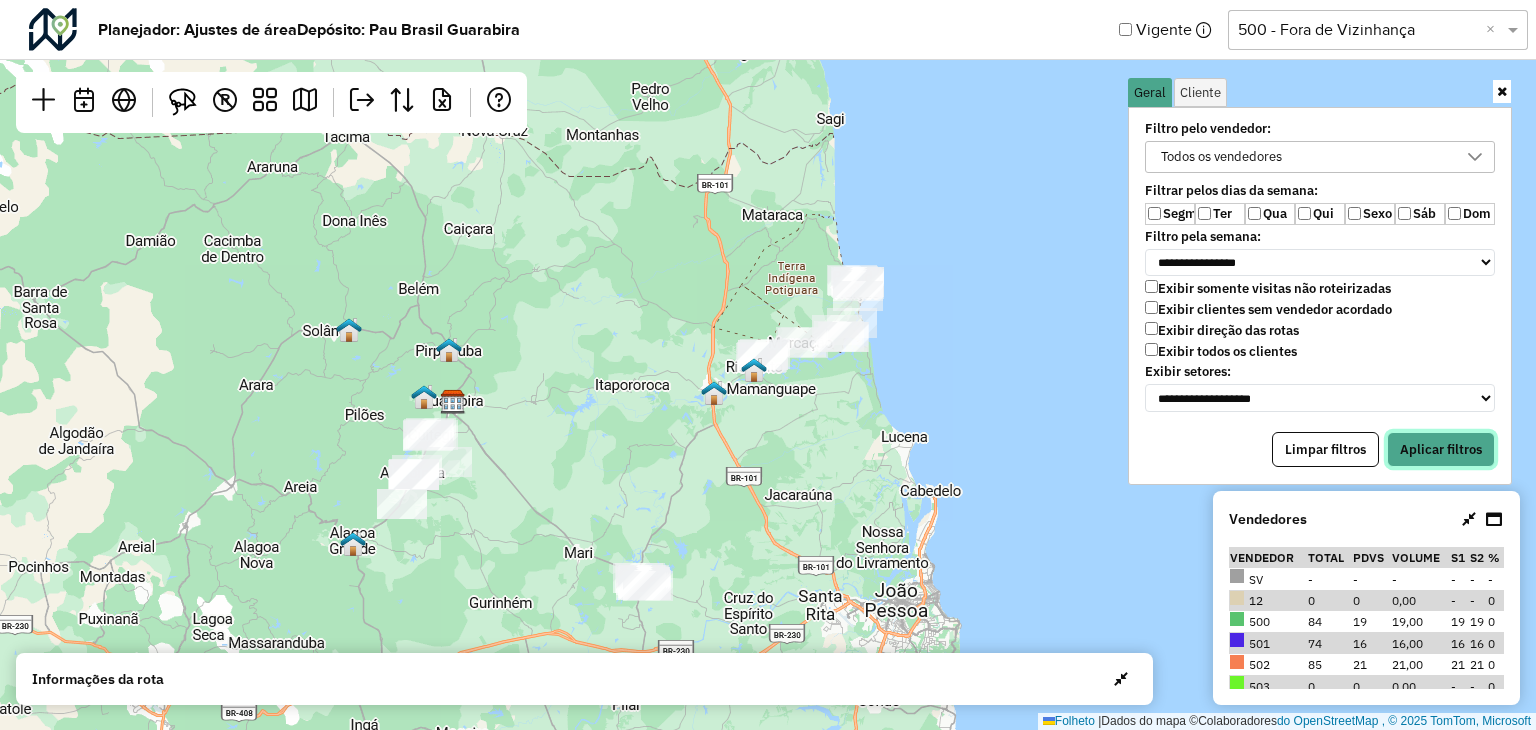 click on "Aplicar filtros" at bounding box center (1441, 449) 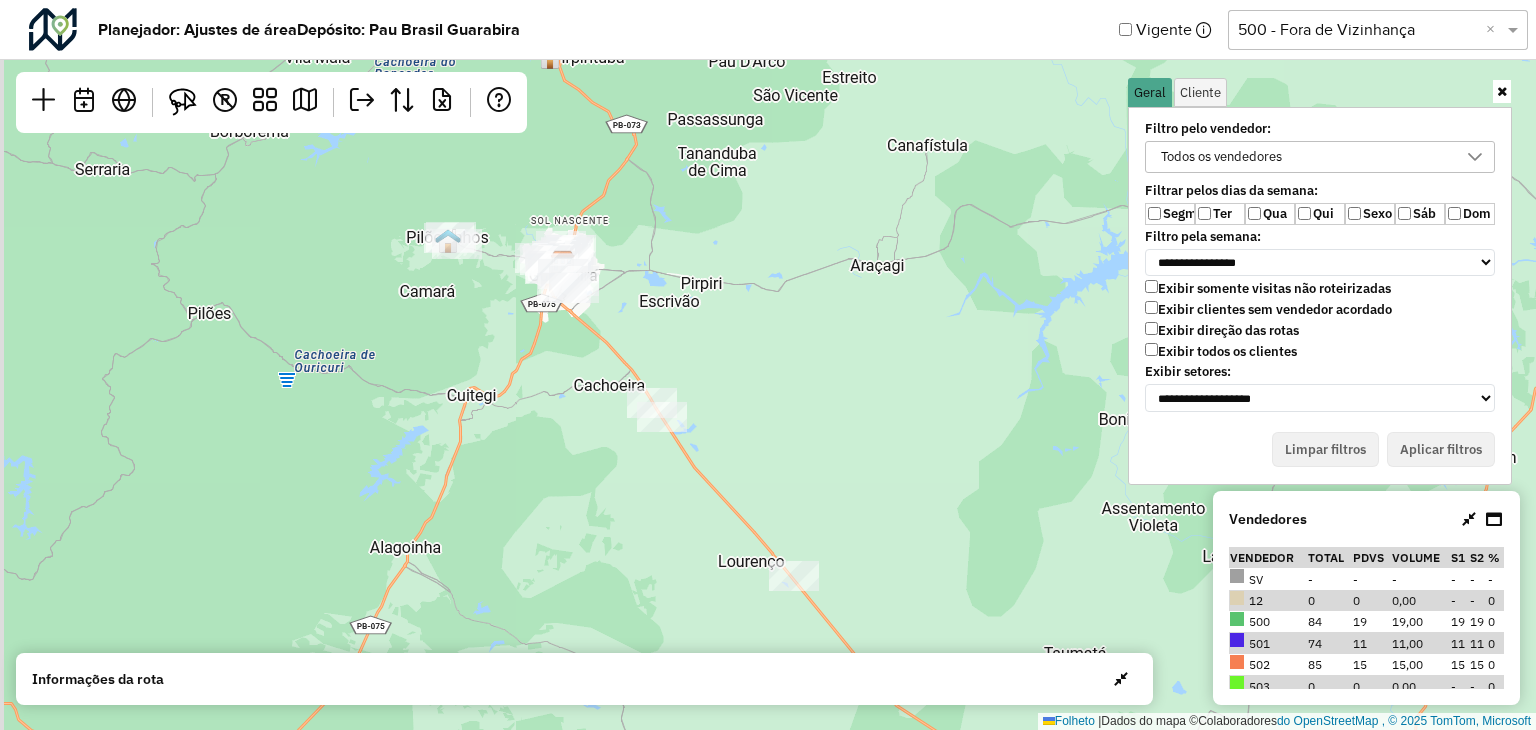 drag, startPoint x: 536, startPoint y: 533, endPoint x: 786, endPoint y: 490, distance: 253.67105 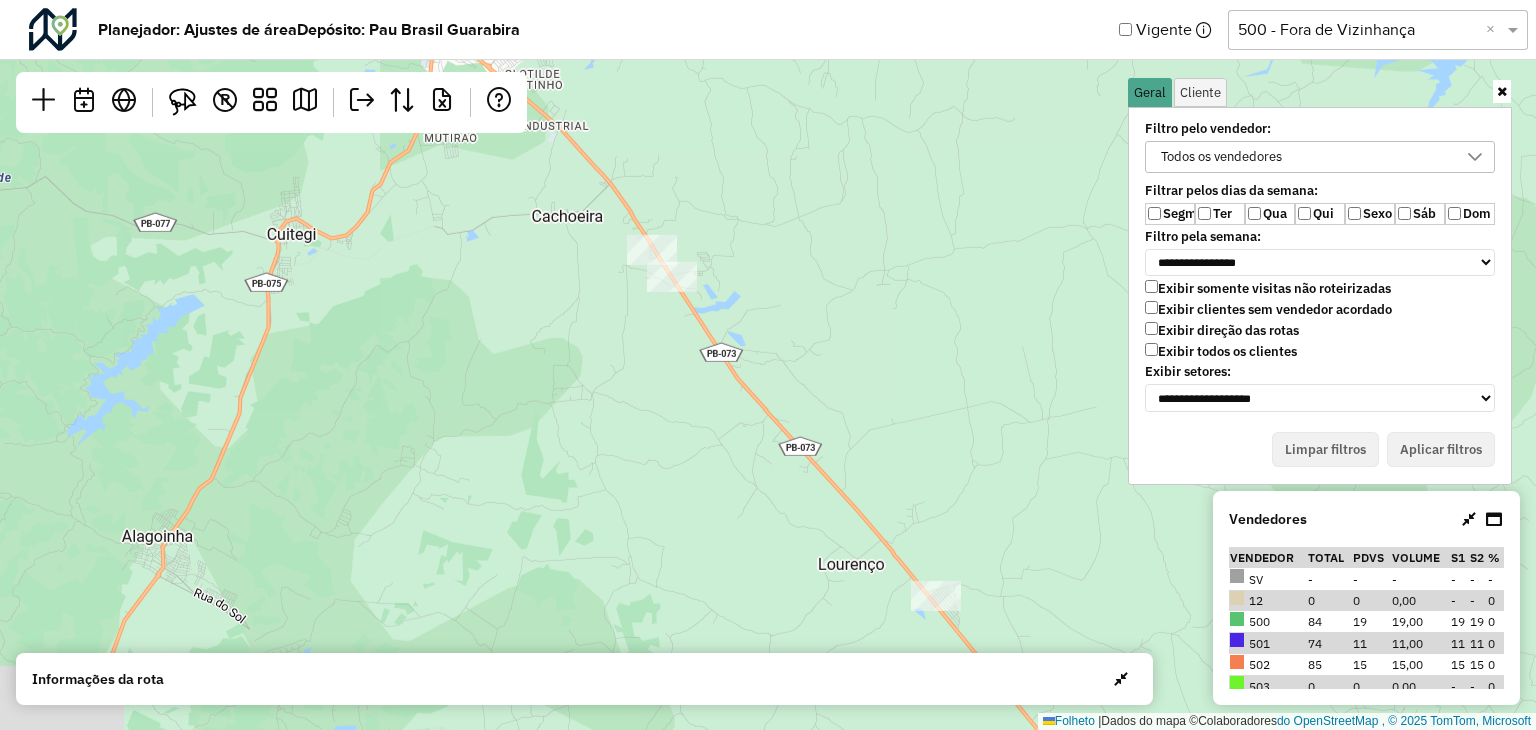 drag, startPoint x: 840, startPoint y: 581, endPoint x: 801, endPoint y: 416, distance: 169.54645 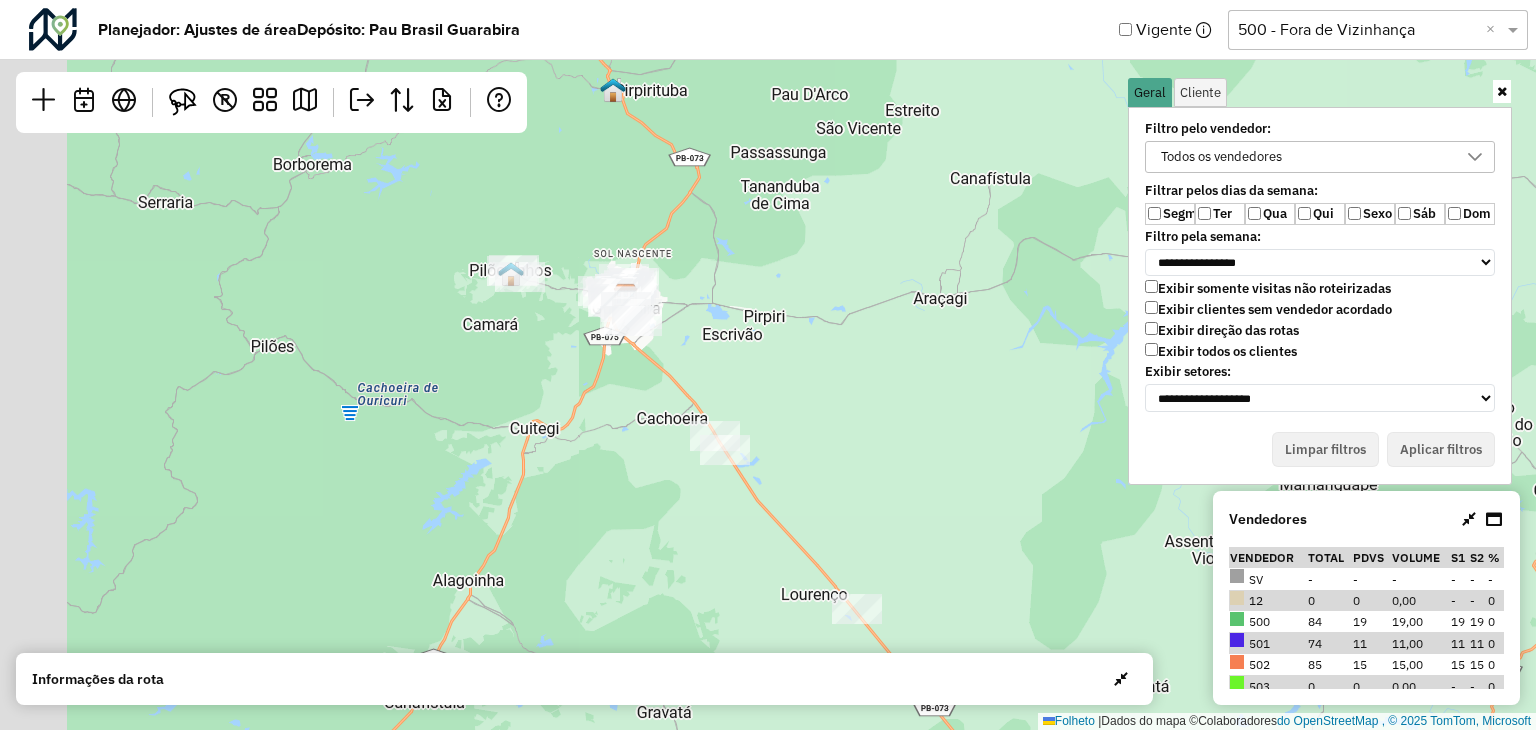 drag, startPoint x: 480, startPoint y: 275, endPoint x: 792, endPoint y: 536, distance: 406.7739 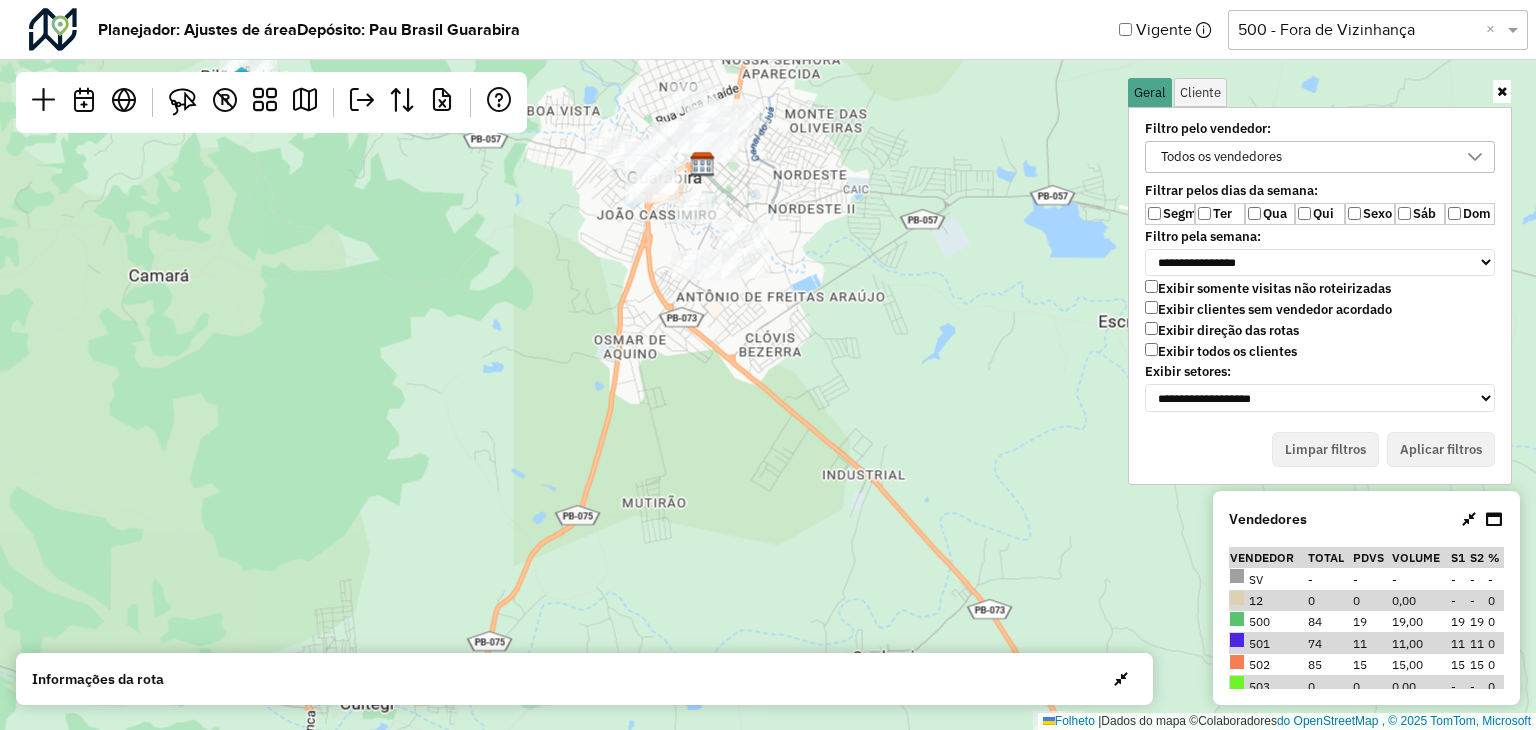 scroll, scrollTop: 0, scrollLeft: 0, axis: both 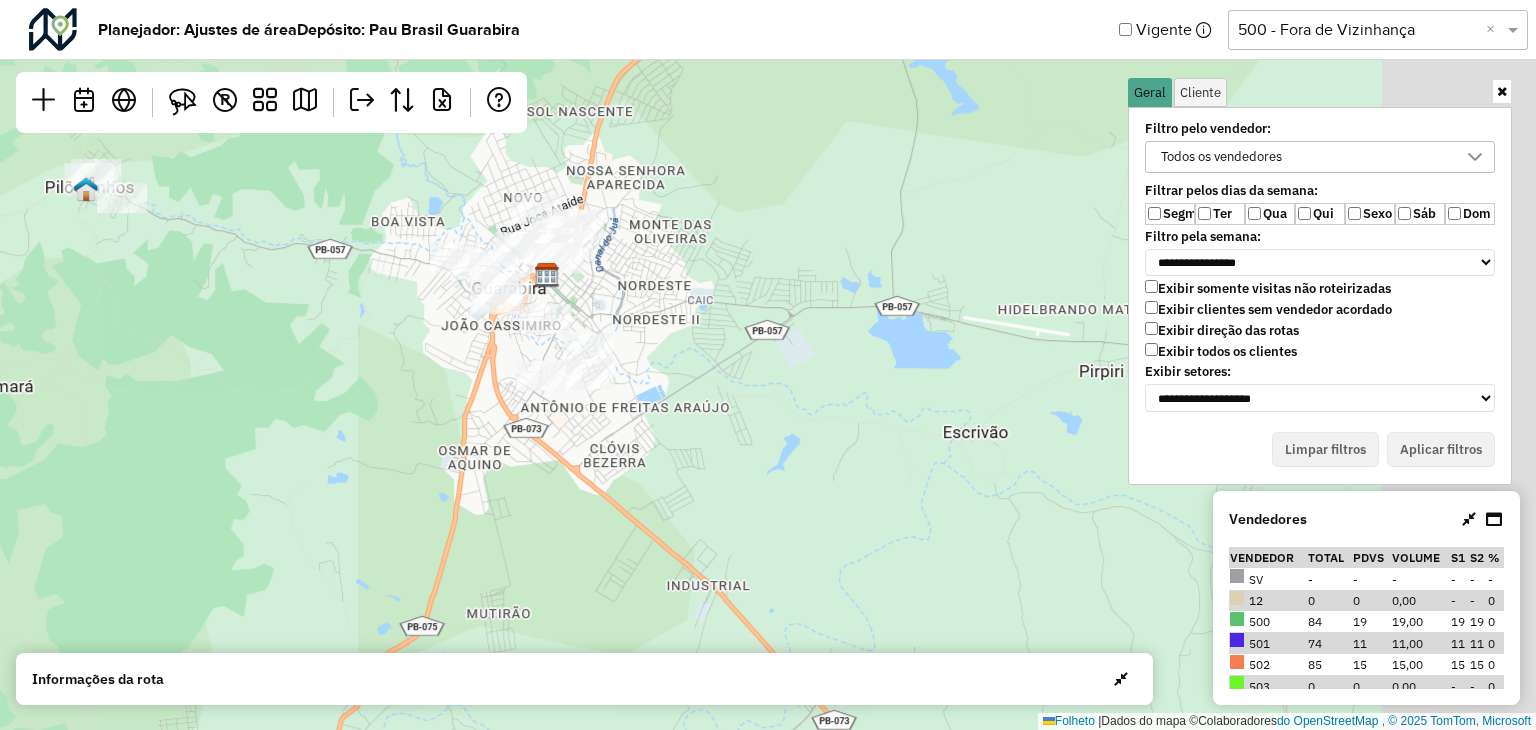 drag, startPoint x: 679, startPoint y: 403, endPoint x: 640, endPoint y: 363, distance: 55.86591 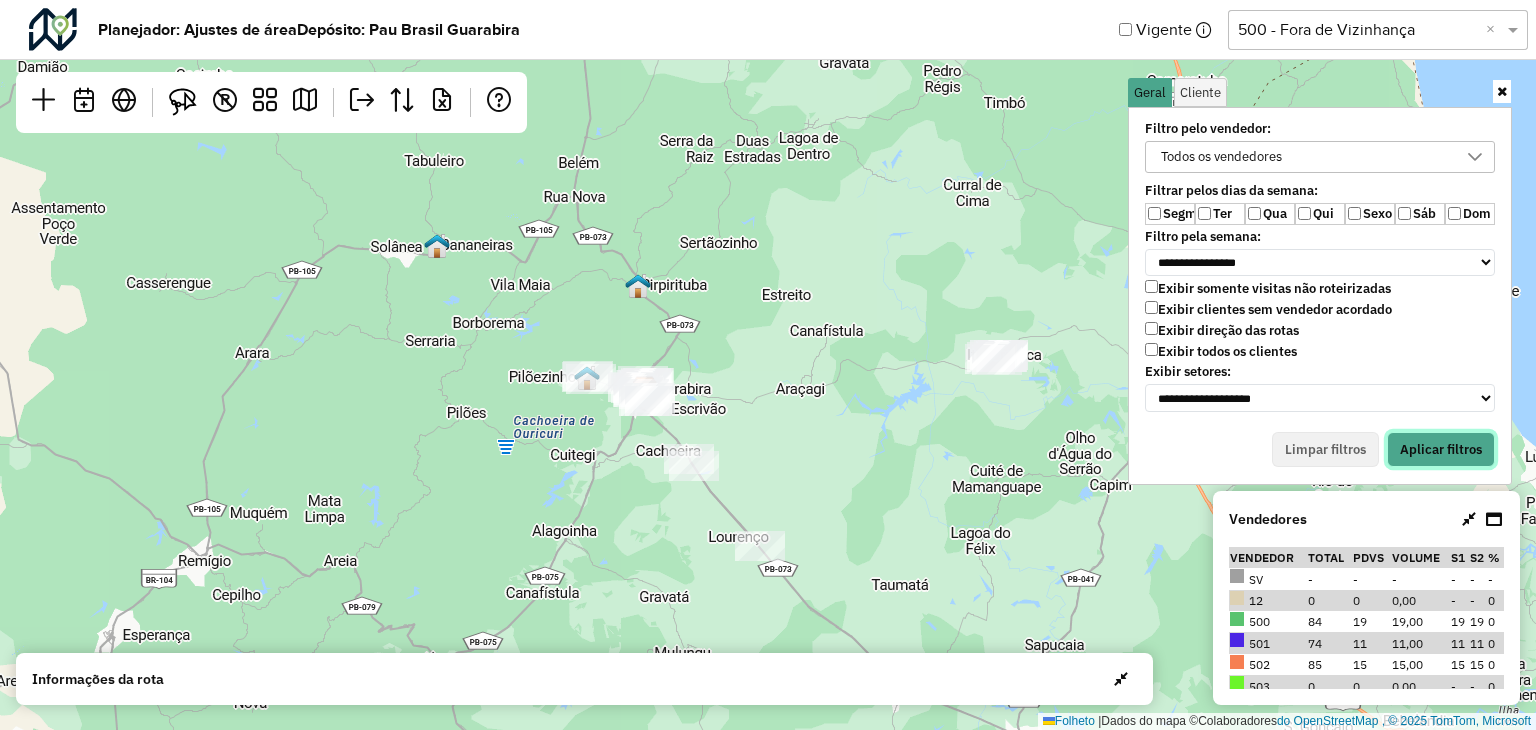 click on "Aplicar filtros" at bounding box center [1441, 449] 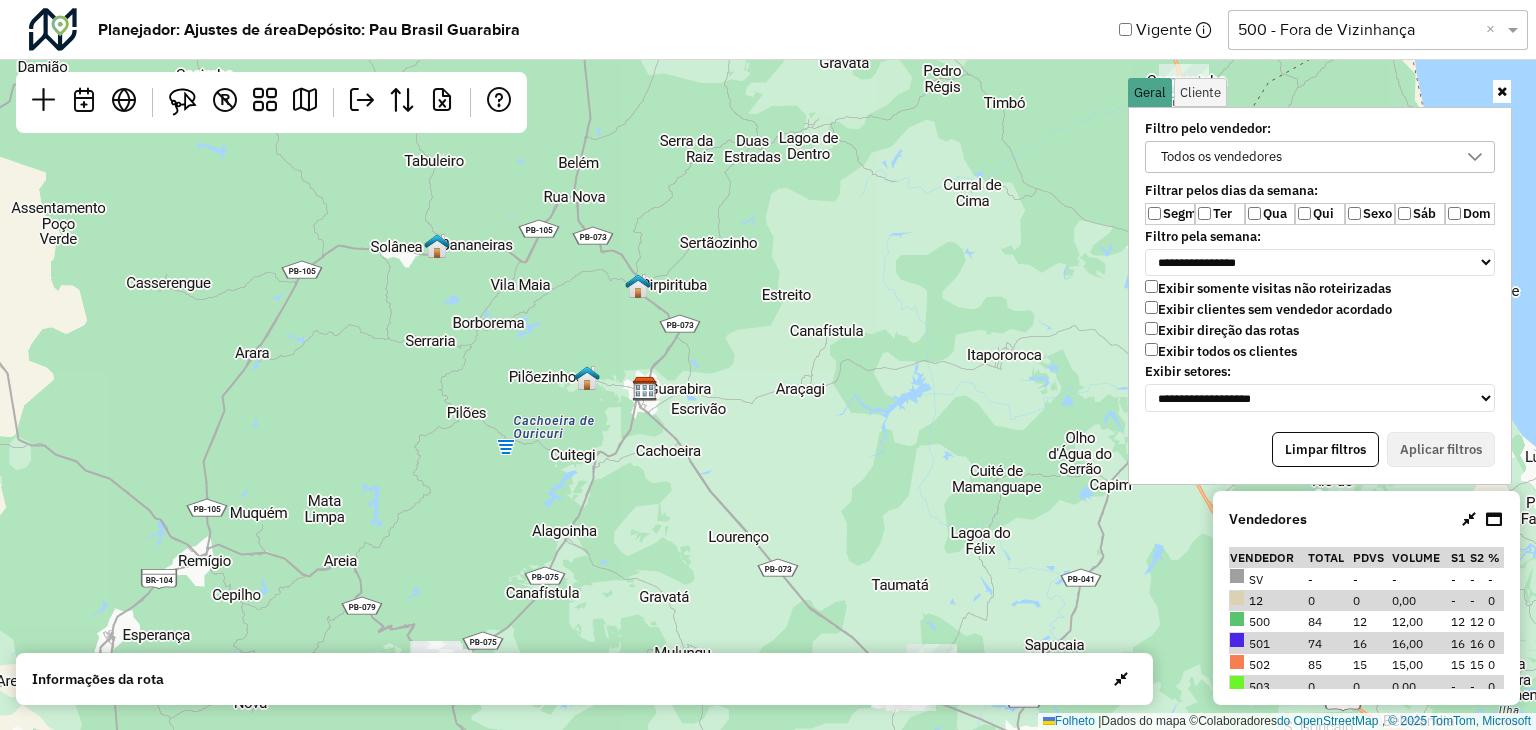 drag, startPoint x: 669, startPoint y: 531, endPoint x: 676, endPoint y: 205, distance: 326.07513 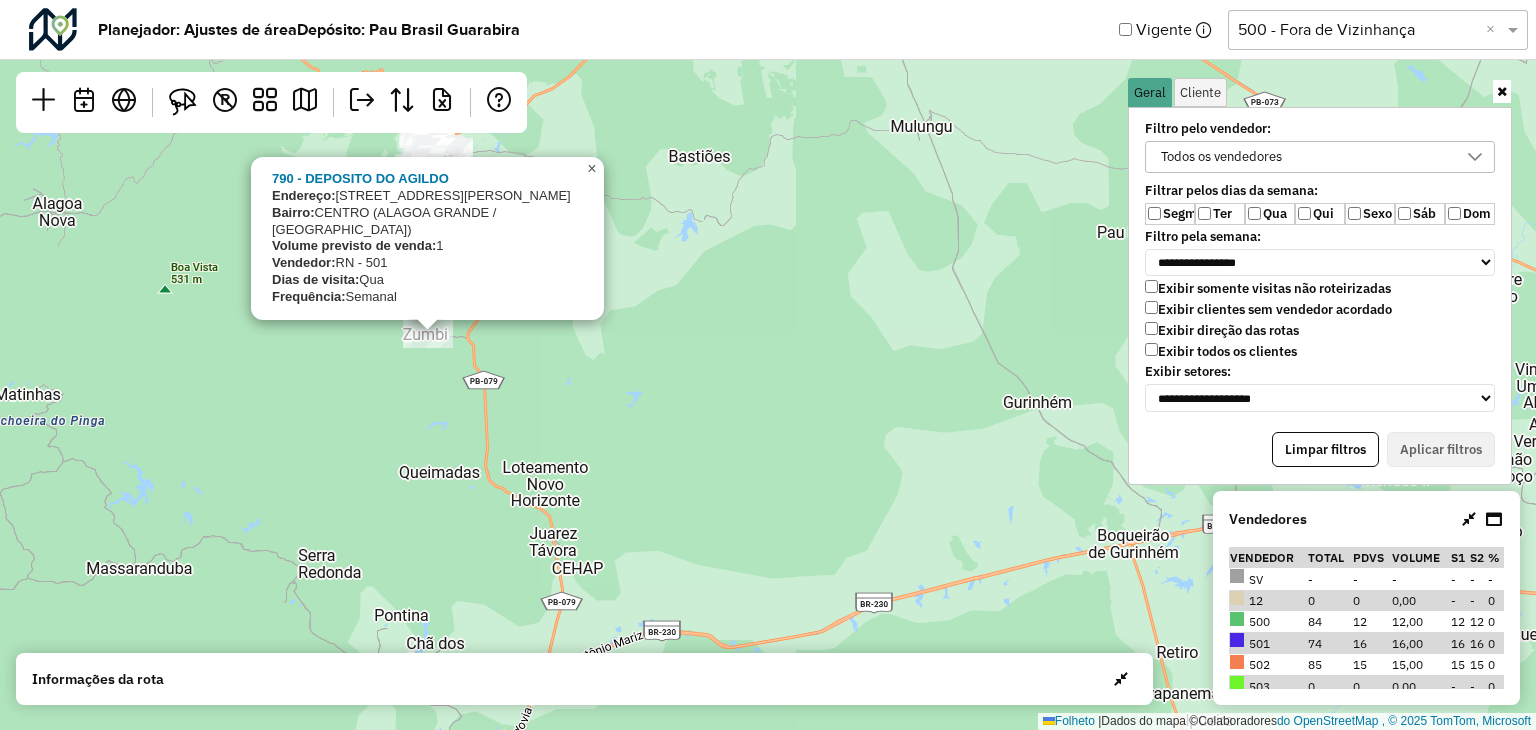 click on "×" 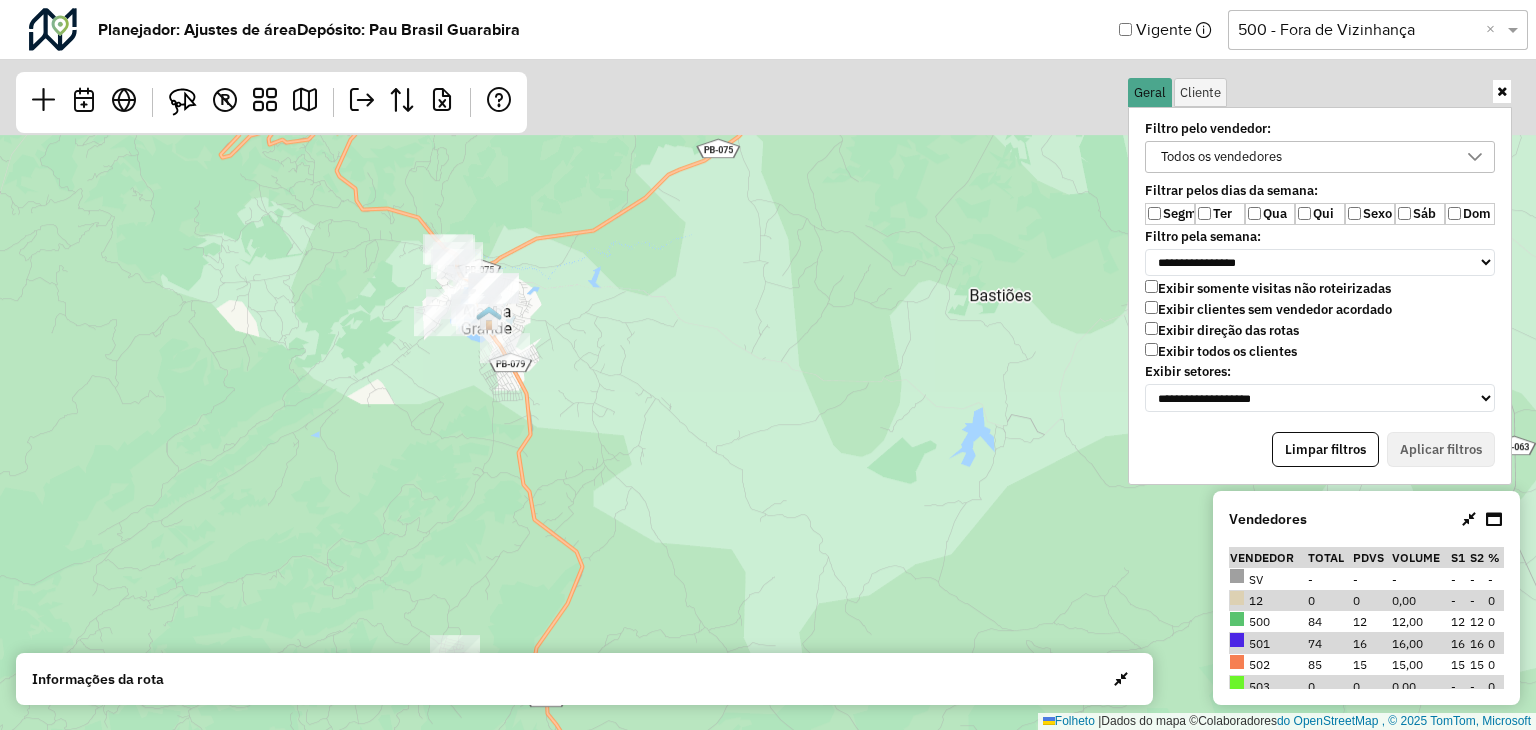 drag, startPoint x: 461, startPoint y: 365, endPoint x: 494, endPoint y: 527, distance: 165.32695 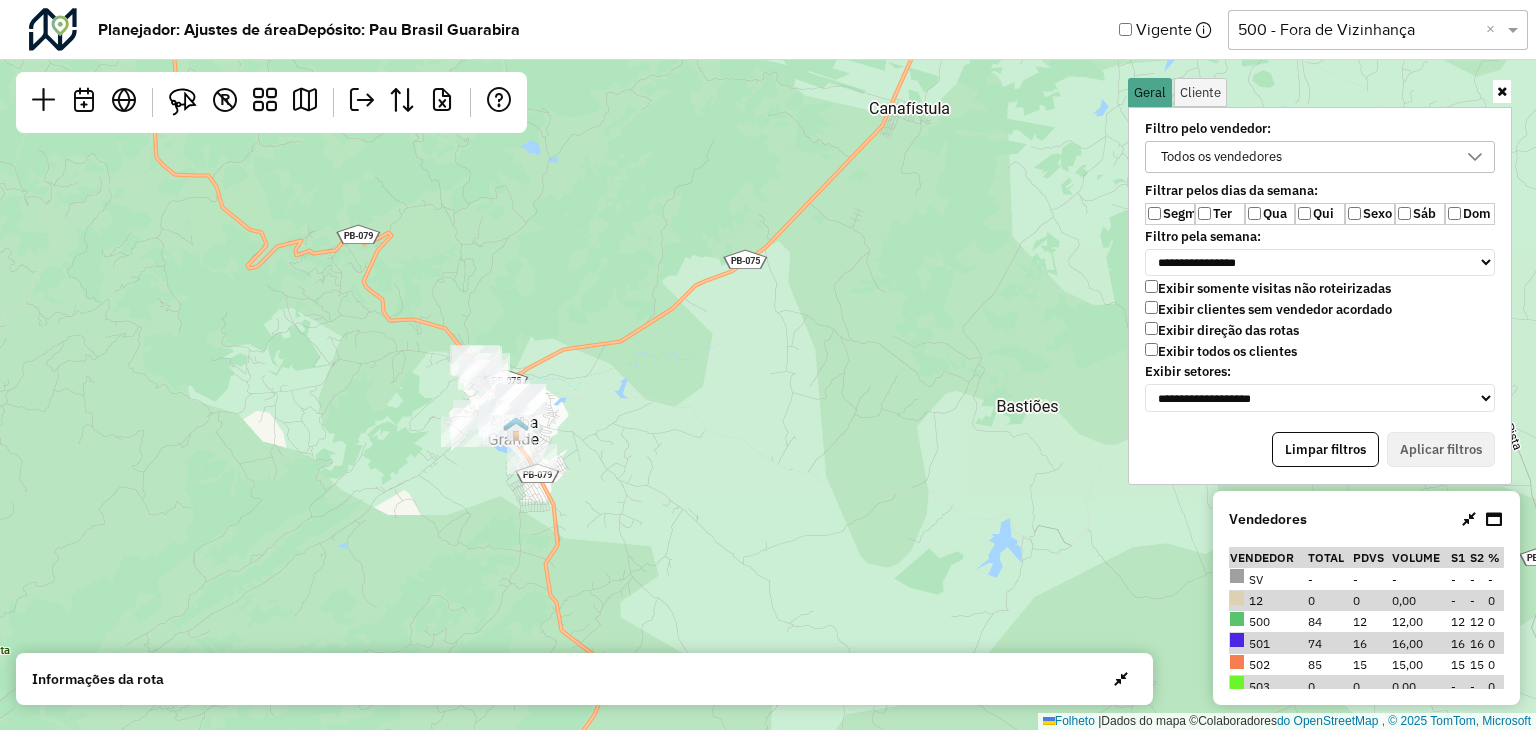 drag, startPoint x: 513, startPoint y: 509, endPoint x: 516, endPoint y: 264, distance: 245.01837 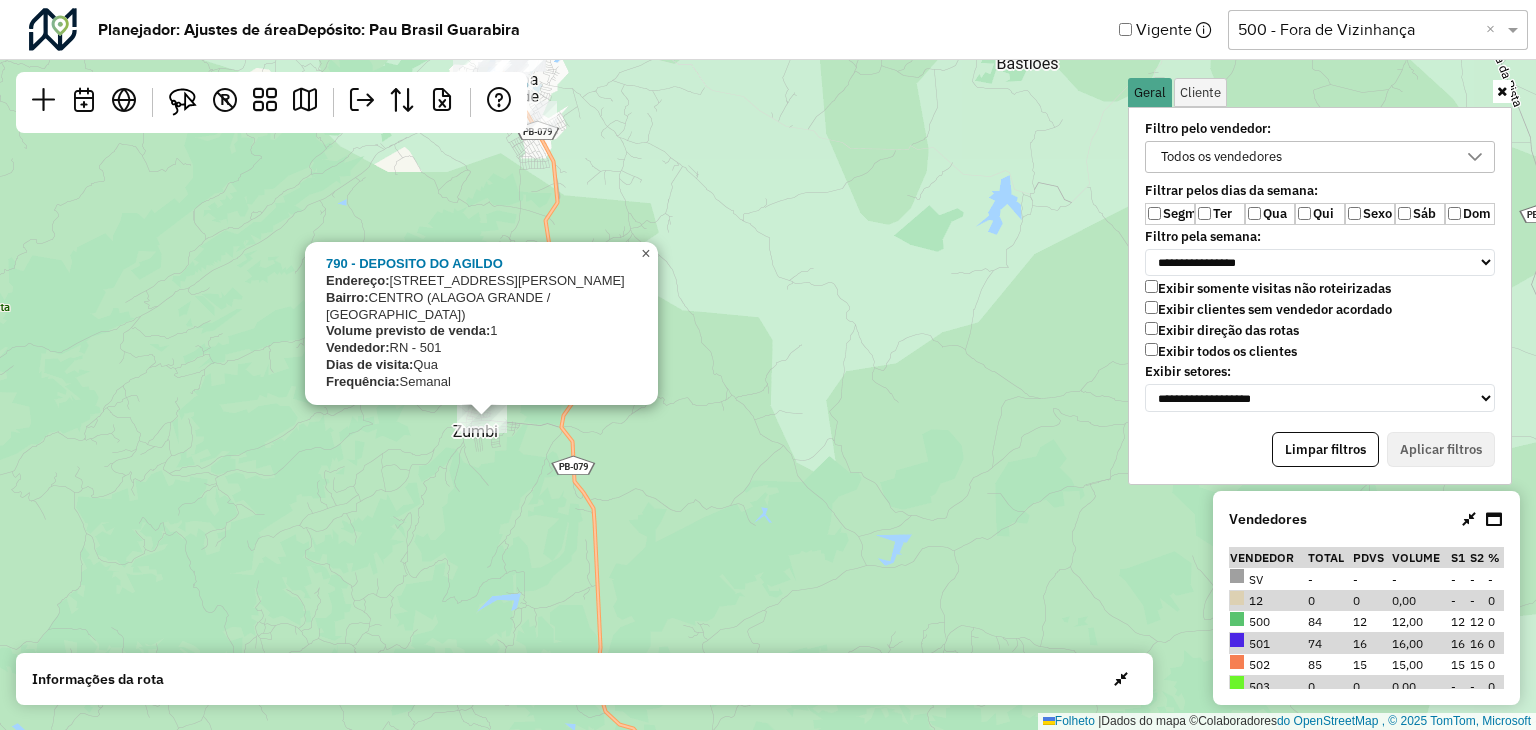 click on "×" 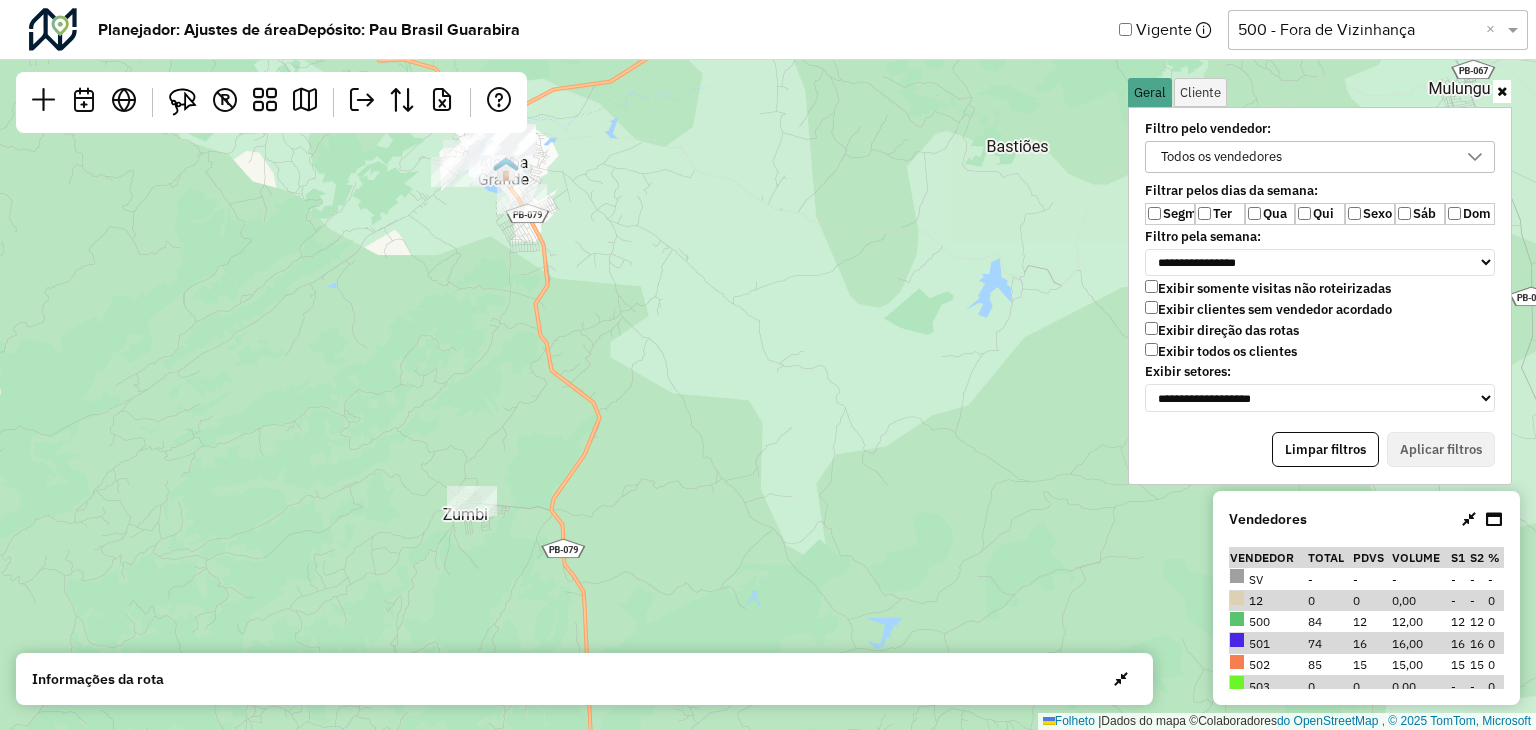 drag, startPoint x: 634, startPoint y: 341, endPoint x: 607, endPoint y: 444, distance: 106.48004 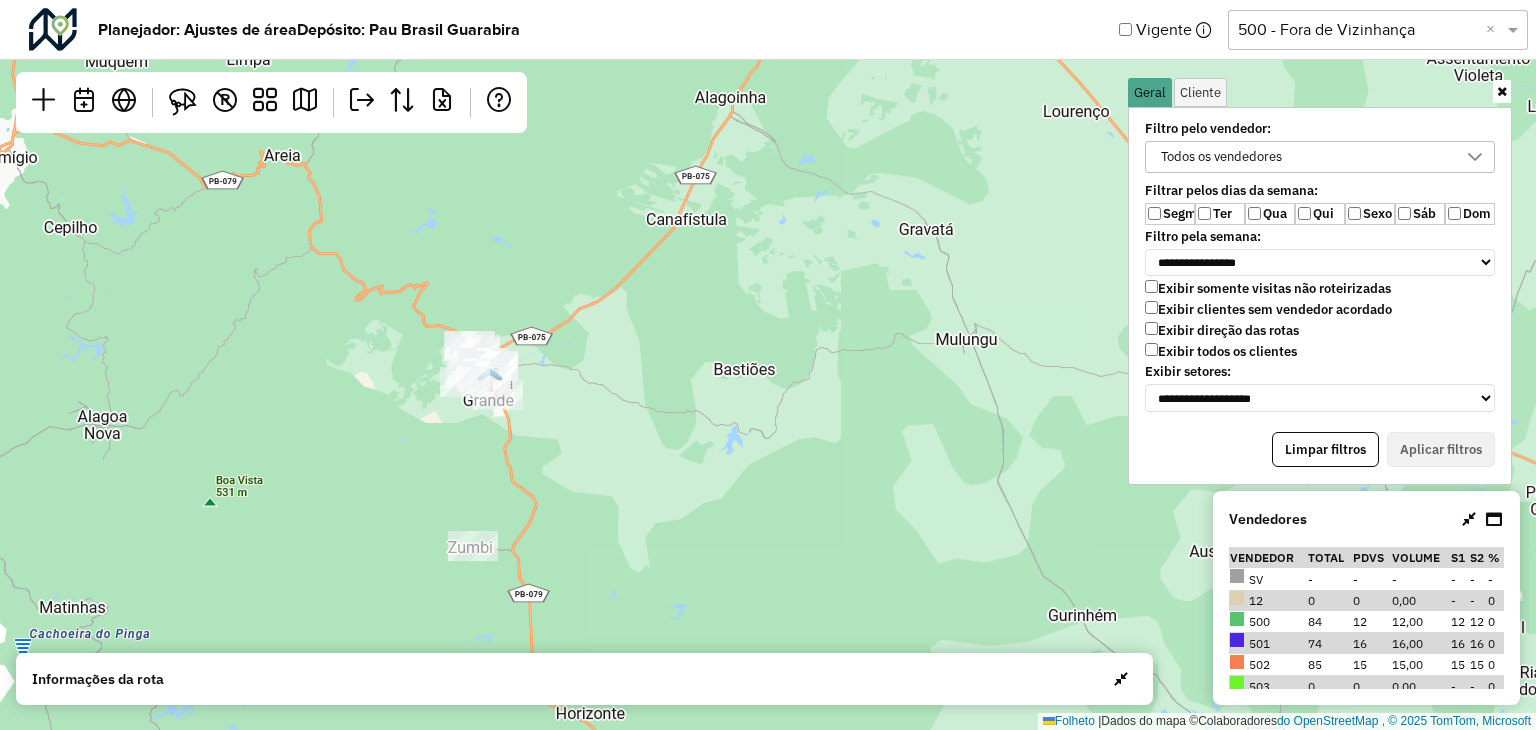 drag, startPoint x: 615, startPoint y: 393, endPoint x: 590, endPoint y: 428, distance: 43.011627 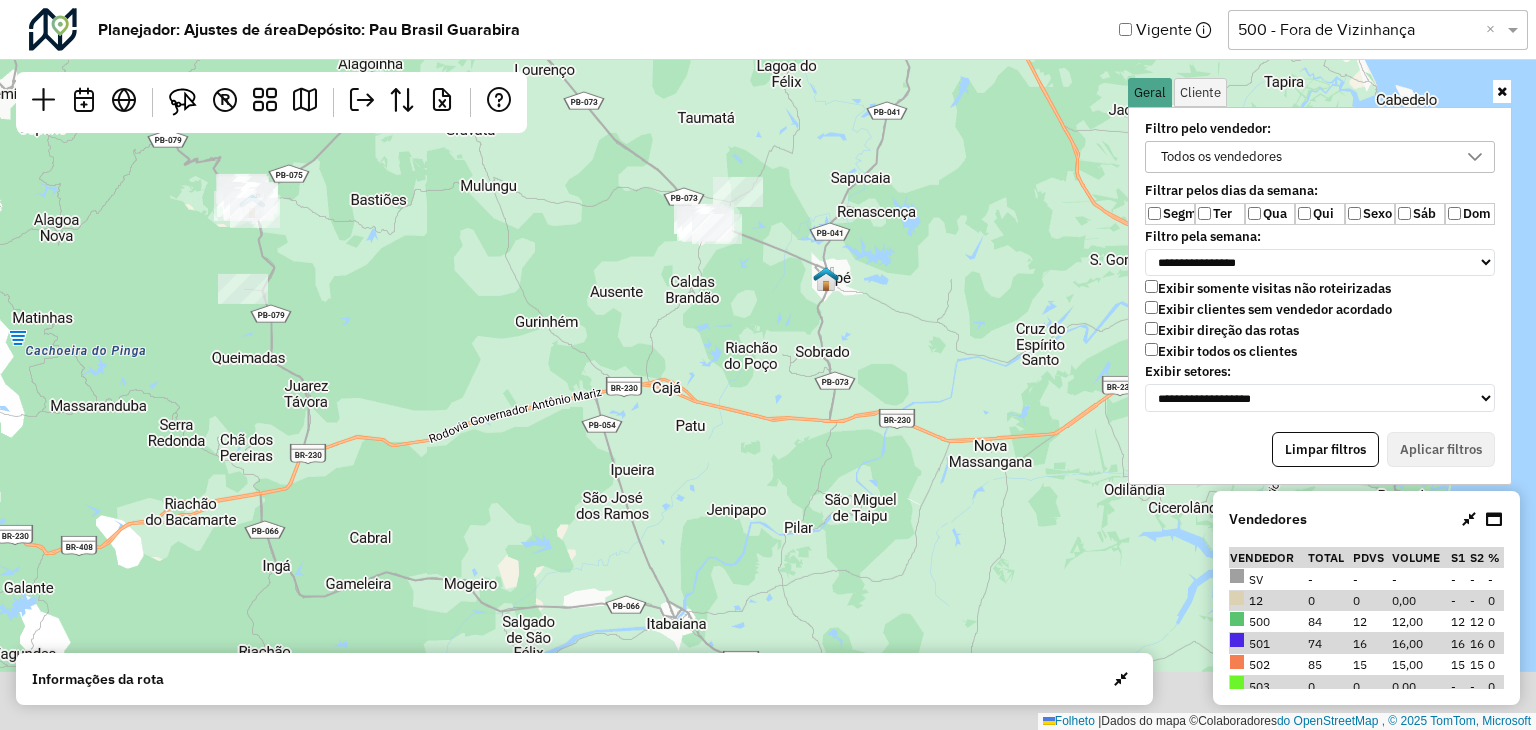 drag, startPoint x: 824, startPoint y: 337, endPoint x: 388, endPoint y: 217, distance: 452.21234 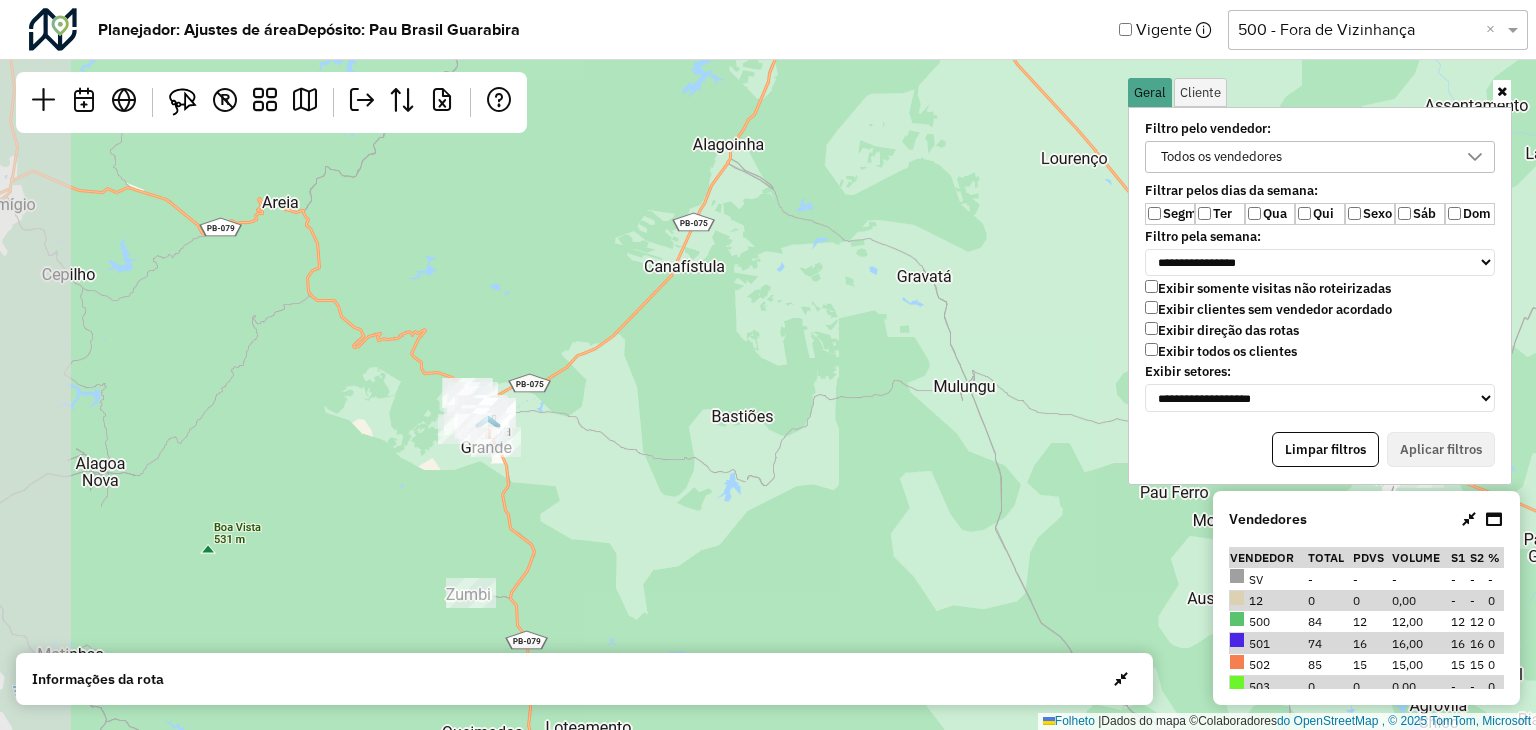 drag, startPoint x: 305, startPoint y: 287, endPoint x: 529, endPoint y: 562, distance: 354.68436 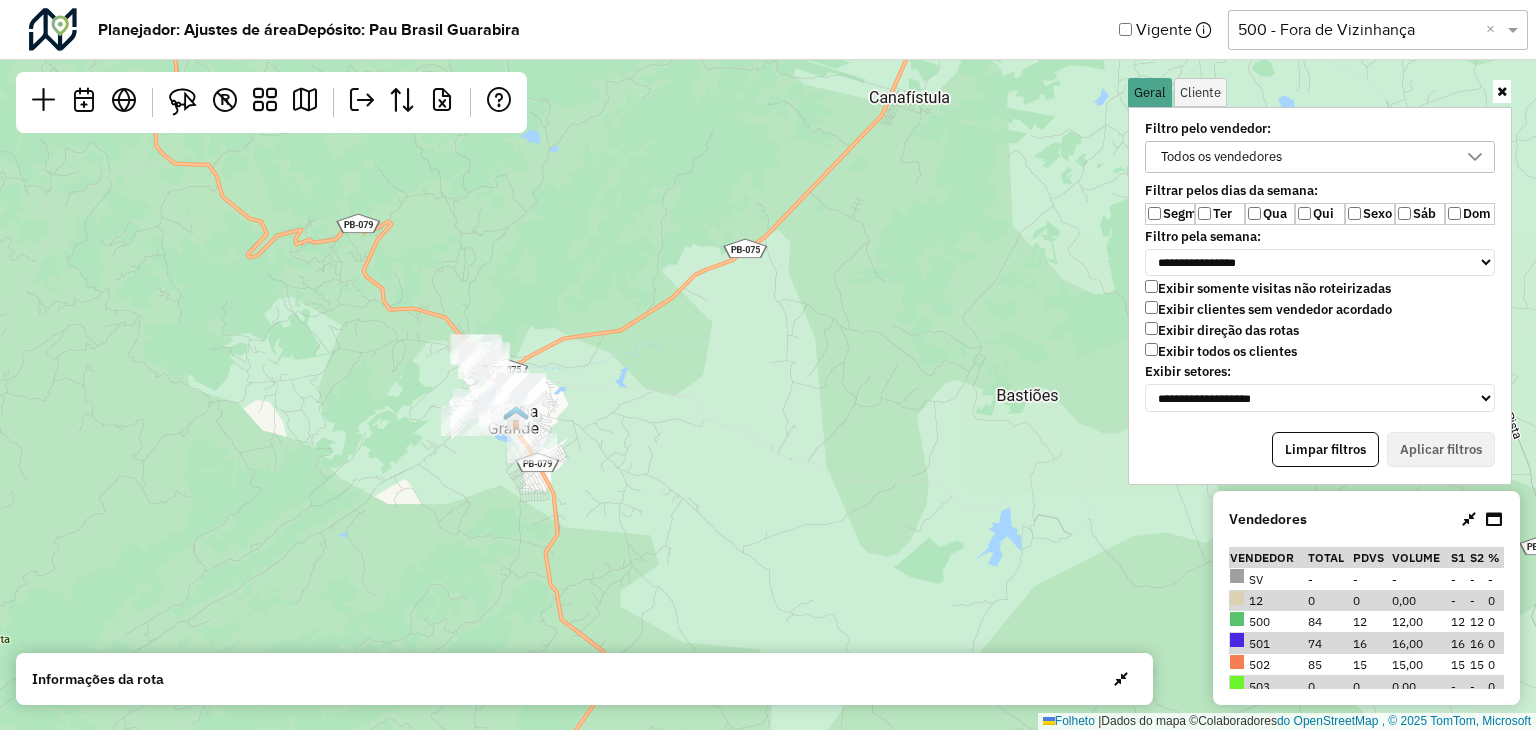 drag, startPoint x: 576, startPoint y: 305, endPoint x: 581, endPoint y: 273, distance: 32.38827 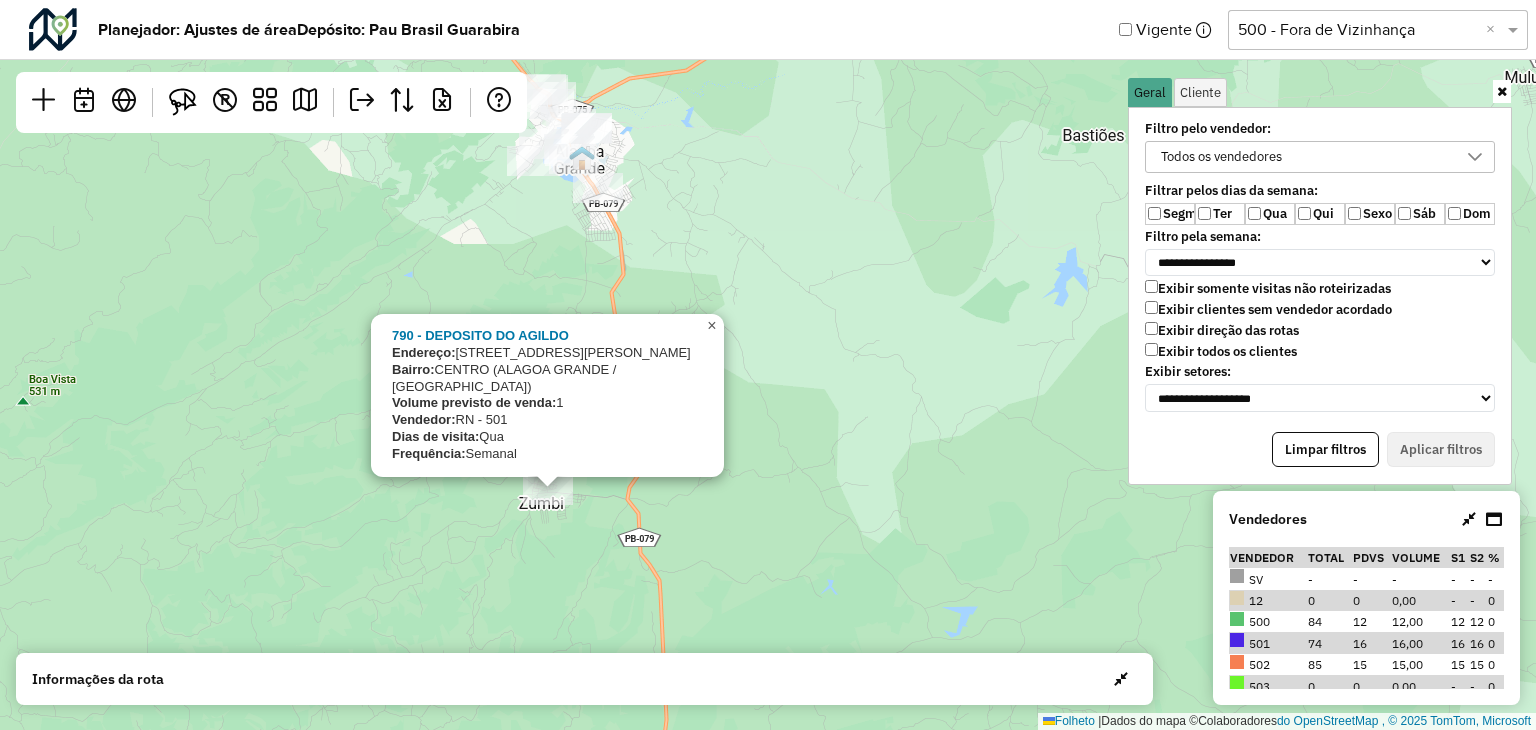 click on "×" 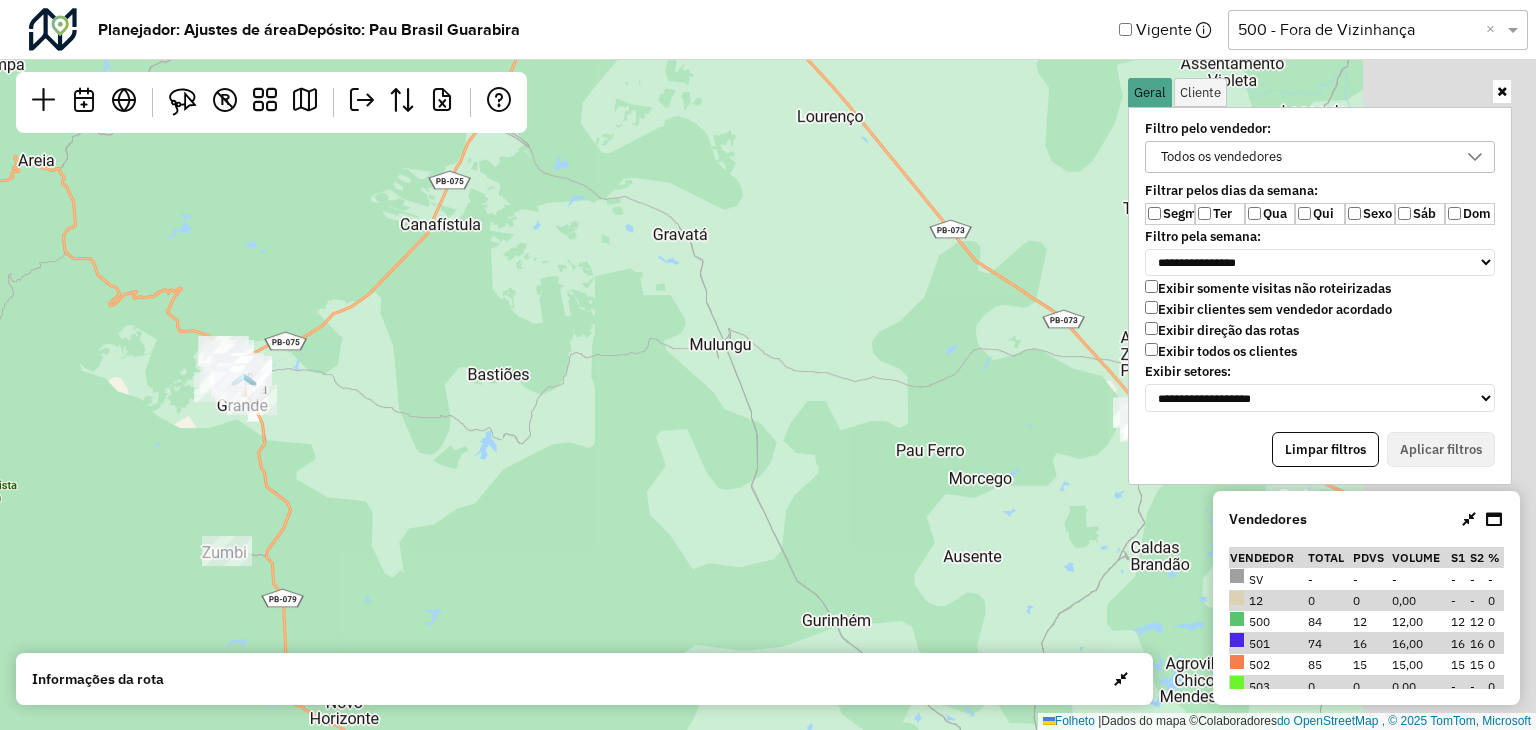 drag, startPoint x: 656, startPoint y: 376, endPoint x: 552, endPoint y: 402, distance: 107.200745 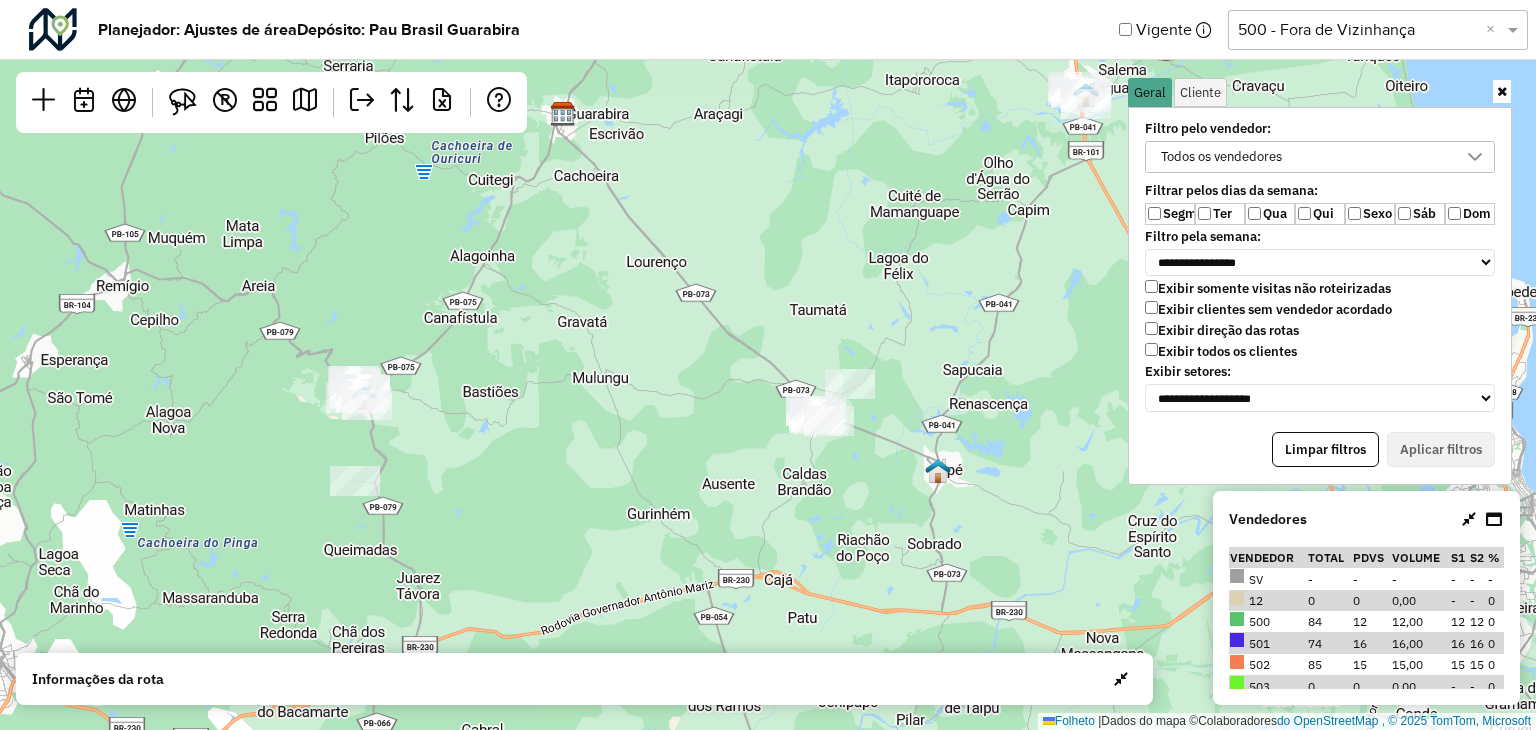 drag, startPoint x: 668, startPoint y: 417, endPoint x: 556, endPoint y: 448, distance: 116.21101 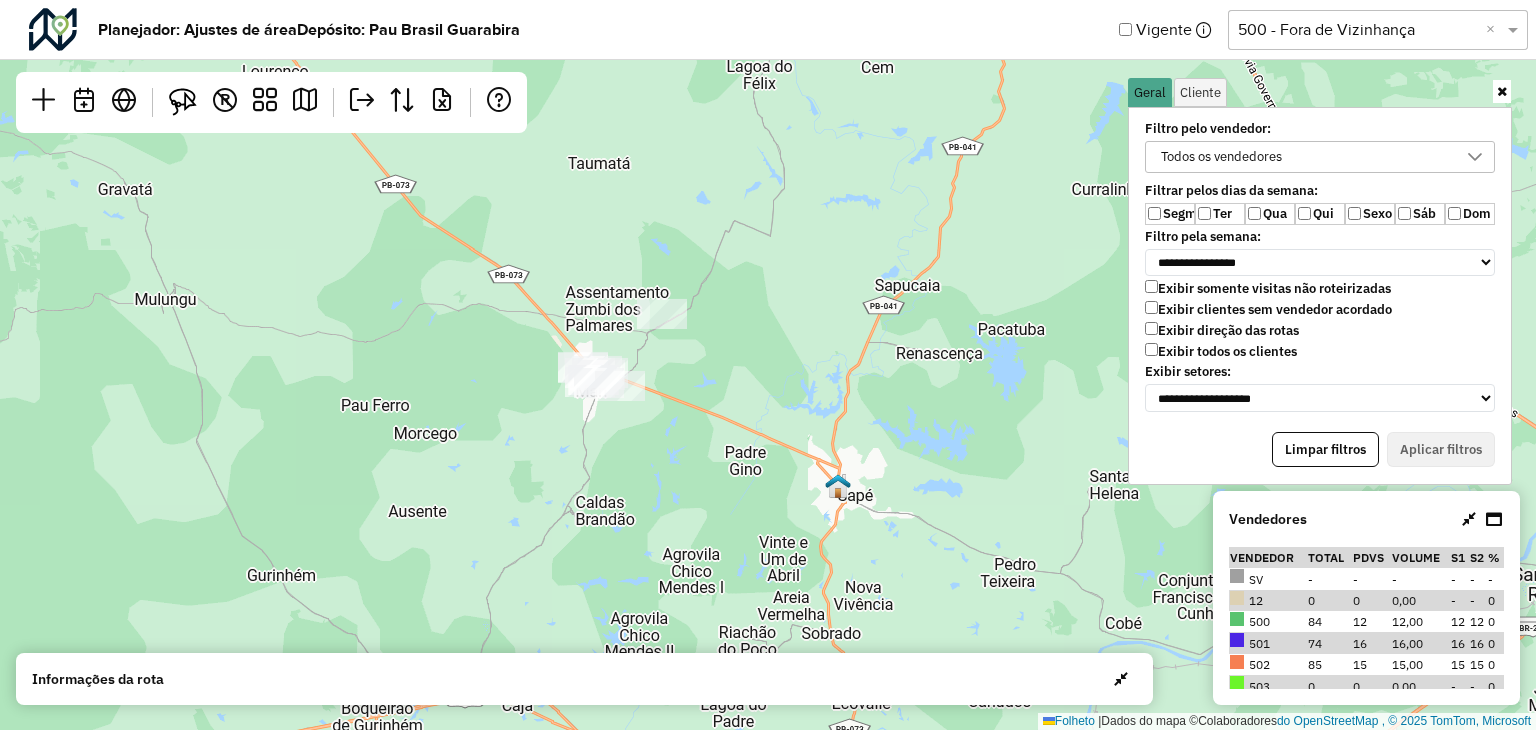drag, startPoint x: 827, startPoint y: 505, endPoint x: 560, endPoint y: 302, distance: 335.40723 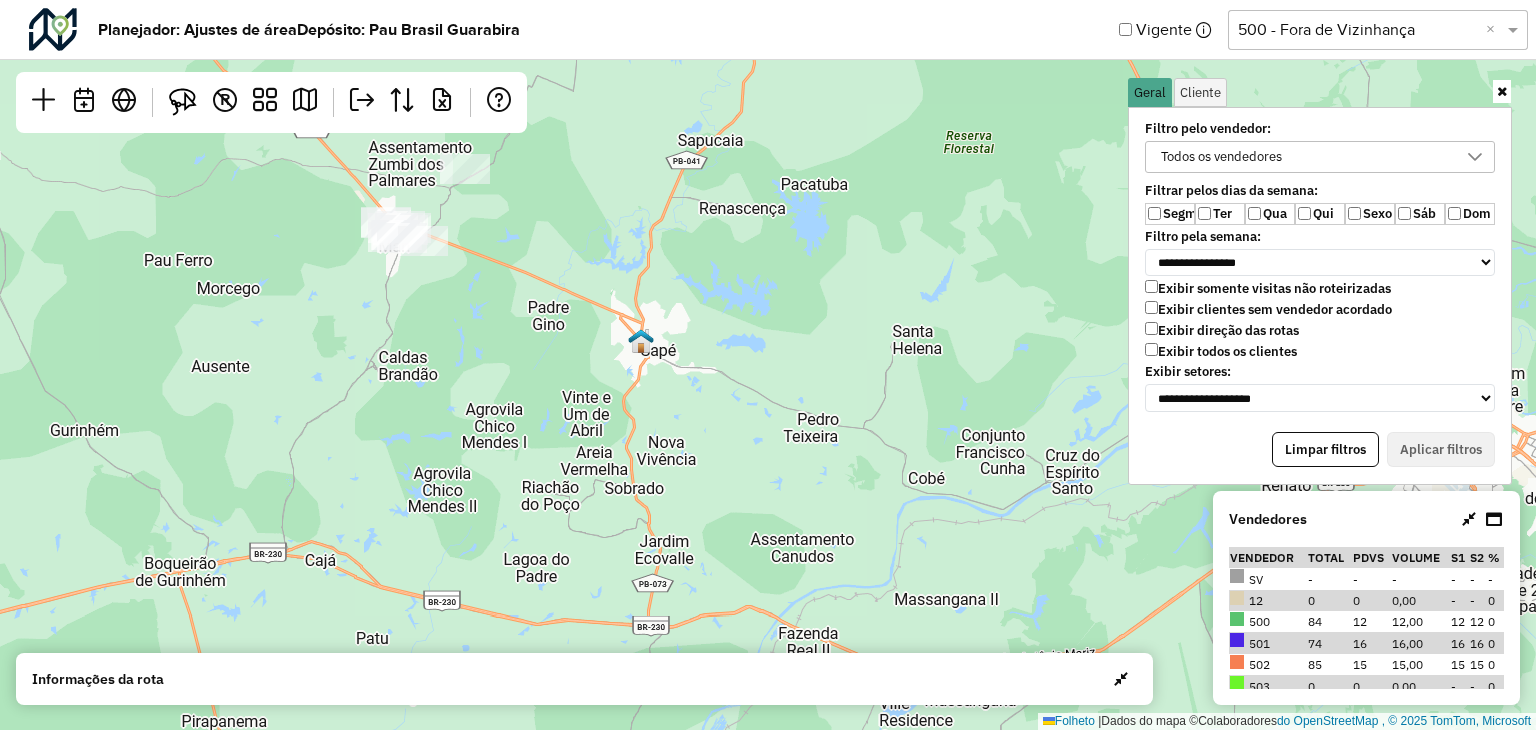 drag, startPoint x: 956, startPoint y: 282, endPoint x: 700, endPoint y: 295, distance: 256.32986 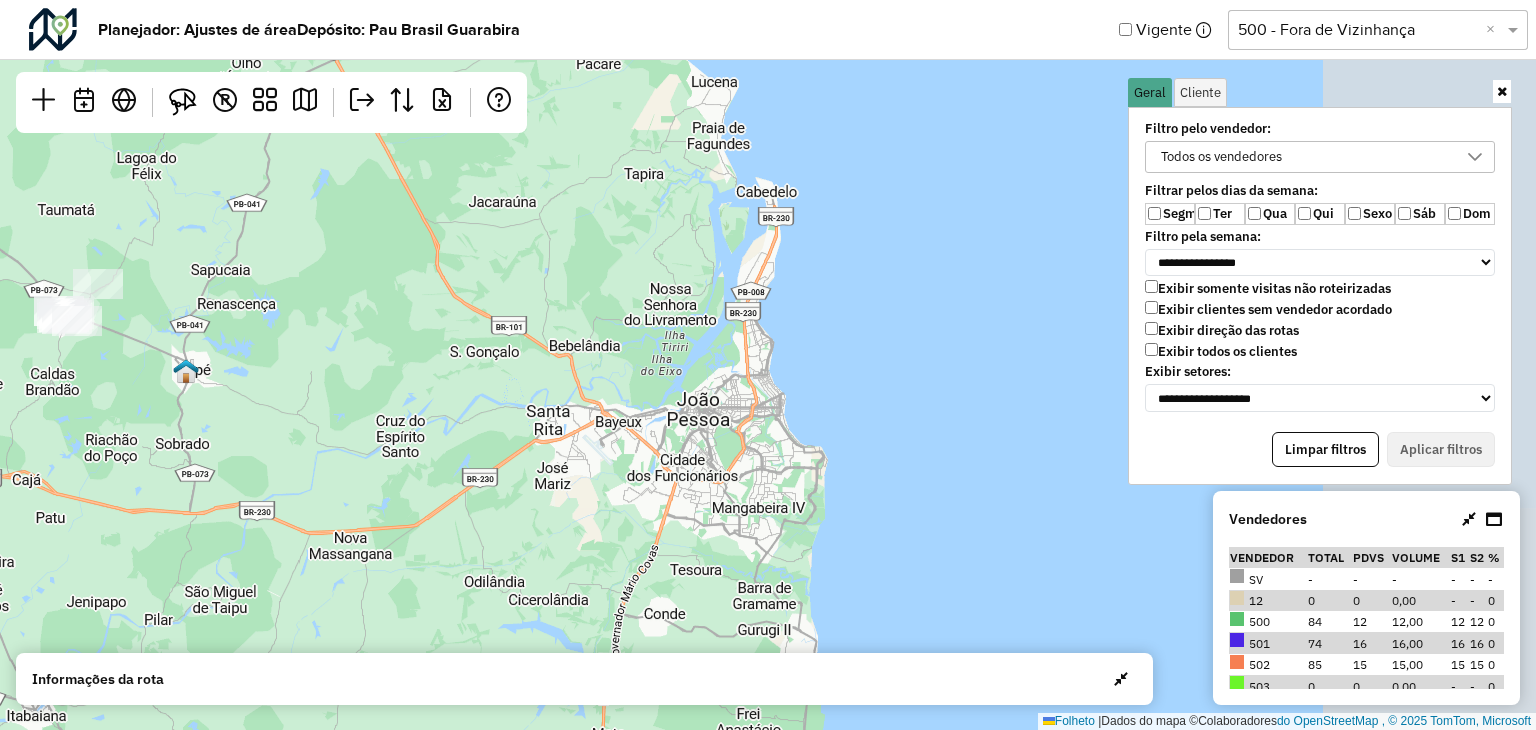 drag, startPoint x: 784, startPoint y: 326, endPoint x: 578, endPoint y: 384, distance: 214.00934 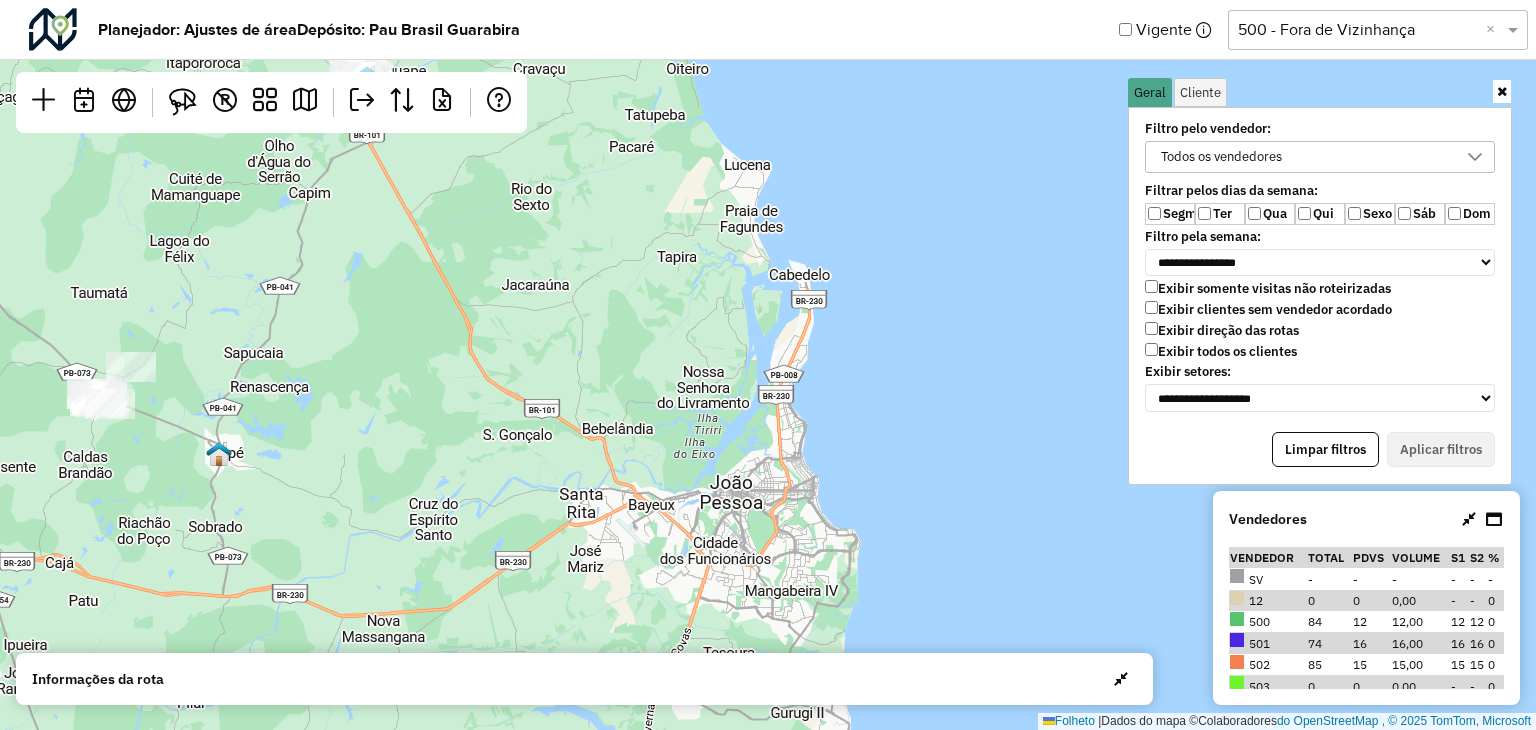 drag, startPoint x: 605, startPoint y: 463, endPoint x: 660, endPoint y: 560, distance: 111.50785 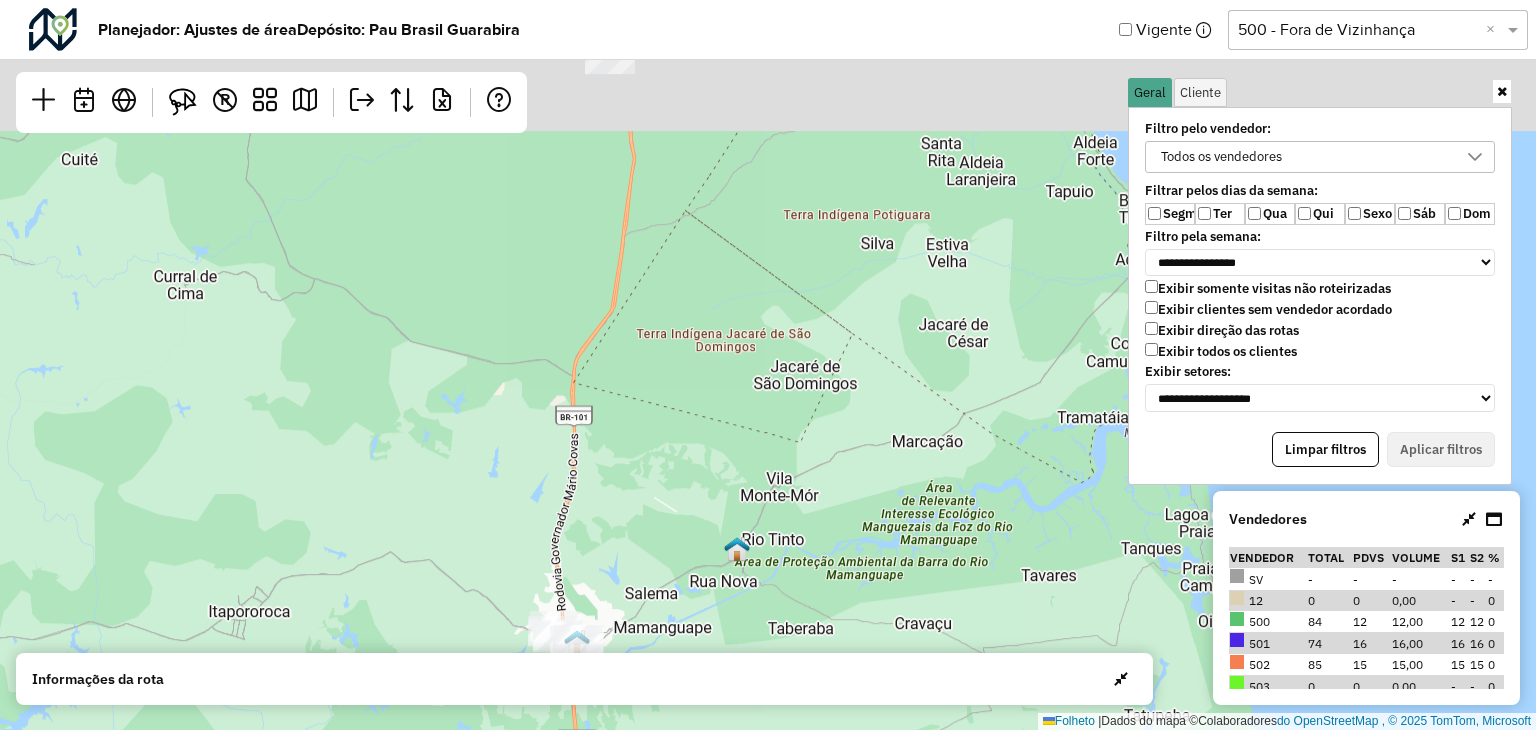 drag, startPoint x: 604, startPoint y: 567, endPoint x: 613, endPoint y: 645, distance: 78.51752 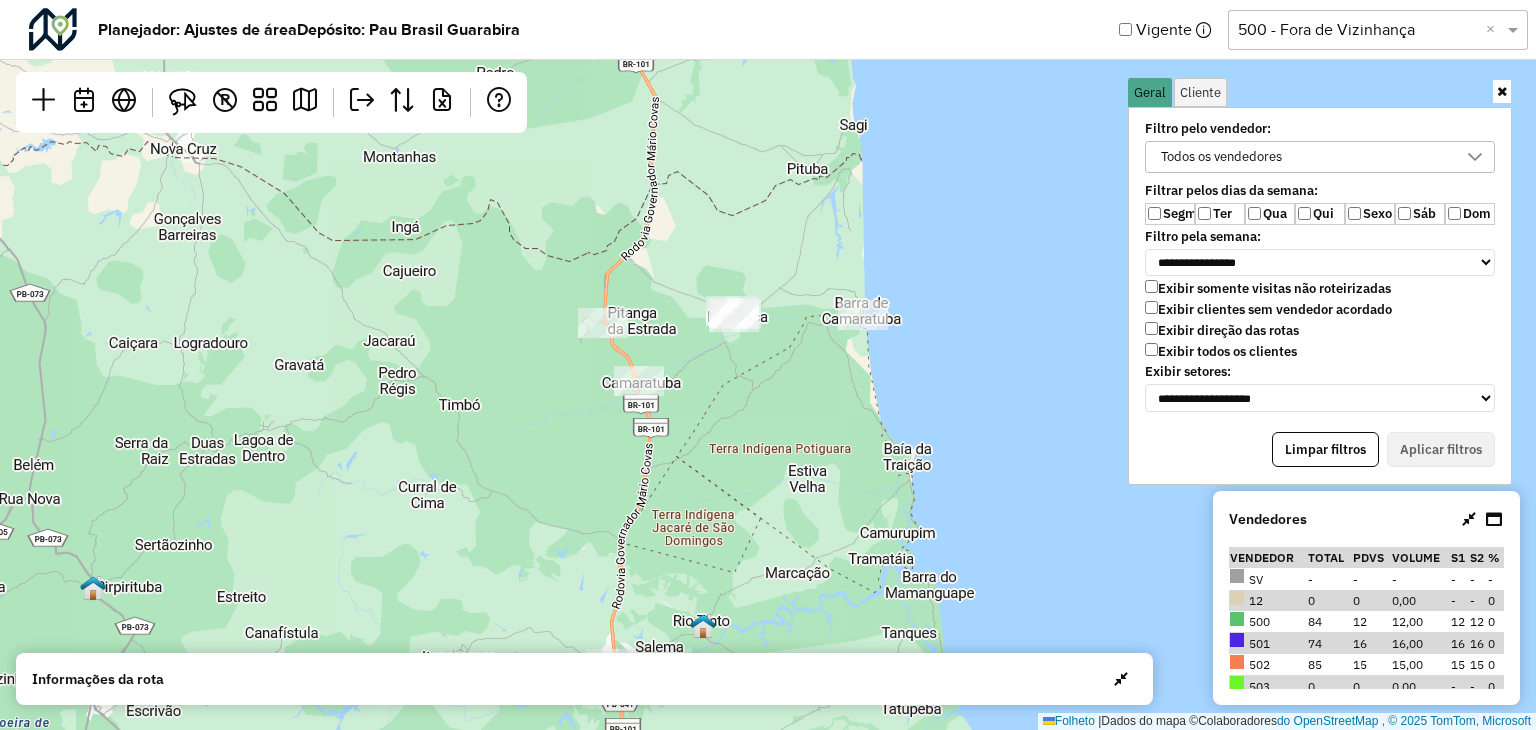drag, startPoint x: 656, startPoint y: 446, endPoint x: 655, endPoint y: 510, distance: 64.00781 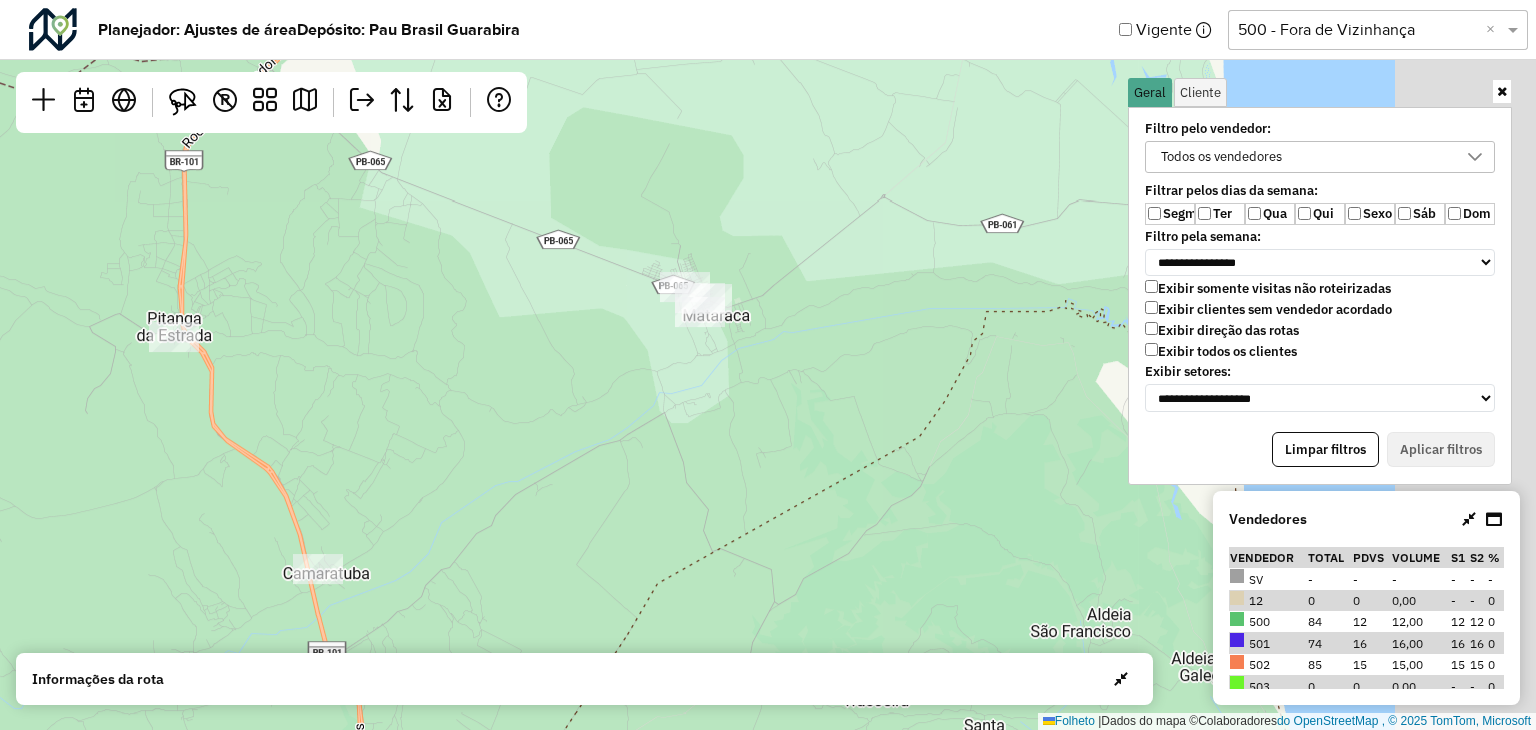 drag, startPoint x: 906, startPoint y: 298, endPoint x: 578, endPoint y: 558, distance: 418.54987 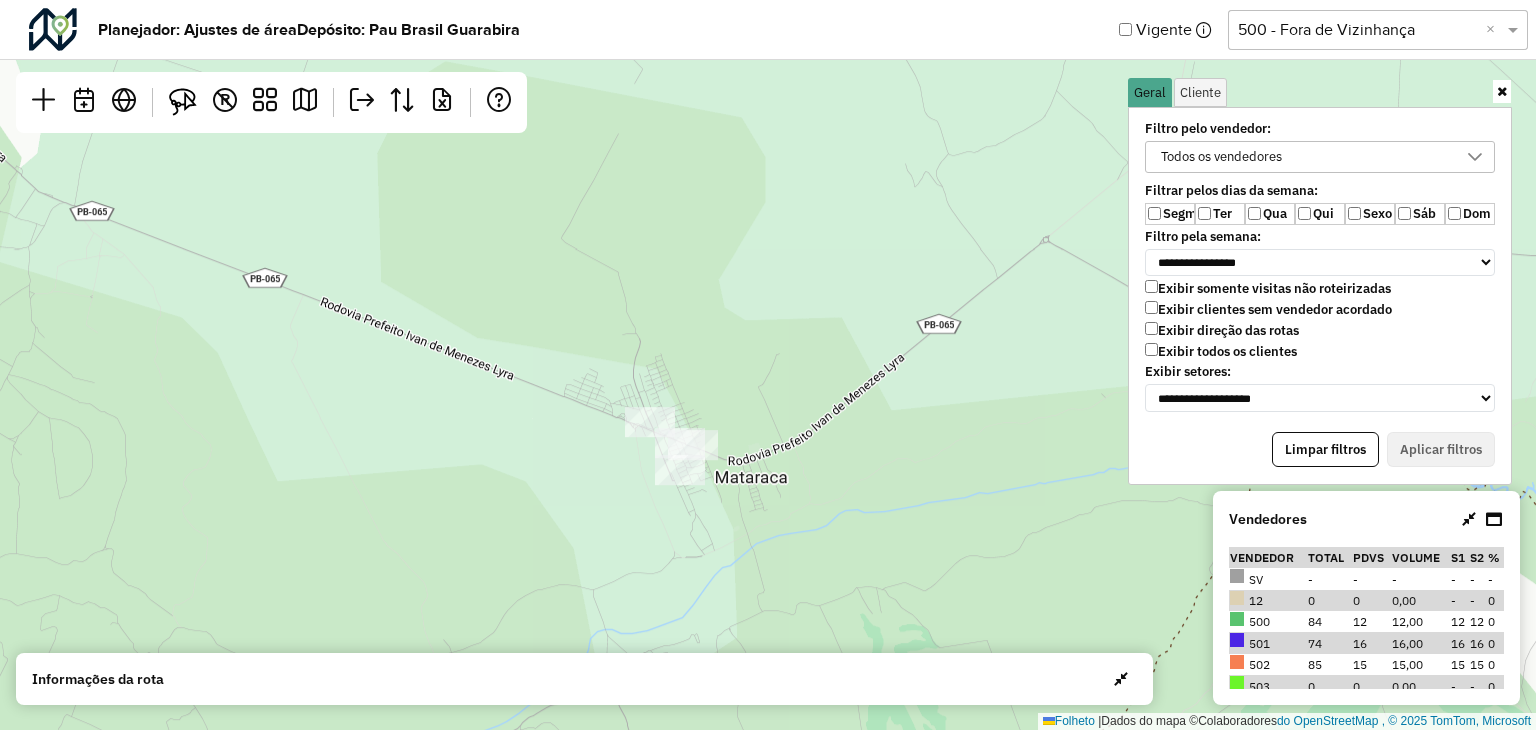 drag, startPoint x: 884, startPoint y: 469, endPoint x: 361, endPoint y: 407, distance: 526.6621 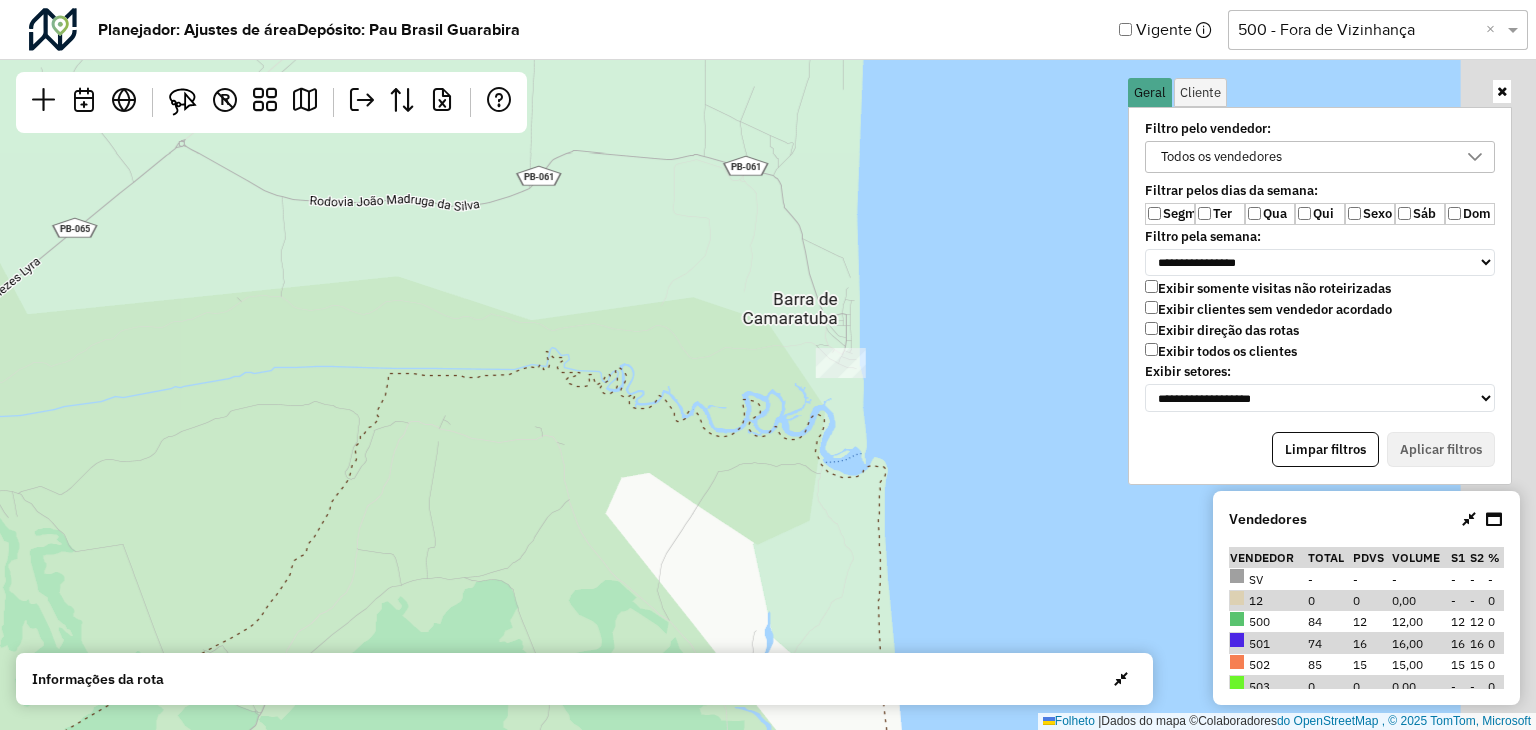 drag, startPoint x: 812, startPoint y: 341, endPoint x: 762, endPoint y: 337, distance: 50.159744 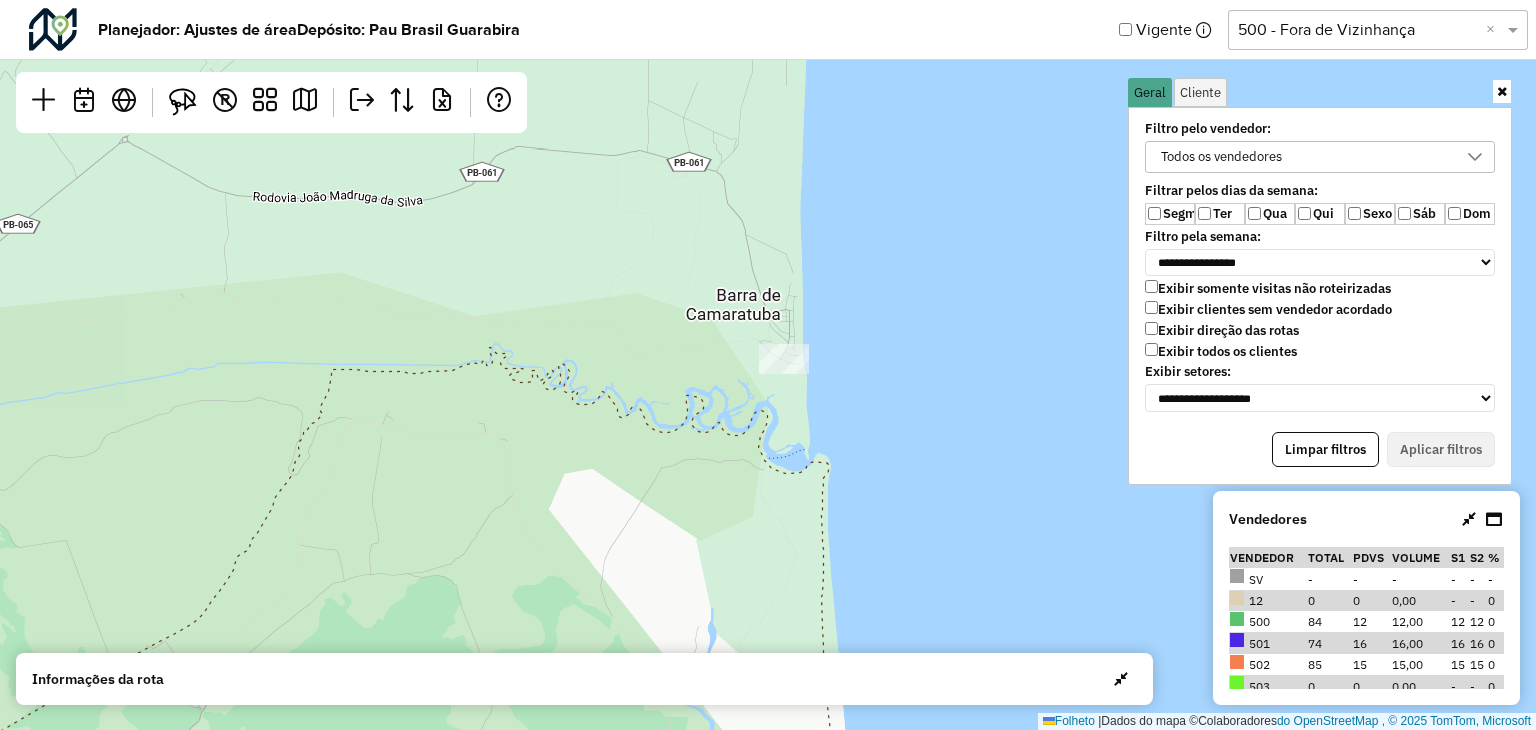 click on "**********" at bounding box center (1320, 266) 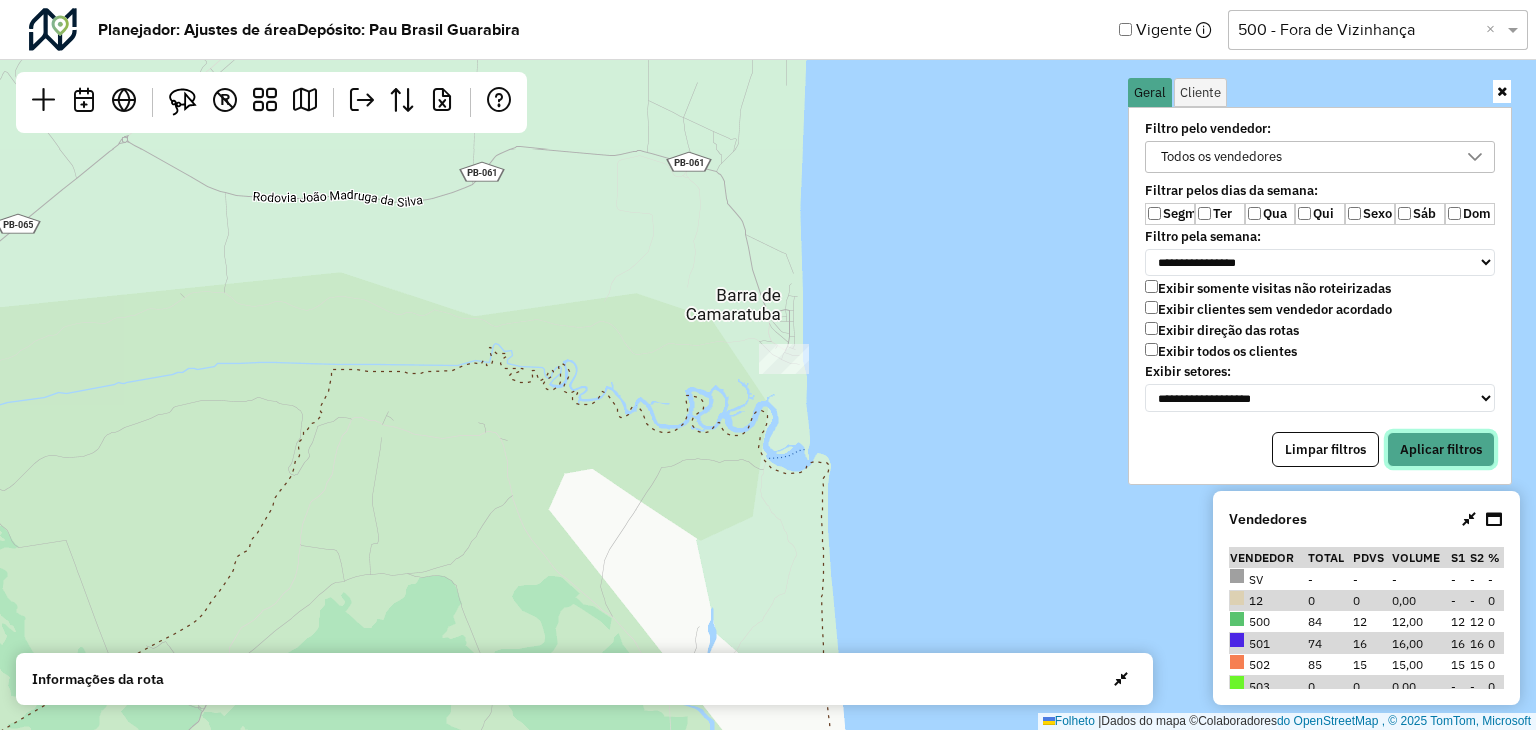 click on "Aplicar filtros" at bounding box center (1441, 449) 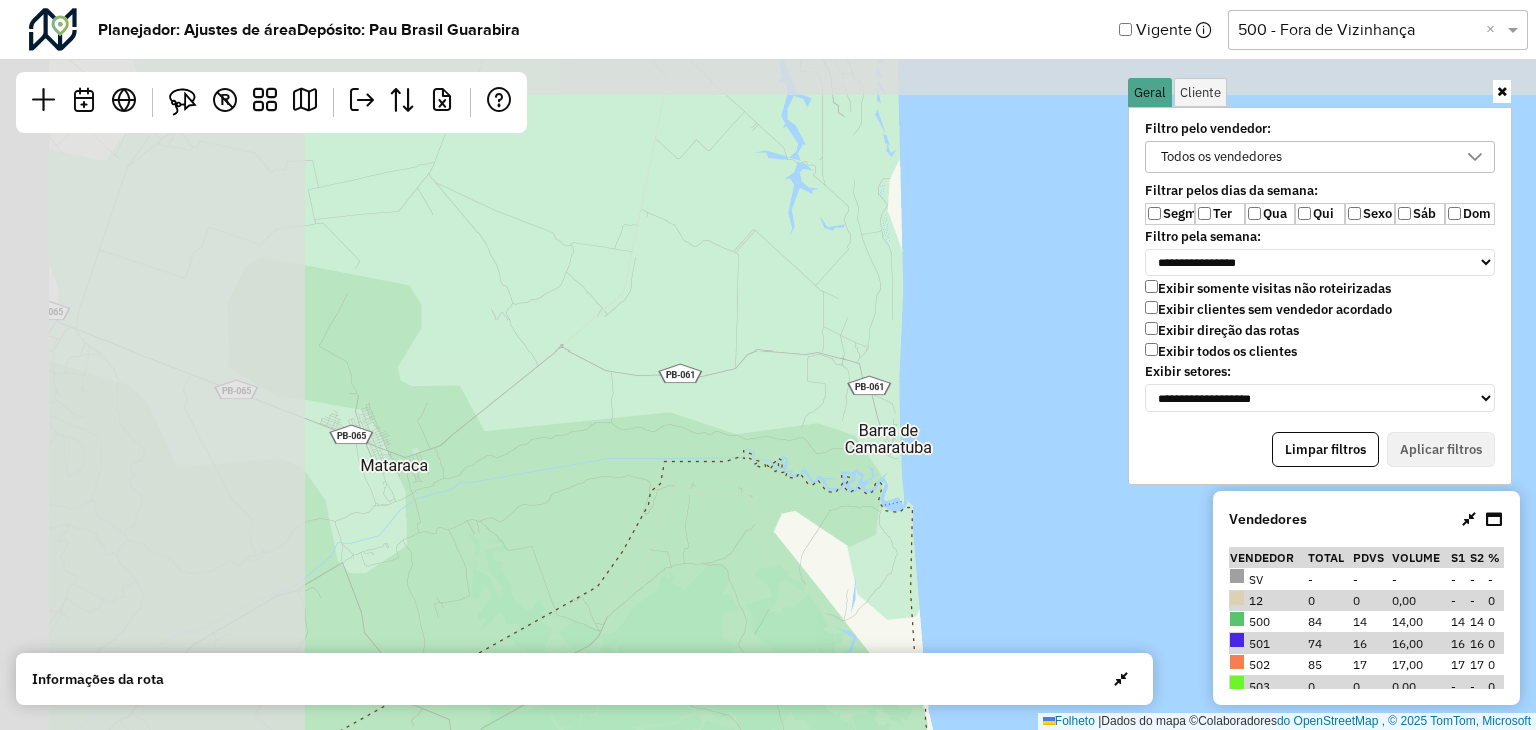 drag, startPoint x: 646, startPoint y: 505, endPoint x: 895, endPoint y: 509, distance: 249.03212 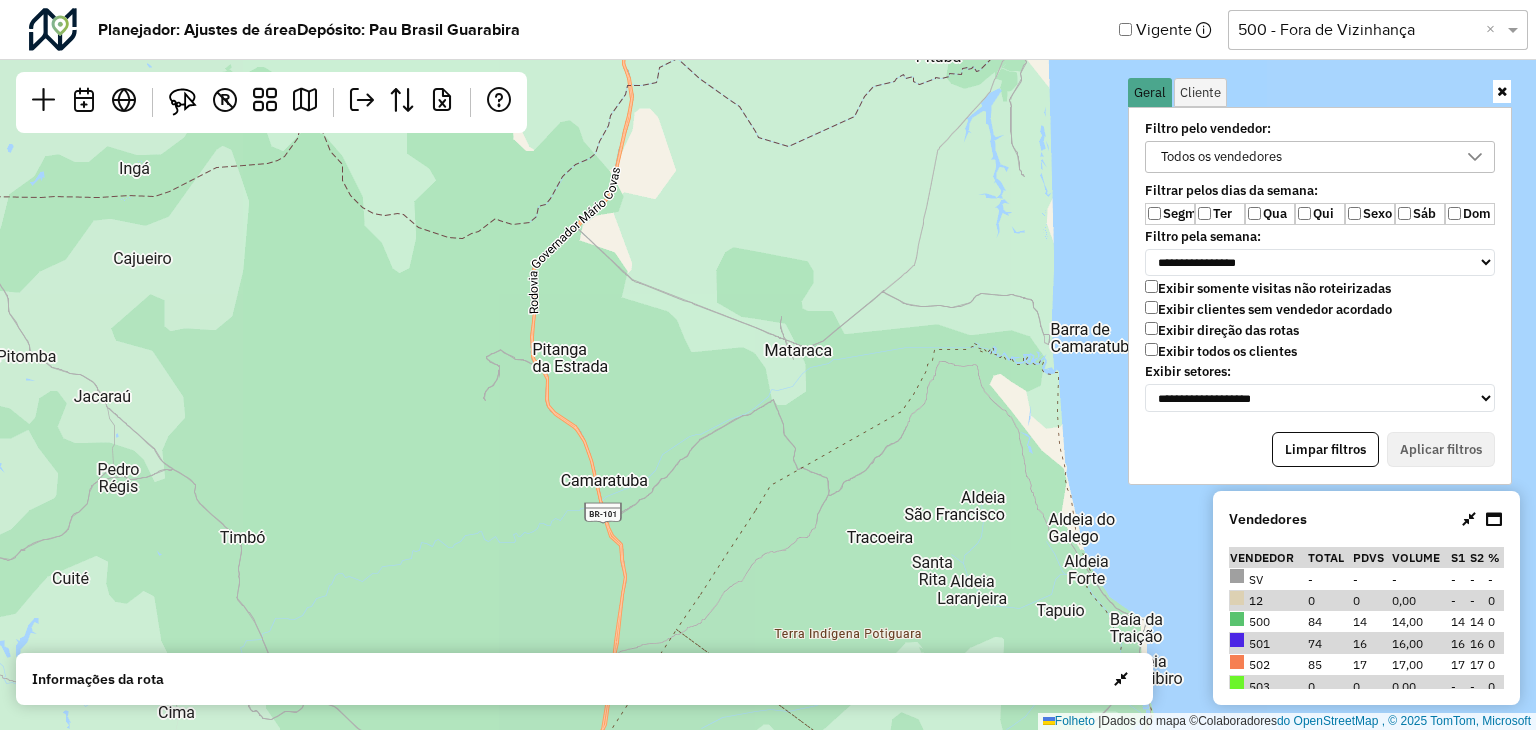 drag, startPoint x: 586, startPoint y: 464, endPoint x: 679, endPoint y: 301, distance: 187.6646 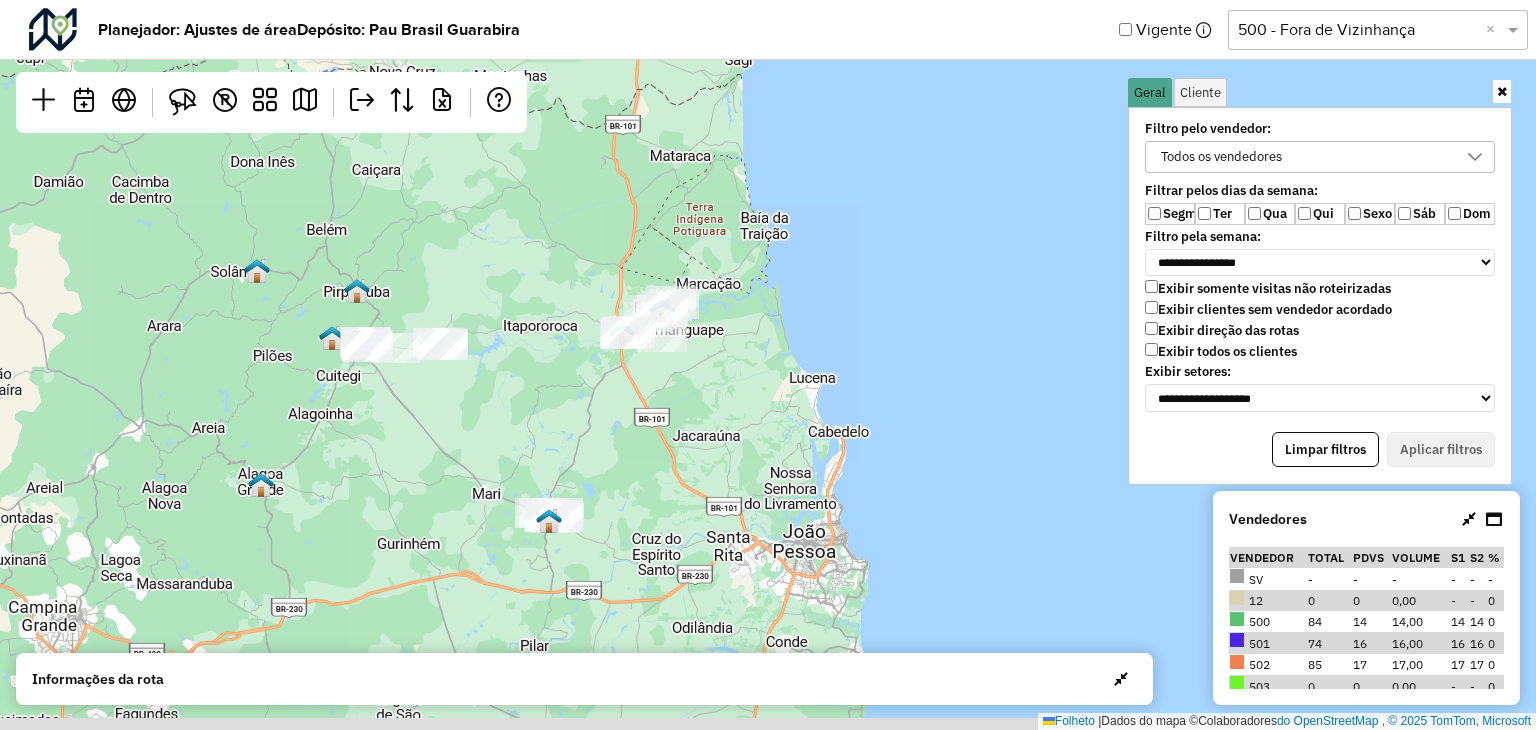 click 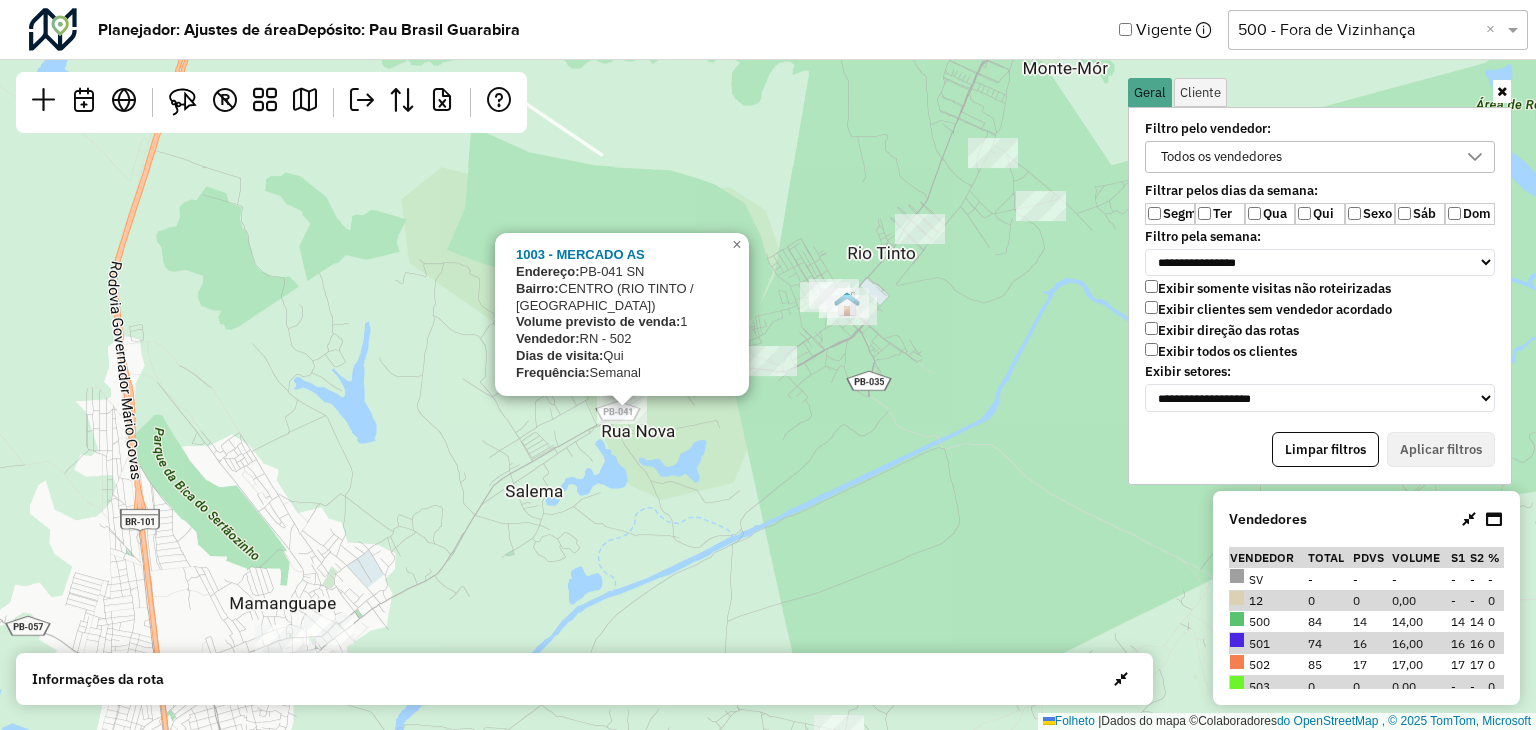 drag, startPoint x: 680, startPoint y: 443, endPoint x: 748, endPoint y: 373, distance: 97.59098 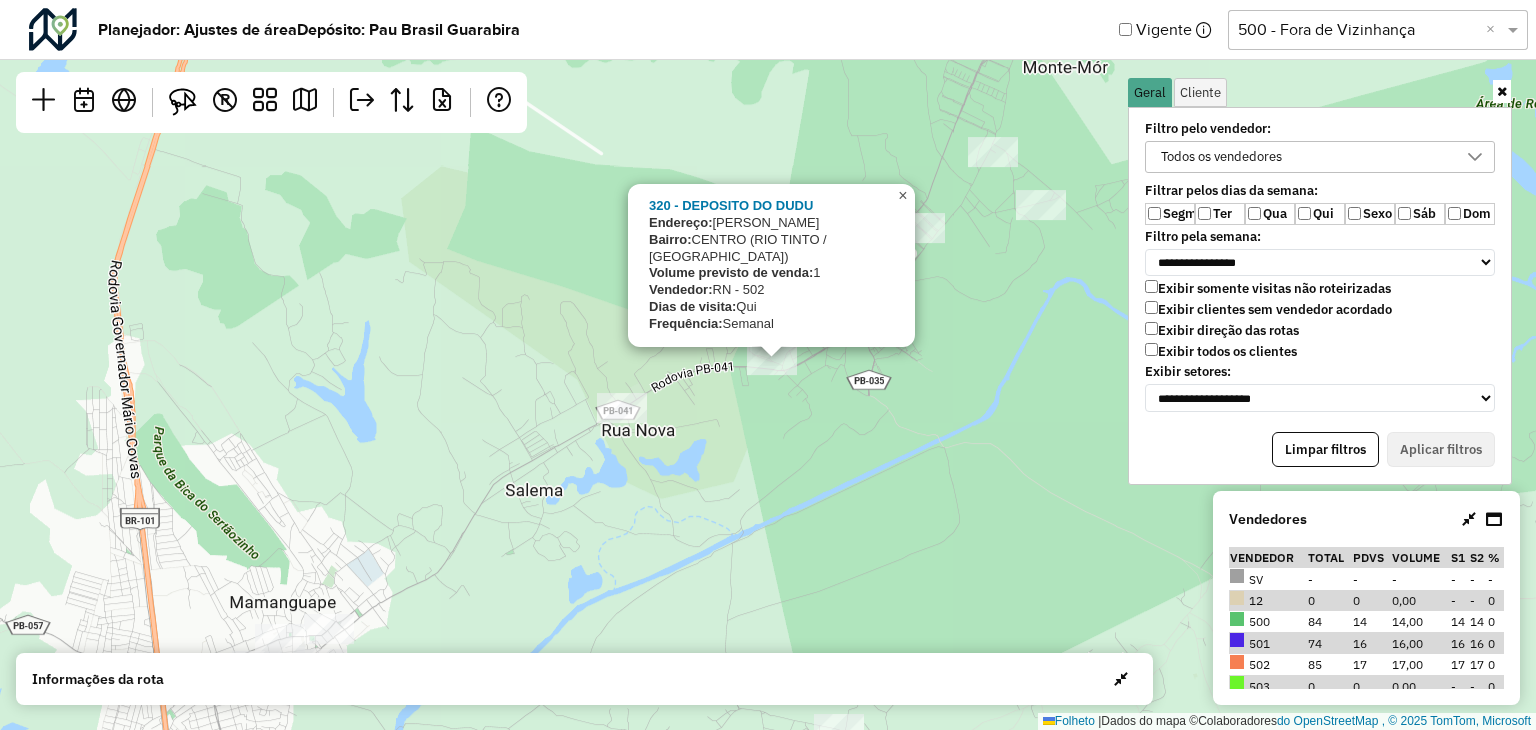 drag, startPoint x: 902, startPoint y: 217, endPoint x: 846, endPoint y: 303, distance: 102.625534 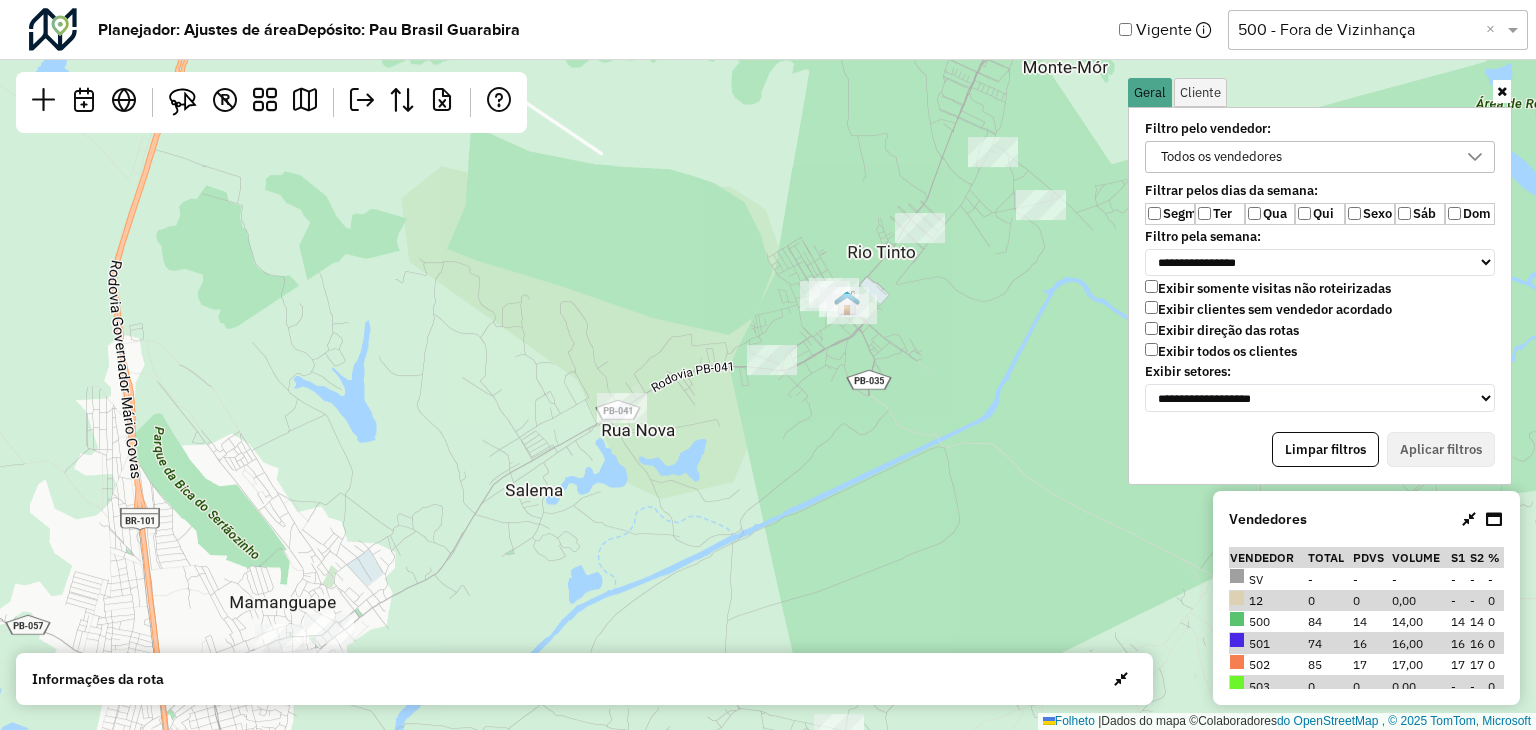 drag, startPoint x: 656, startPoint y: 485, endPoint x: 716, endPoint y: 126, distance: 363.9794 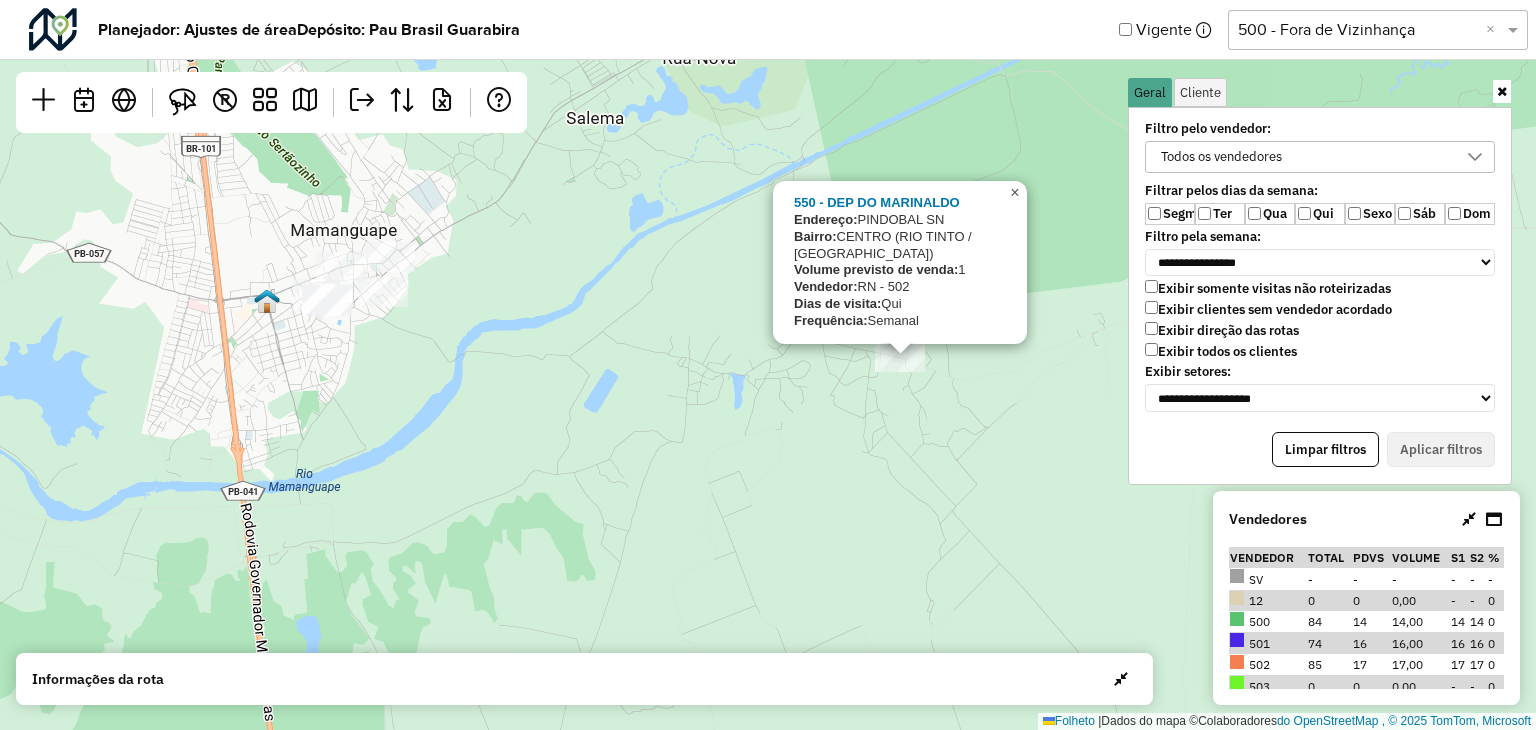 click on "×" 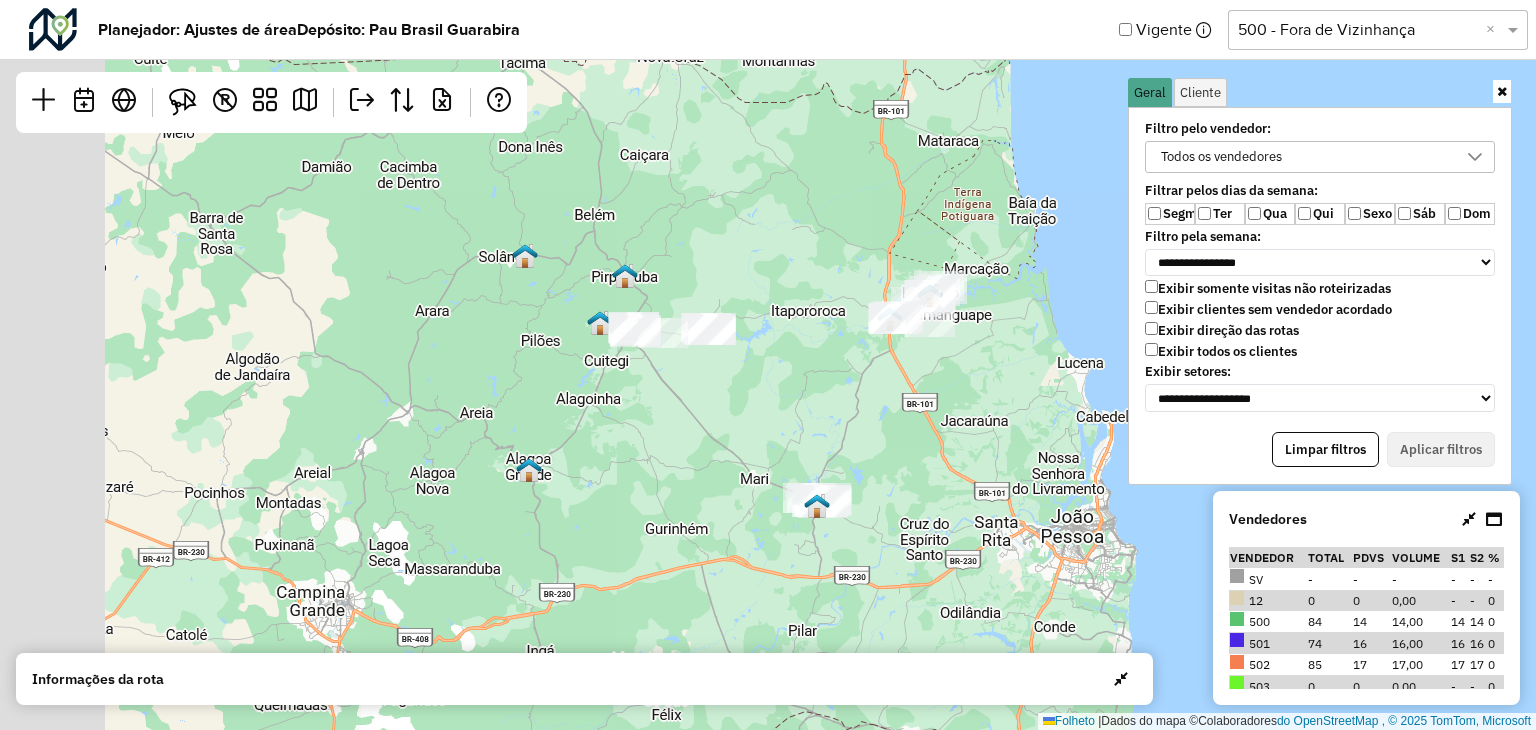 drag, startPoint x: 548, startPoint y: 401, endPoint x: 681, endPoint y: 384, distance: 134.08206 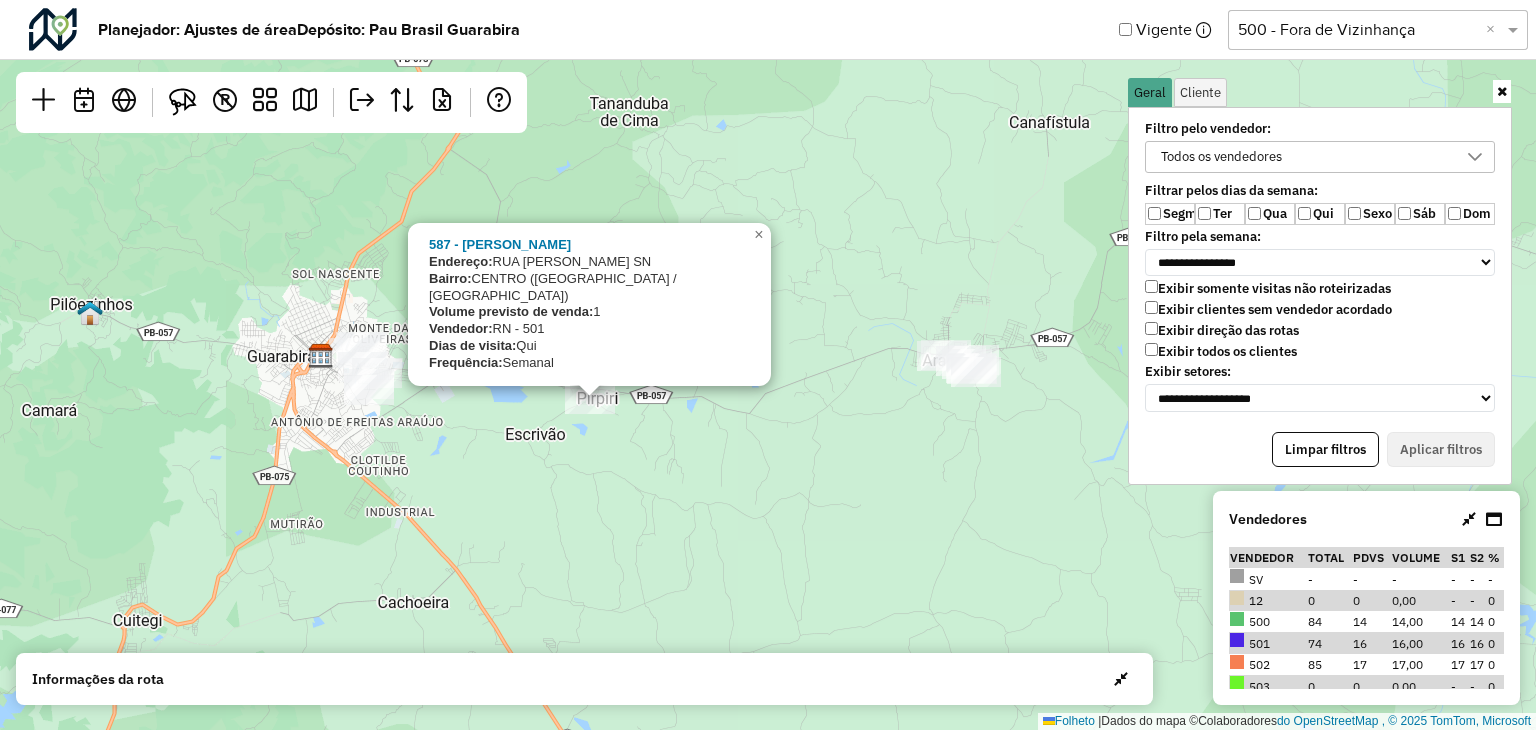 drag, startPoint x: 549, startPoint y: 414, endPoint x: 794, endPoint y: 469, distance: 251.0976 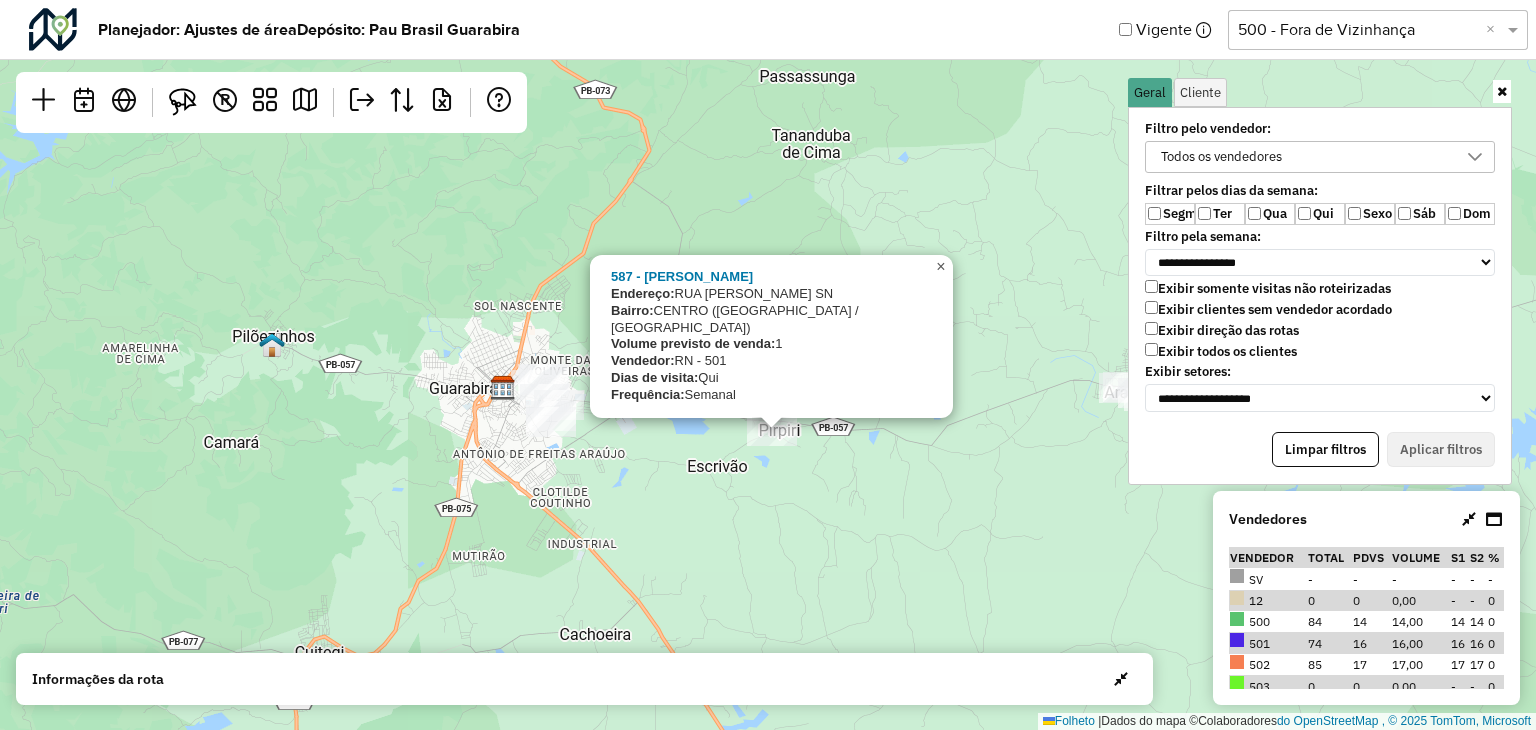 click on "×" 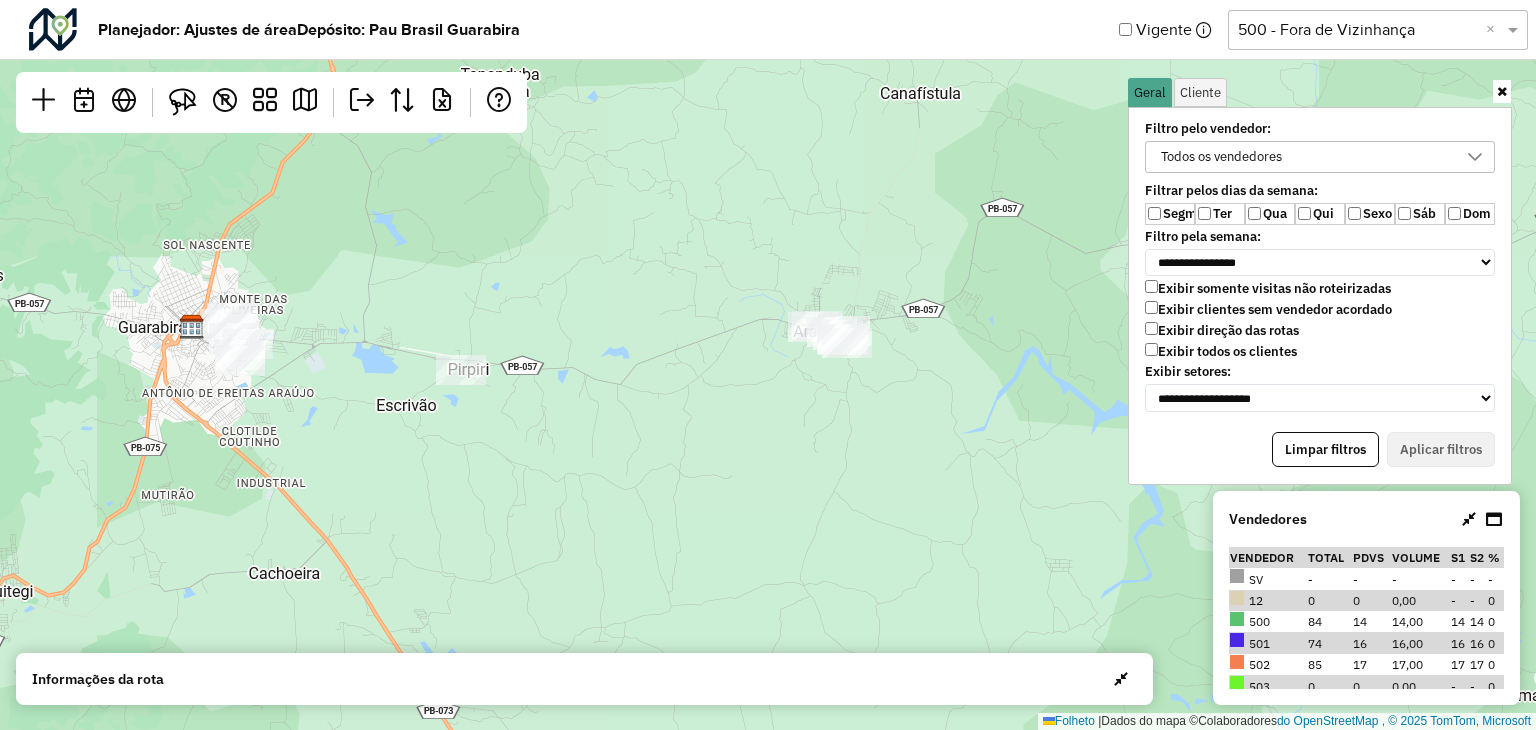 drag, startPoint x: 911, startPoint y: 499, endPoint x: 605, endPoint y: 397, distance: 322.5523 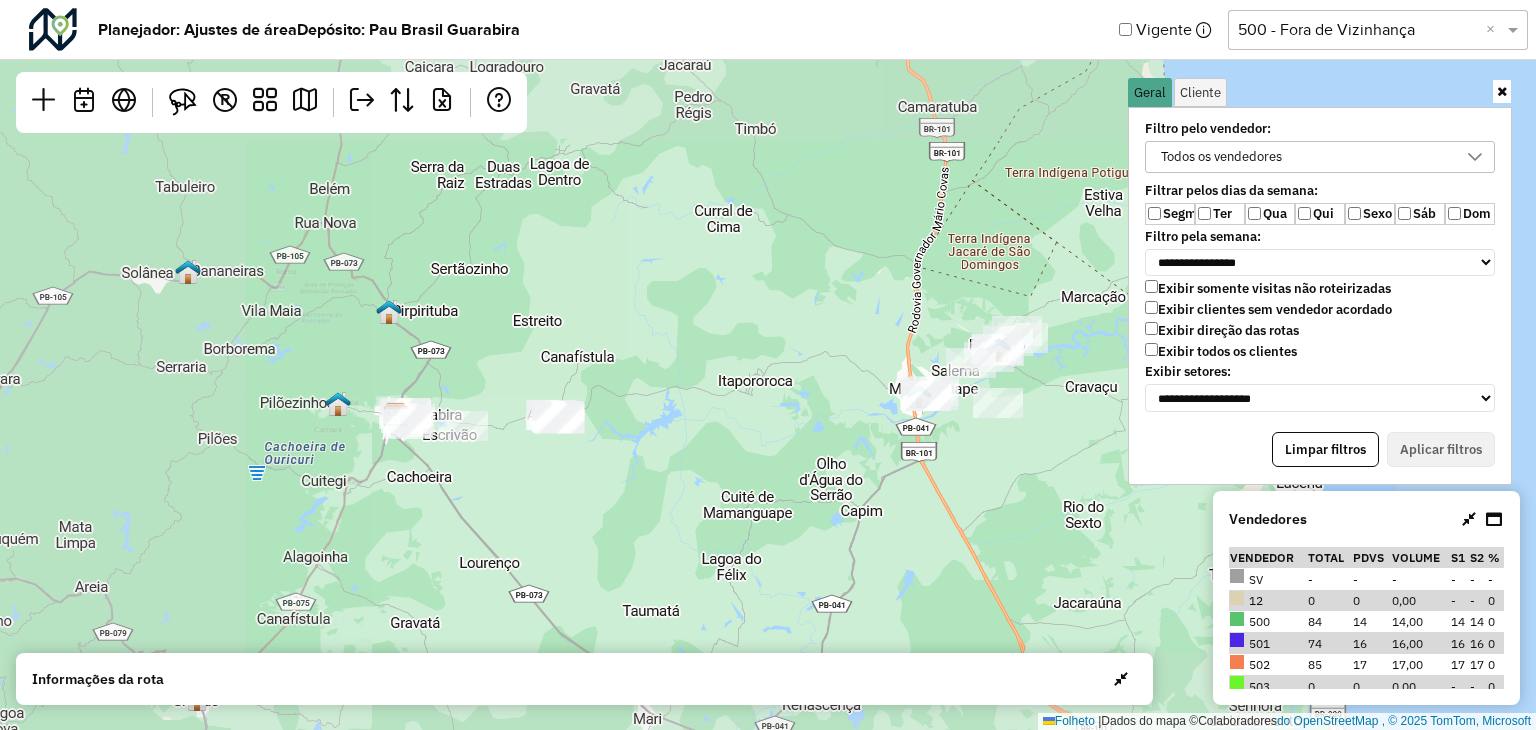 drag, startPoint x: 328, startPoint y: 472, endPoint x: 575, endPoint y: 364, distance: 269.5793 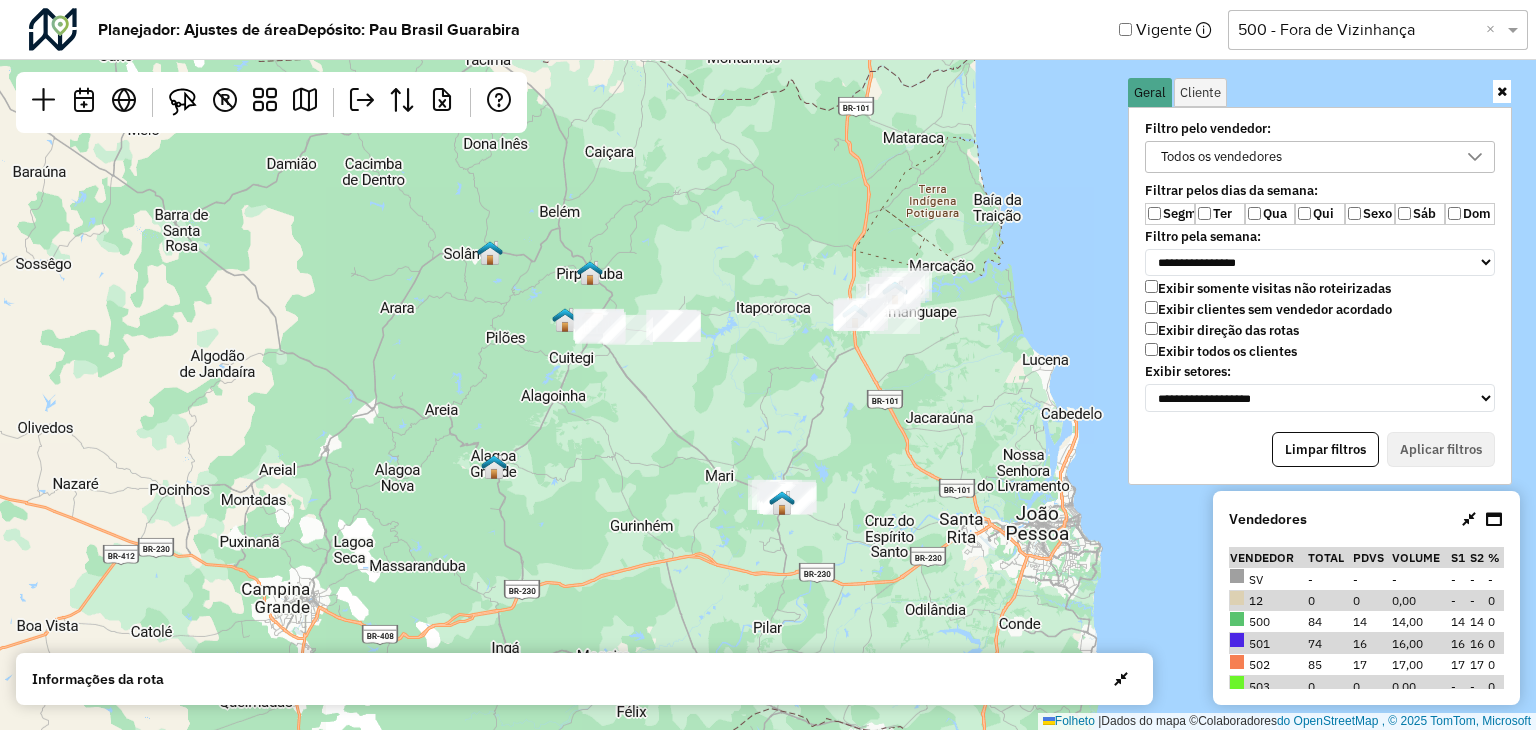 drag, startPoint x: 670, startPoint y: 487, endPoint x: 551, endPoint y: 361, distance: 173.31186 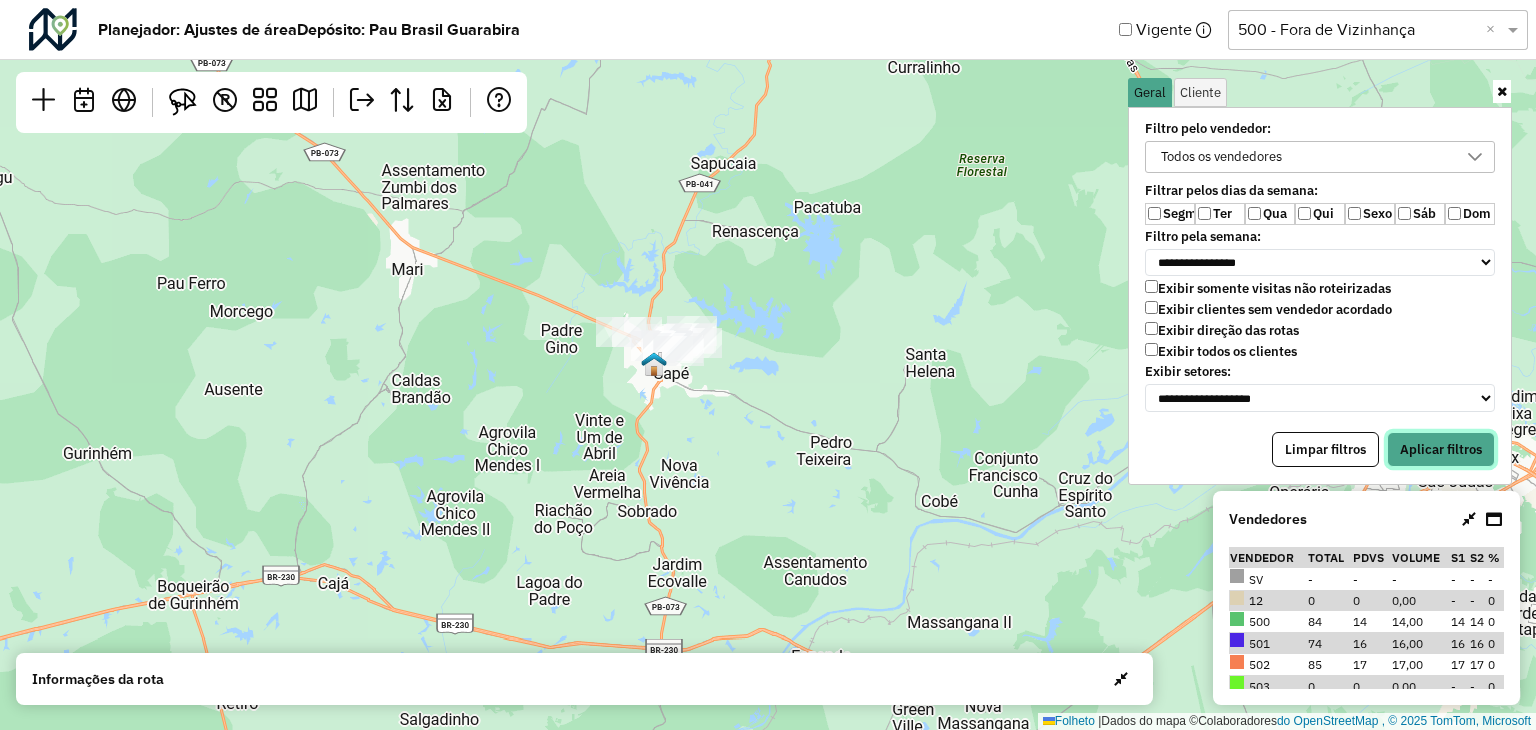 click on "Aplicar filtros" at bounding box center (1441, 449) 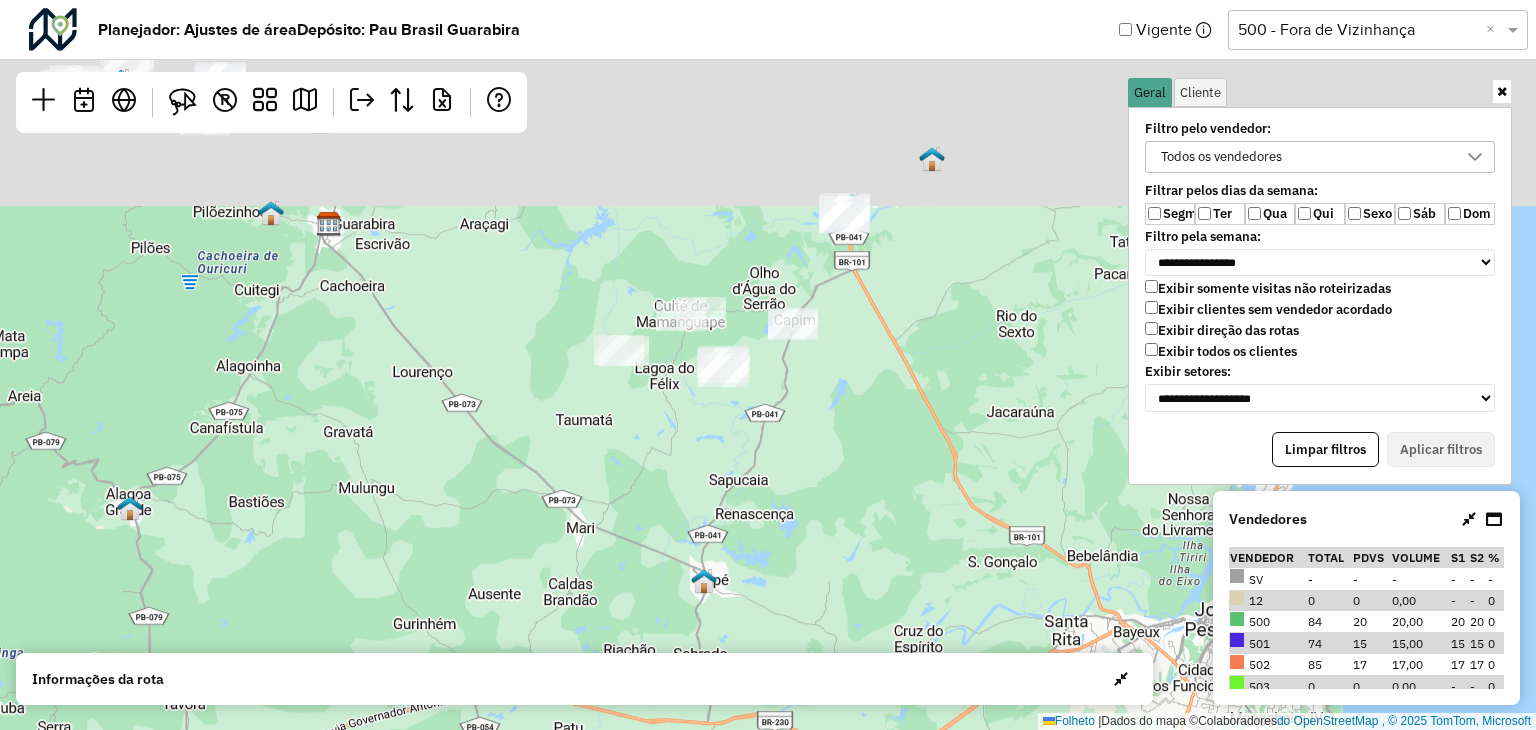 drag, startPoint x: 851, startPoint y: 283, endPoint x: 857, endPoint y: 588, distance: 305.05902 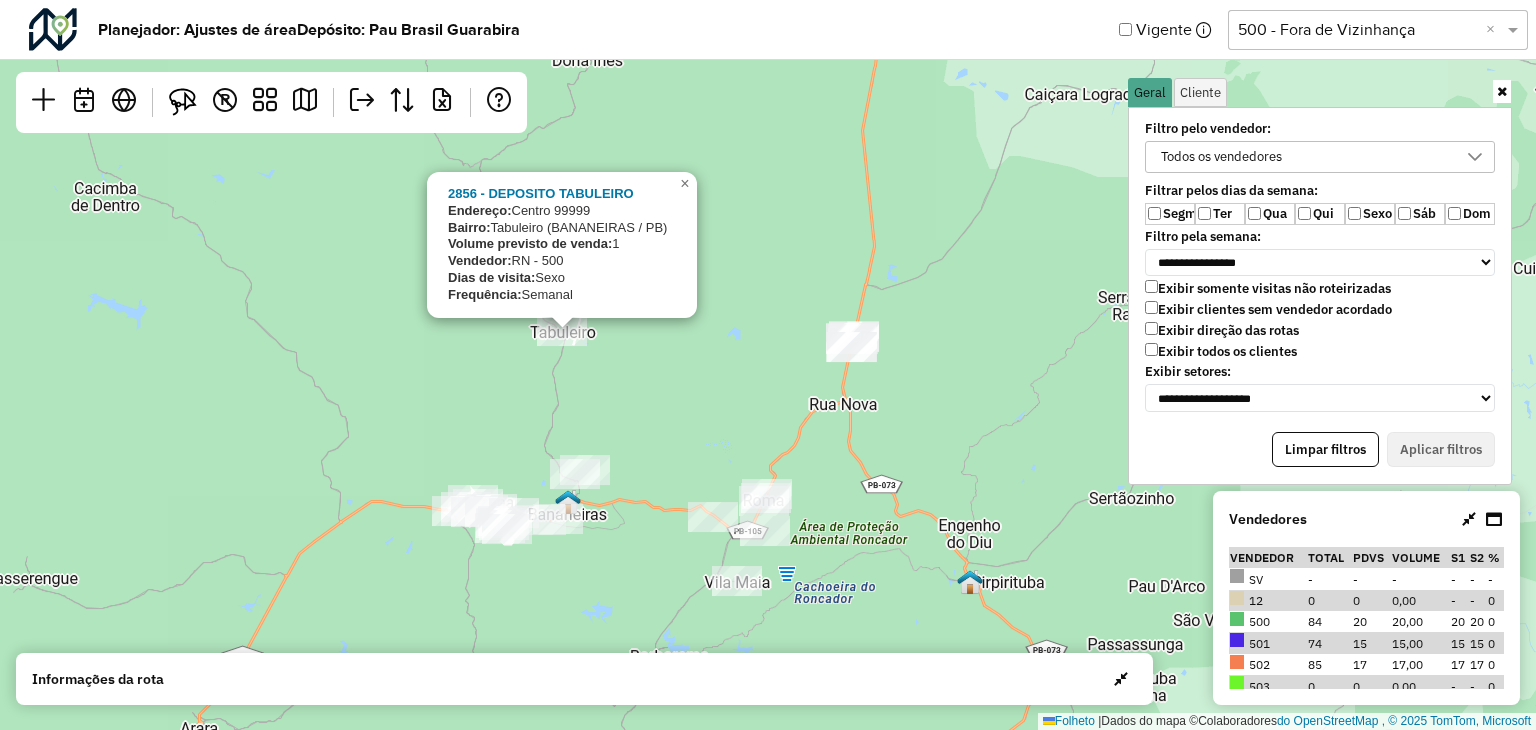 drag, startPoint x: 582, startPoint y: 354, endPoint x: 594, endPoint y: 301, distance: 54.34151 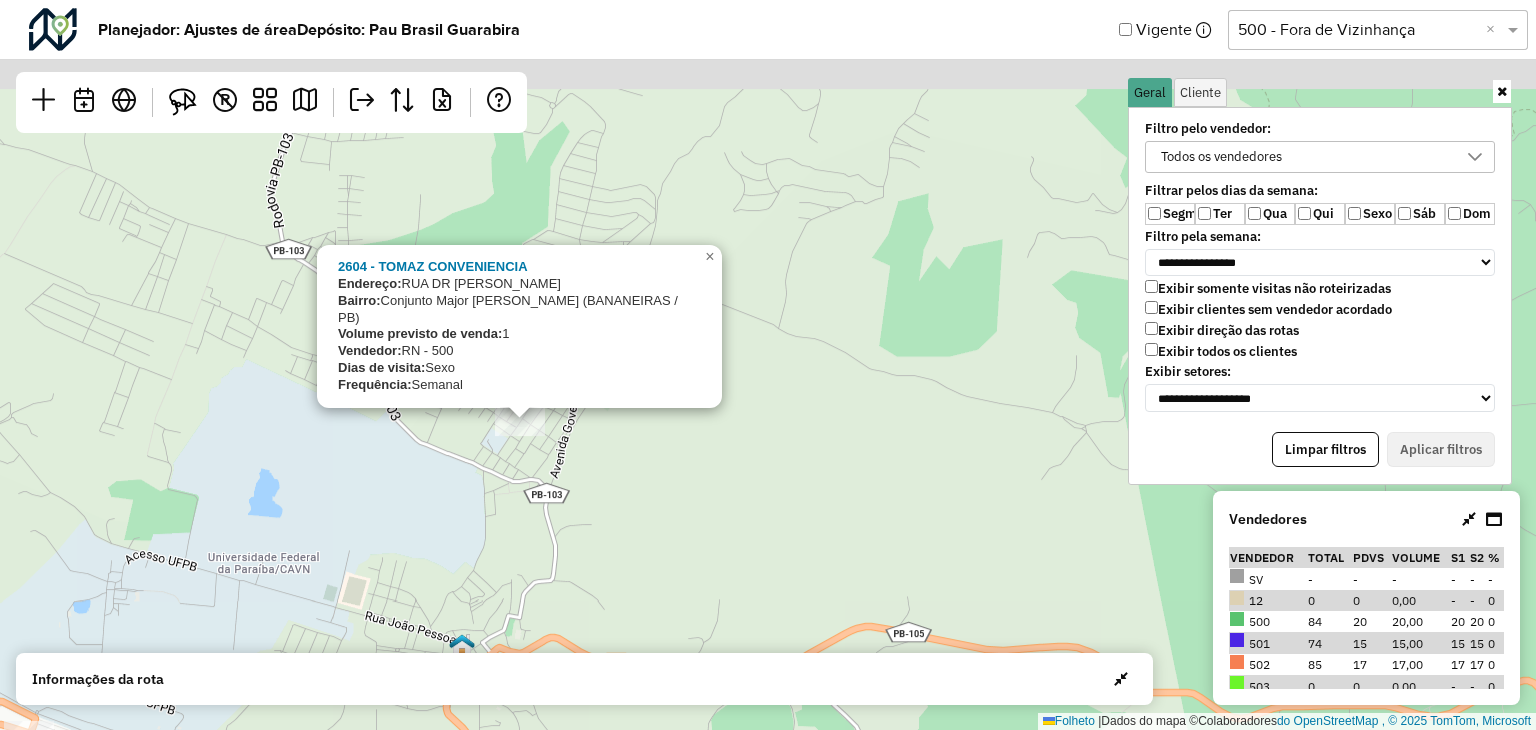 drag, startPoint x: 565, startPoint y: 361, endPoint x: 595, endPoint y: 497, distance: 139.26952 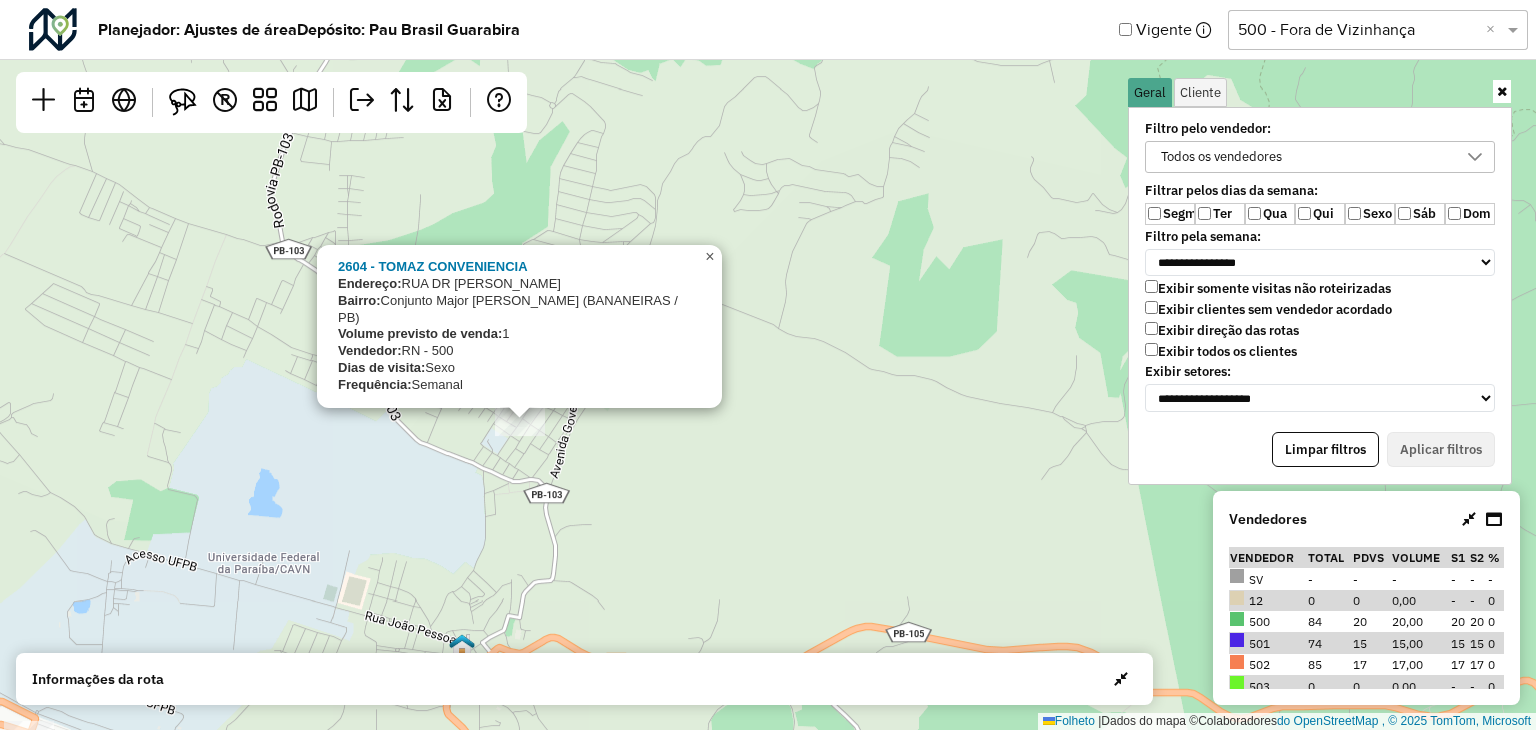 click on "×" 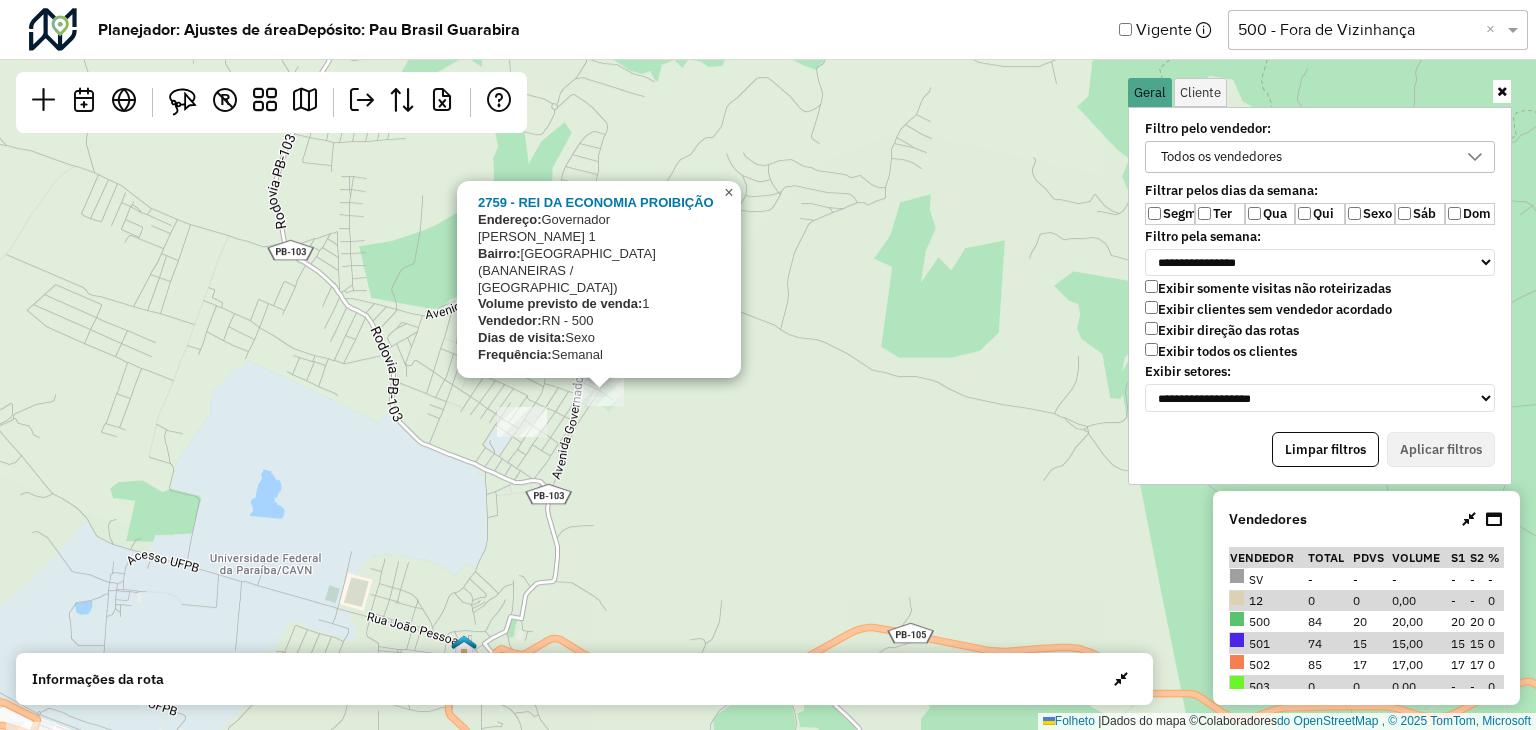 click on "×" 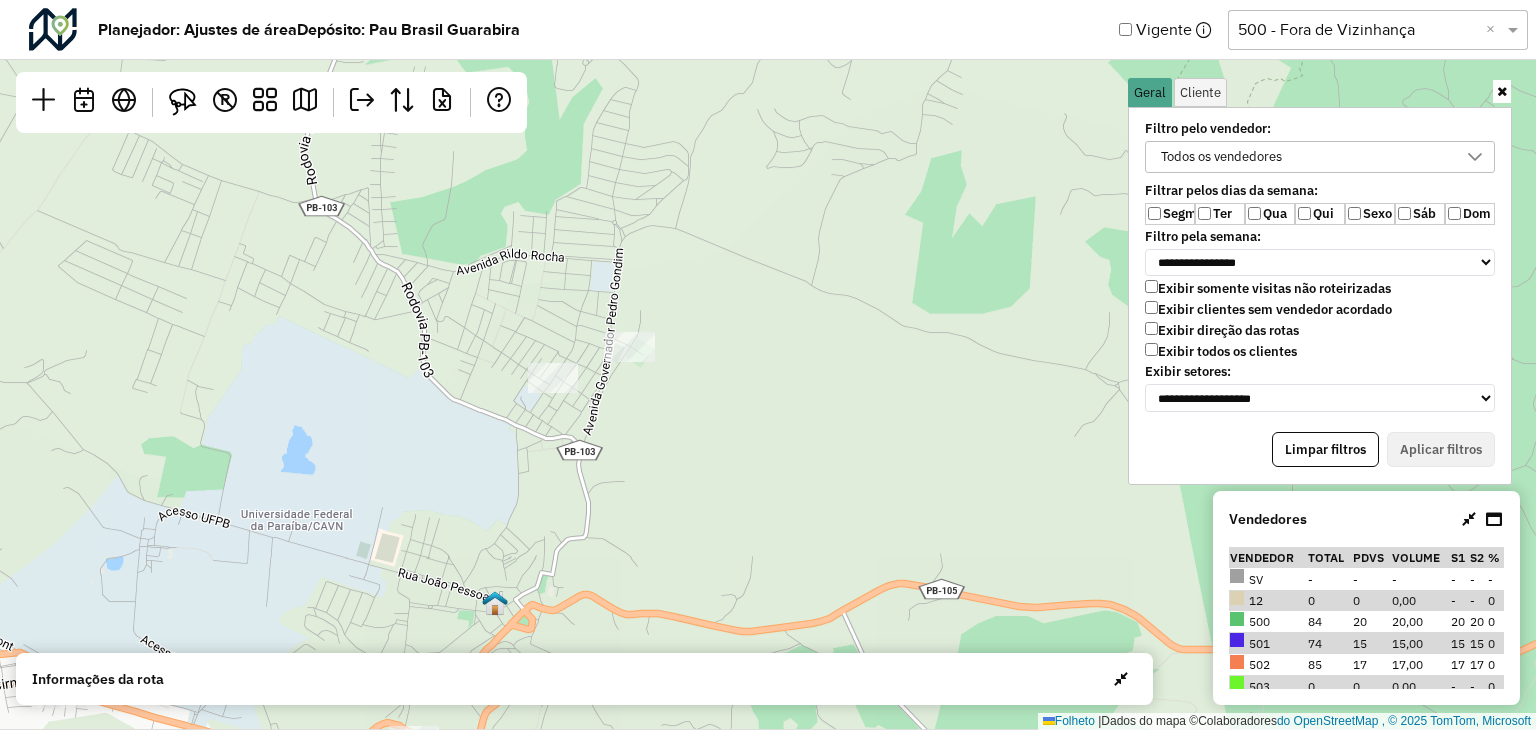 drag, startPoint x: 613, startPoint y: 441, endPoint x: 681, endPoint y: 249, distance: 203.68604 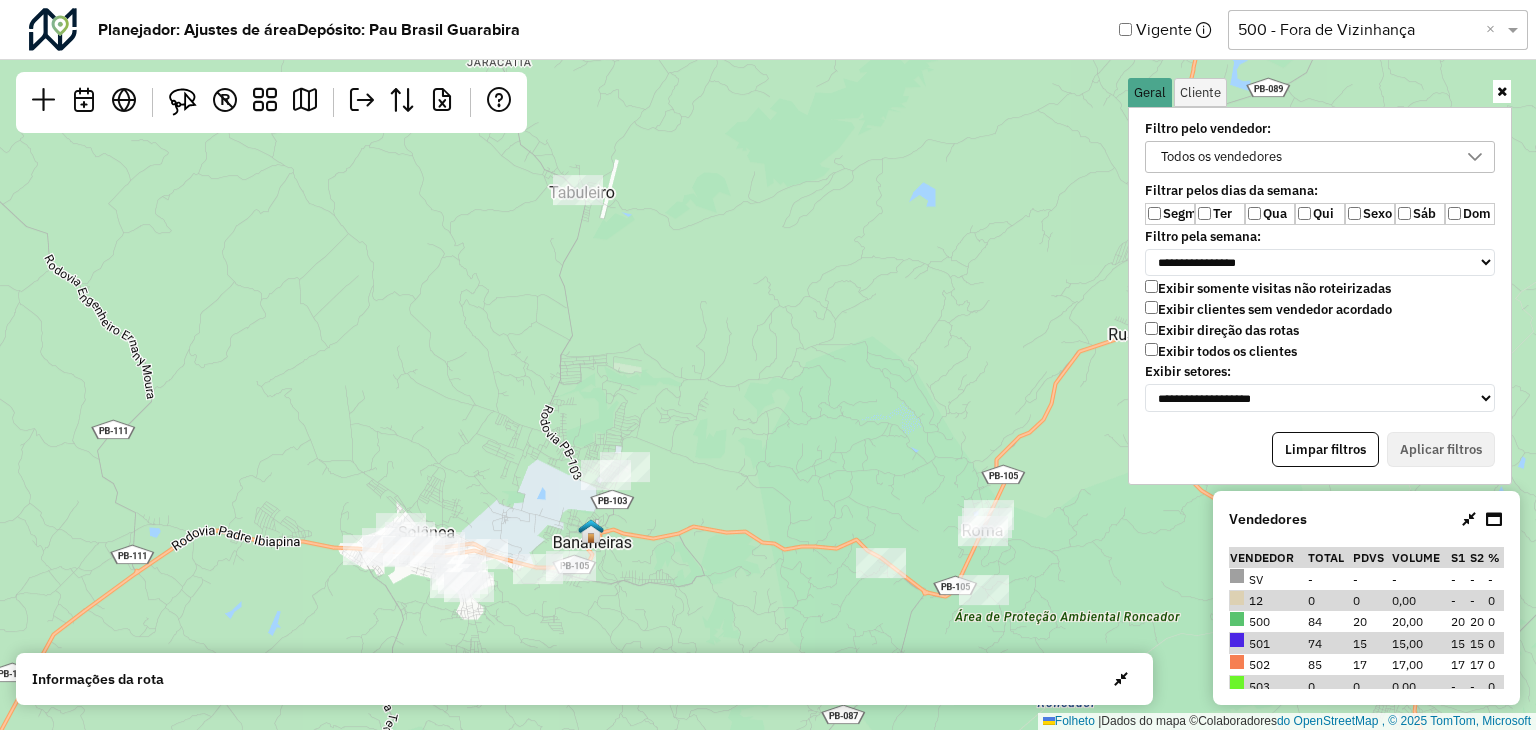 drag, startPoint x: 481, startPoint y: 290, endPoint x: 481, endPoint y: 485, distance: 195 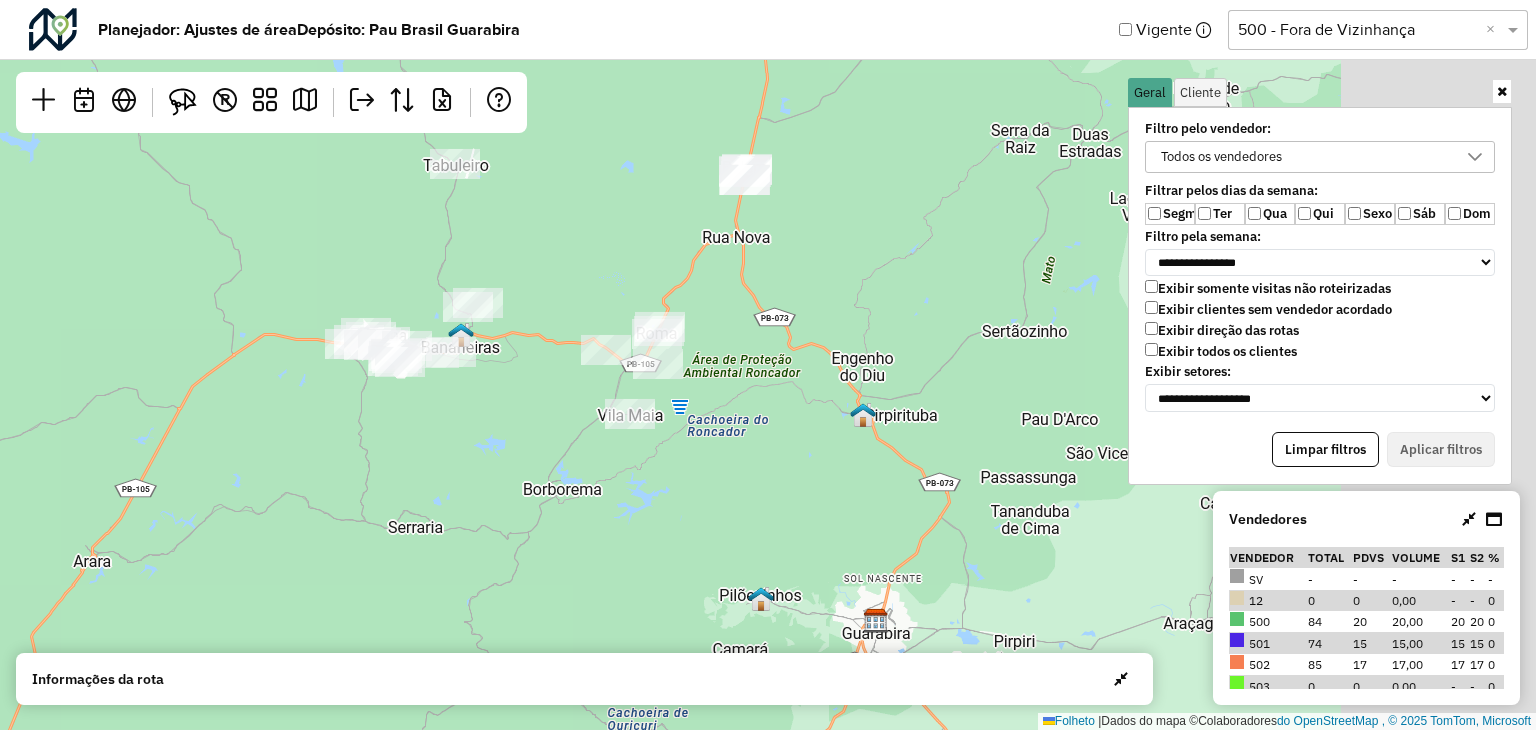 drag, startPoint x: 799, startPoint y: 358, endPoint x: 548, endPoint y: 243, distance: 276.09058 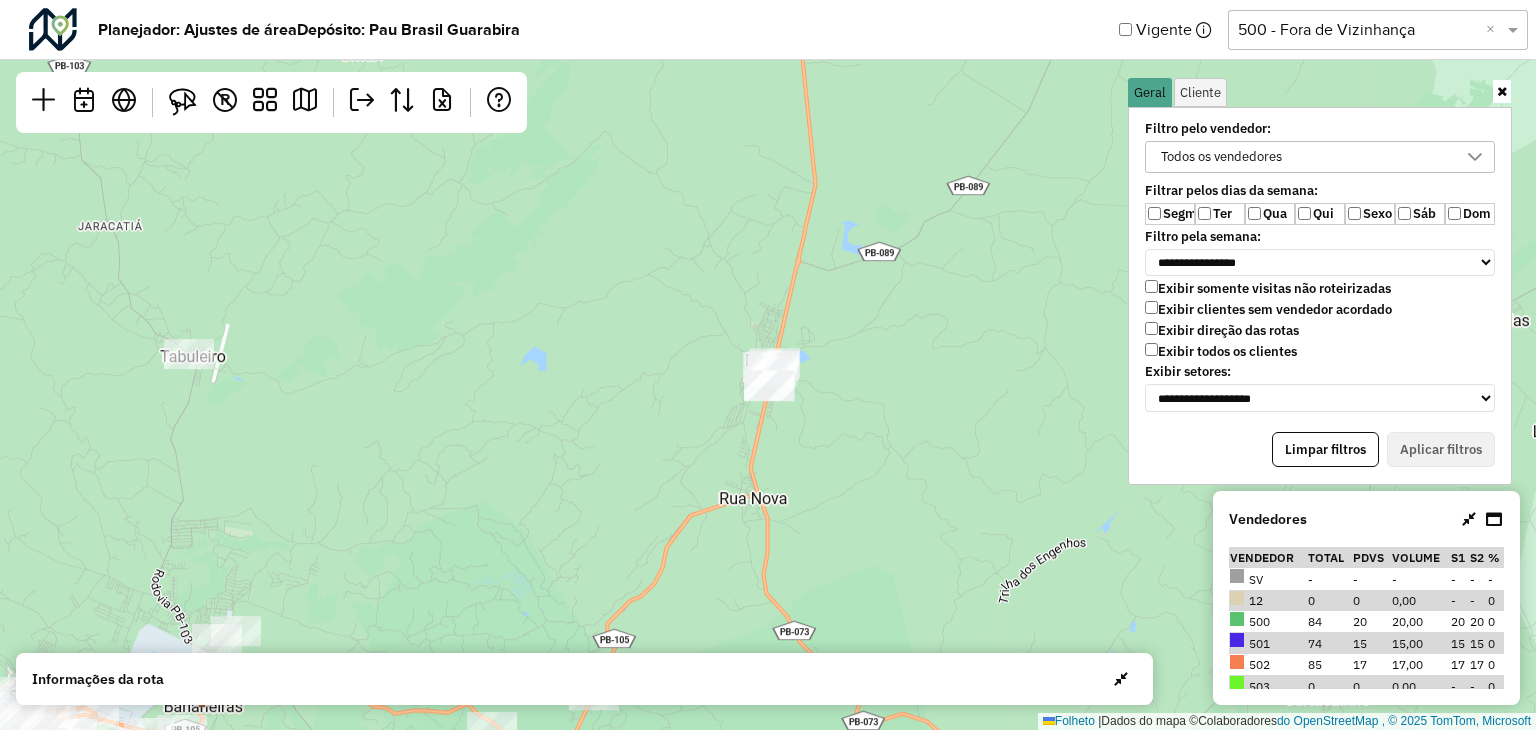 drag, startPoint x: 725, startPoint y: 212, endPoint x: 768, endPoint y: 389, distance: 182.14828 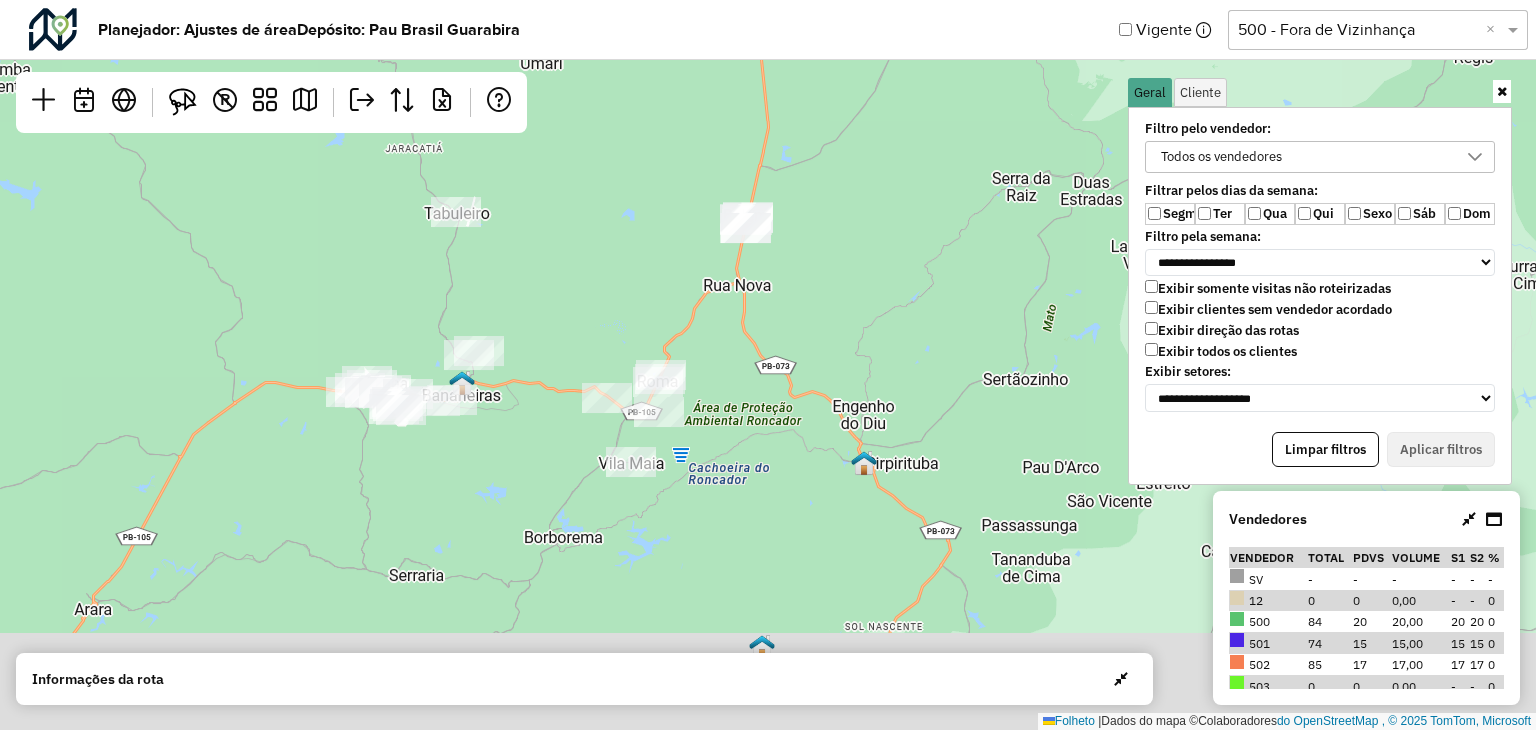 drag, startPoint x: 656, startPoint y: 399, endPoint x: 667, endPoint y: 314, distance: 85.70881 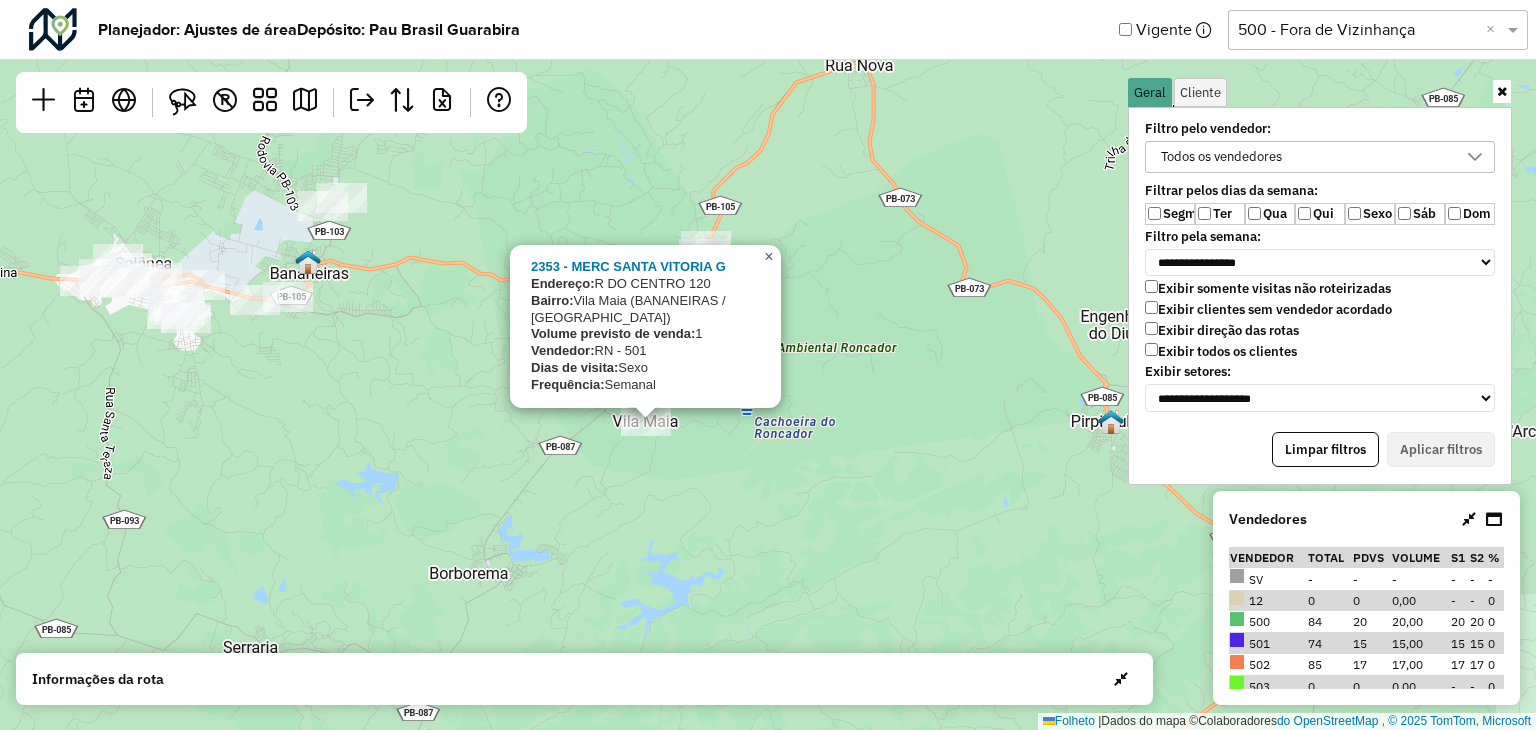click on "×" 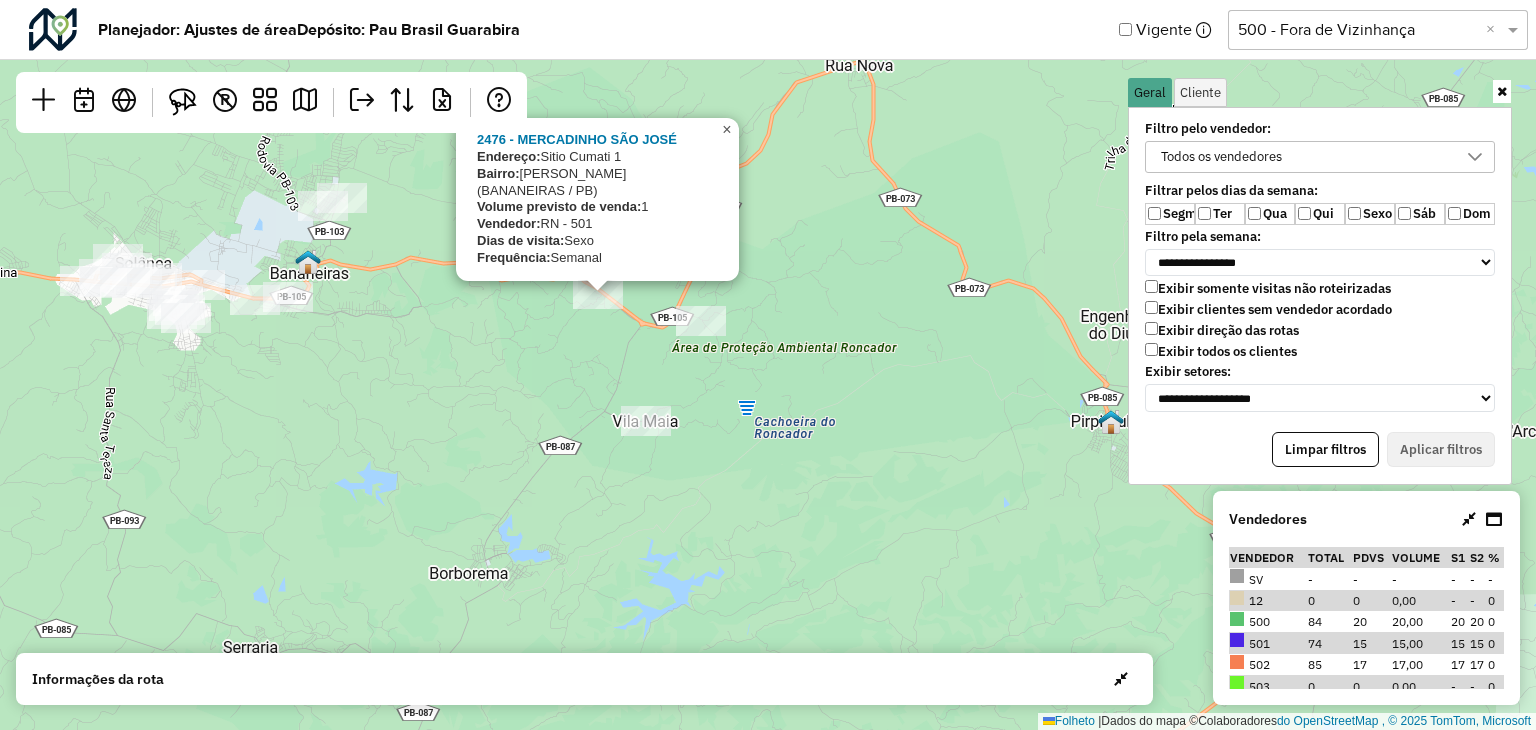 click on "×" 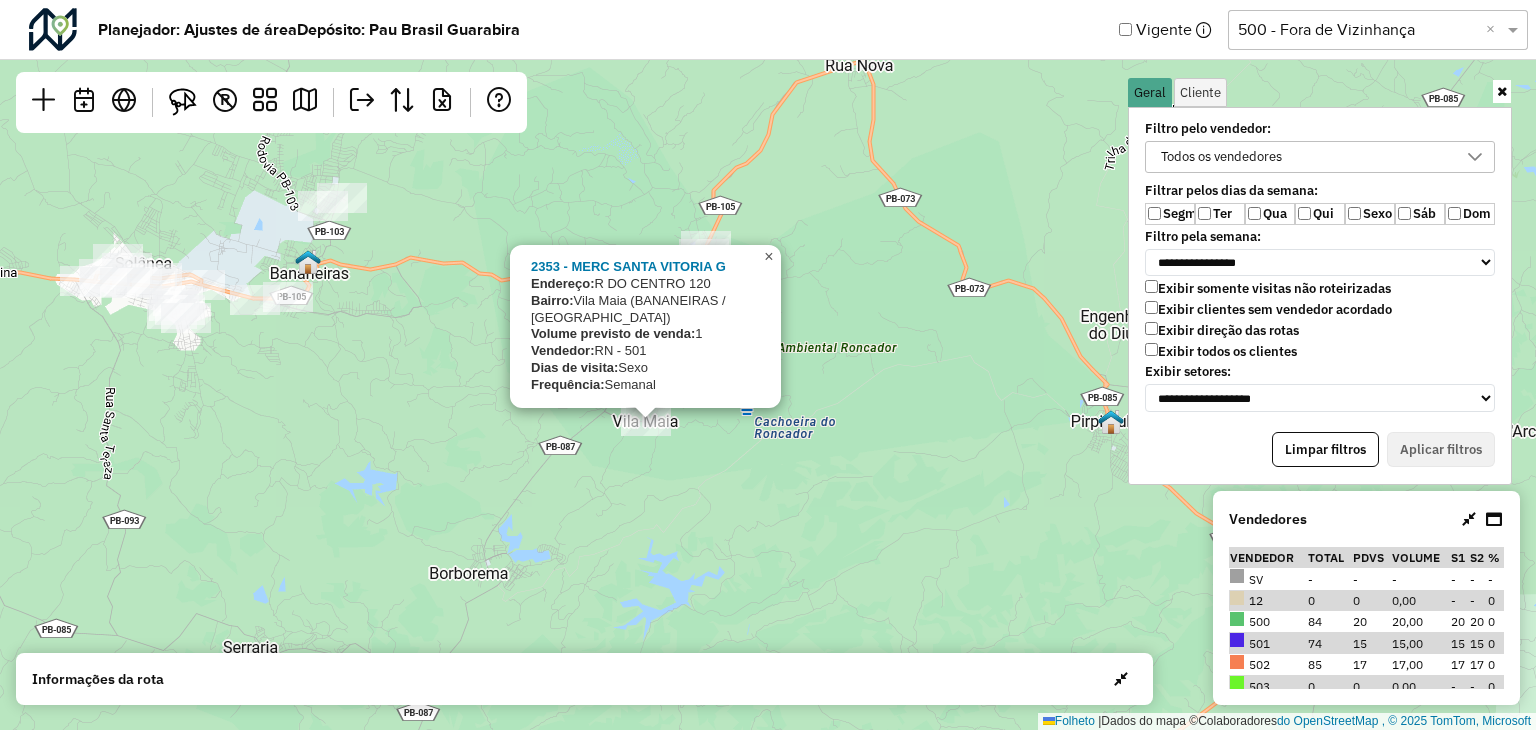 click on "×" 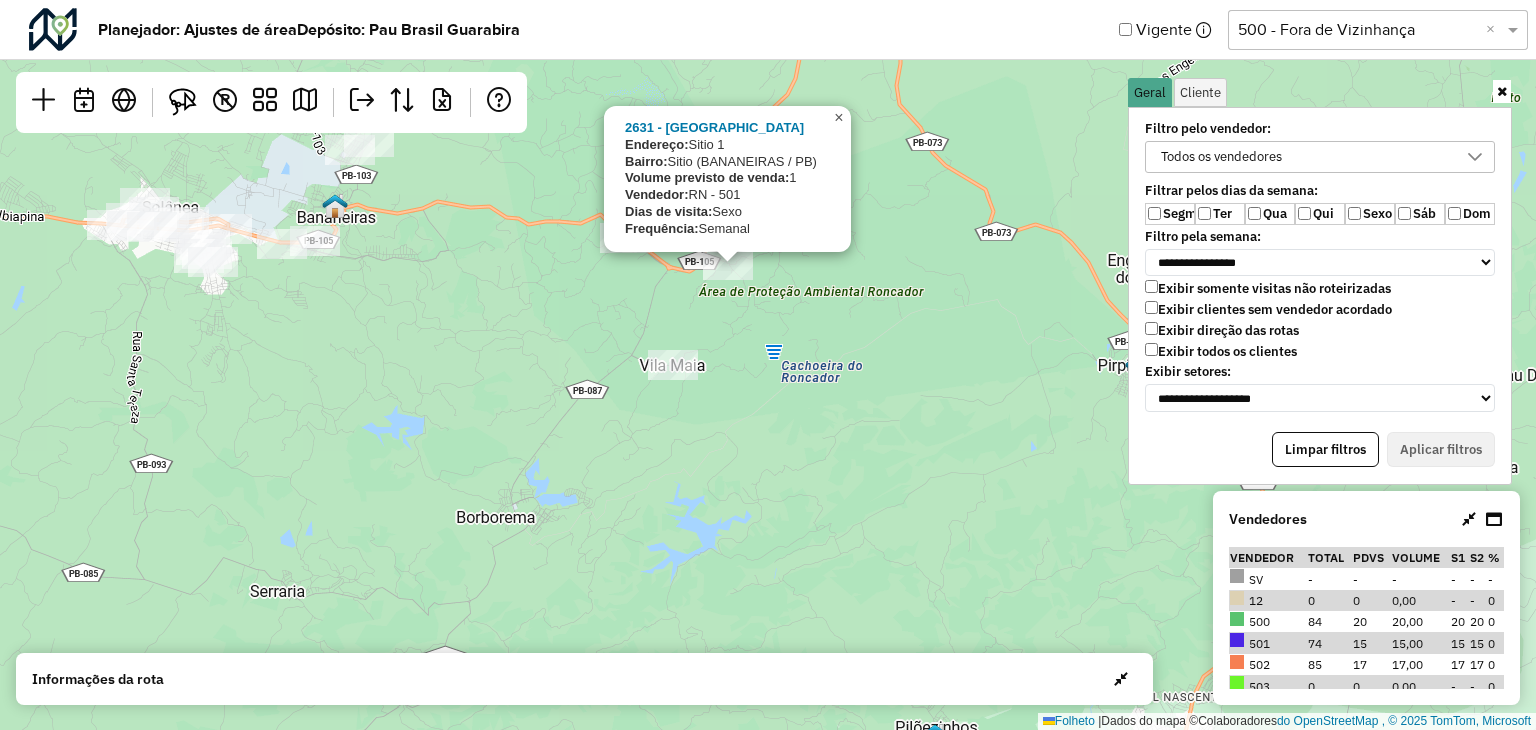 click on "×" 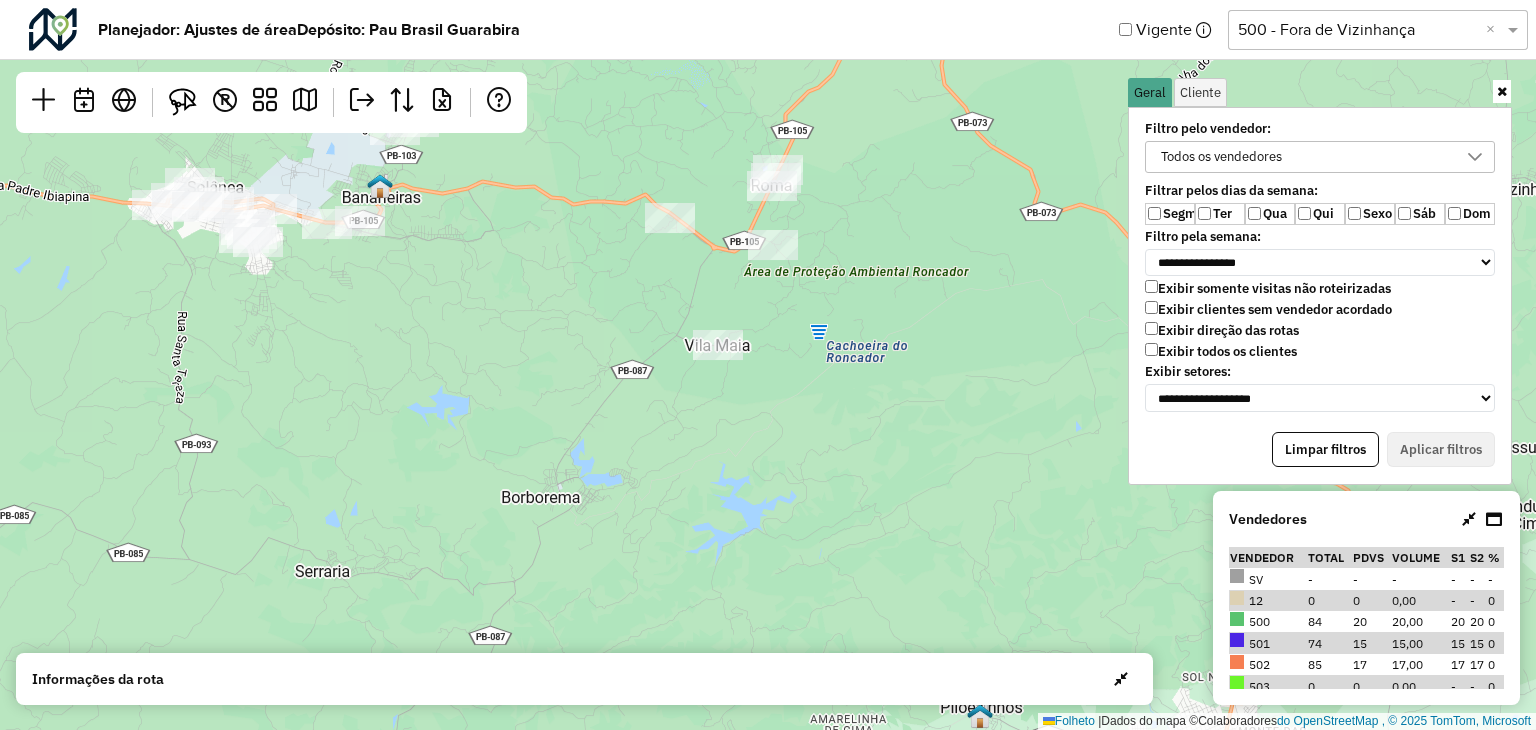 drag, startPoint x: 869, startPoint y: 301, endPoint x: 885, endPoint y: 429, distance: 128.99612 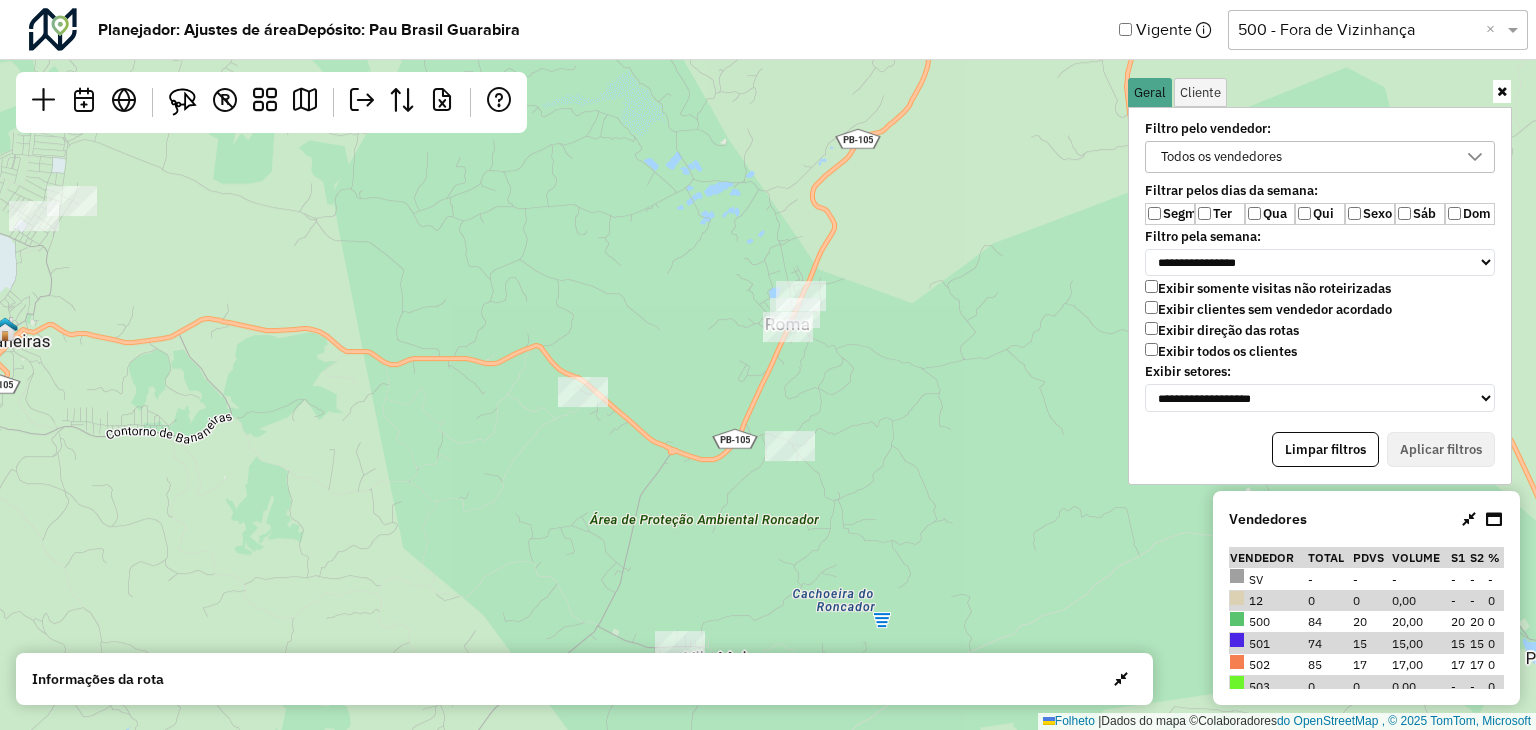 drag, startPoint x: 679, startPoint y: 522, endPoint x: 659, endPoint y: 281, distance: 241.82845 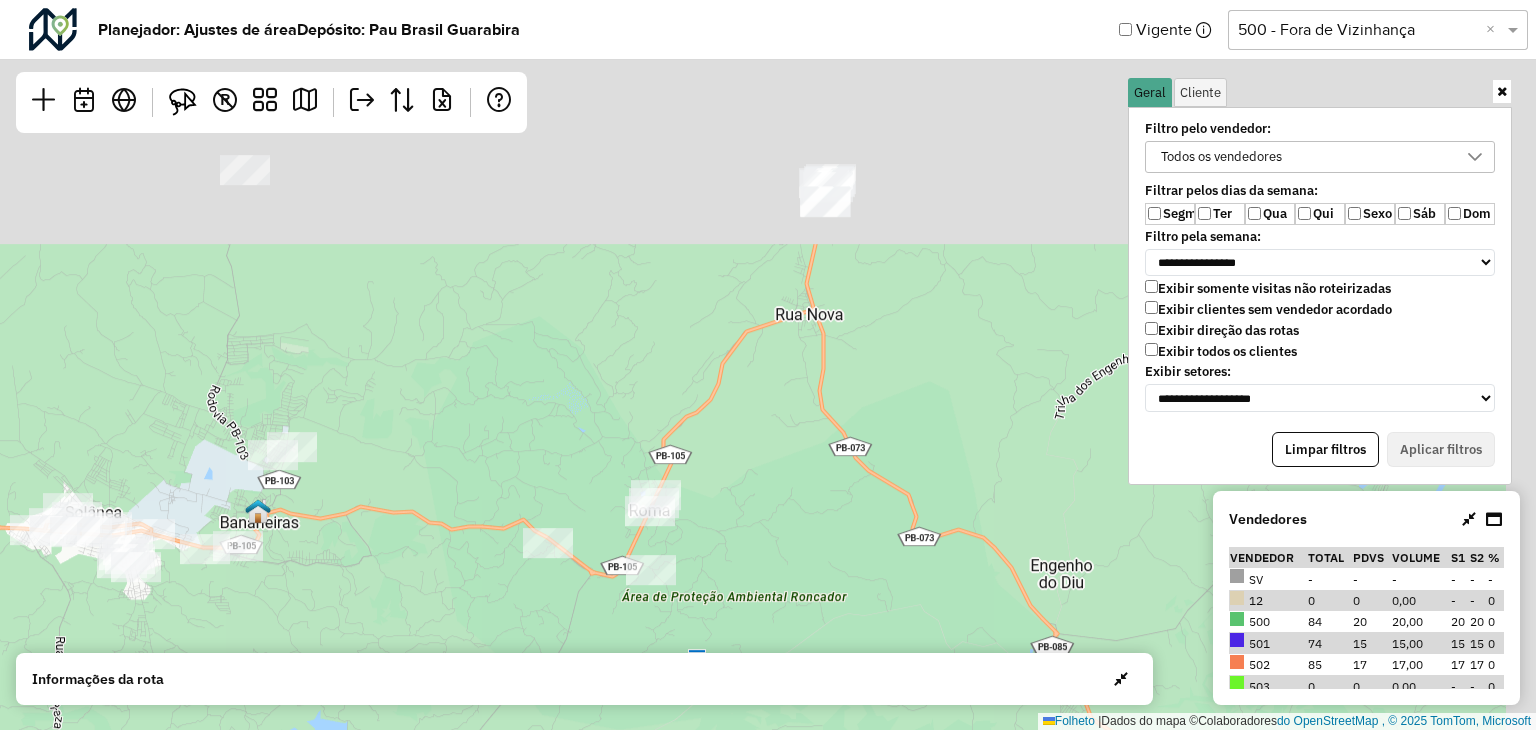 drag, startPoint x: 884, startPoint y: 224, endPoint x: 769, endPoint y: 510, distance: 308.25476 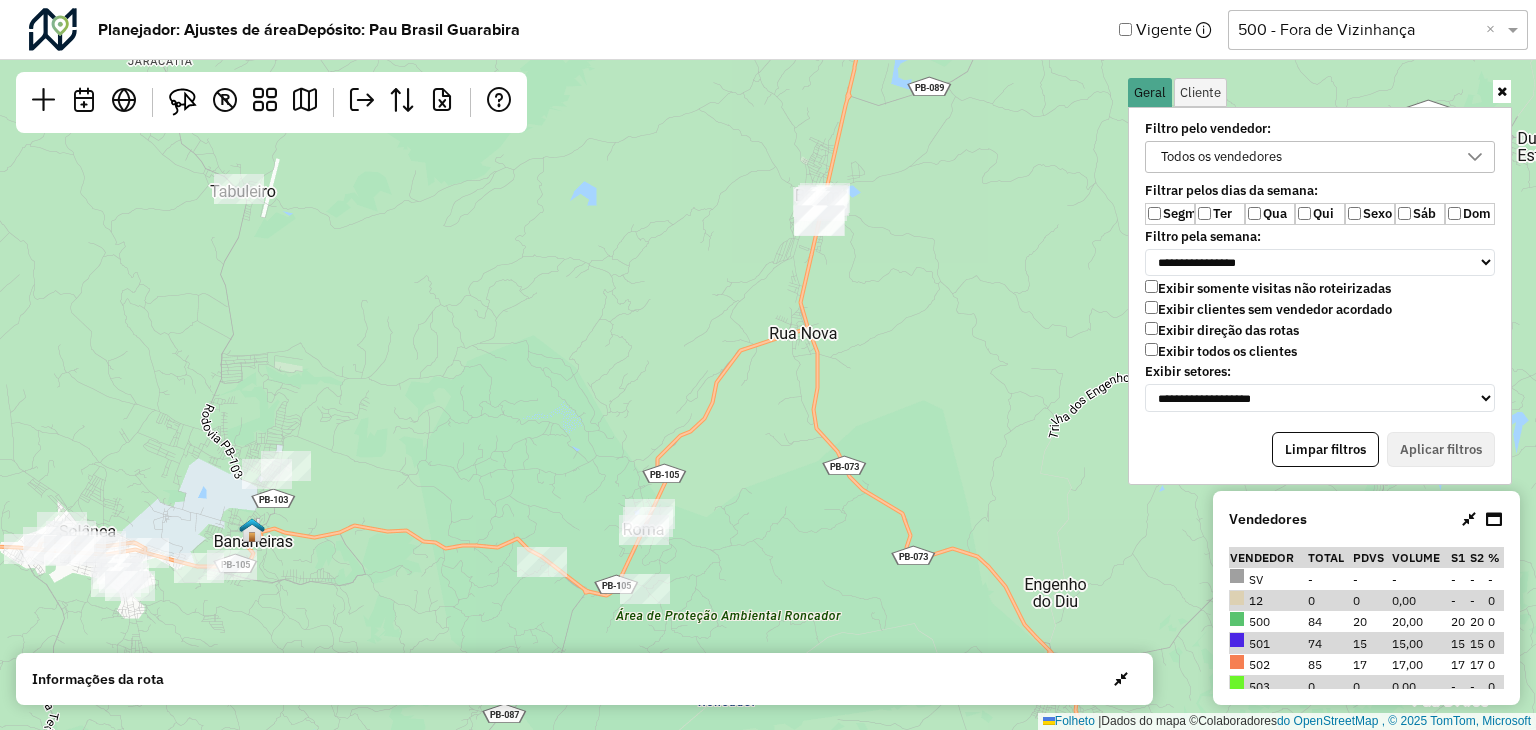drag, startPoint x: 823, startPoint y: 312, endPoint x: 807, endPoint y: 457, distance: 145.88008 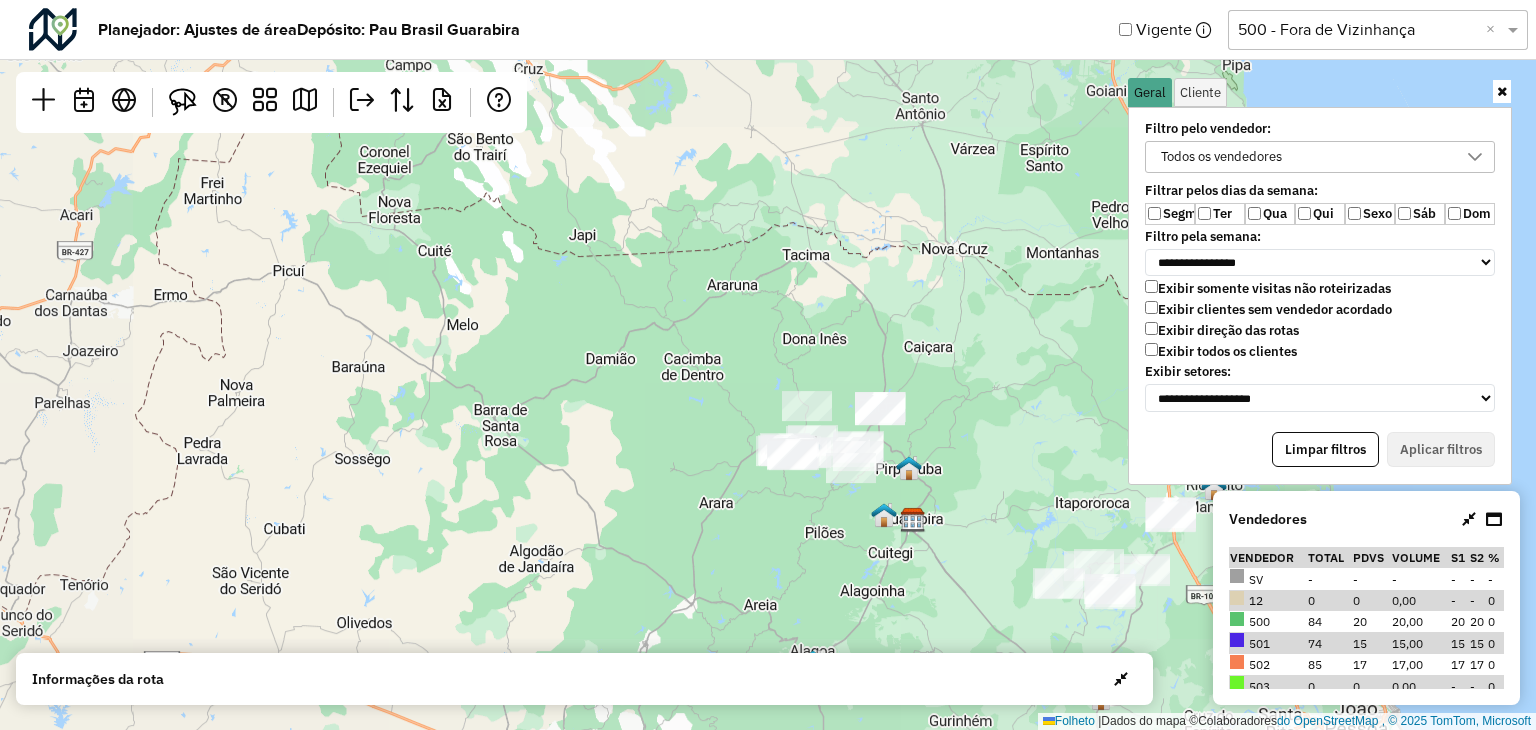 drag, startPoint x: 610, startPoint y: 233, endPoint x: 510, endPoint y: 186, distance: 110.49435 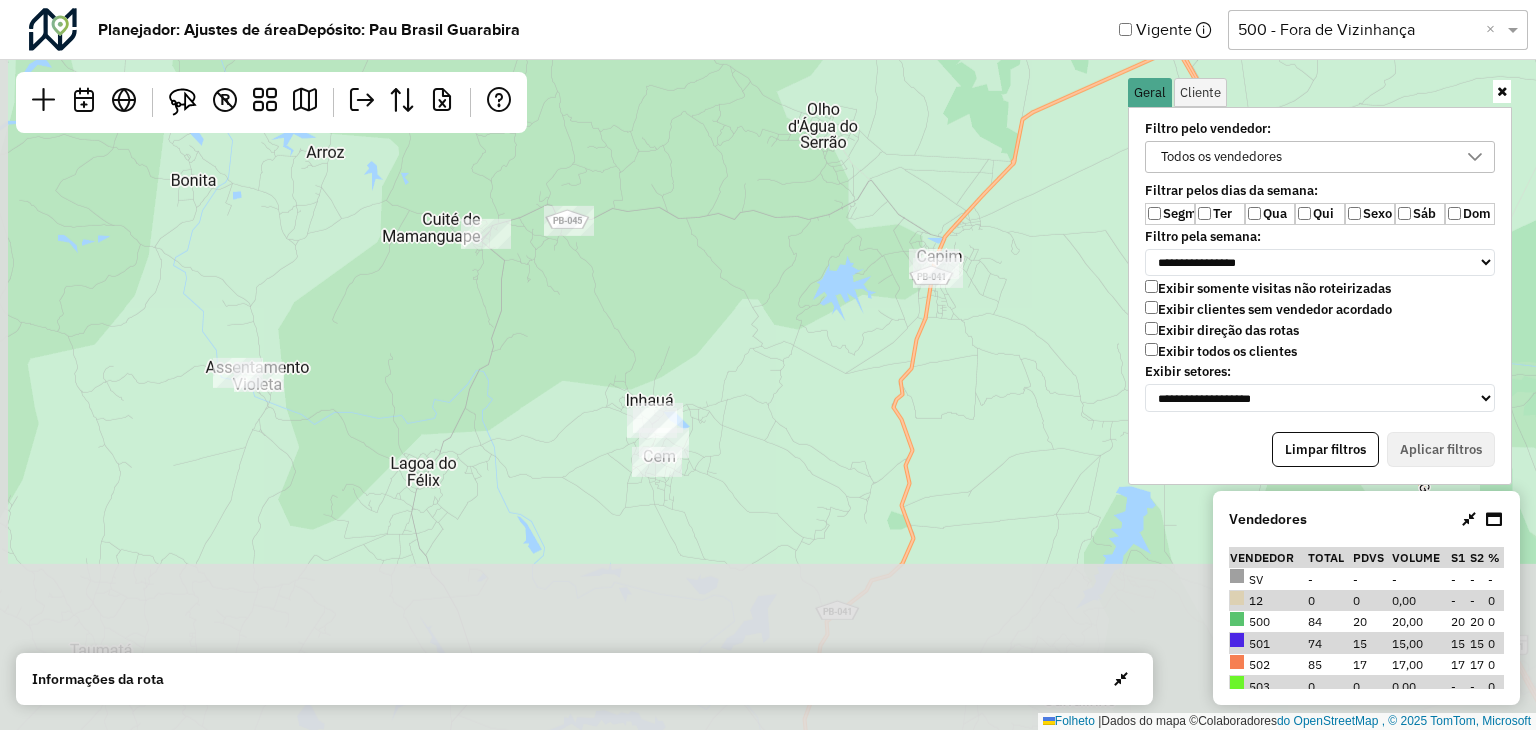 drag, startPoint x: 619, startPoint y: 507, endPoint x: 663, endPoint y: 258, distance: 252.85767 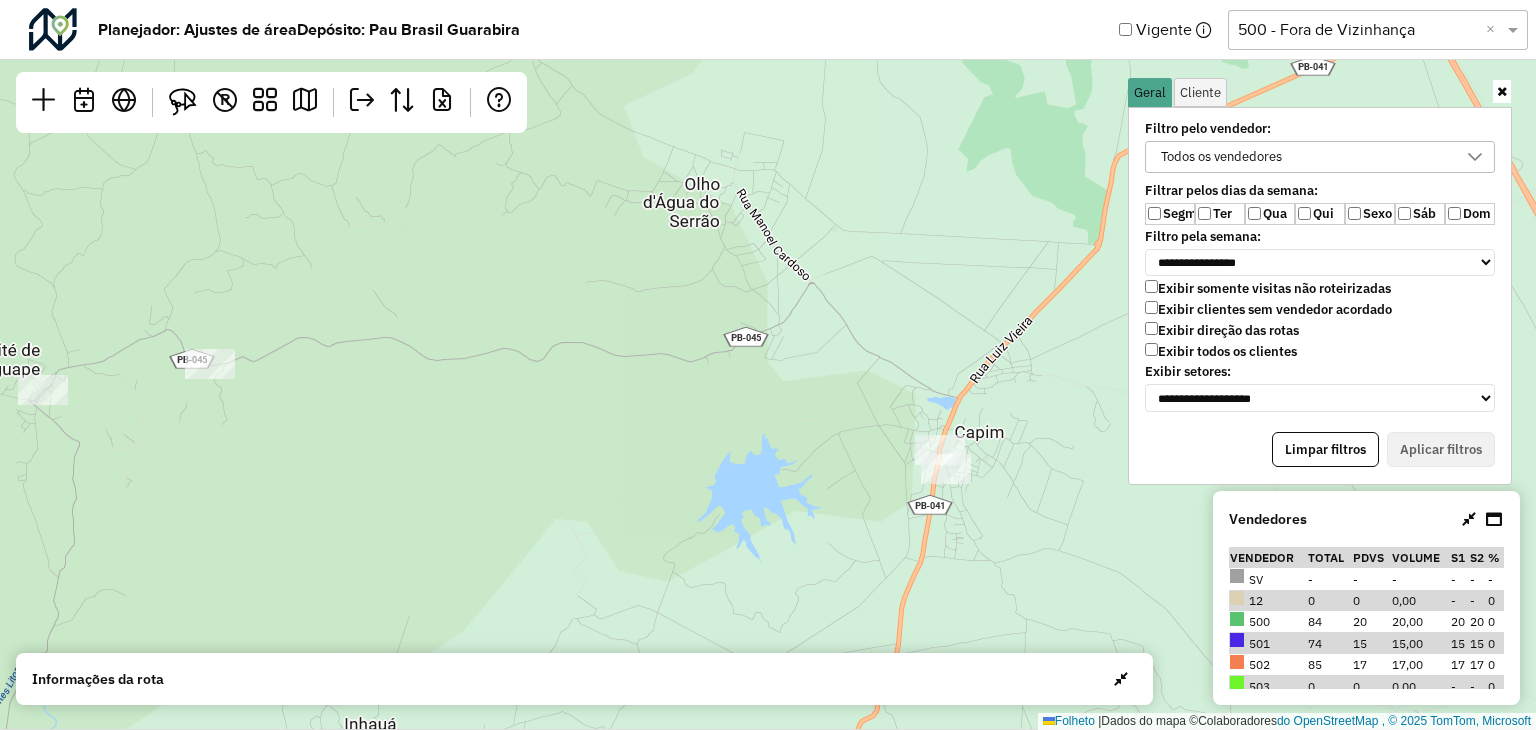 drag, startPoint x: 972, startPoint y: 357, endPoint x: 820, endPoint y: 446, distance: 176.13914 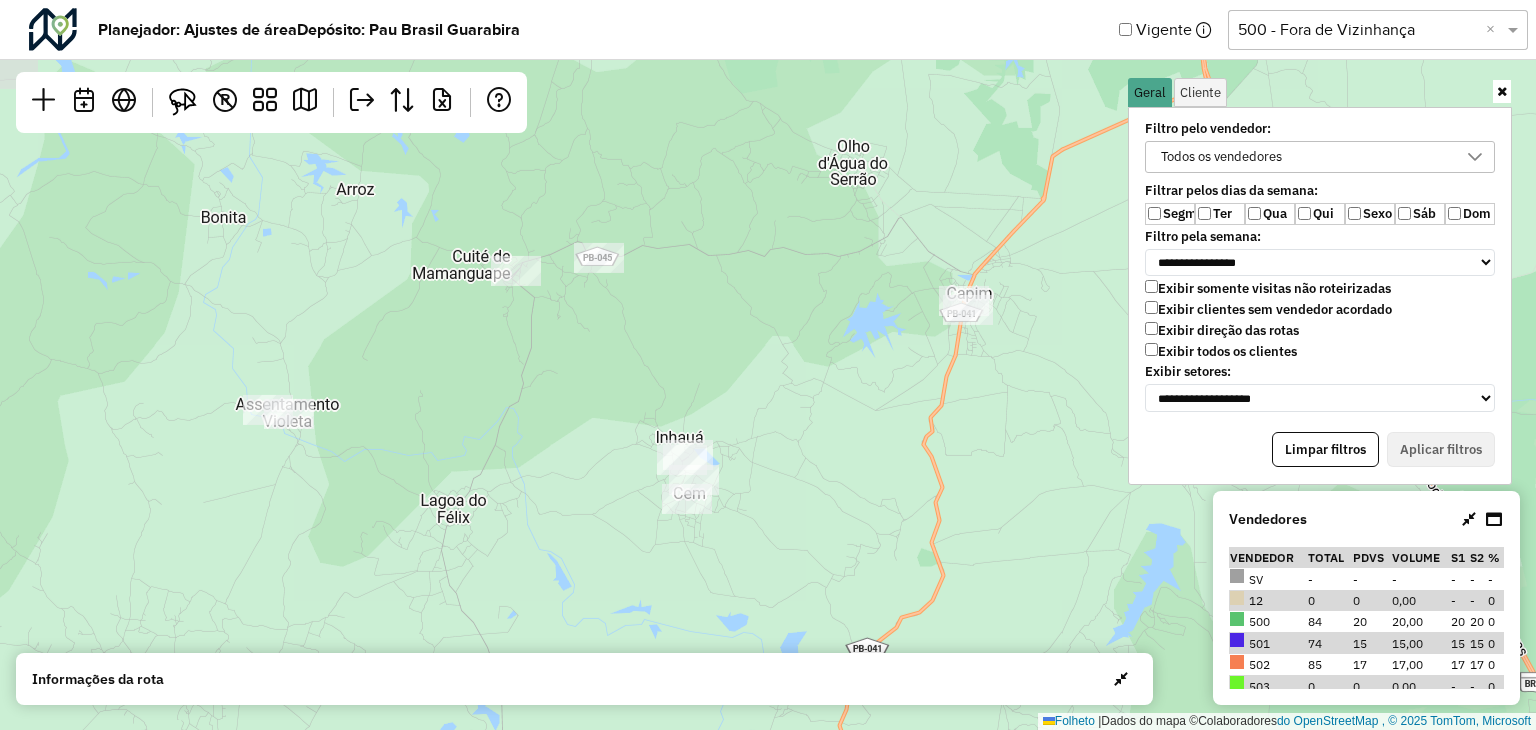 drag, startPoint x: 716, startPoint y: 465, endPoint x: 777, endPoint y: 410, distance: 82.13403 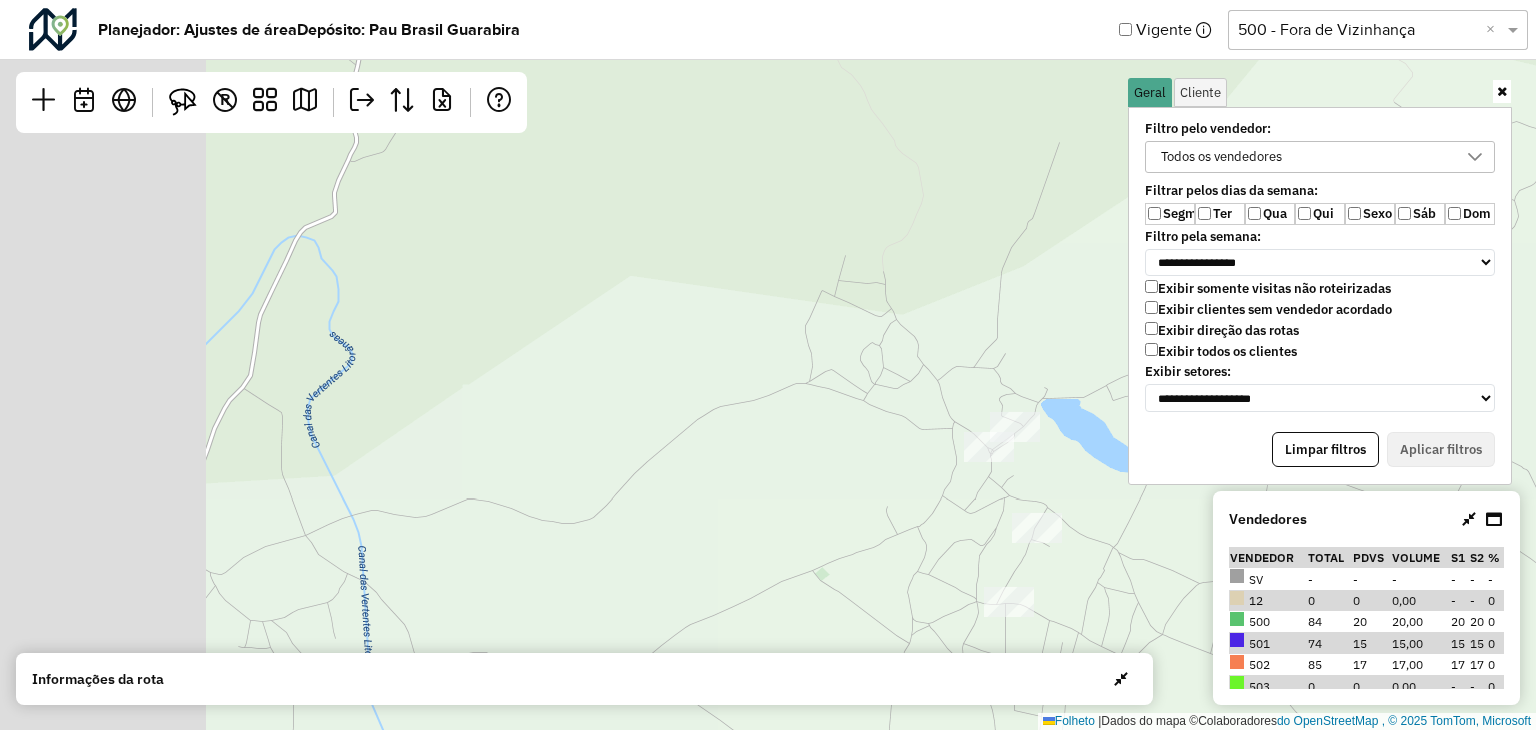 drag, startPoint x: 302, startPoint y: 394, endPoint x: 762, endPoint y: 427, distance: 461.1822 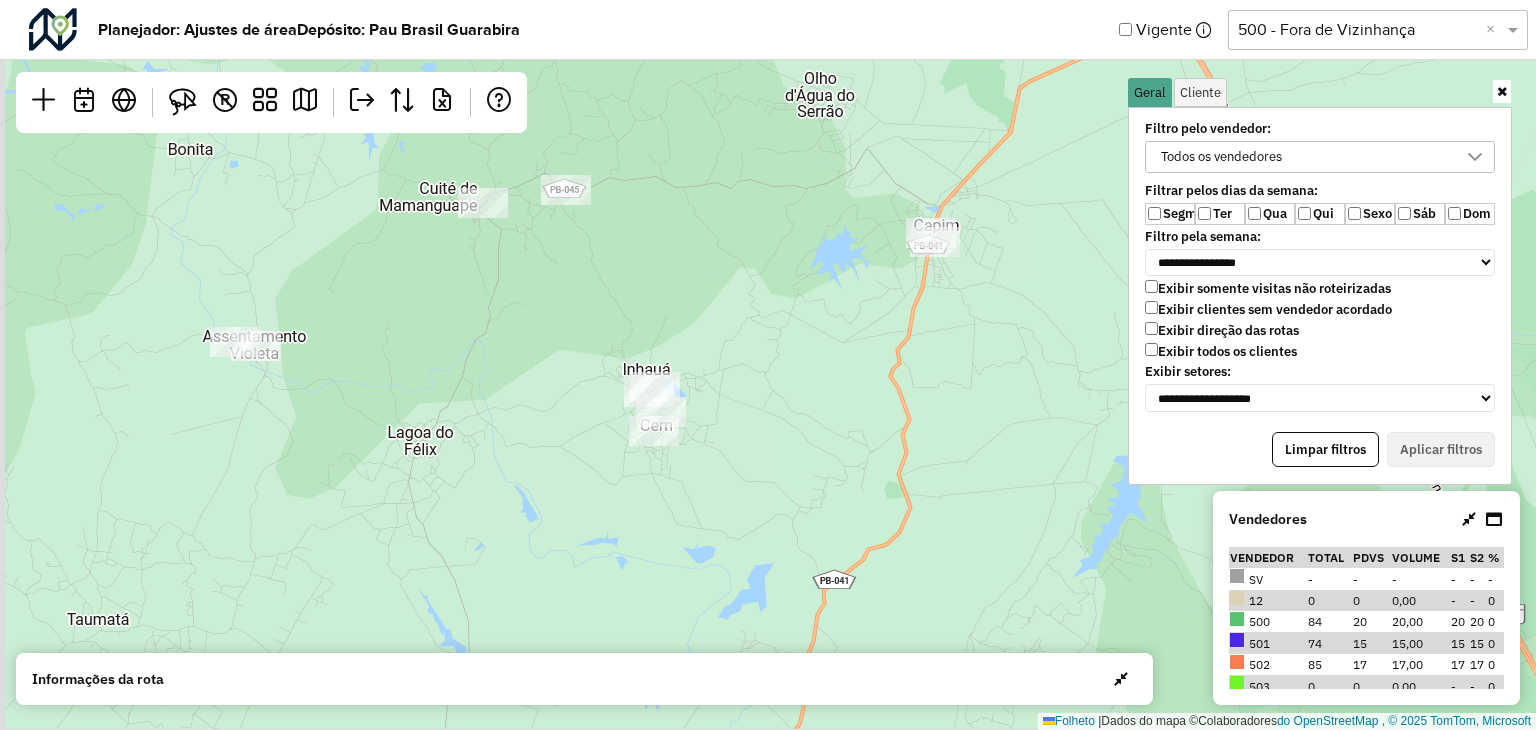 drag, startPoint x: 251, startPoint y: 381, endPoint x: 520, endPoint y: 482, distance: 287.33603 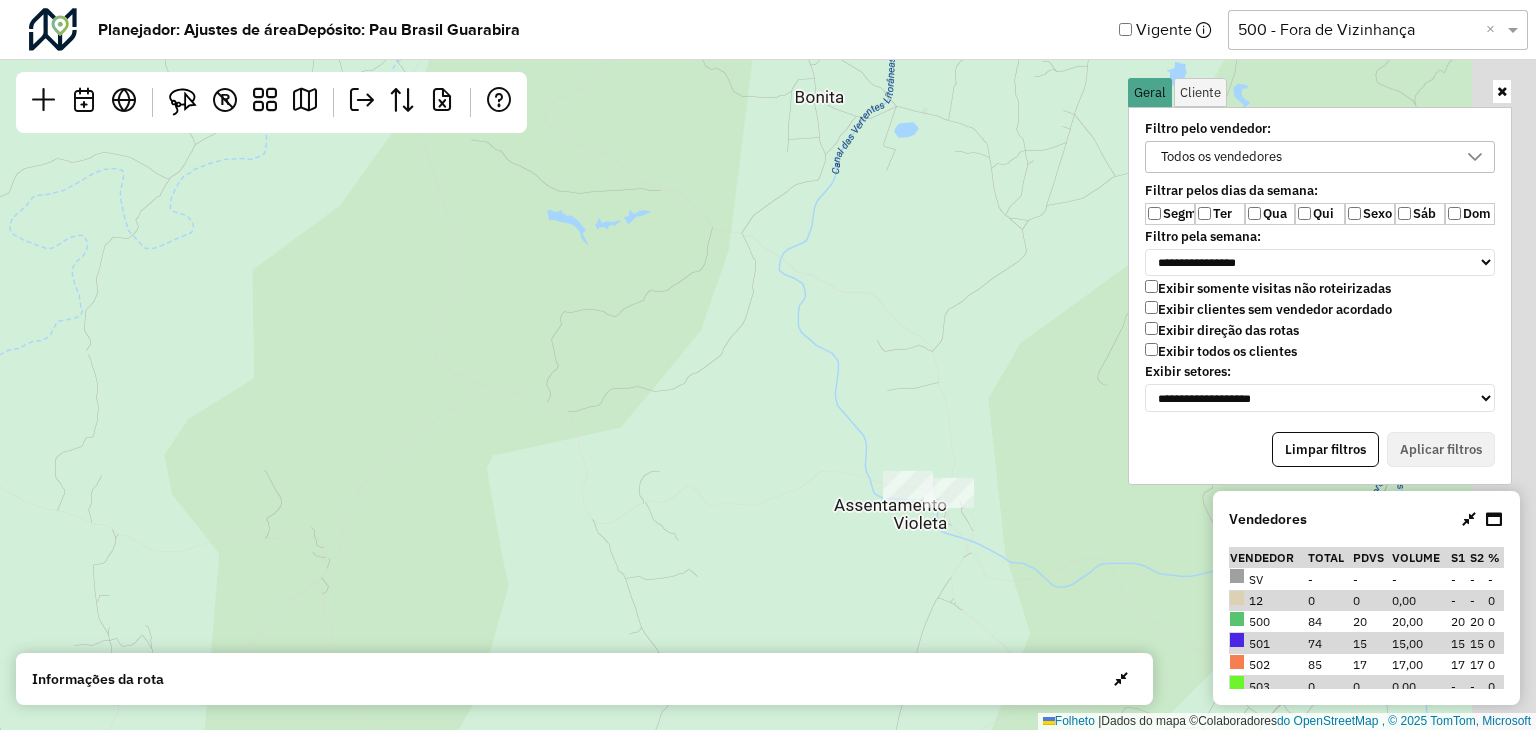 drag, startPoint x: 1007, startPoint y: 603, endPoint x: 747, endPoint y: 464, distance: 294.82367 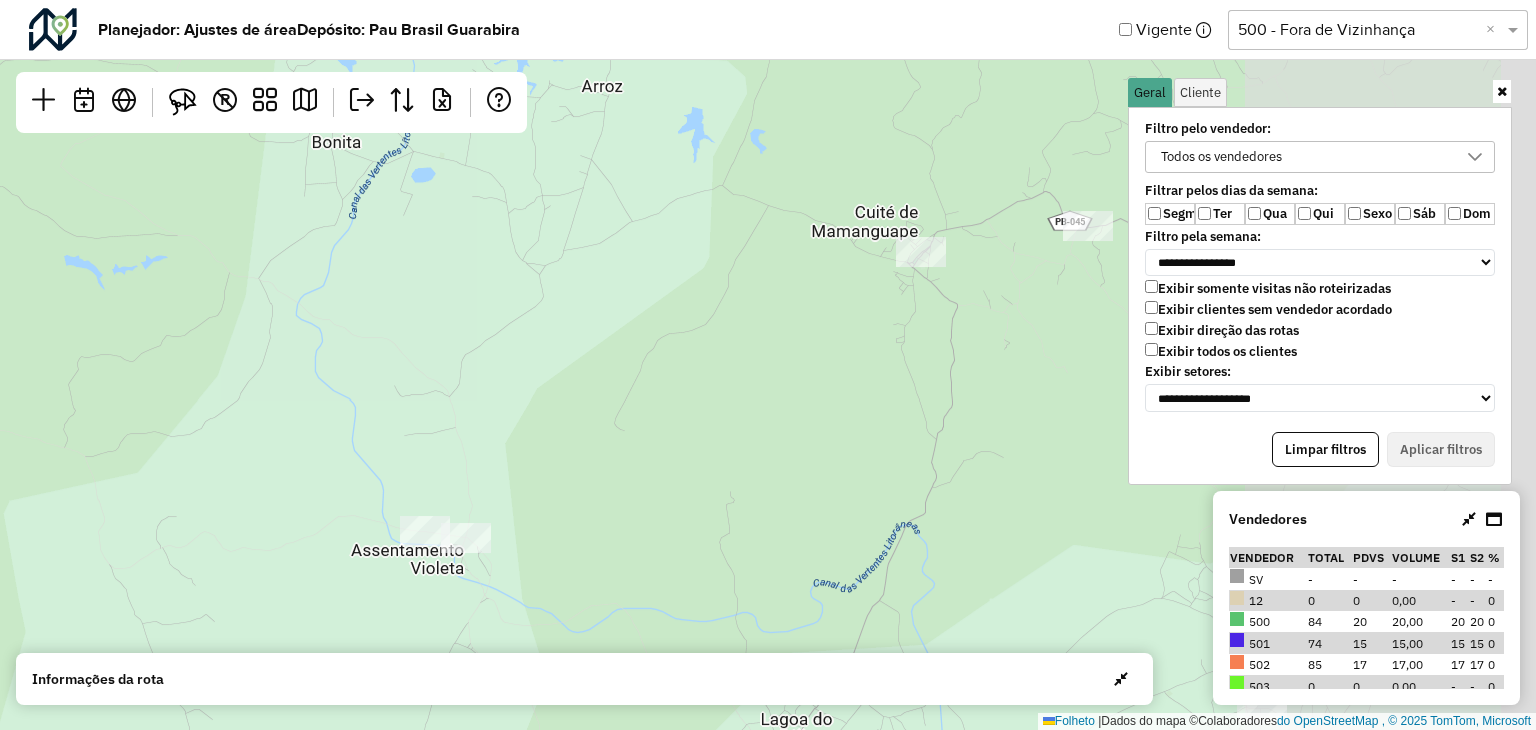 drag, startPoint x: 980, startPoint y: 386, endPoint x: 348, endPoint y: 544, distance: 651.4507 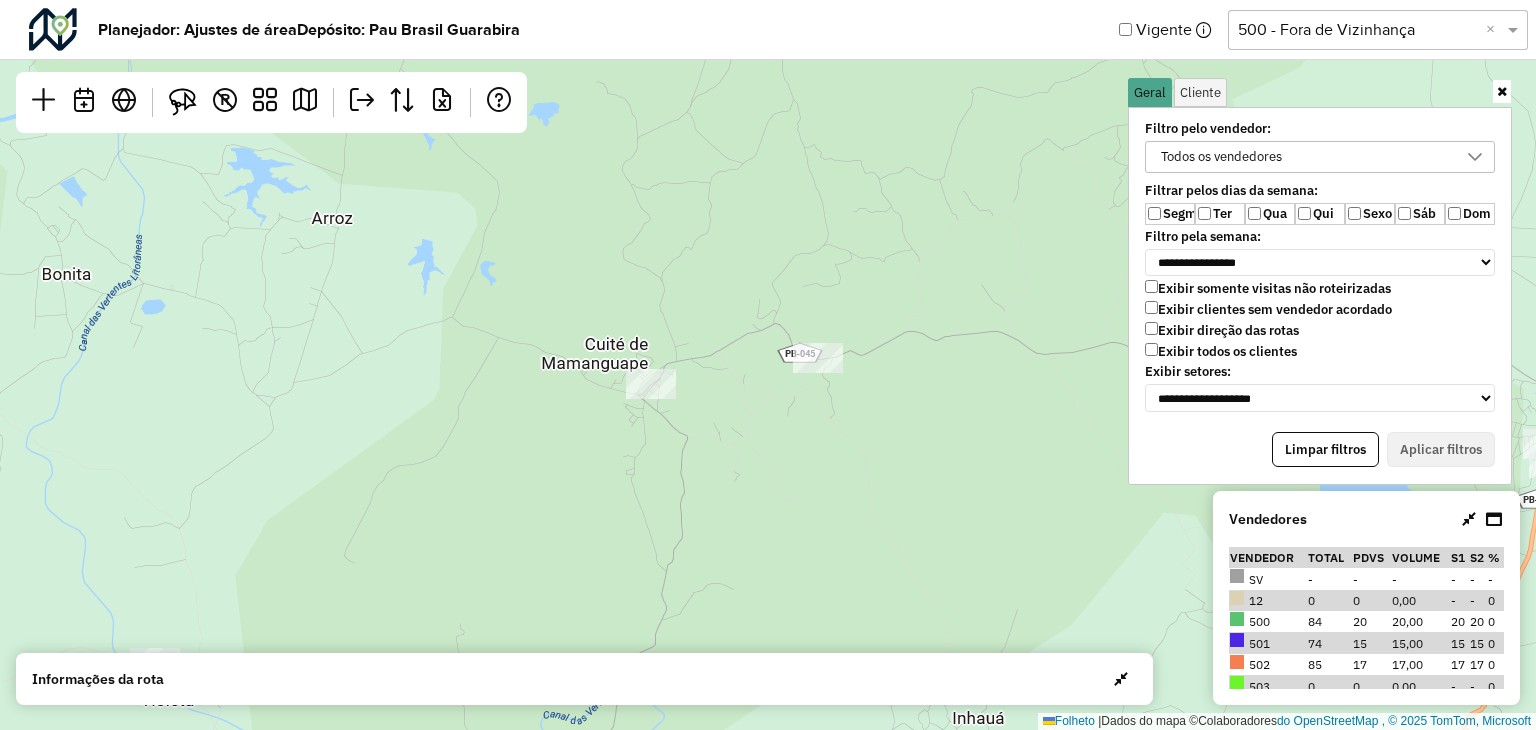 drag, startPoint x: 896, startPoint y: 424, endPoint x: 510, endPoint y: 448, distance: 386.7454 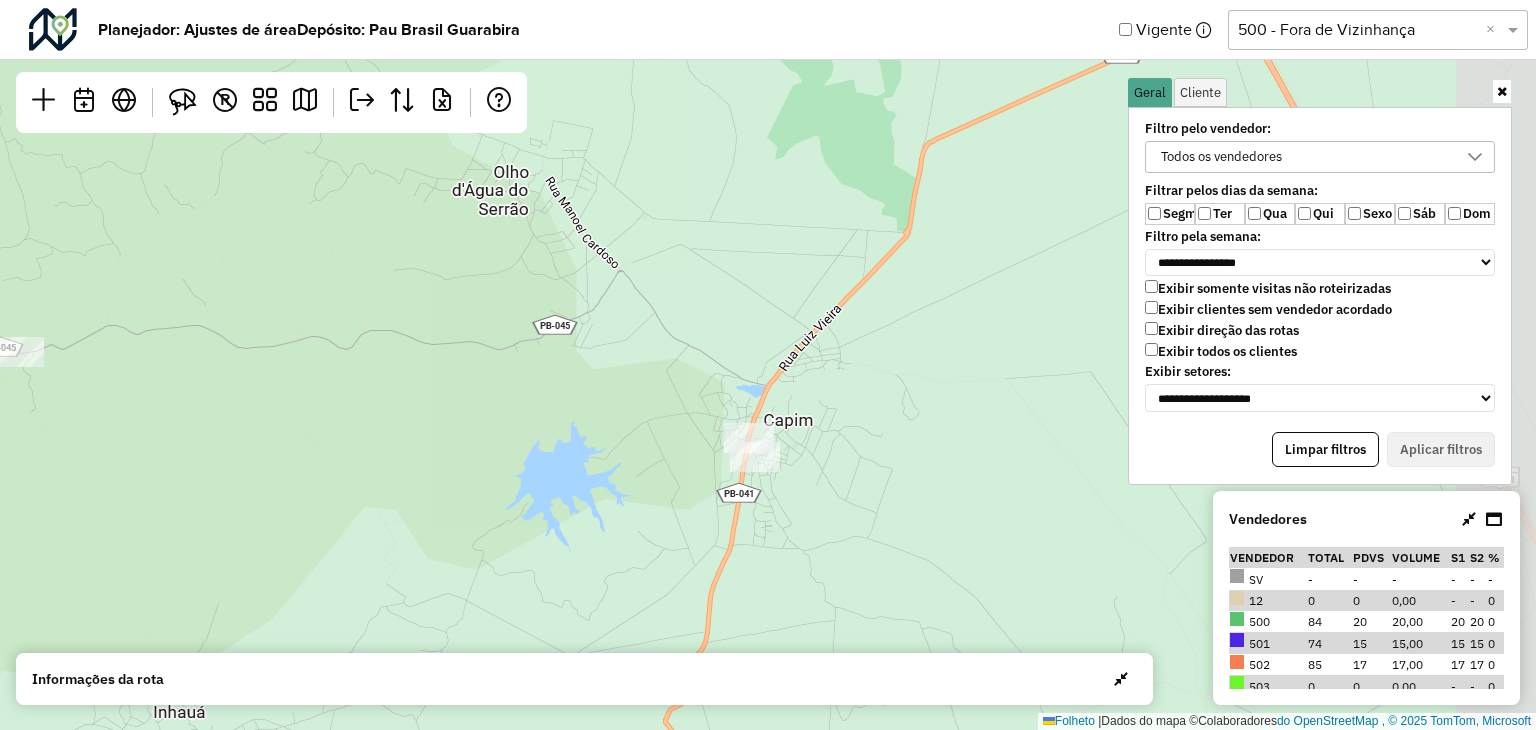 drag, startPoint x: 1056, startPoint y: 469, endPoint x: 824, endPoint y: 439, distance: 233.93161 